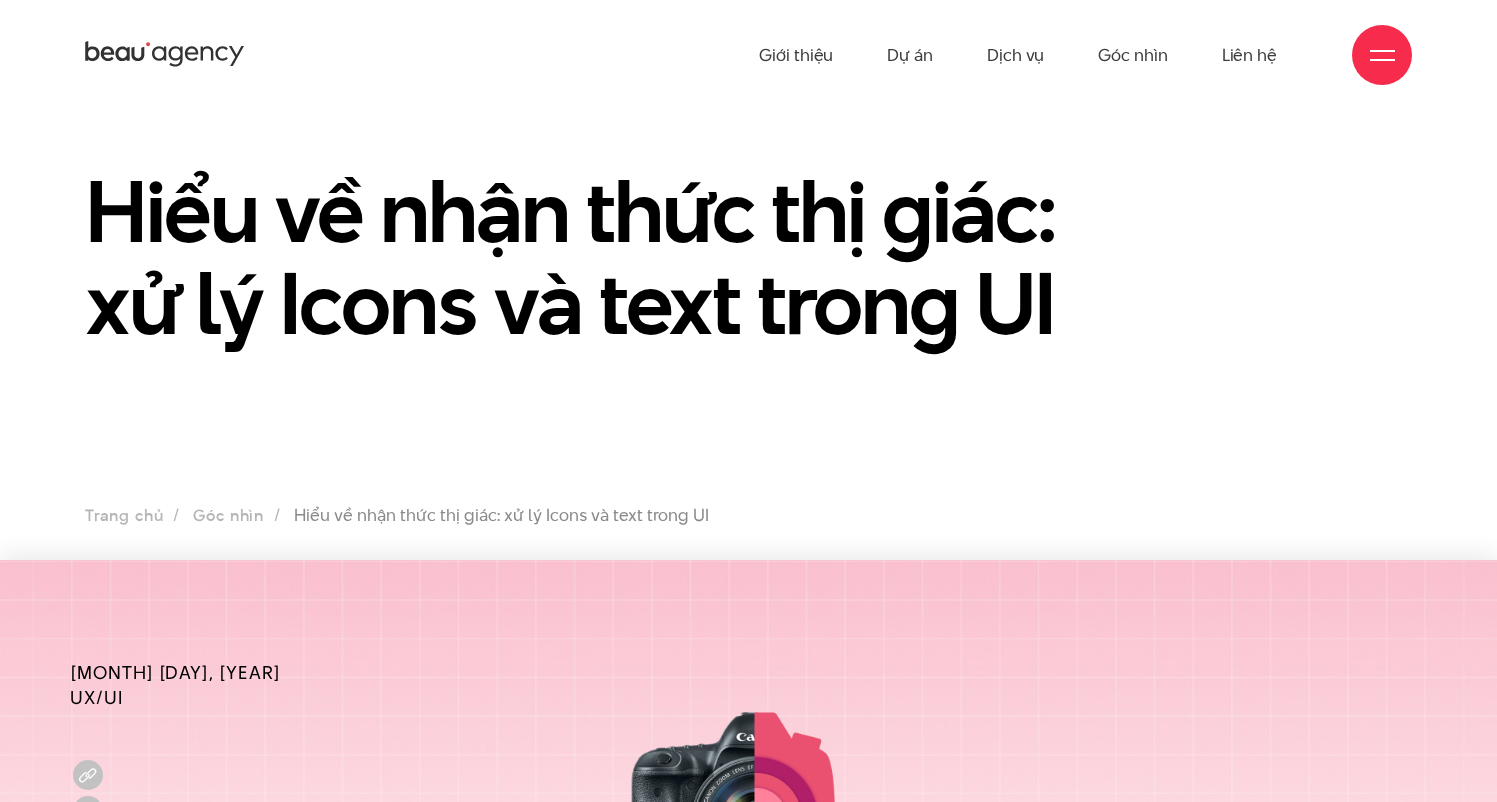 scroll, scrollTop: 990, scrollLeft: 0, axis: vertical 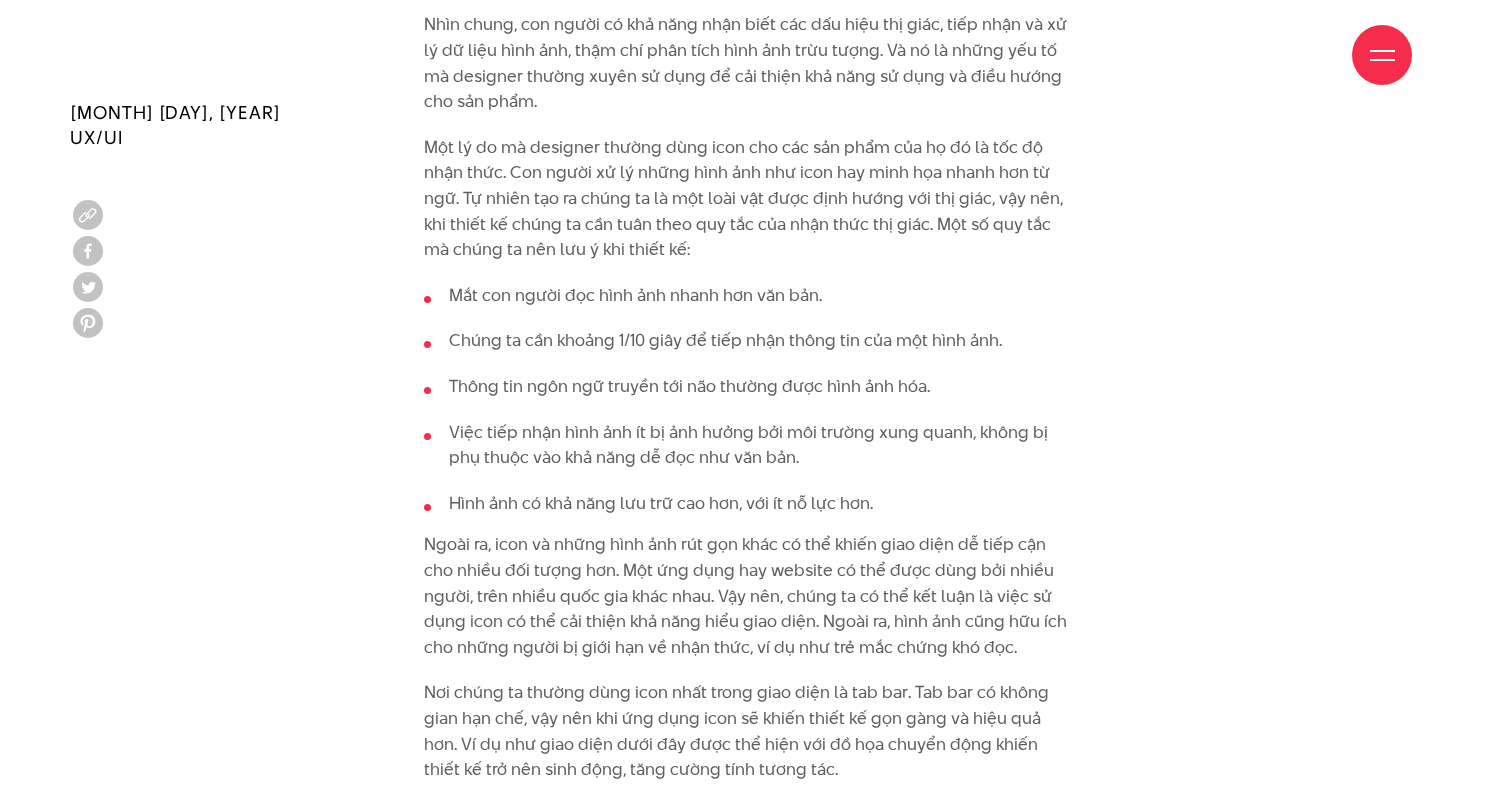click on "Ngoài ra, chúng ta cũng không mất quá nhiều nỗ lực cho việc ấy, mọi thứ lập tức được đưa vào vô thực một cách tự động. Và cũng chính nó đã trở thành một chủ đề lớn trong thiết kế. Nhận thức thị giác luôn là vấn đề được cân nhắc khi chúng ta thiết kế giải pháp, đáp ứng nhu cầu cho người dùng.
Tốc độ nhận thức
Nhận thức thị giác ảnh hưởng tới nhiều khía cạnh của cuộc sống, vậy nên, nếu chúng ta bỏ qua nó khi thiết kế sản phẩm sẽ là việc thiếu khôn ngoan. Đó cũng là lý do mà chúng ta sử dụng những yếu tố đồ họa có chức năng cao như icon đưa vào giao diện. Tác động của nó tới hiệu quả của sản phẩm đã là một chủ đề kéo dài trong cộng đồng thiết kế thế giới.
” - A. Santella" at bounding box center (748, 2047) 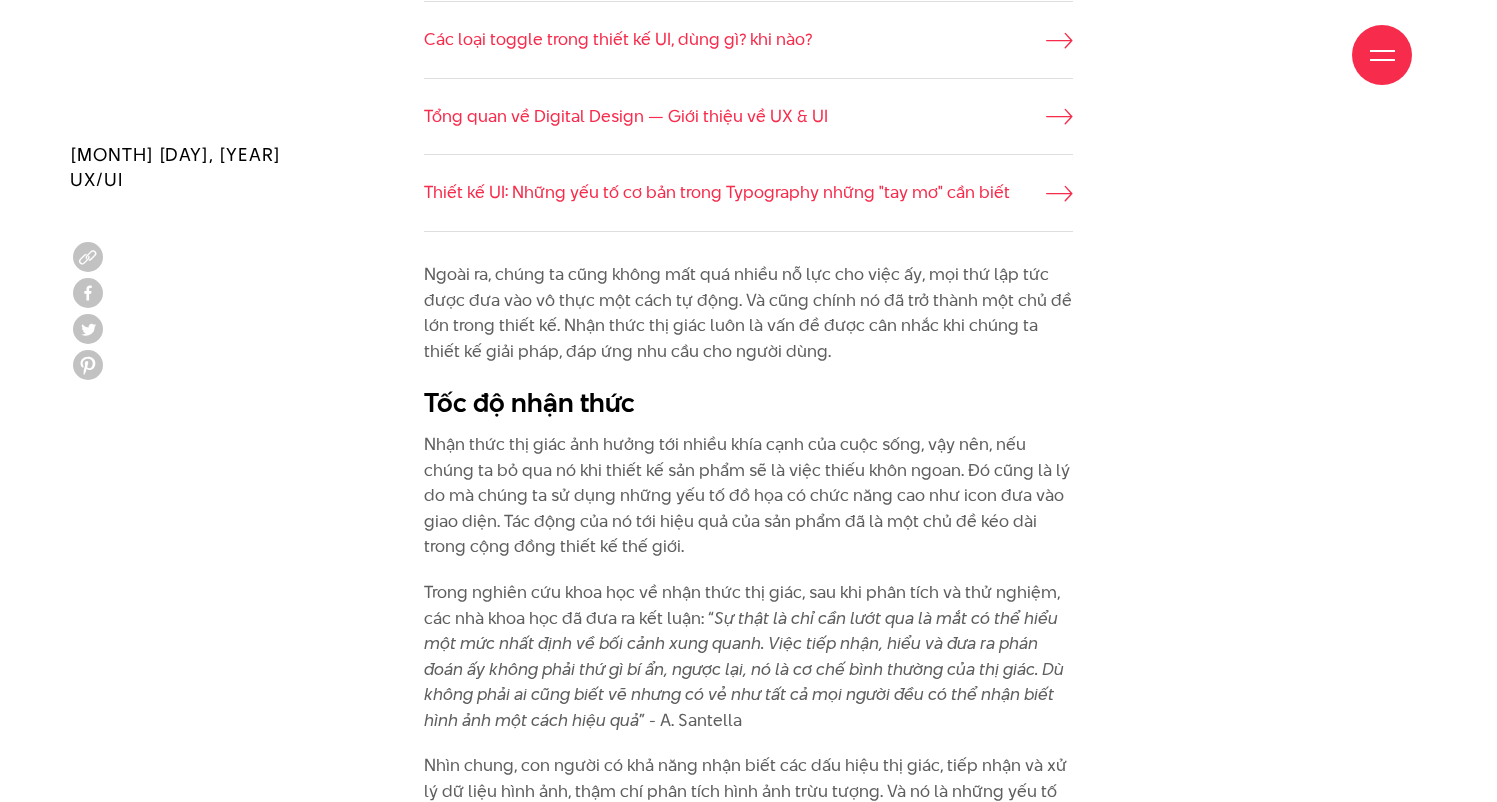scroll, scrollTop: 1577, scrollLeft: 0, axis: vertical 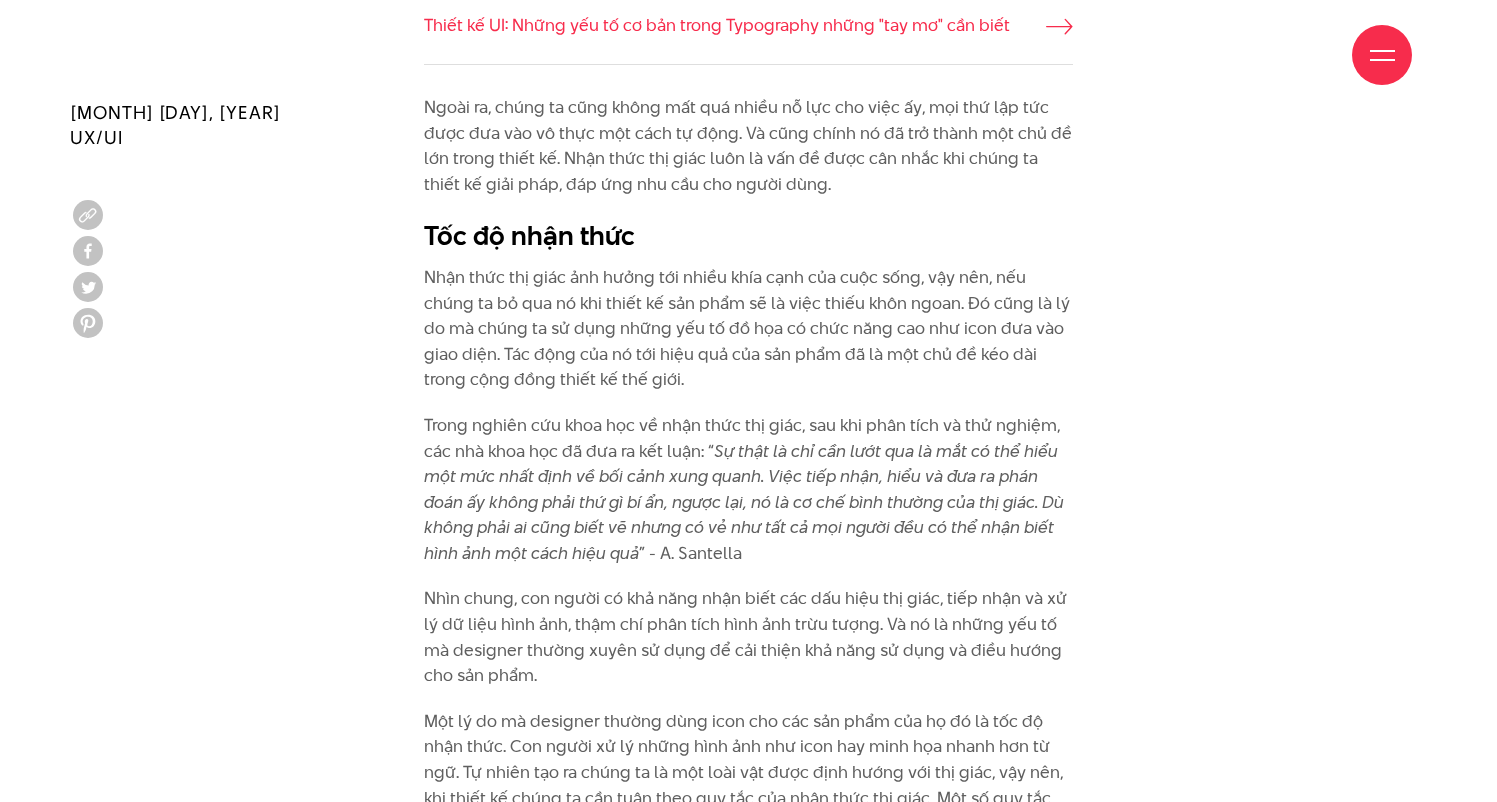 drag, startPoint x: 402, startPoint y: 262, endPoint x: 494, endPoint y: 274, distance: 92.779305 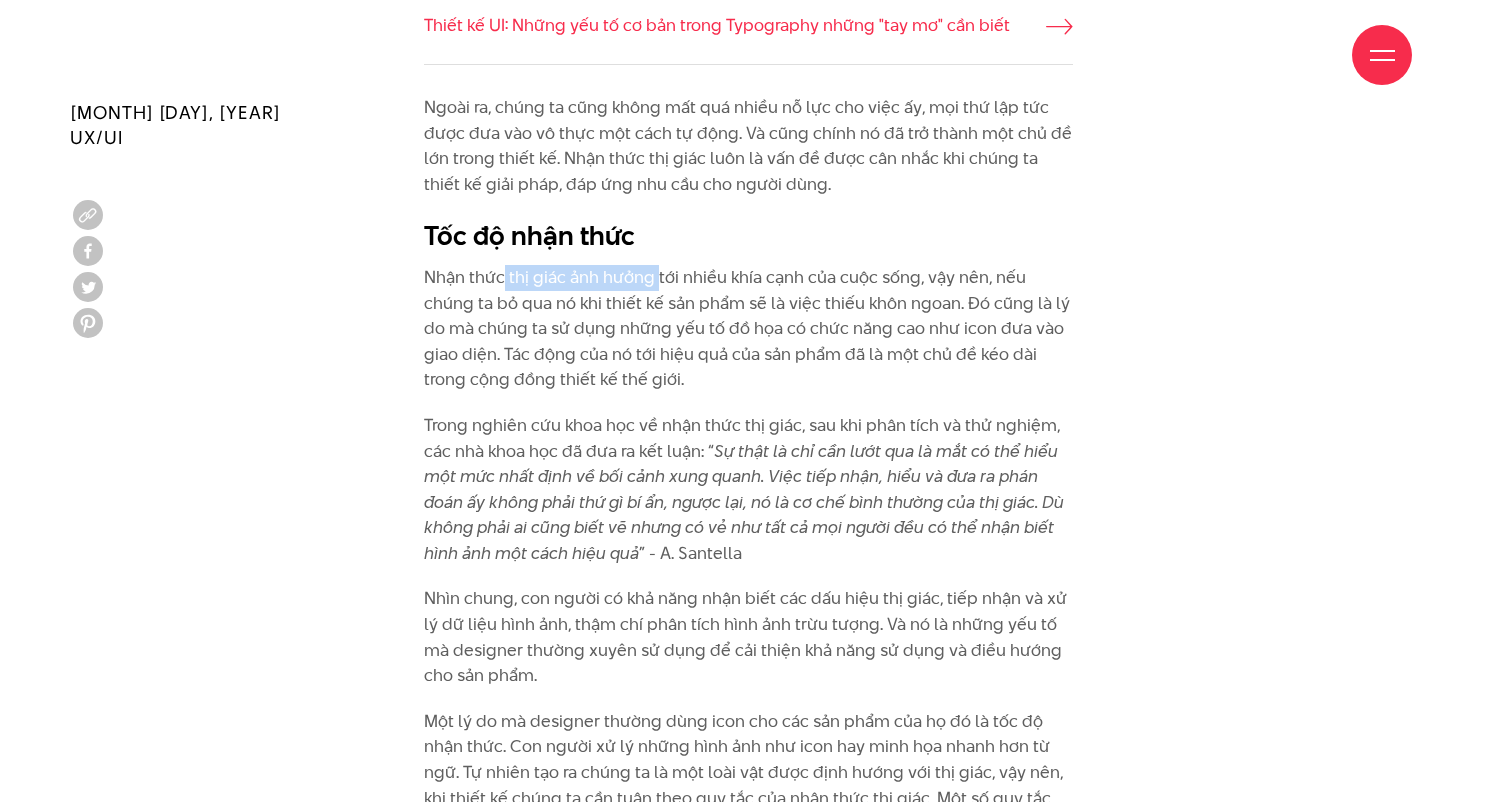 drag, startPoint x: 507, startPoint y: 267, endPoint x: 660, endPoint y: 261, distance: 153.1176 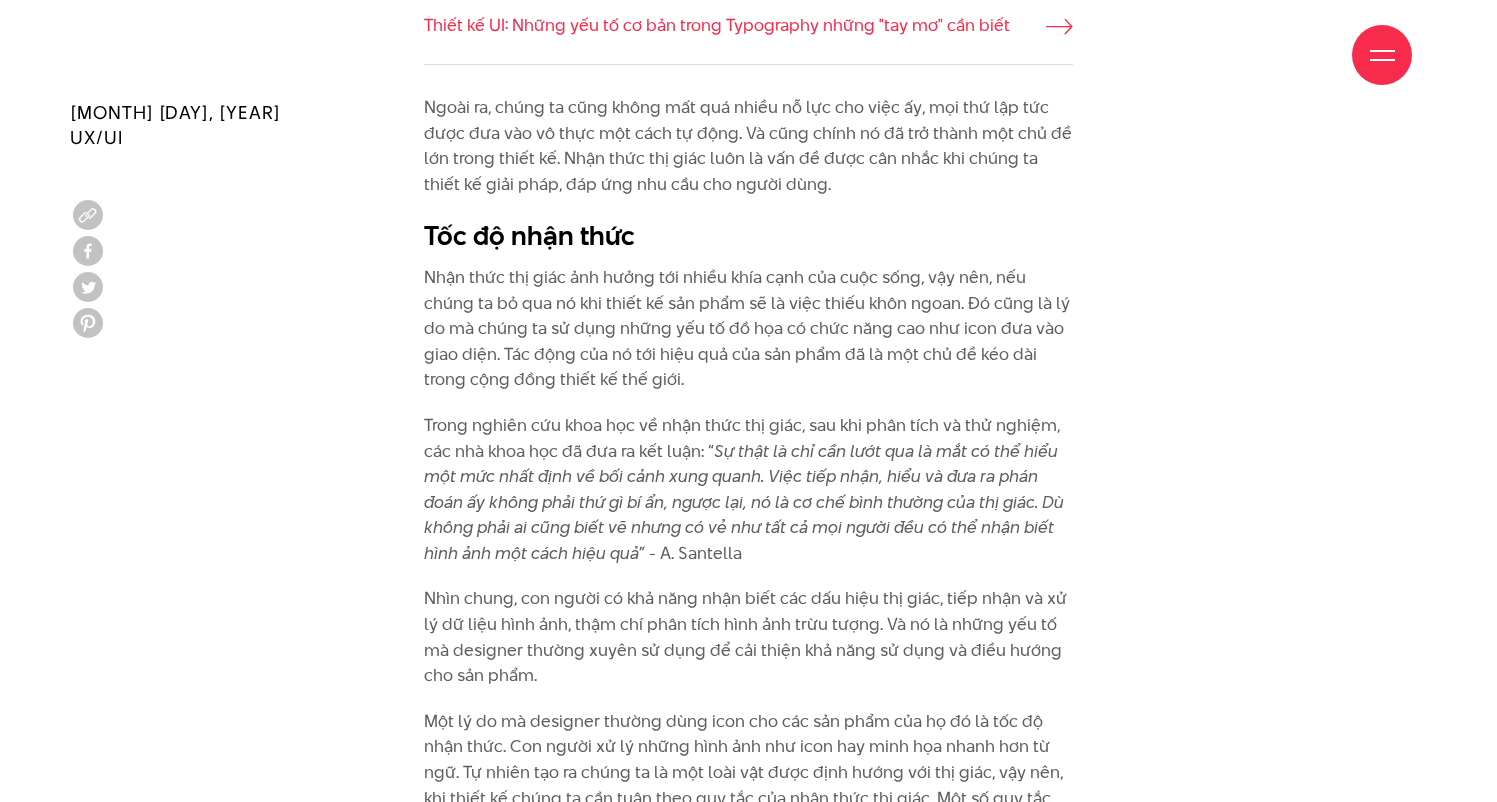 click on "Nhận thức thị giác ảnh hưởng tới nhiều khía cạnh của cuộc sống, vậy nên, nếu chúng ta bỏ qua nó khi thiết kế sản phẩm sẽ là việc thiếu khôn ngoan. Đó cũng là lý do mà chúng ta sử dụng những yếu tố đồ họa có chức năng cao như icon đưa vào giao diện. Tác động của nó tới hiệu quả của sản phẩm đã là một chủ đề kéo dài trong cộng đồng thiết kế thế giới." at bounding box center (748, 329) 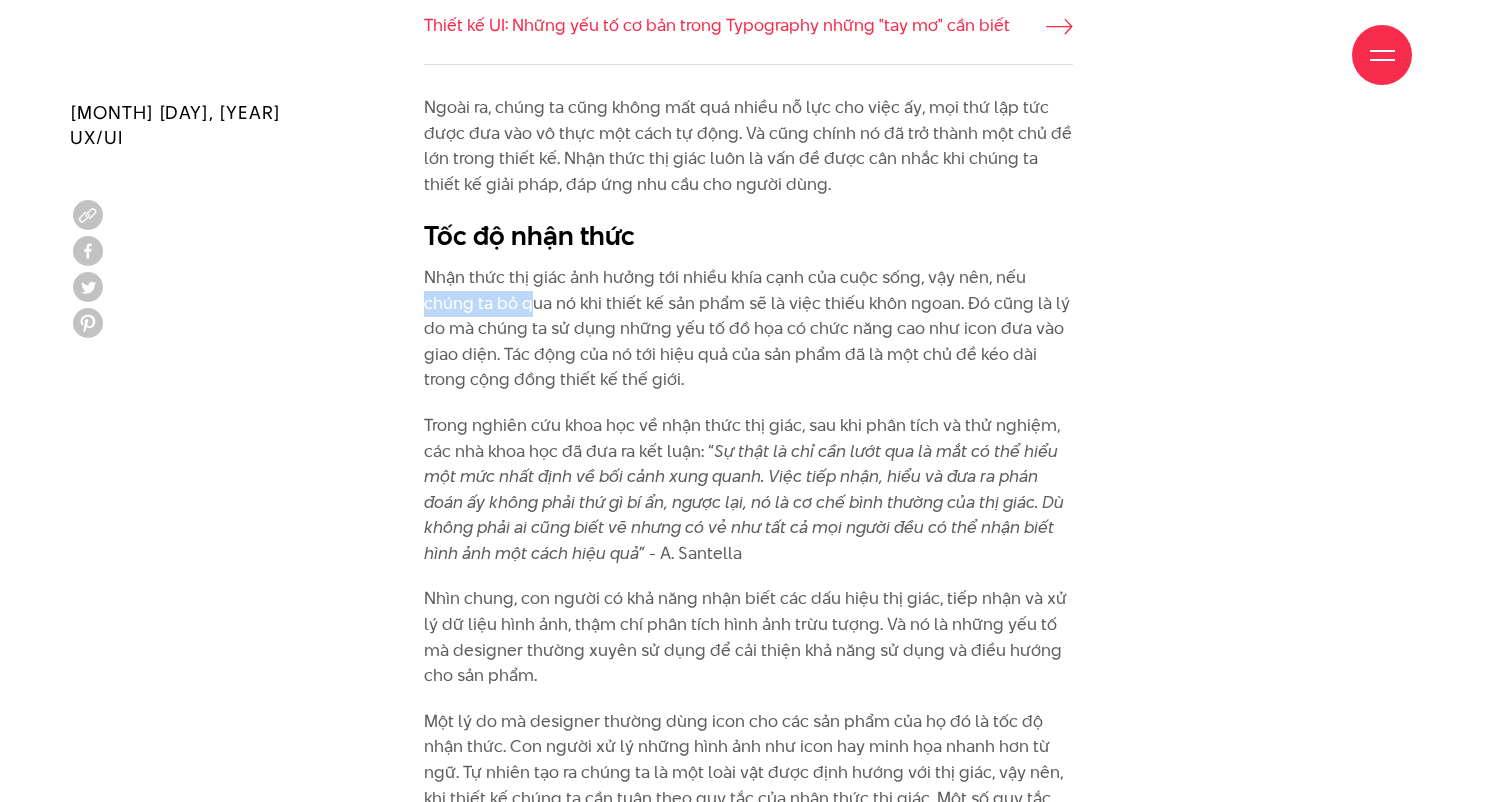 drag, startPoint x: 408, startPoint y: 294, endPoint x: 556, endPoint y: 286, distance: 148.21606 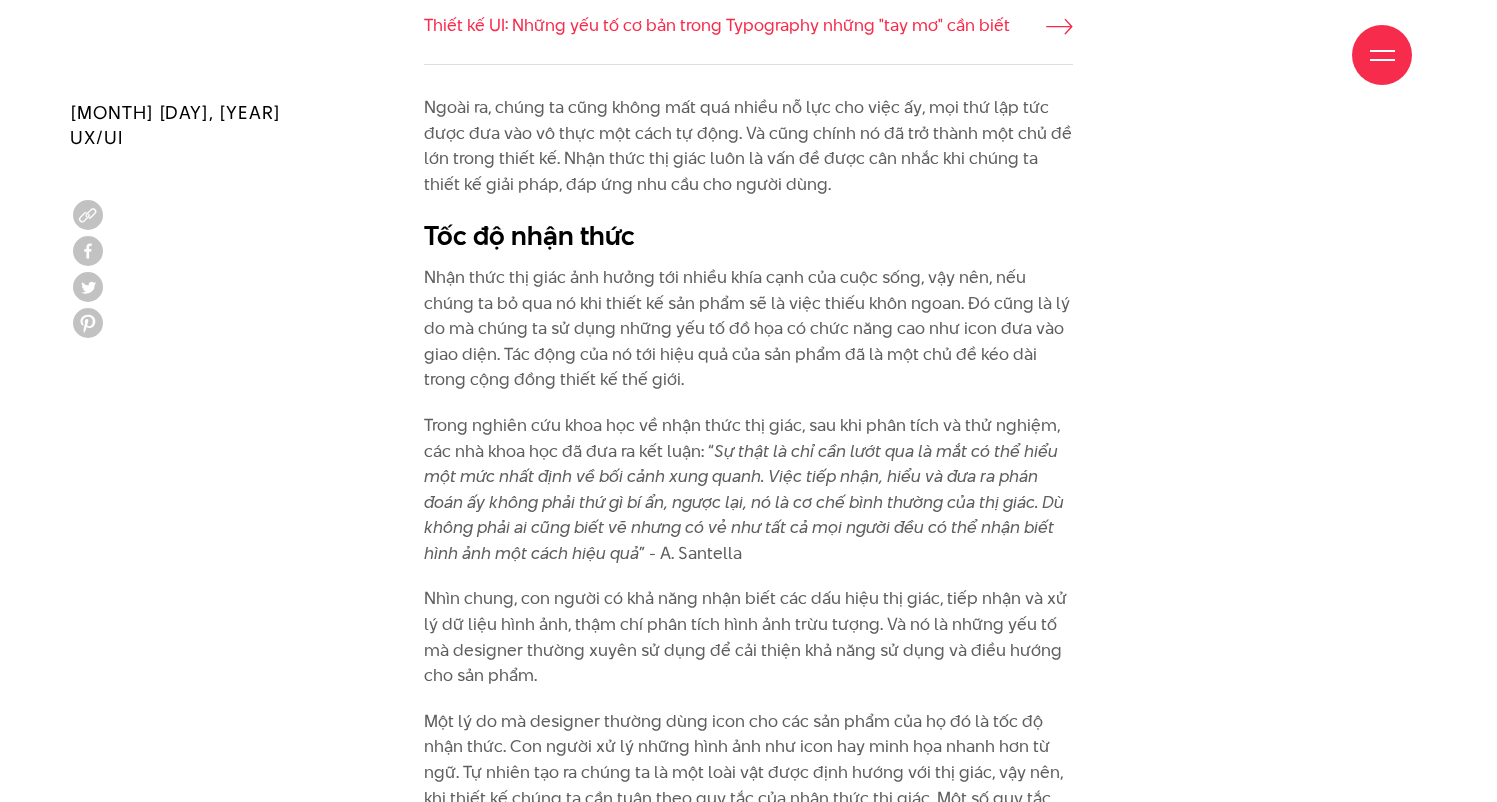 click on "Nhận thức thị giác ảnh hưởng tới nhiều khía cạnh của cuộc sống, vậy nên, nếu chúng ta bỏ qua nó khi thiết kế sản phẩm sẽ là việc thiếu khôn ngoan. Đó cũng là lý do mà chúng ta sử dụng những yếu tố đồ họa có chức năng cao như icon đưa vào giao diện. Tác động của nó tới hiệu quả của sản phẩm đã là một chủ đề kéo dài trong cộng đồng thiết kế thế giới." at bounding box center (748, 329) 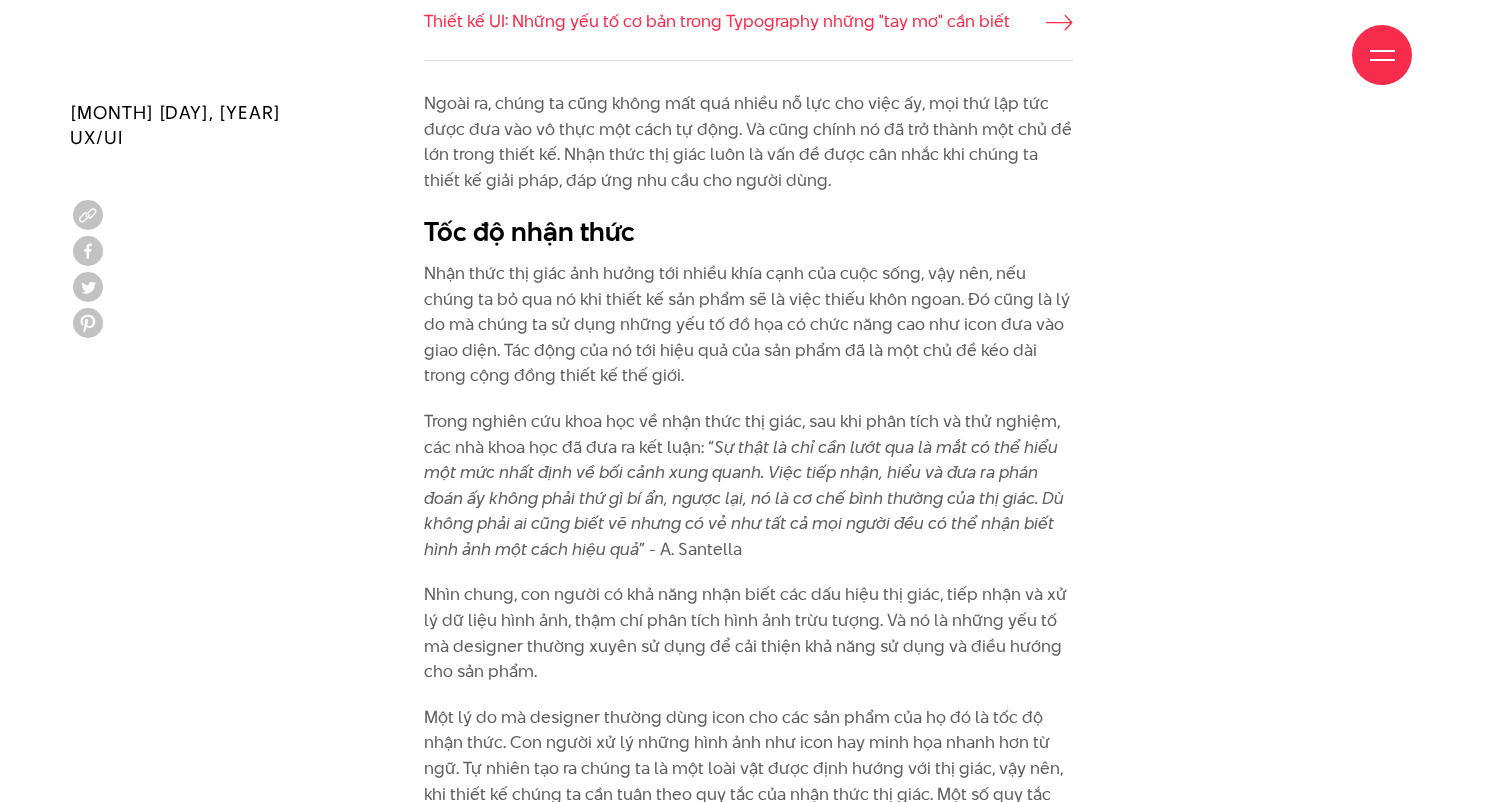 scroll, scrollTop: 1602, scrollLeft: 0, axis: vertical 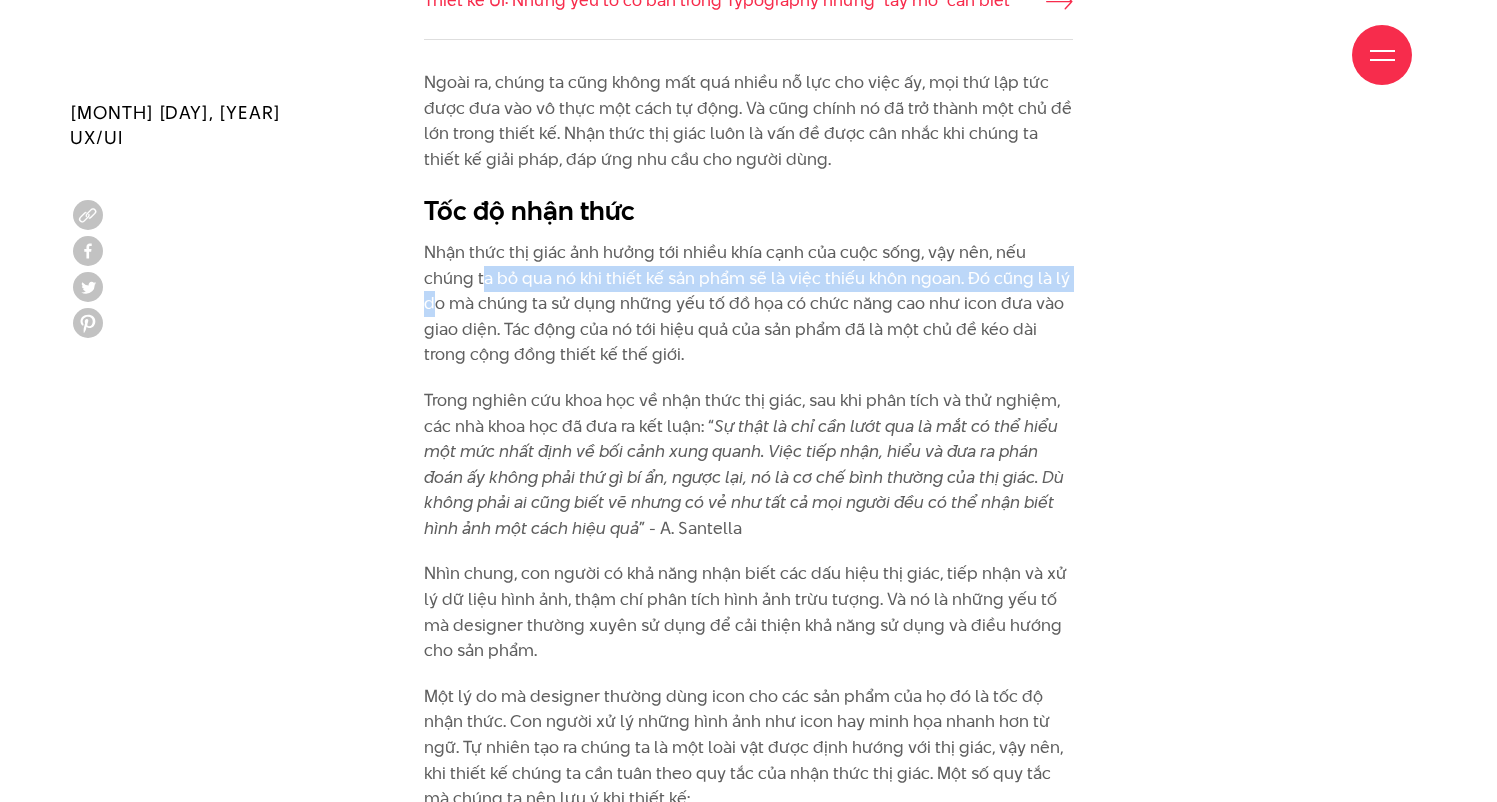 drag, startPoint x: 430, startPoint y: 296, endPoint x: 486, endPoint y: 281, distance: 57.974133 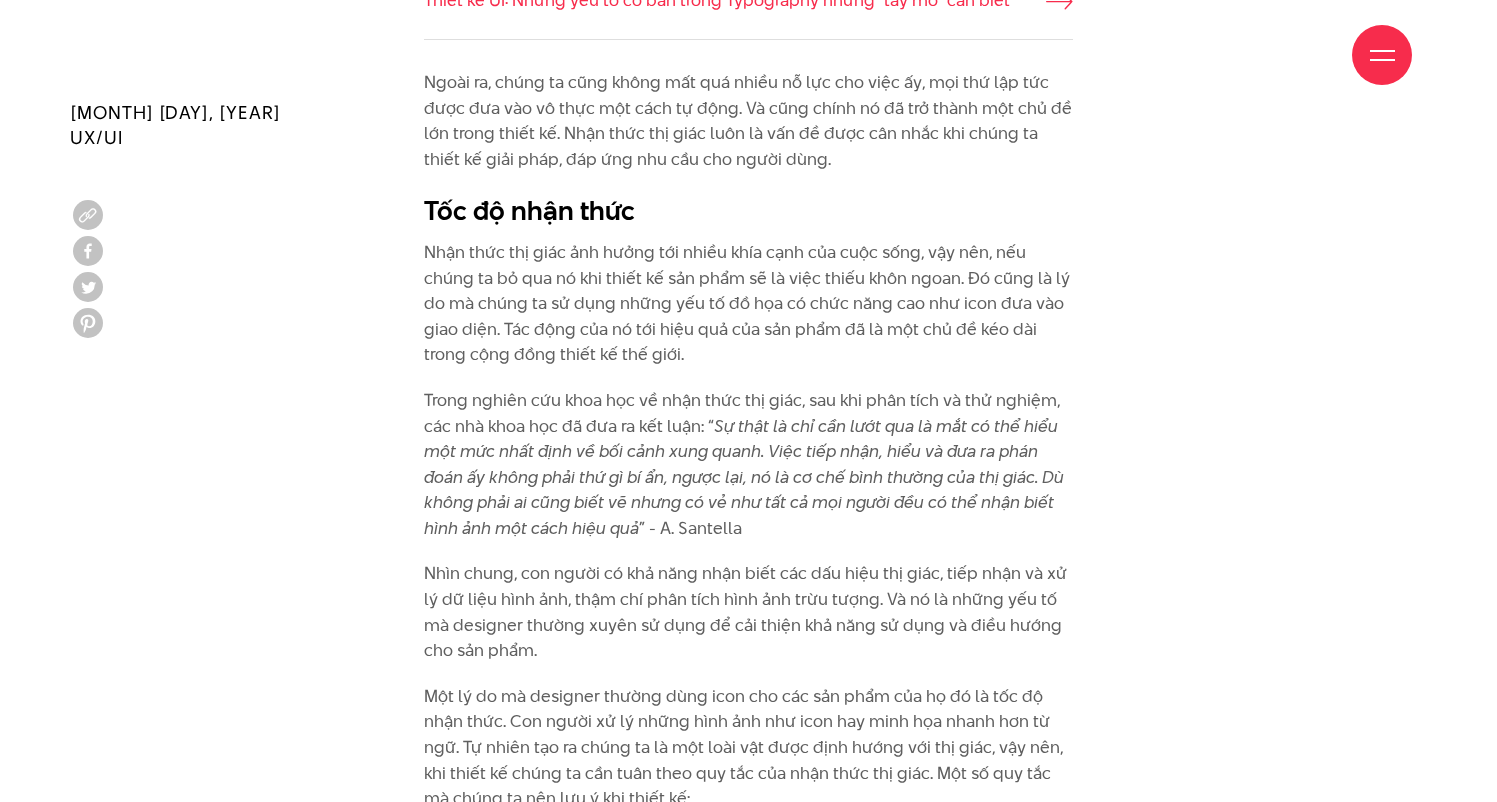click on "Nhận thức thị giác ảnh hưởng tới nhiều khía cạnh của cuộc sống, vậy nên, nếu chúng ta bỏ qua nó khi thiết kế sản phẩm sẽ là việc thiếu khôn ngoan. Đó cũng là lý do mà chúng ta sử dụng những yếu tố đồ họa có chức năng cao như icon đưa vào giao diện. Tác động của nó tới hiệu quả của sản phẩm đã là một chủ đề kéo dài trong cộng đồng thiết kế thế giới." at bounding box center [748, 304] 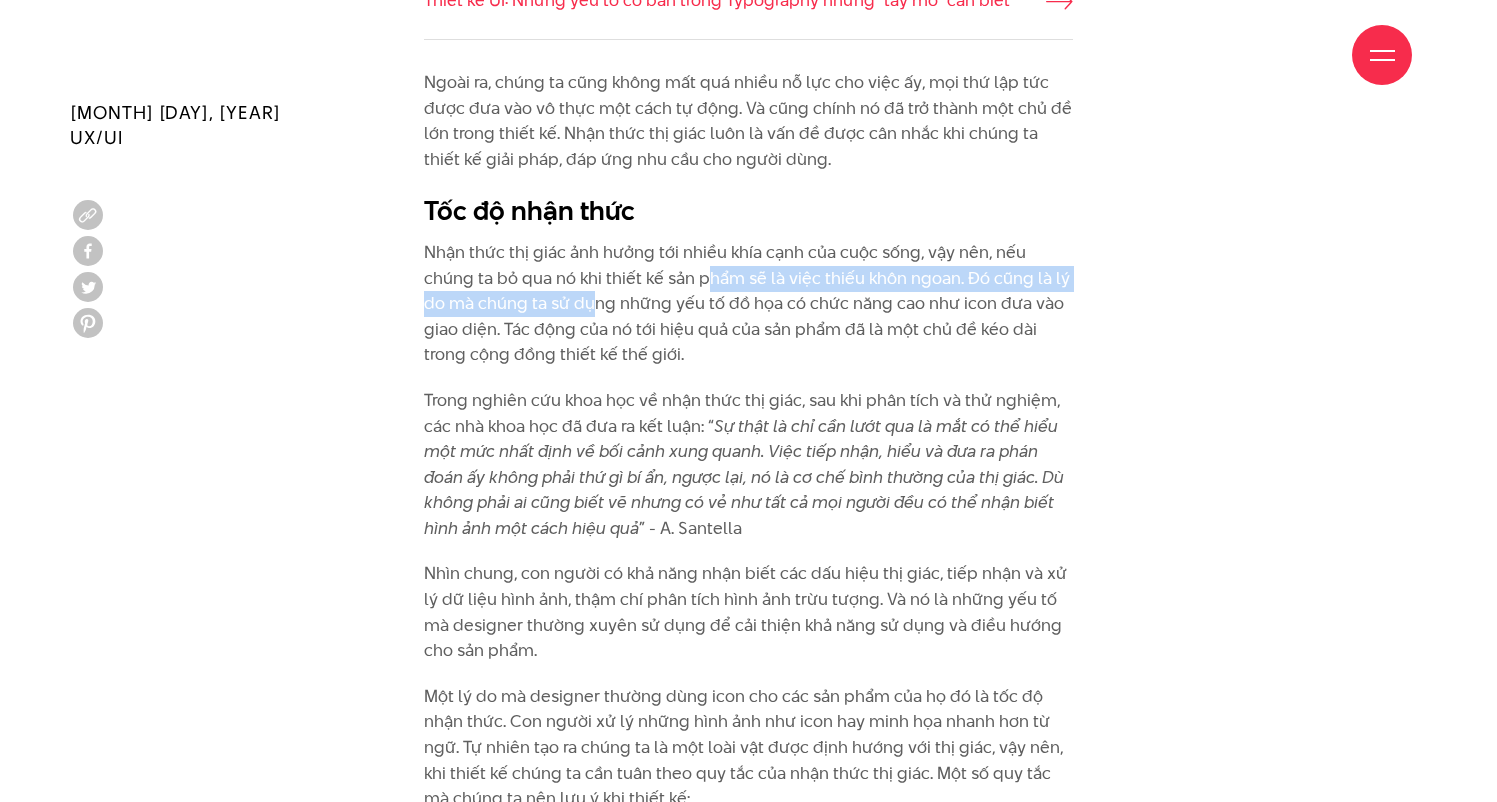 drag, startPoint x: 590, startPoint y: 285, endPoint x: 756, endPoint y: 273, distance: 166.43317 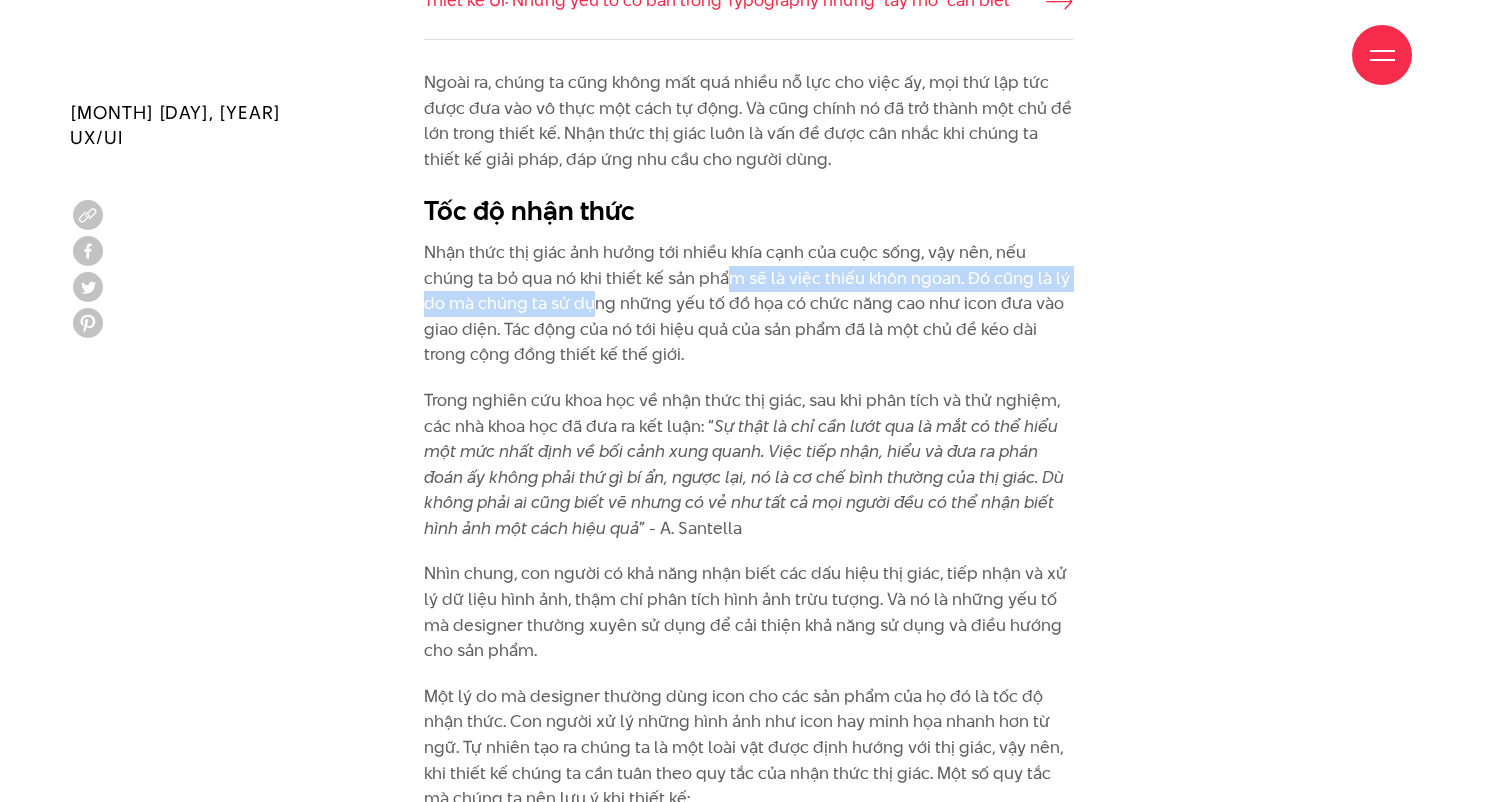 click on "Nhận thức thị giác ảnh hưởng tới nhiều khía cạnh của cuộc sống, vậy nên, nếu chúng ta bỏ qua nó khi thiết kế sản phẩm sẽ là việc thiếu khôn ngoan. Đó cũng là lý do mà chúng ta sử dụng những yếu tố đồ họa có chức năng cao như icon đưa vào giao diện. Tác động của nó tới hiệu quả của sản phẩm đã là một chủ đề kéo dài trong cộng đồng thiết kế thế giới." at bounding box center (748, 304) 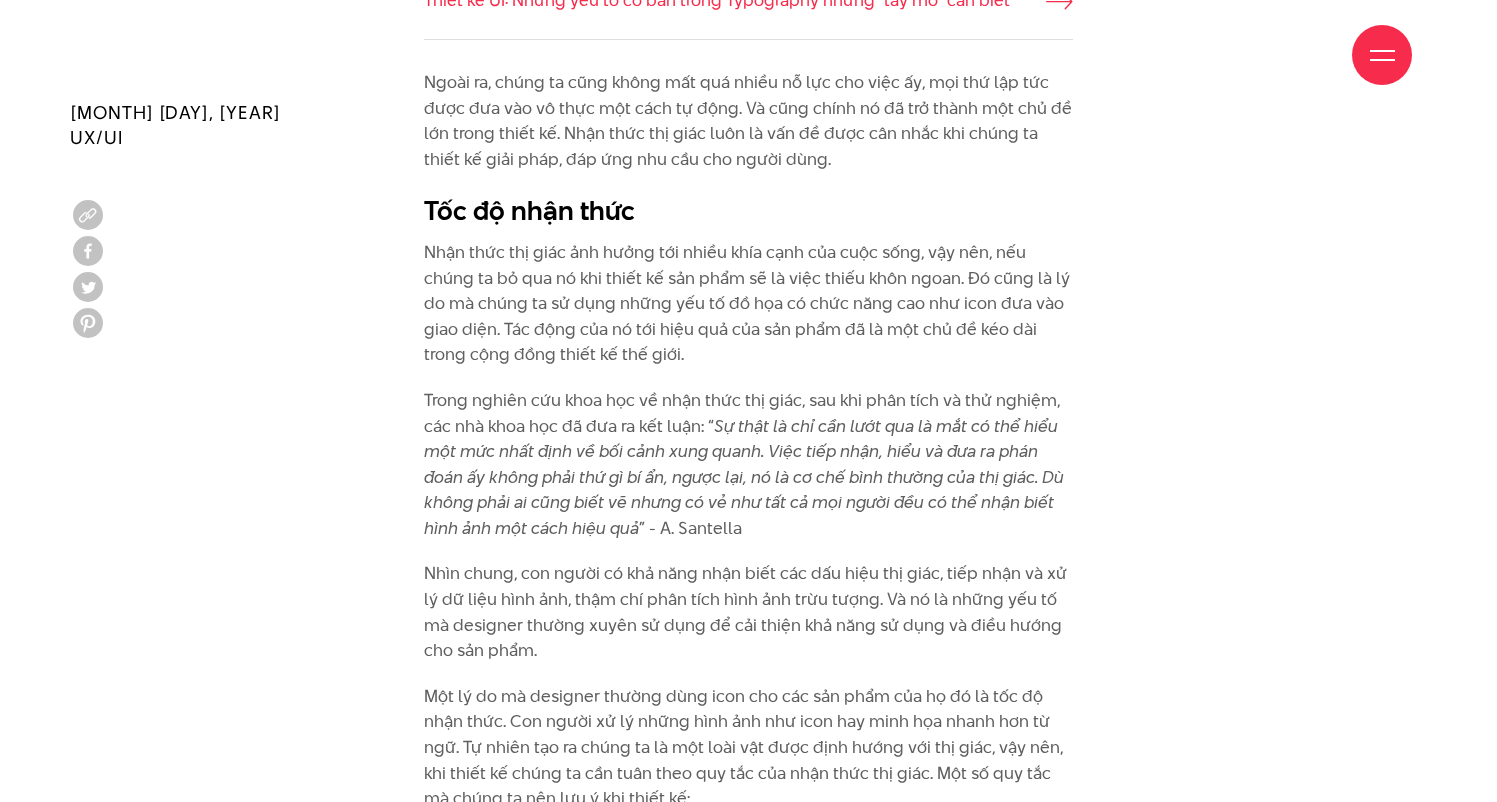 scroll, scrollTop: 1643, scrollLeft: 0, axis: vertical 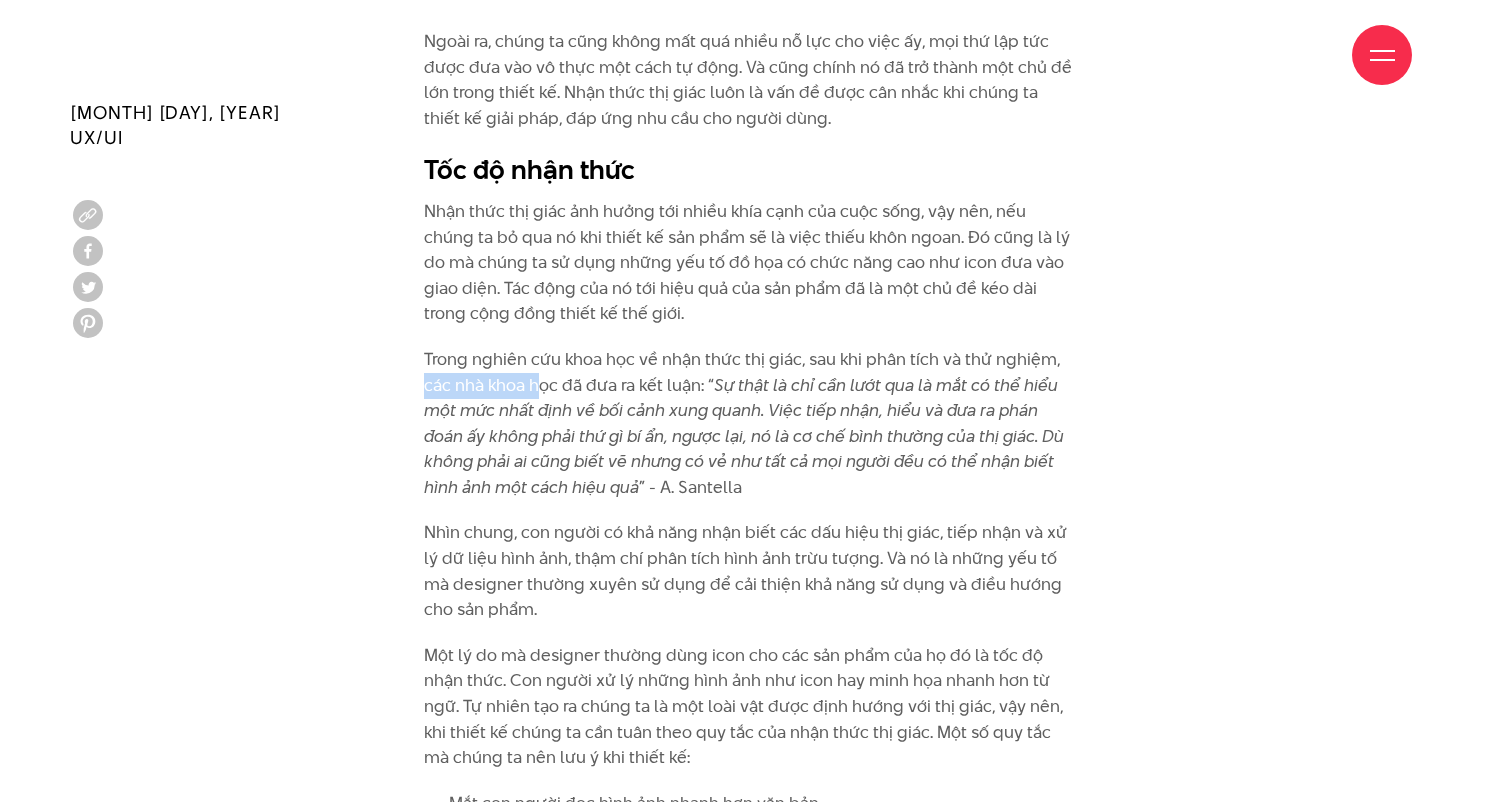 drag, startPoint x: 426, startPoint y: 372, endPoint x: 574, endPoint y: 370, distance: 148.01352 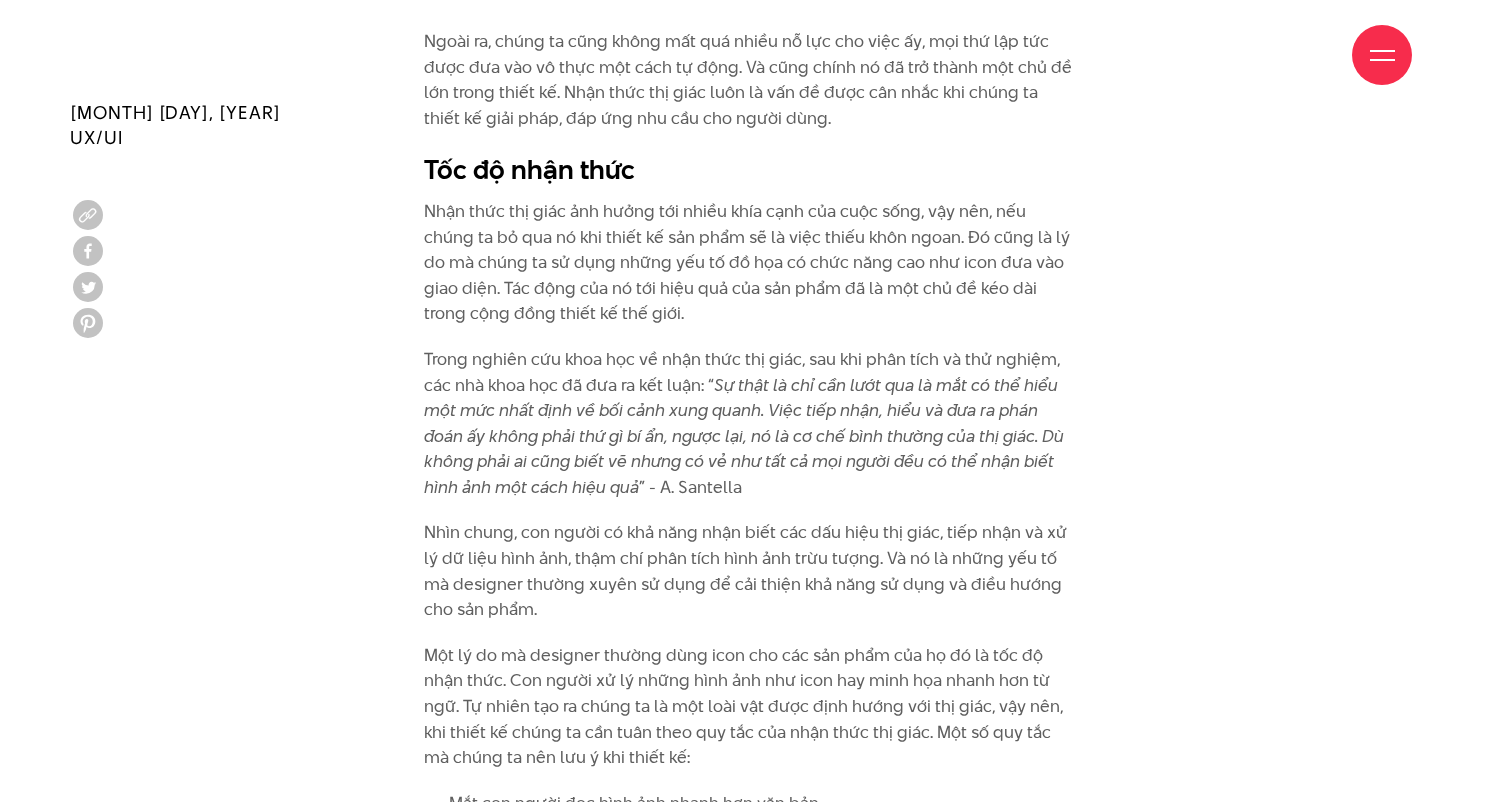 click on "Trong nghiên cứu khoa học về nhận thức thị giác, sau khi phân tích và thử nghiệm, các nhà khoa học đã đưa ra kết luận: “ Sự thật là chỉ cần lướt qua là mắt có thể hiểu một mức nhất định về bối cảnh xung quanh. Việc tiếp nhận, hiểu và đưa ra phán đoán ấy không phải thứ gì bí ẩn, ngược lại, nó là cơ chế bình thường của thị giác. Dù không phải ai cũng biết vẽ nhưng có vẻ như tất cả mọi người đều có thể nhận biết hình ảnh một cách hiệu quả ” - A. Santella" at bounding box center [748, 424] 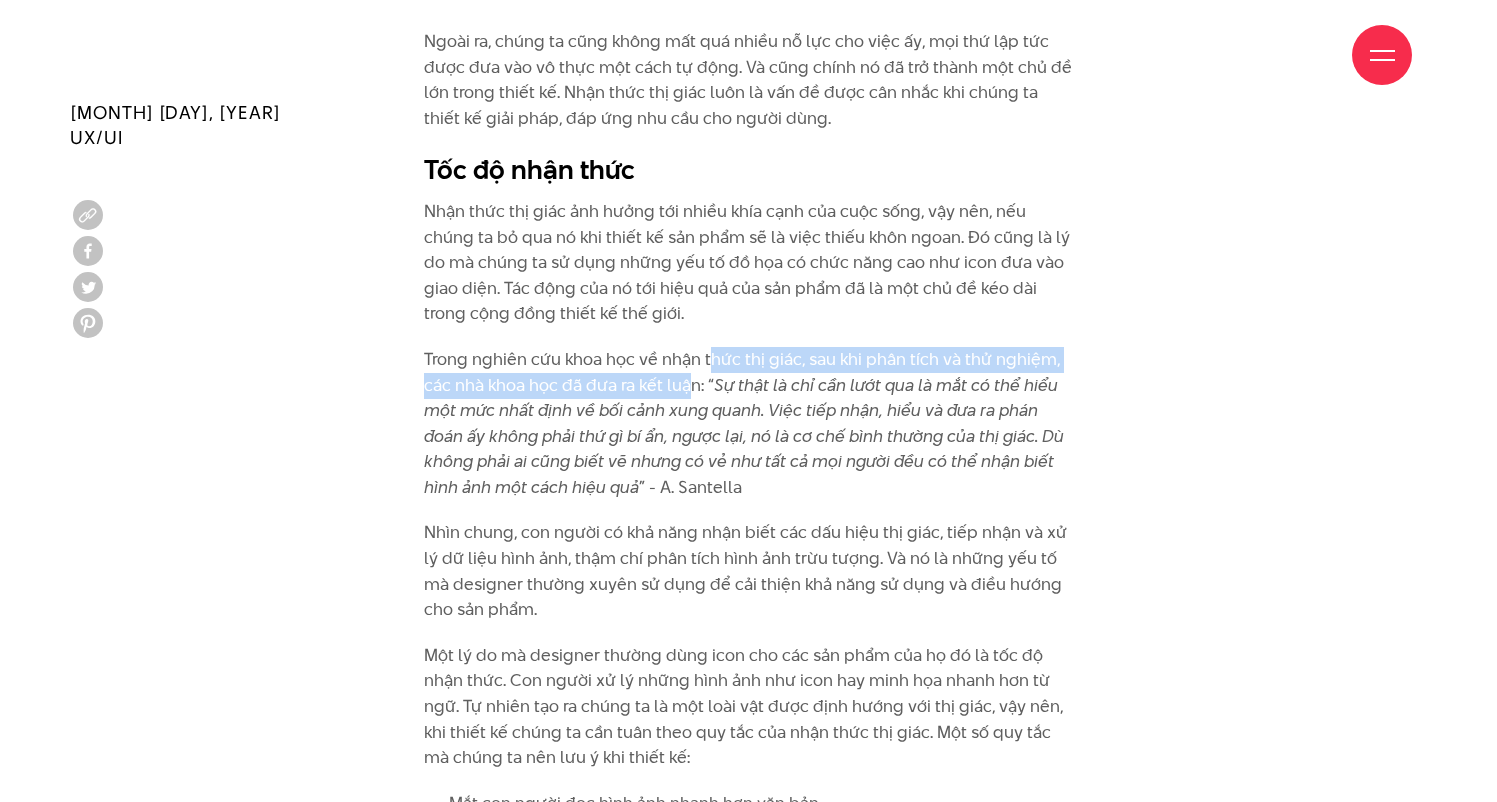 drag, startPoint x: 688, startPoint y: 363, endPoint x: 721, endPoint y: 363, distance: 33 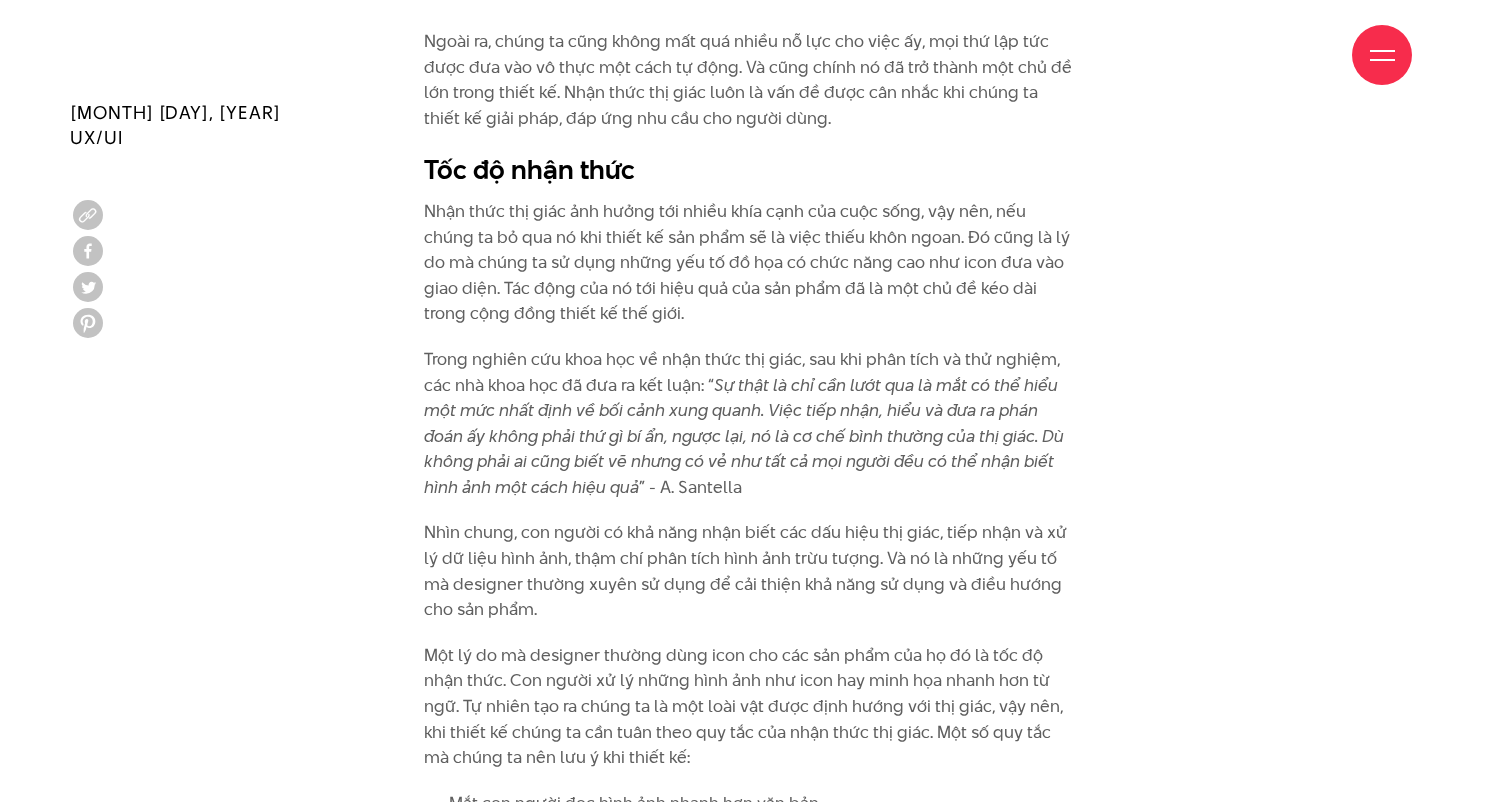 click on "Sự thật là chỉ cần lướt qua là mắt có thể hiểu một mức nhất định về bối cảnh xung quanh. Việc tiếp nhận, hiểu và đưa ra phán đoán ấy không phải thứ gì bí ẩn, ngược lại, nó là cơ chế bình thường của thị giác. Dù không phải ai cũng biết vẽ nhưng có vẻ như tất cả mọi người đều có thể nhận biết hình ảnh một cách hiệu quả" at bounding box center [744, 436] 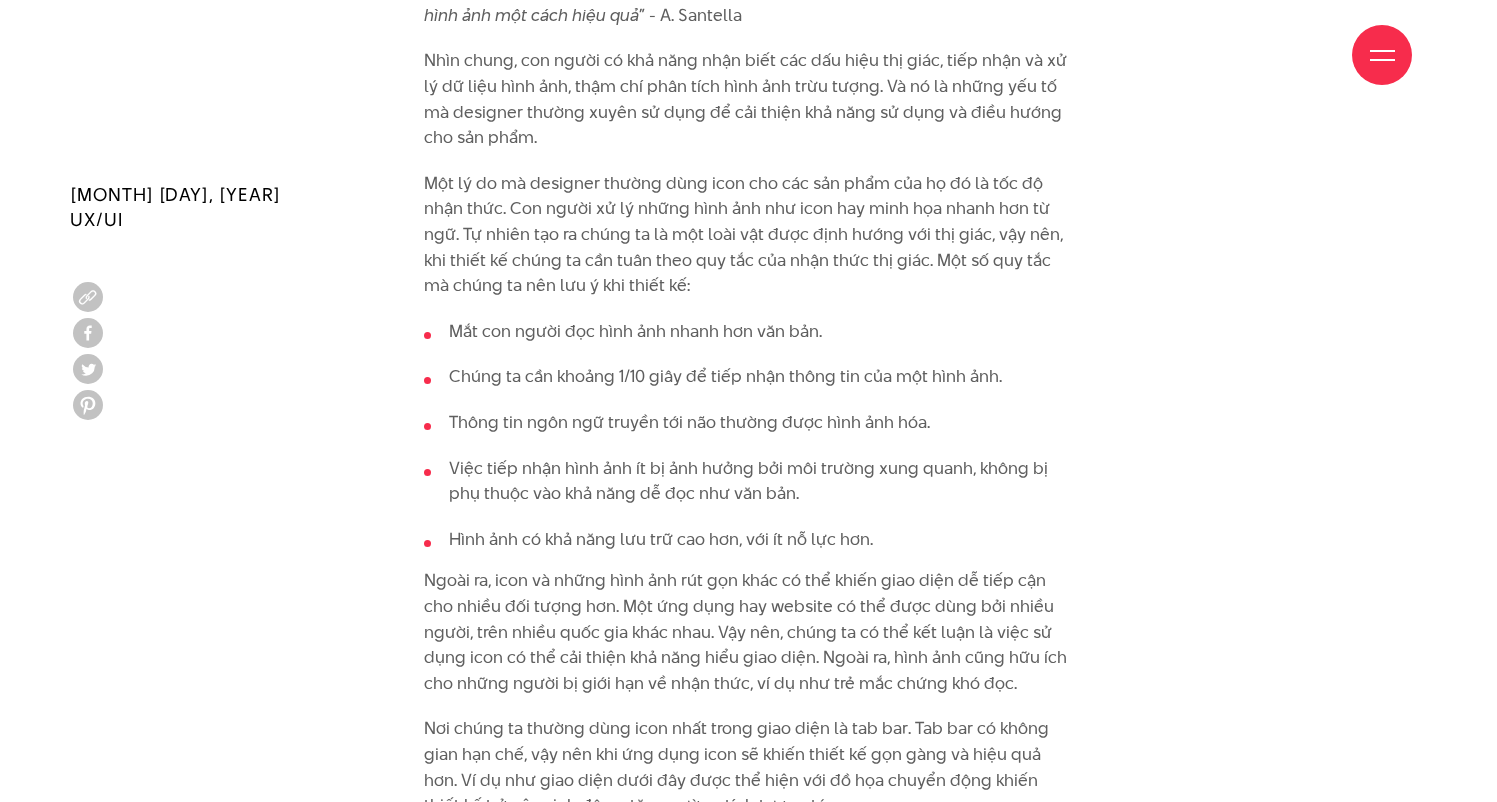 scroll, scrollTop: 2197, scrollLeft: 0, axis: vertical 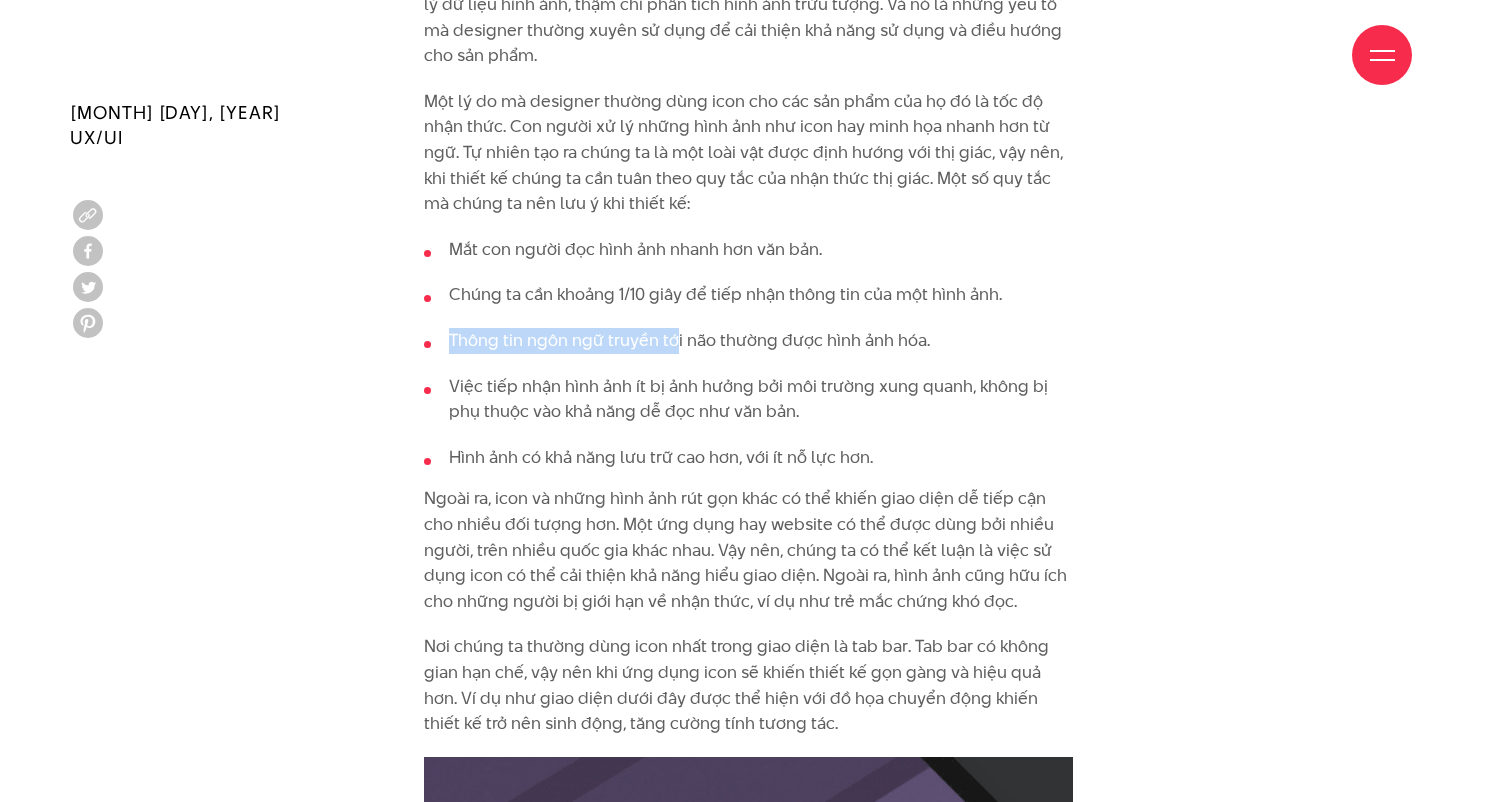 drag, startPoint x: 423, startPoint y: 325, endPoint x: 673, endPoint y: 310, distance: 250.4496 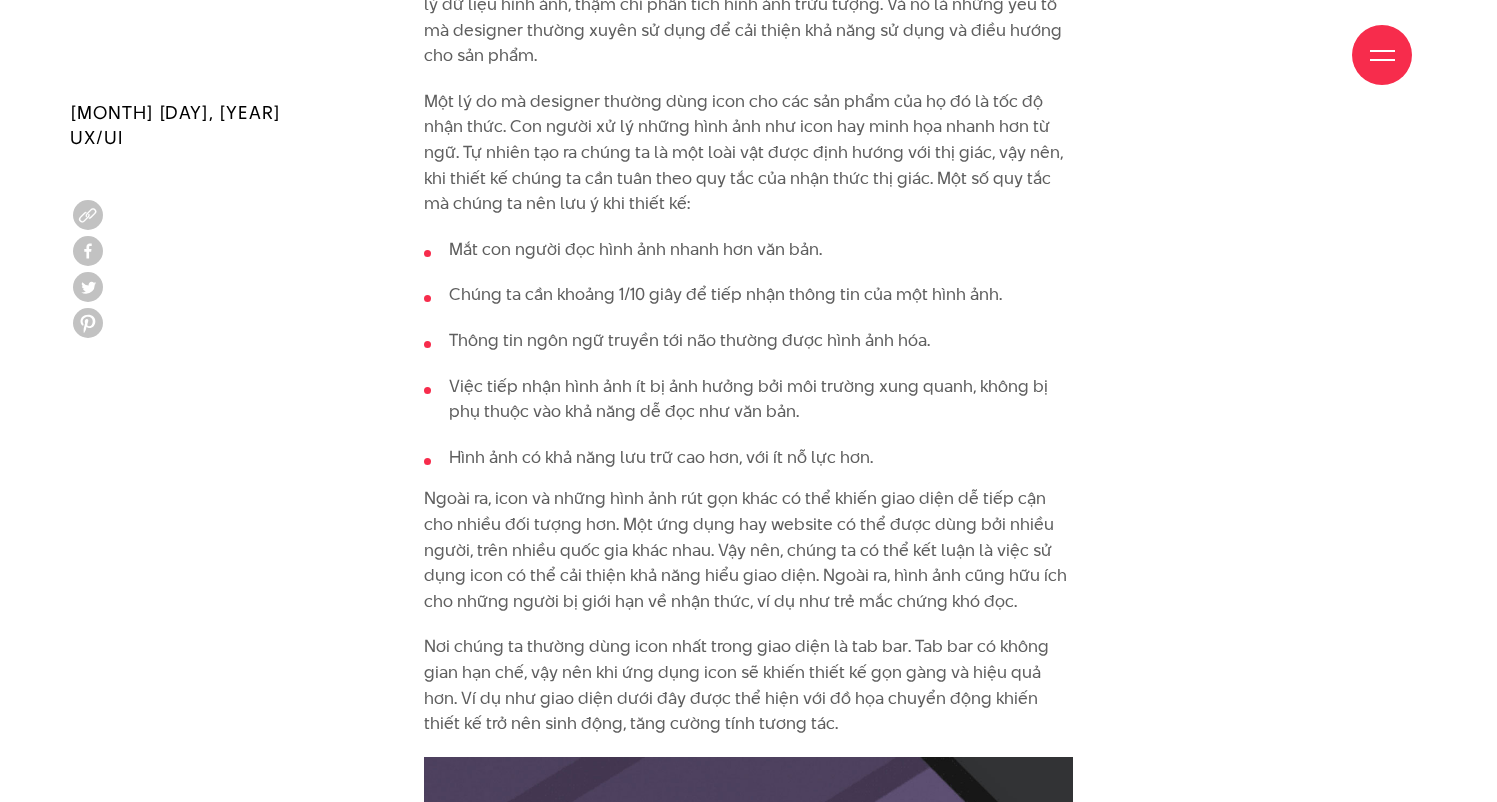click on "Thông tin ngôn ngữ truyền tới não thường được hình ảnh hóa." at bounding box center [748, 341] 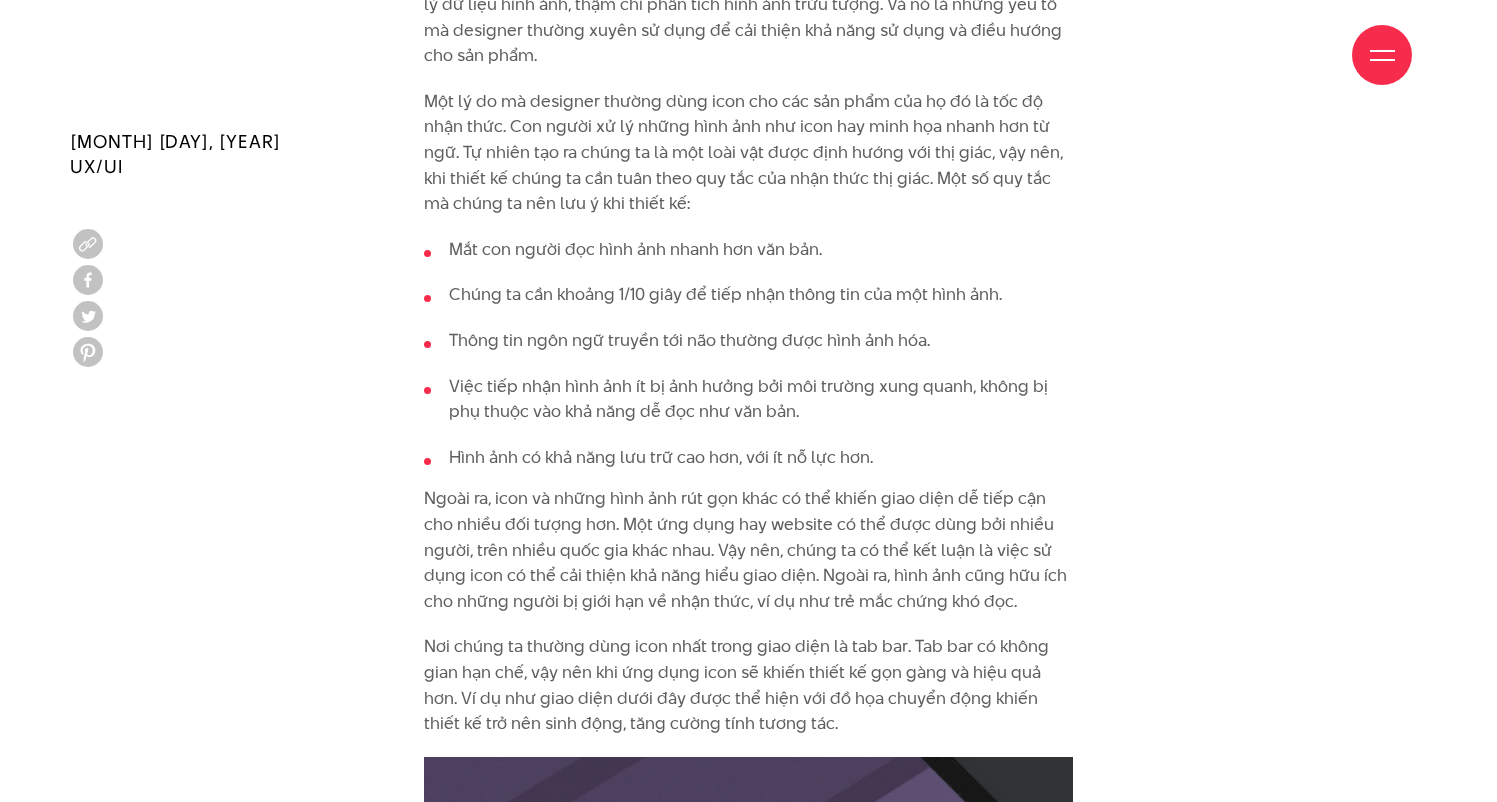 scroll, scrollTop: 2226, scrollLeft: 0, axis: vertical 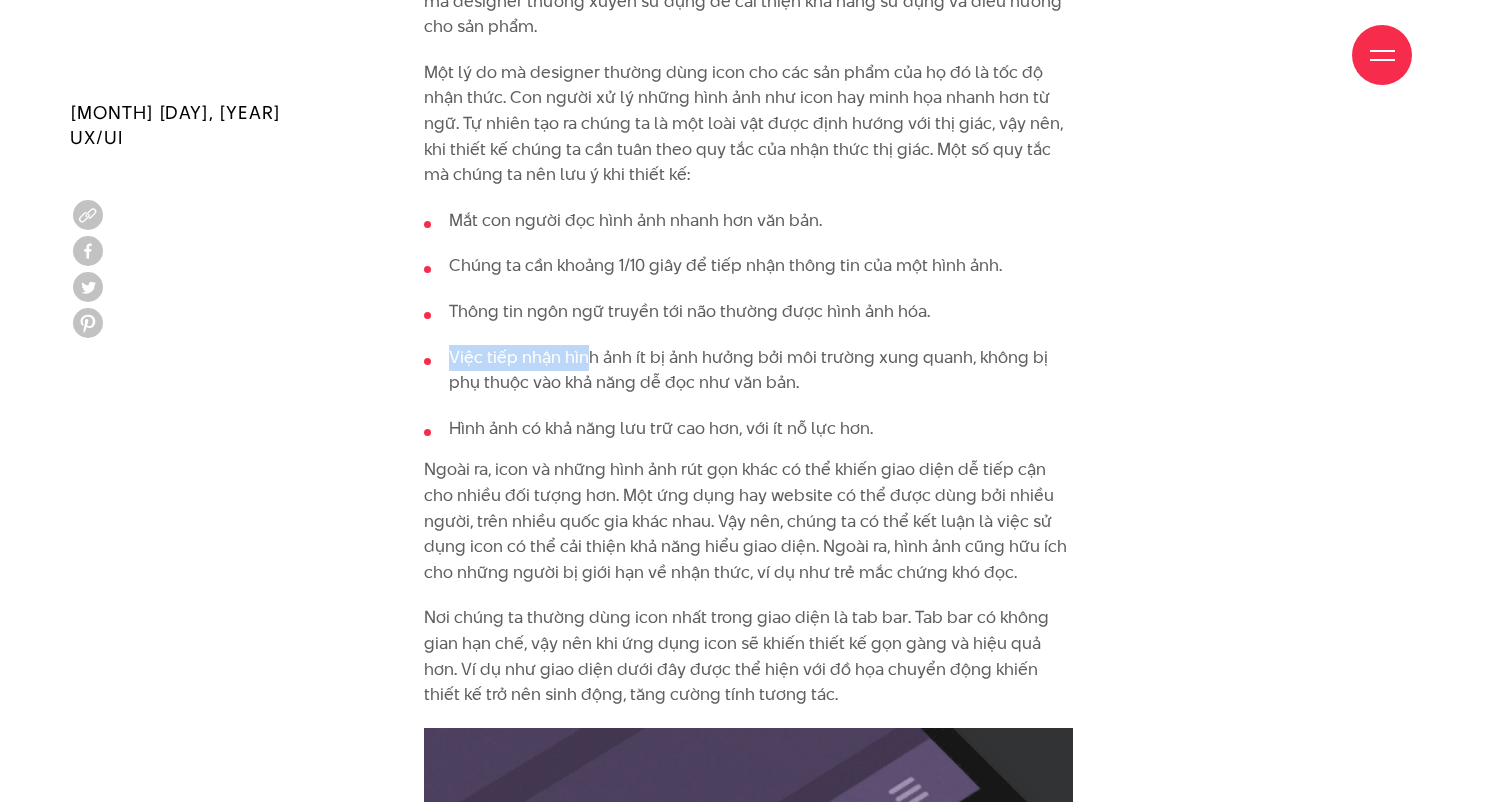 drag, startPoint x: 445, startPoint y: 331, endPoint x: 609, endPoint y: 336, distance: 164.0762 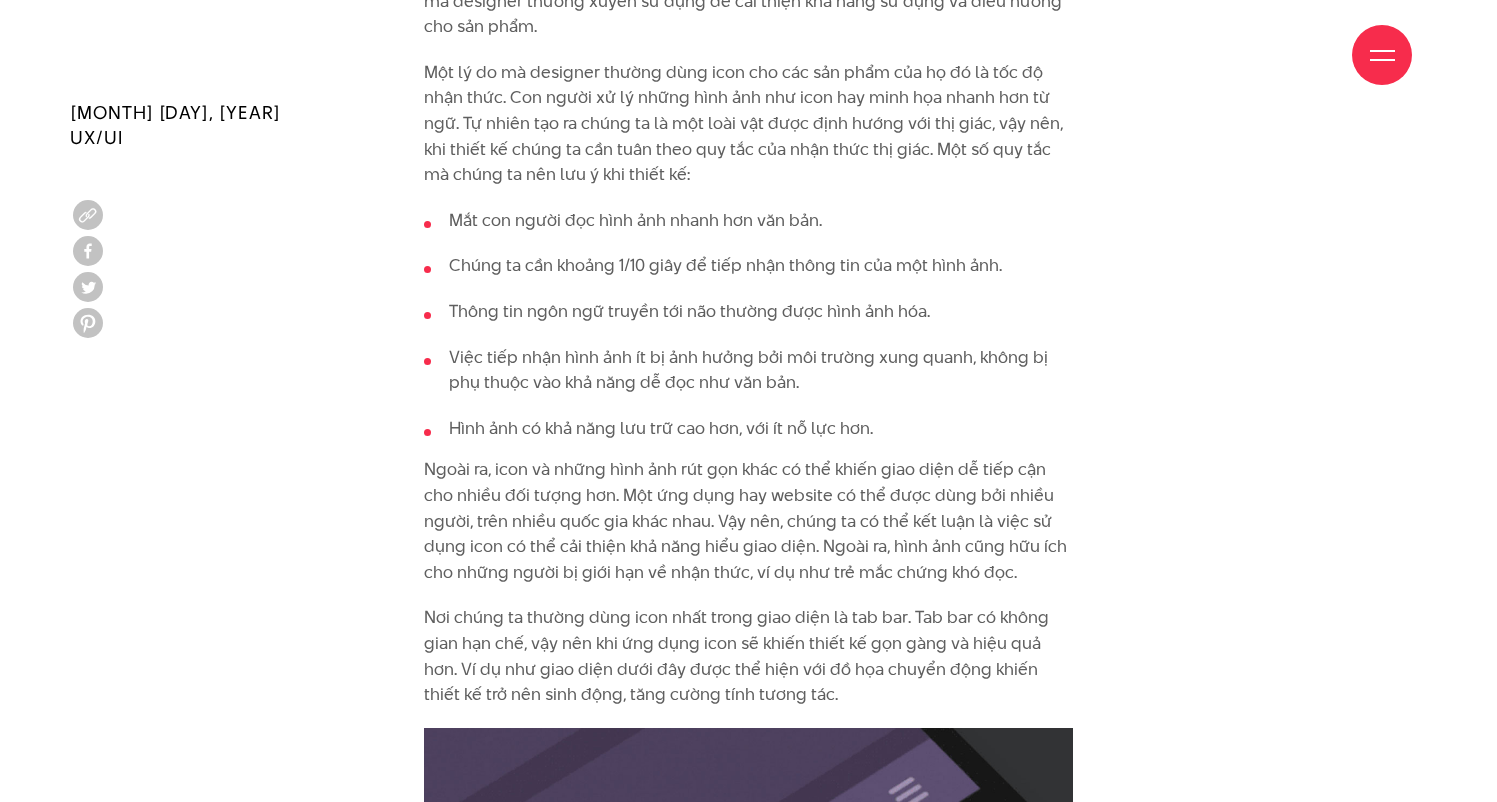 click on "Việc tiếp nhận hình ảnh ít bị ảnh hưởng bởi môi trường xung quanh, không bị phụ thuộc vào khả năng dễ đọc như văn bản." at bounding box center (748, 370) 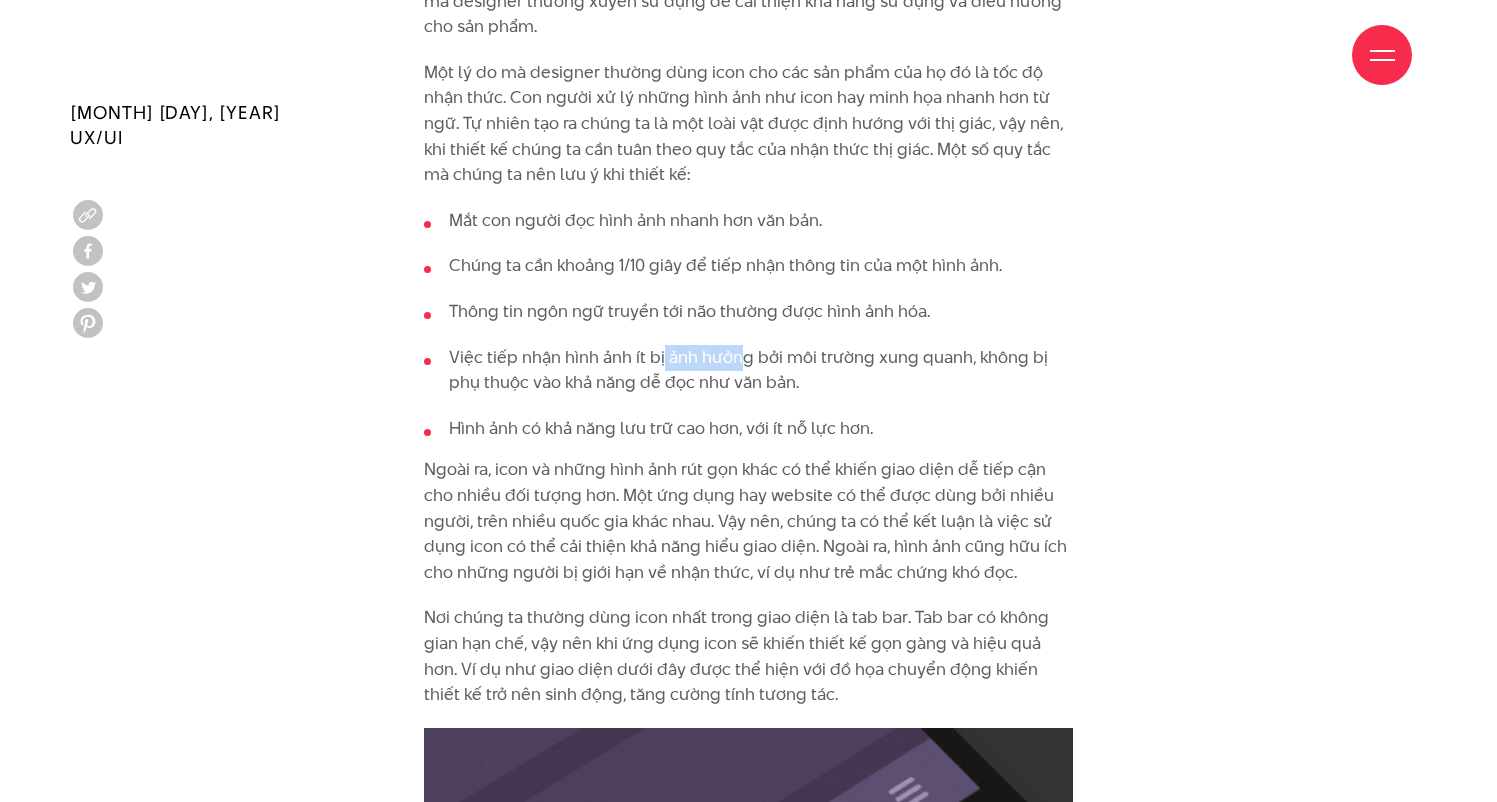 drag, startPoint x: 669, startPoint y: 330, endPoint x: 778, endPoint y: 330, distance: 109 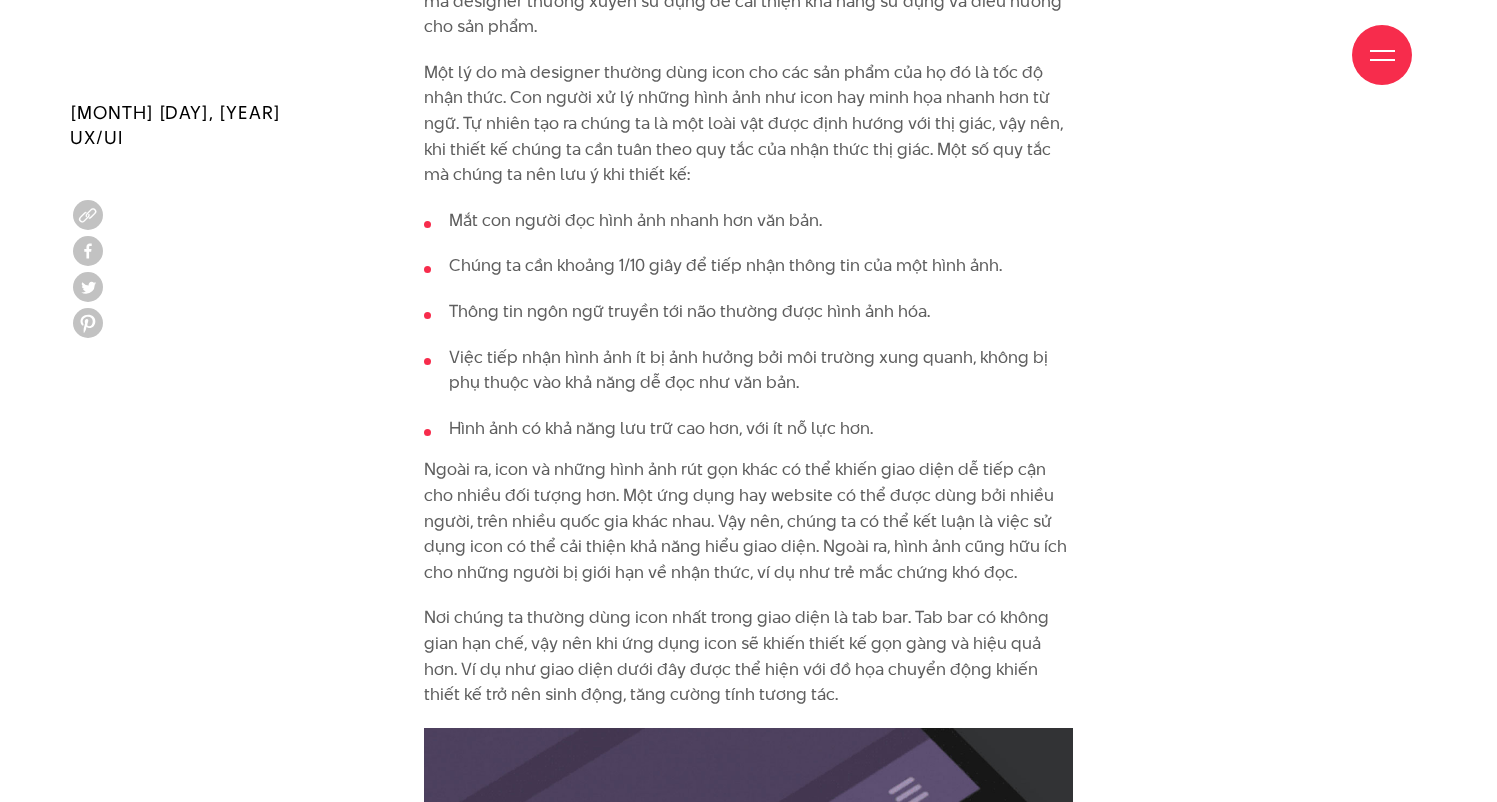 click on "Việc tiếp nhận hình ảnh ít bị ảnh hưởng bởi môi trường xung quanh, không bị phụ thuộc vào khả năng dễ đọc như văn bản." at bounding box center [748, 370] 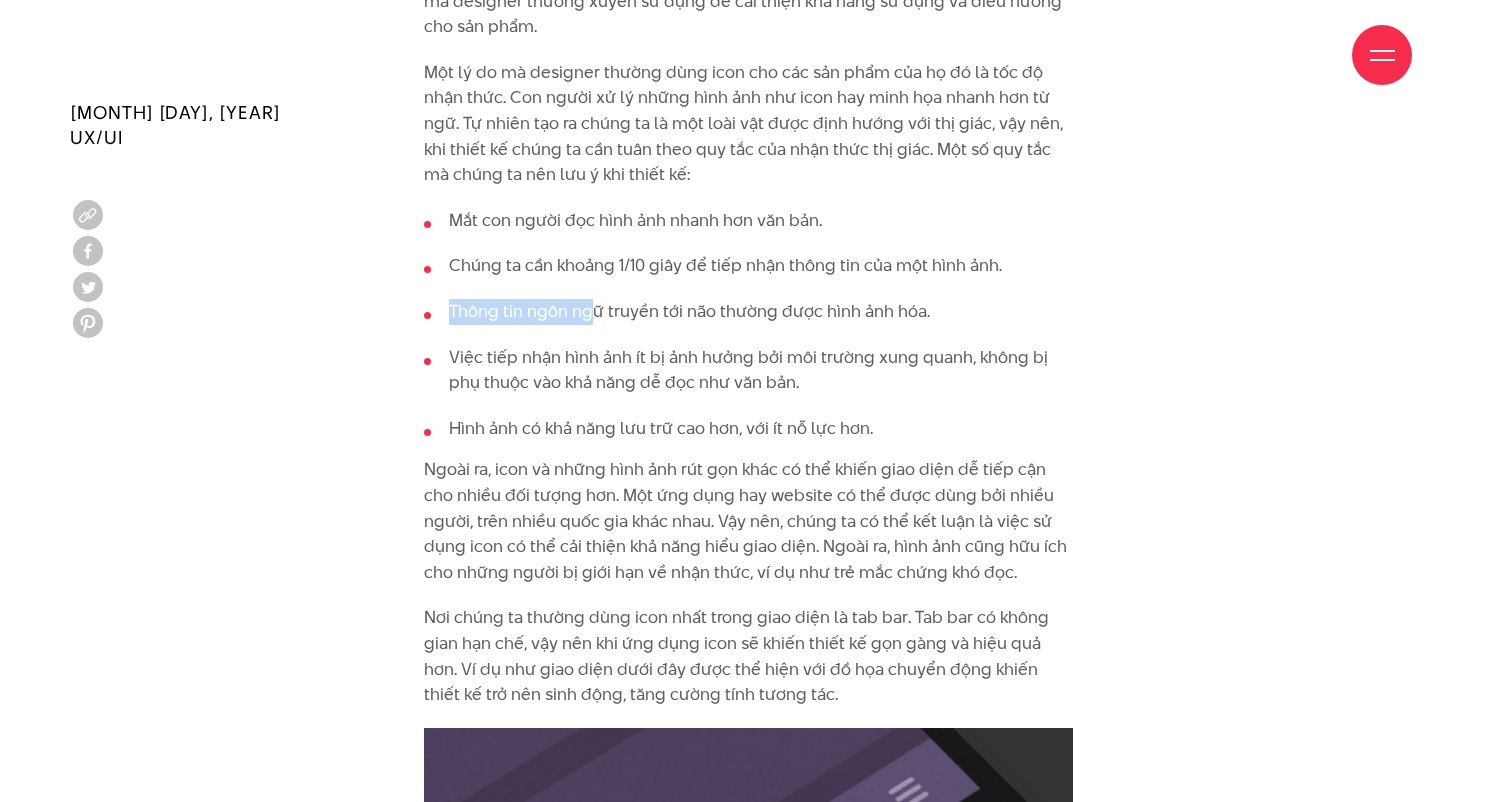 drag, startPoint x: 447, startPoint y: 289, endPoint x: 600, endPoint y: 288, distance: 153.00327 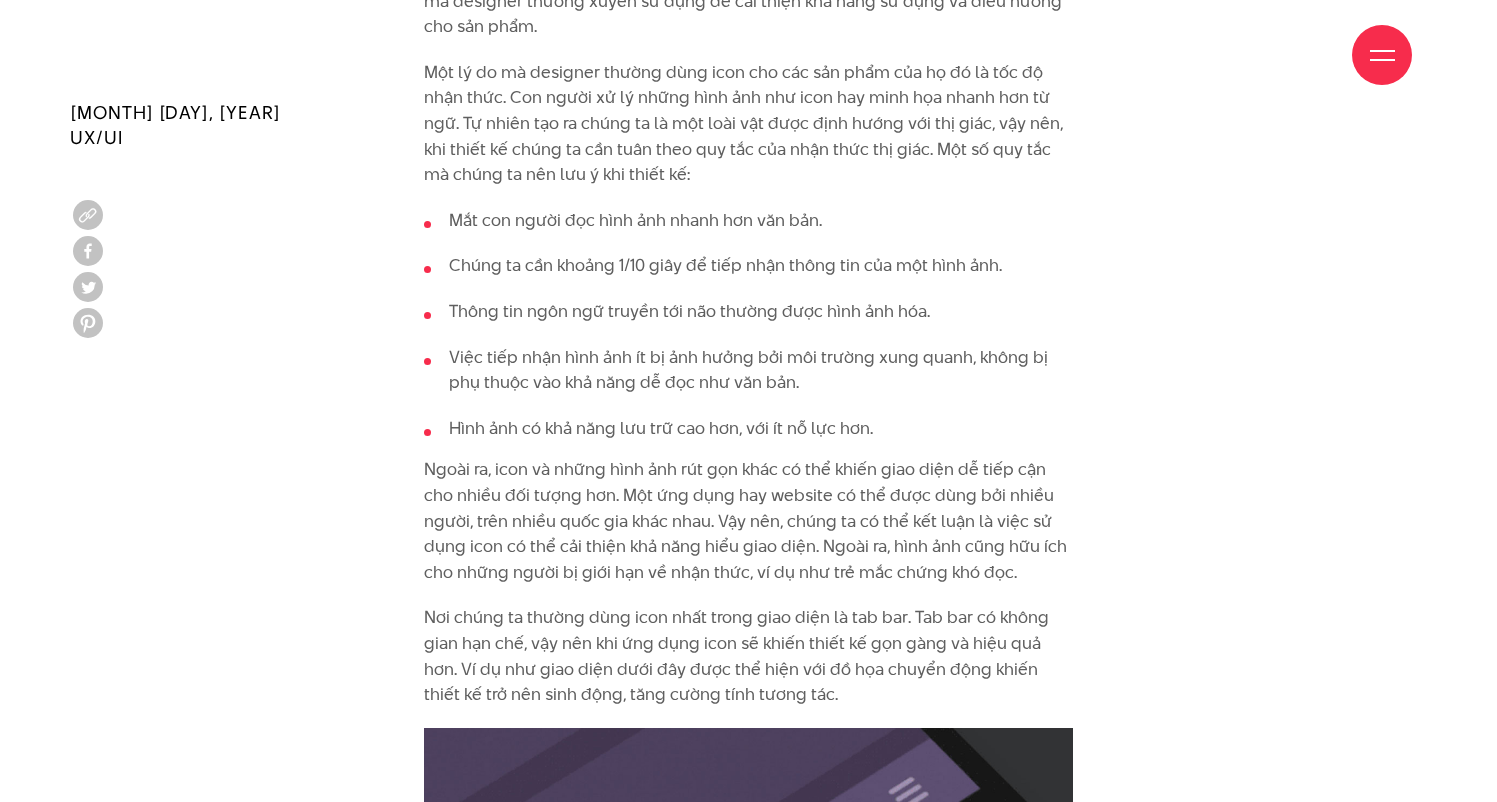 click on "Thông tin ngôn ngữ truyền tới não thường được hình ảnh hóa." at bounding box center (748, 312) 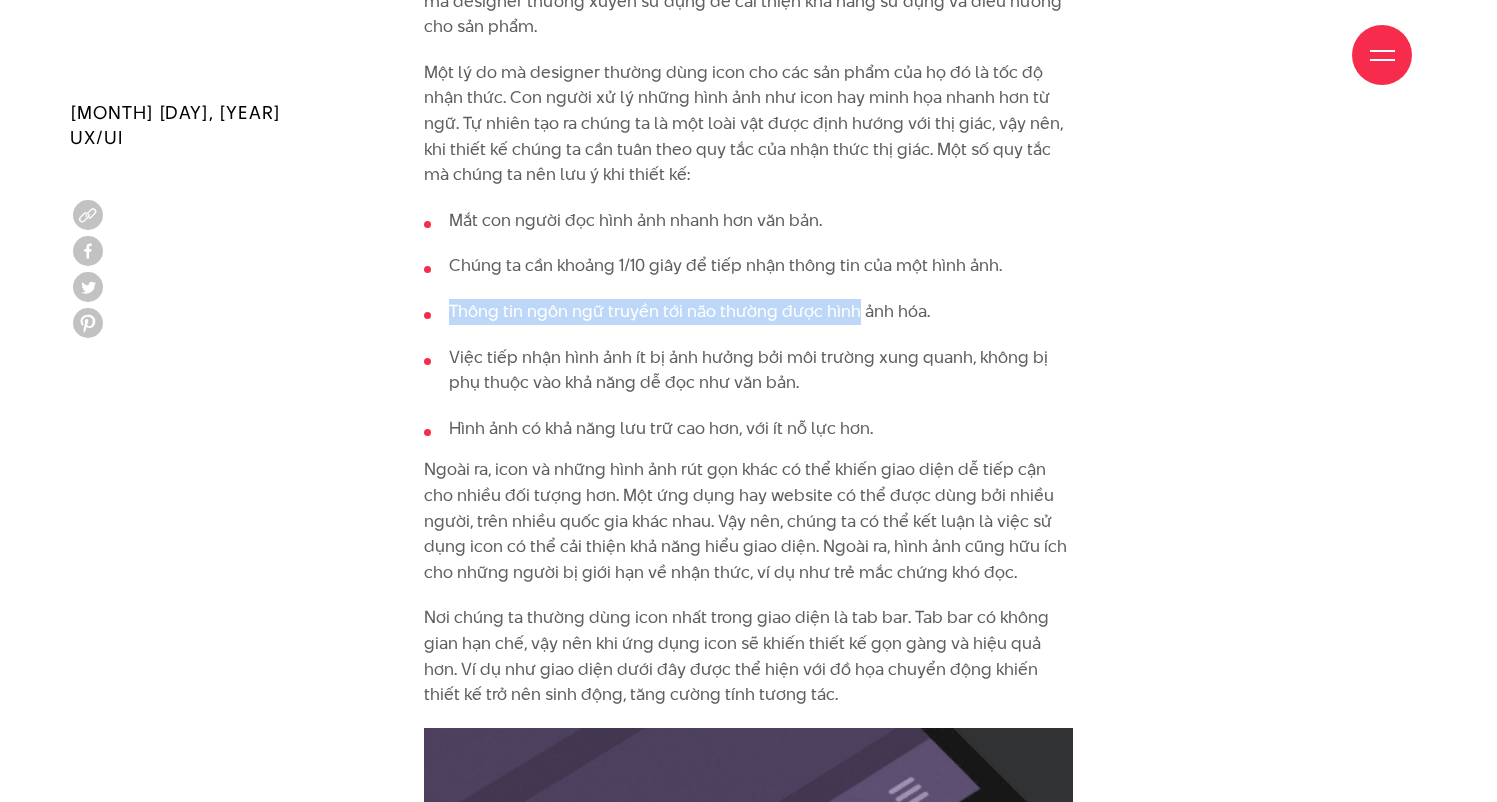 drag, startPoint x: 458, startPoint y: 293, endPoint x: 855, endPoint y: 295, distance: 397.00504 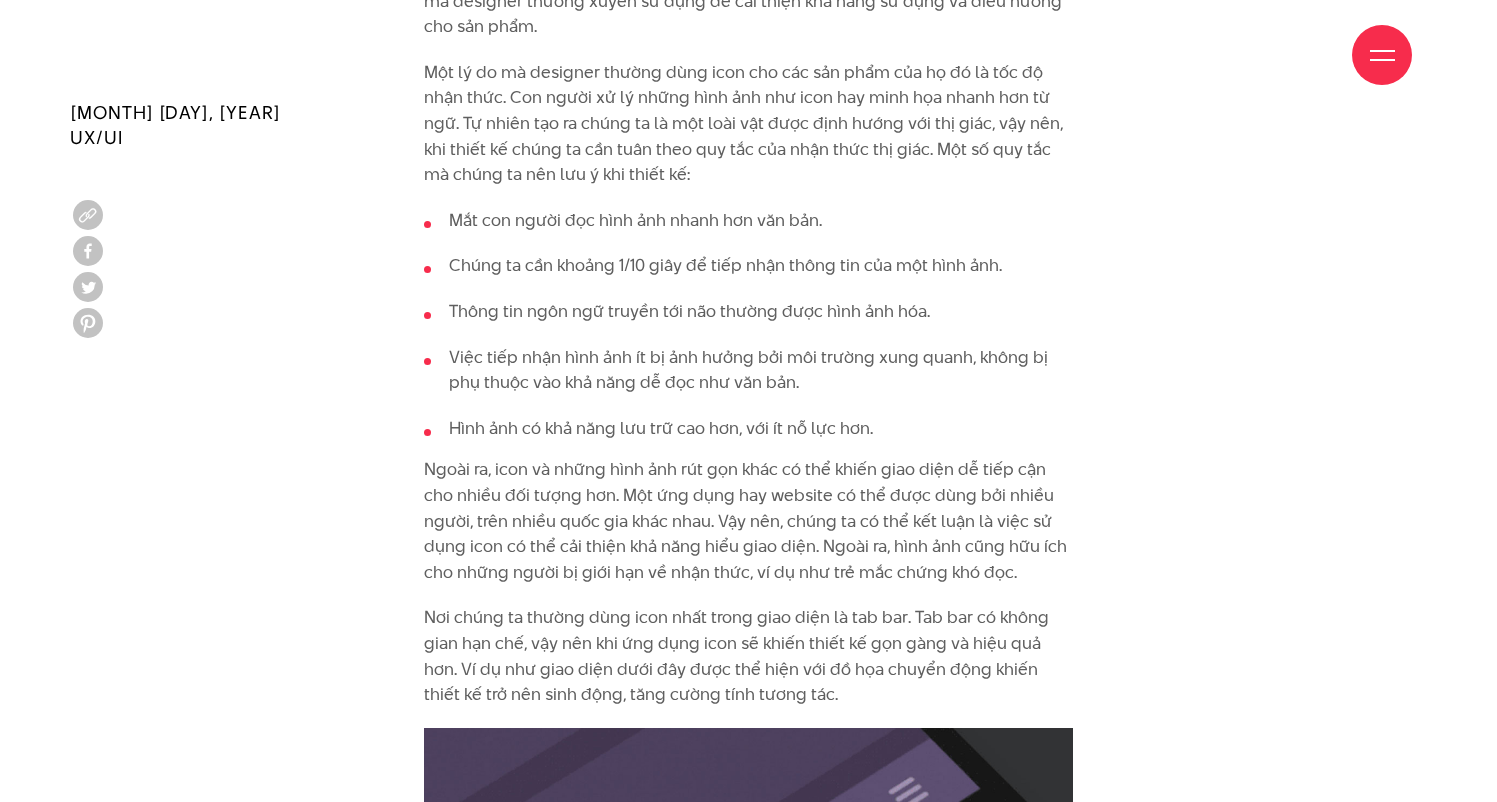 click on "Thông tin ngôn ngữ truyền tới não thường được hình ảnh hóa." at bounding box center (748, 312) 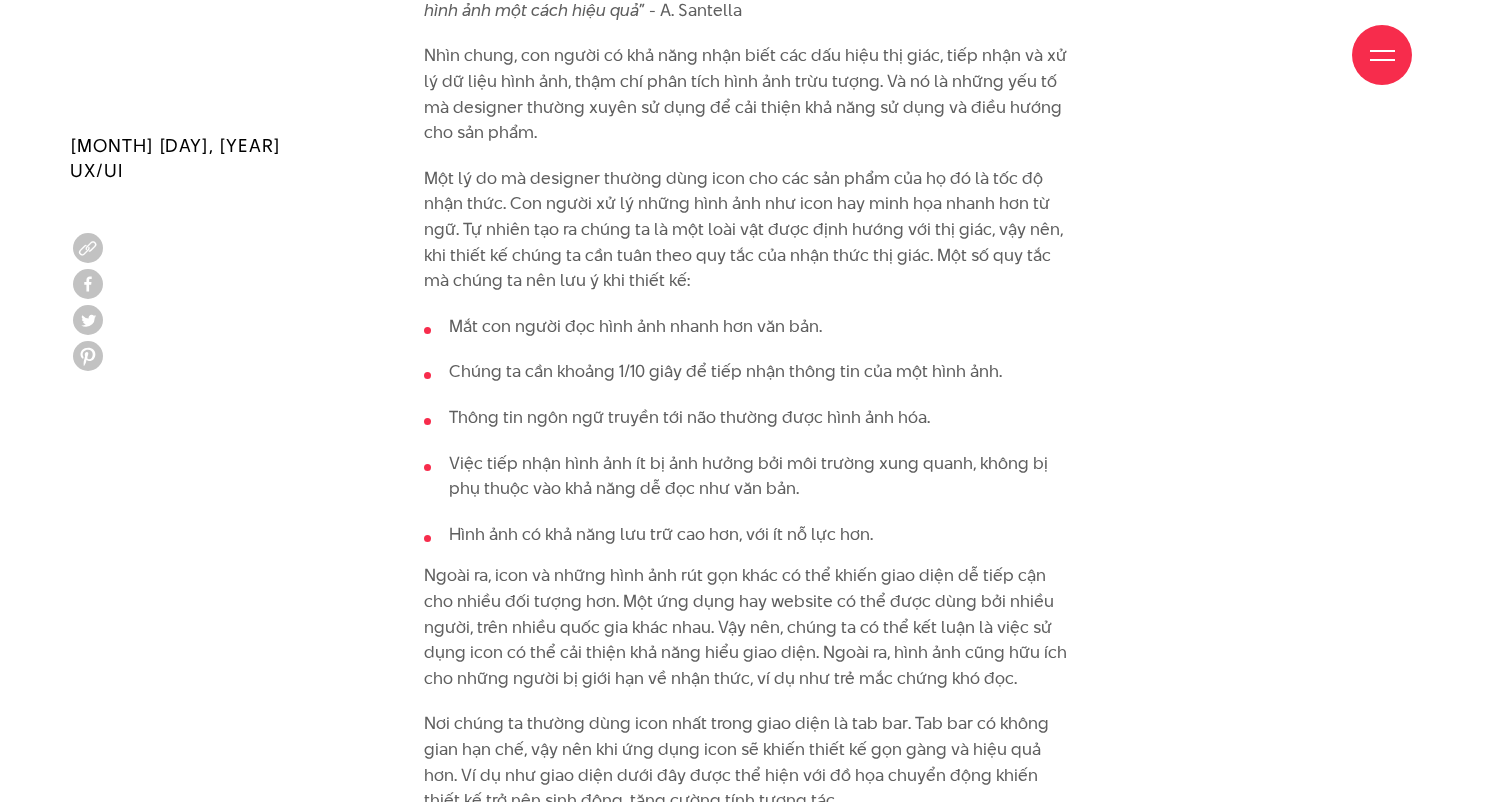 scroll, scrollTop: 2216, scrollLeft: 0, axis: vertical 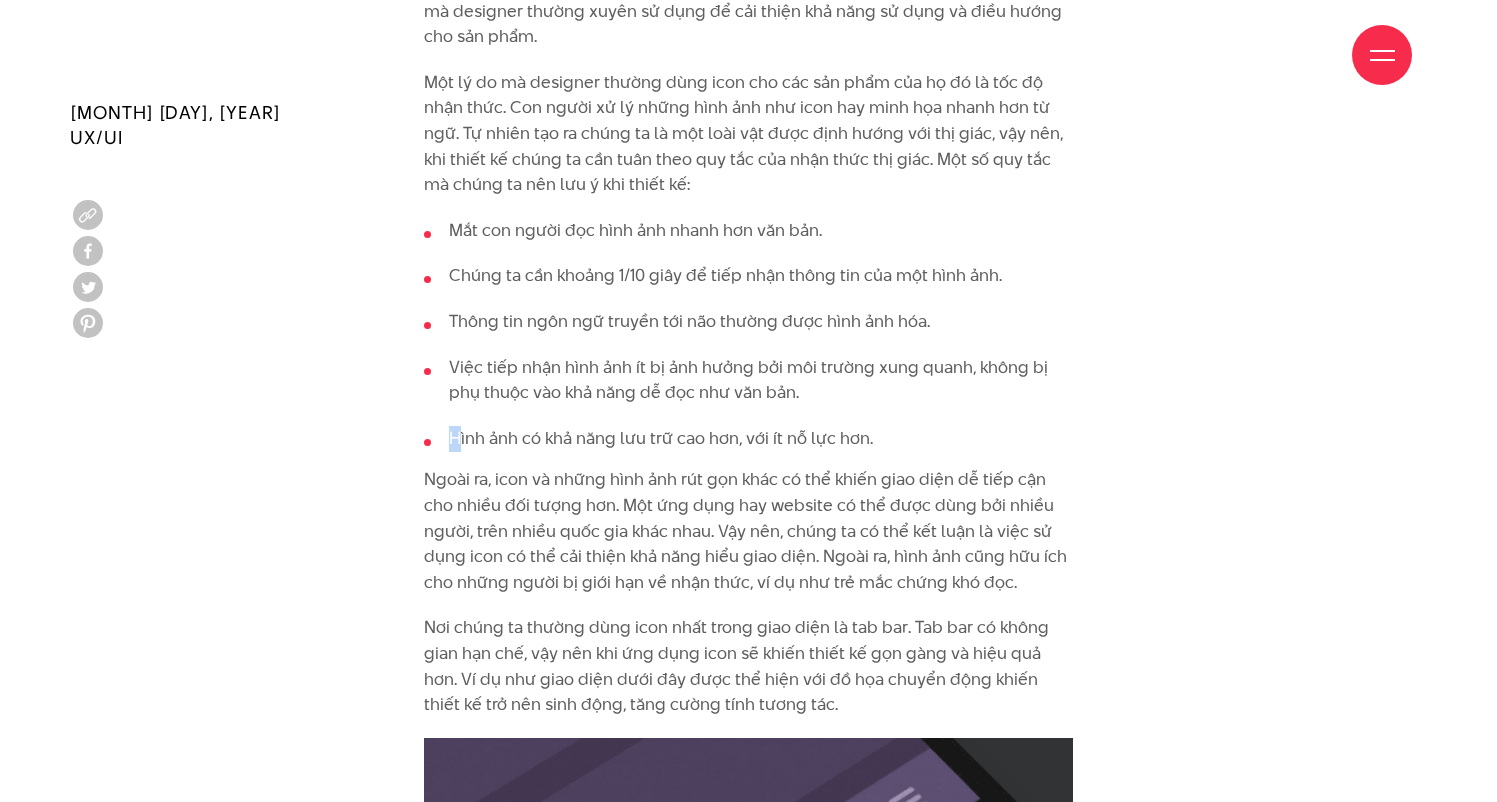 drag, startPoint x: 463, startPoint y: 416, endPoint x: 802, endPoint y: 402, distance: 339.28897 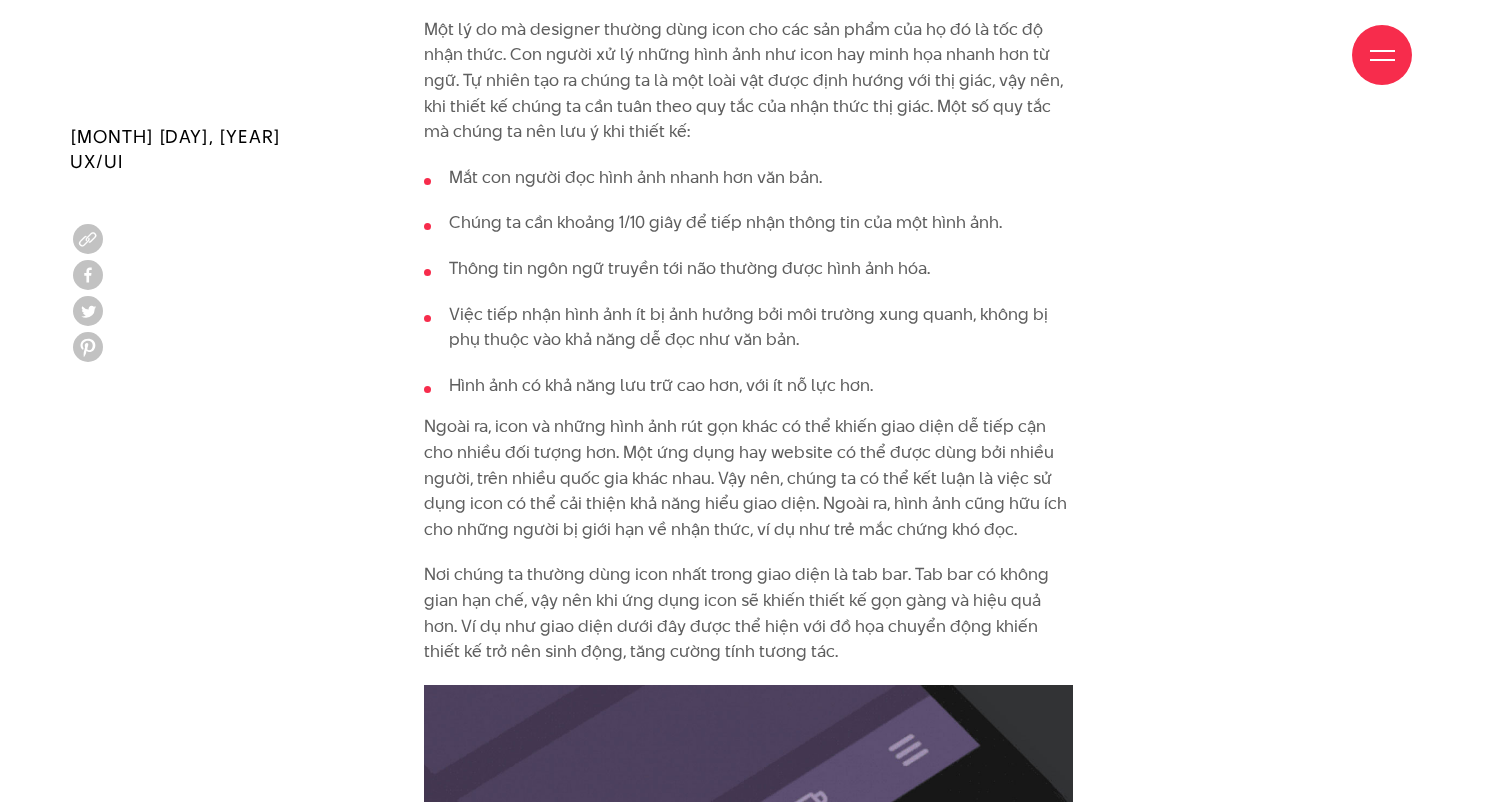 scroll, scrollTop: 2293, scrollLeft: 0, axis: vertical 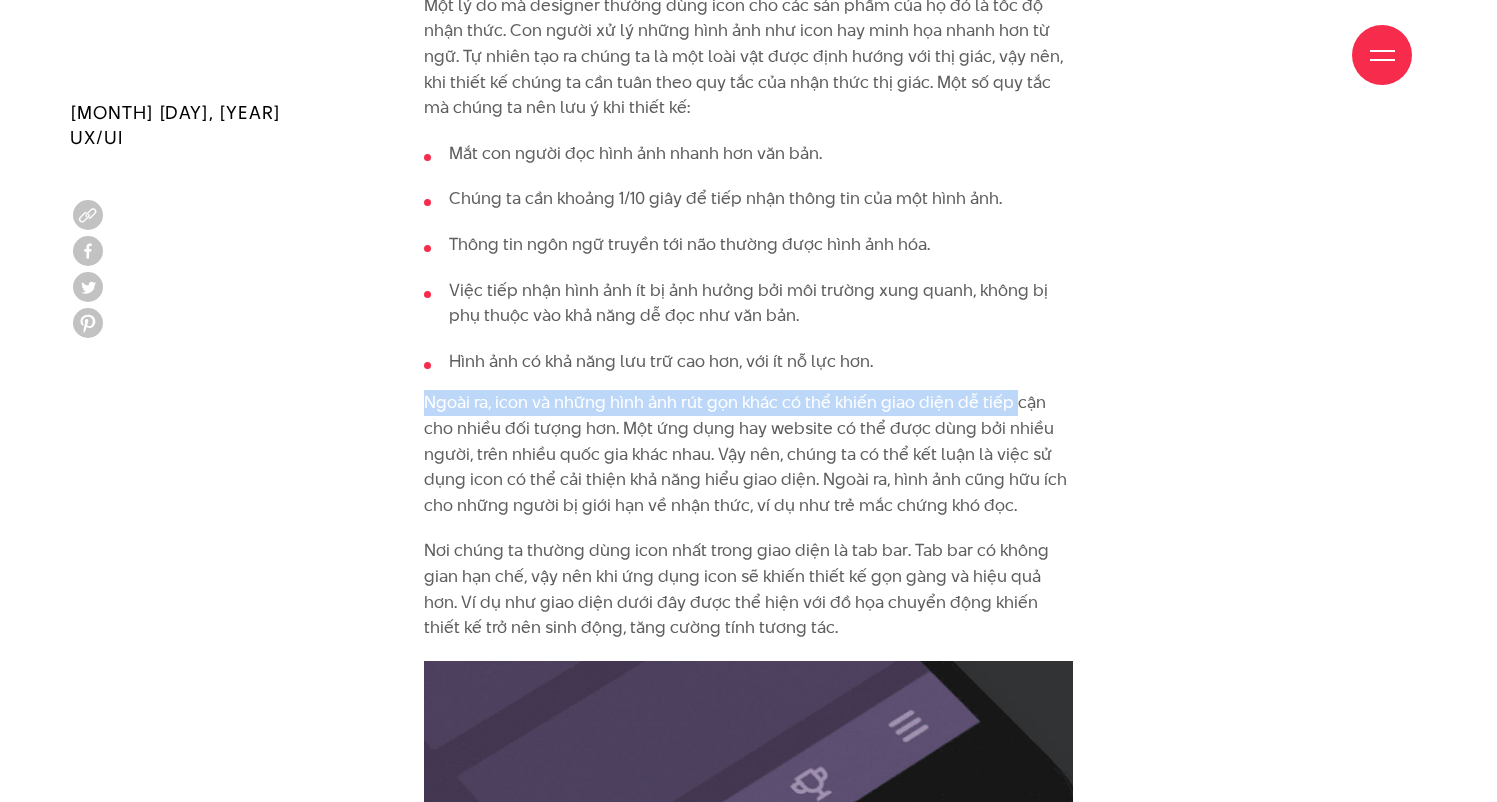 drag, startPoint x: 431, startPoint y: 377, endPoint x: 1010, endPoint y: 377, distance: 579 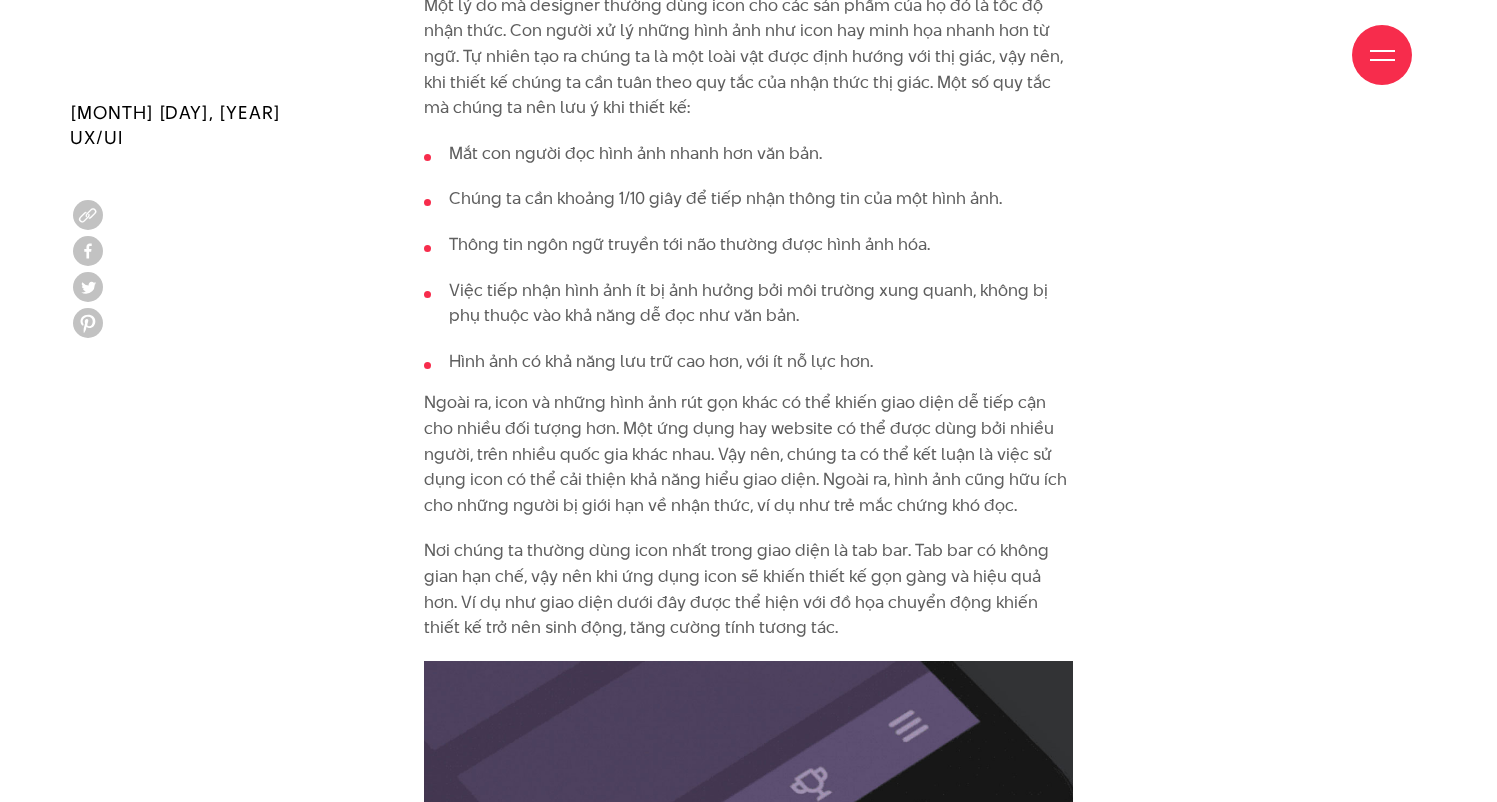 click on "Ngoài ra, icon và những hình ảnh rút gọn khác có thể khiến giao diện dễ tiếp cận cho nhiều đối tượng hơn. Một ứng dụng hay website có thể được dùng bởi nhiều người, trên nhiều quốc gia khác nhau. Vậy nên, chúng ta có thể kết luận là việc sử dụng icon có thể cải thiện khả năng hiểu giao diện. Ngoài ra, hình ảnh cũng hữu ích cho những người bị giới hạn về nhận thức, ví dụ như trẻ mắc chứng khó đọc." at bounding box center (748, 454) 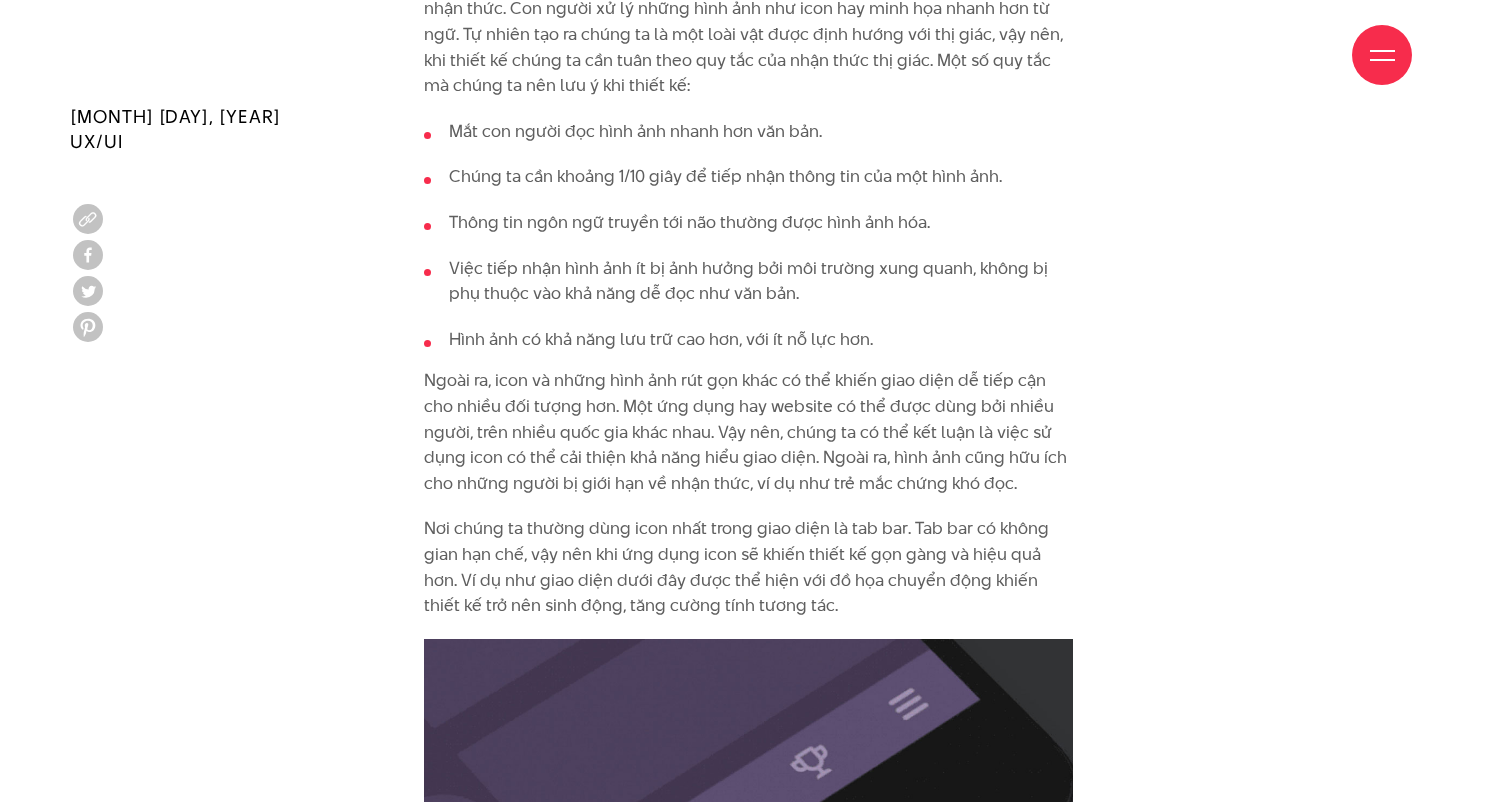 scroll, scrollTop: 2319, scrollLeft: 0, axis: vertical 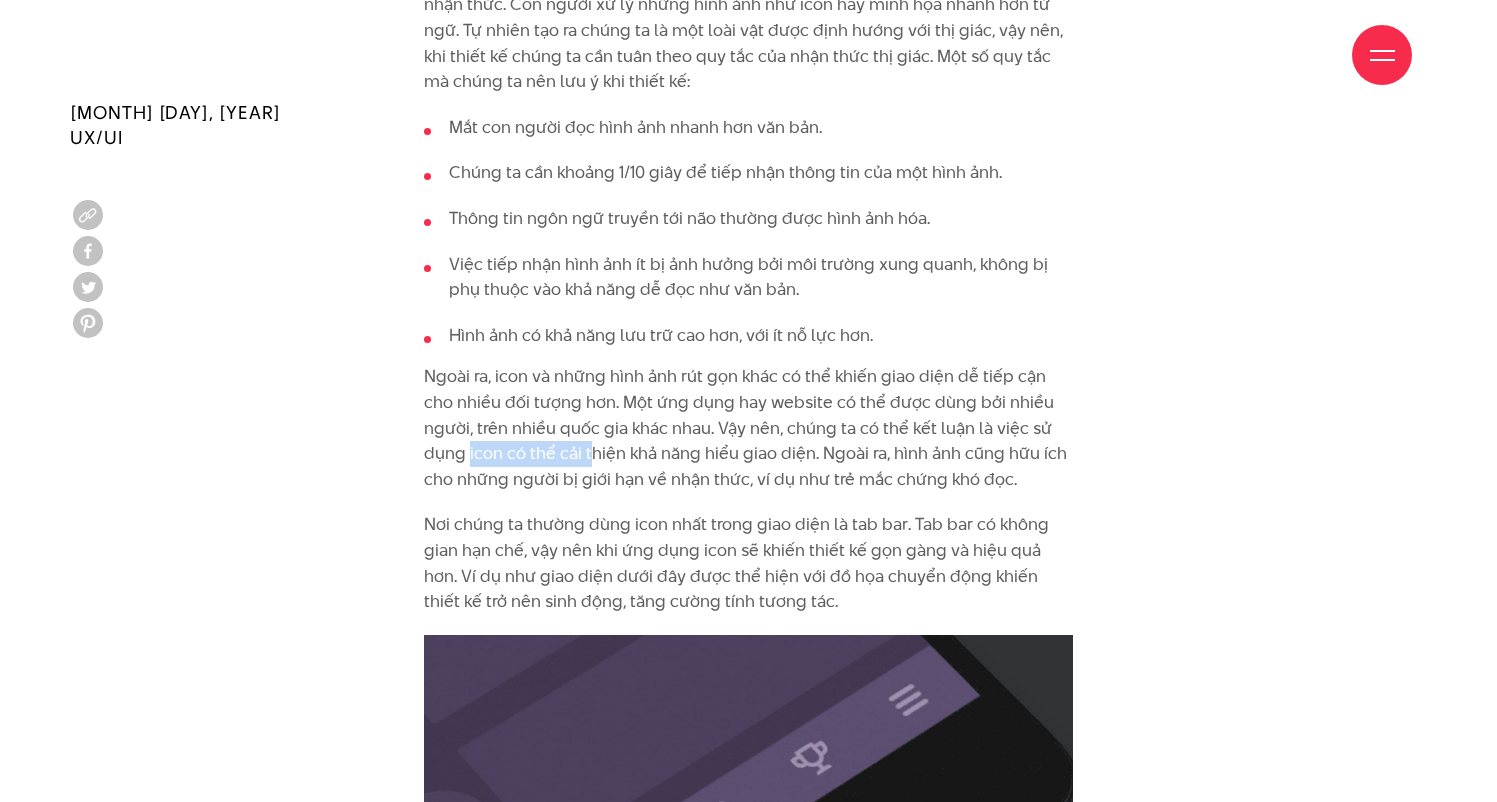 drag, startPoint x: 426, startPoint y: 433, endPoint x: 607, endPoint y: 425, distance: 181.17671 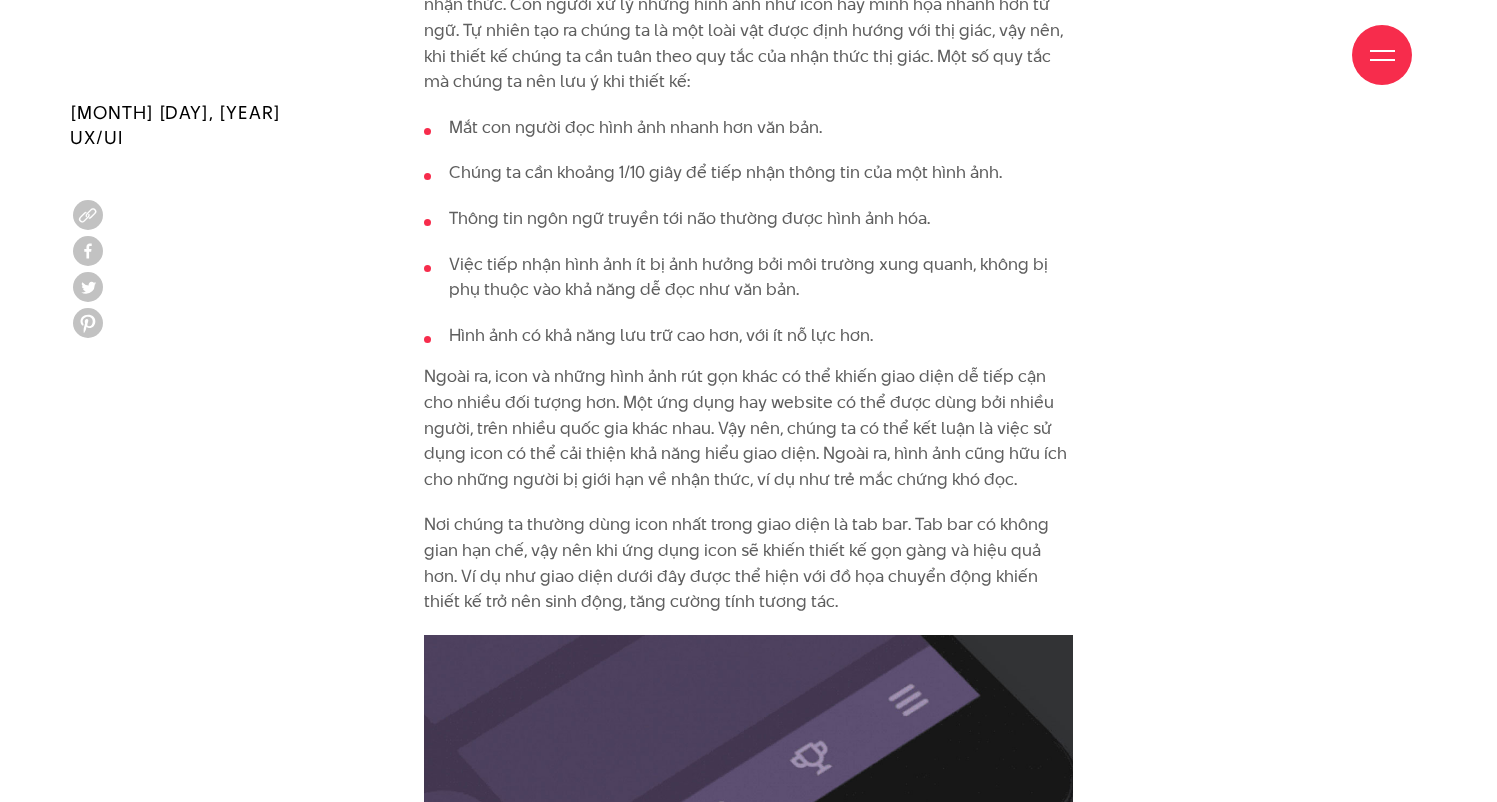 click on "Ngoài ra, icon và những hình ảnh rút gọn khác có thể khiến giao diện dễ tiếp cận cho nhiều đối tượng hơn. Một ứng dụng hay website có thể được dùng bởi nhiều người, trên nhiều quốc gia khác nhau. Vậy nên, chúng ta có thể kết luận là việc sử dụng icon có thể cải thiện khả năng hiểu giao diện. Ngoài ra, hình ảnh cũng hữu ích cho những người bị giới hạn về nhận thức, ví dụ như trẻ mắc chứng khó đọc." at bounding box center [748, 428] 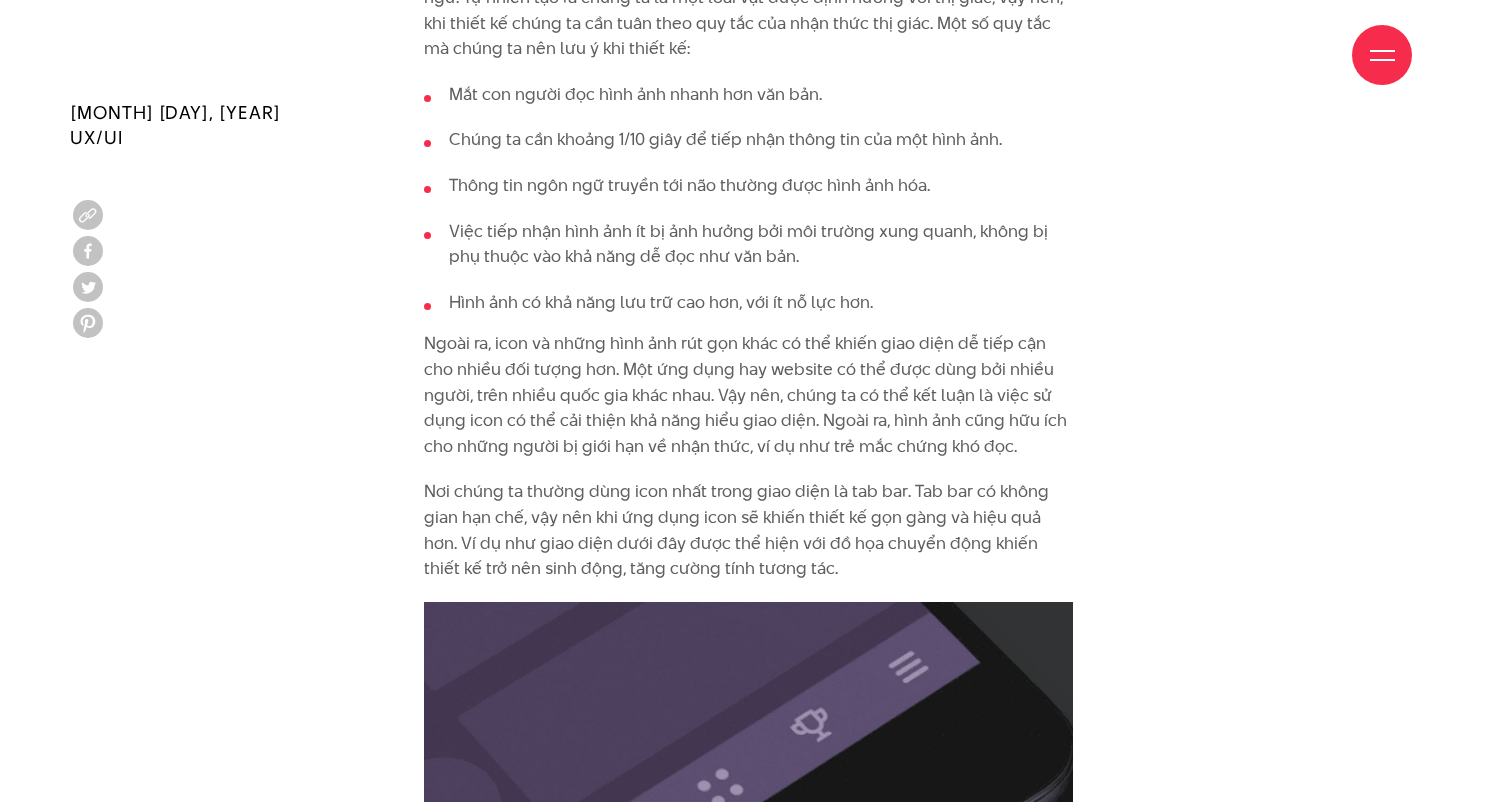 scroll, scrollTop: 2406, scrollLeft: 0, axis: vertical 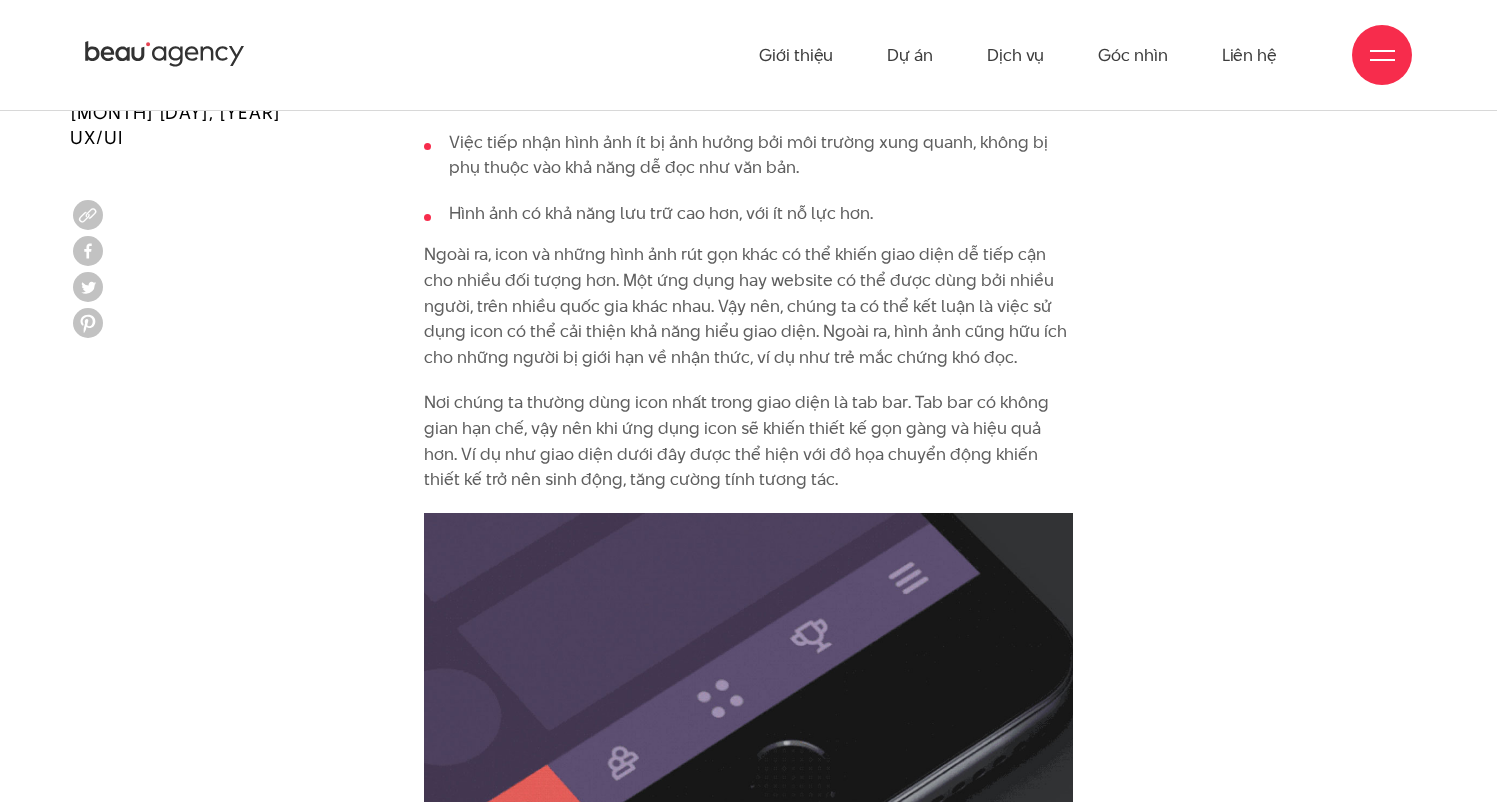 drag, startPoint x: 433, startPoint y: 379, endPoint x: 828, endPoint y: 357, distance: 395.61218 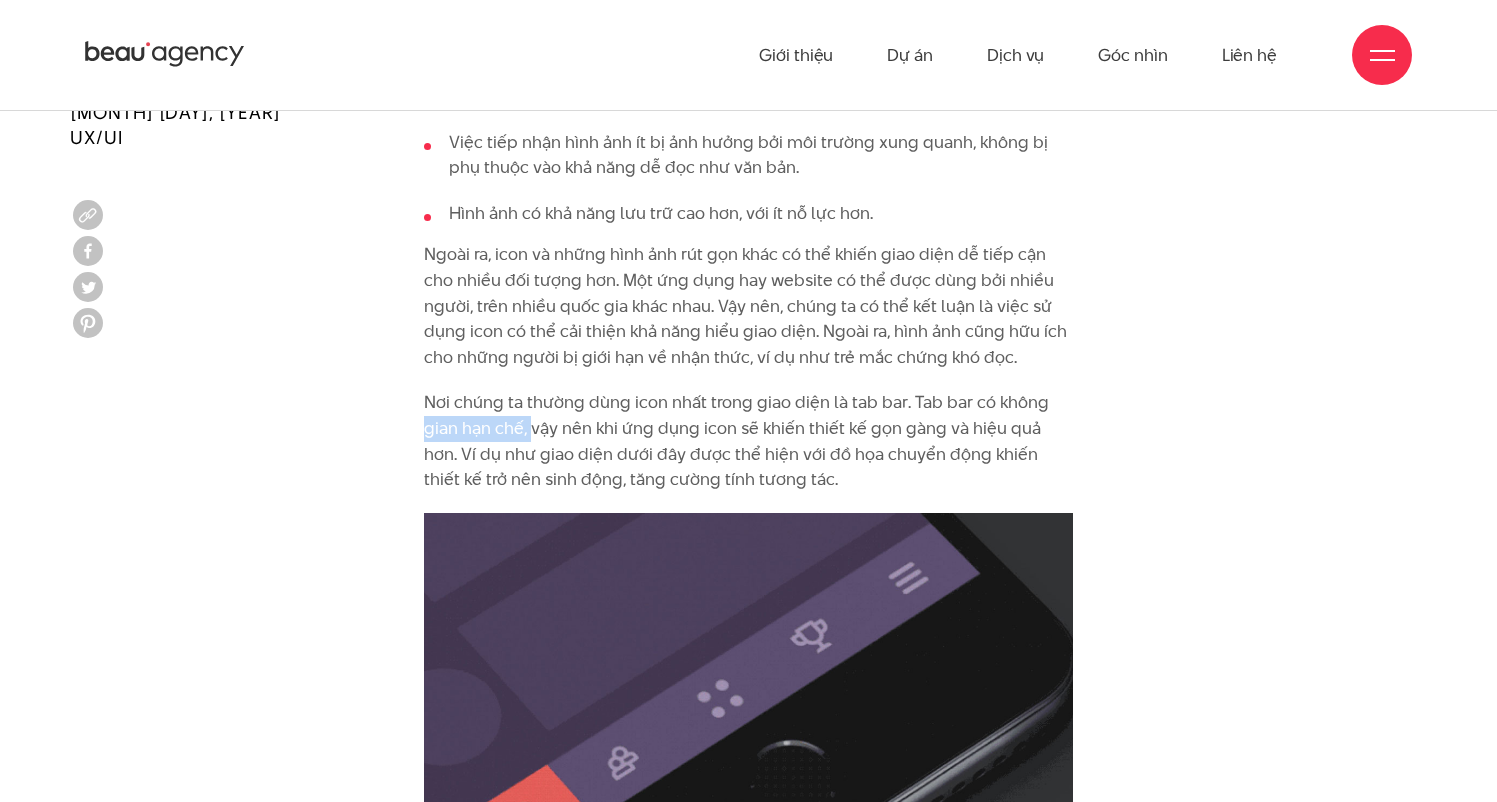 drag, startPoint x: 427, startPoint y: 404, endPoint x: 536, endPoint y: 401, distance: 109.041275 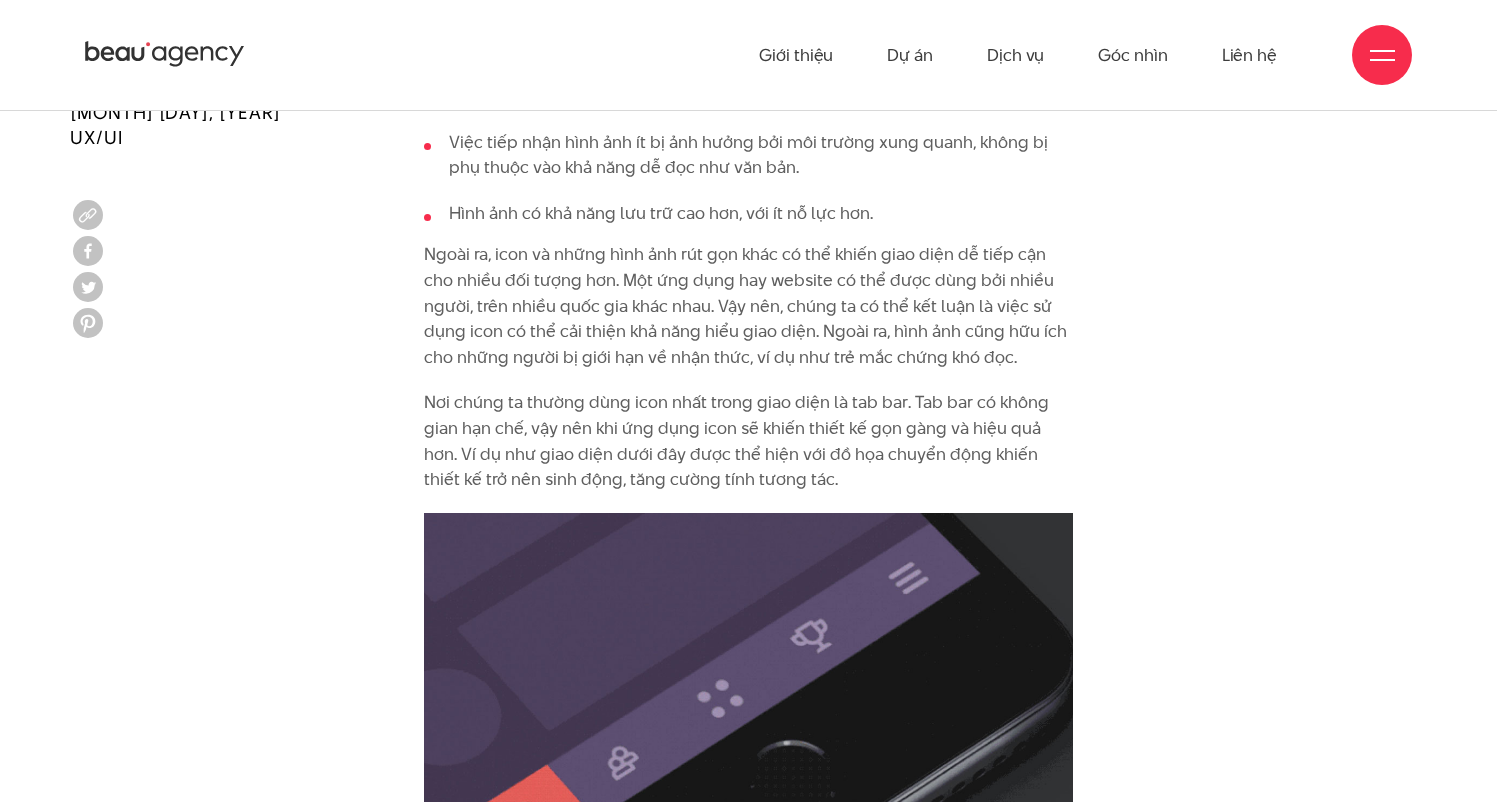 click on "Nơi chúng ta thường dùng icon nhất trong giao diện là tab bar. Tab bar có không gian hạn chế, vậy nên khi ứng dụng icon sẽ khiến thiết kế gọn gàng và hiệu quả hơn. Ví dụ như giao diện dưới đây được thể hiện với đồ họa chuyển động khiến thiết kế trở nên sinh động, tăng cường tính tương tác." at bounding box center (748, 441) 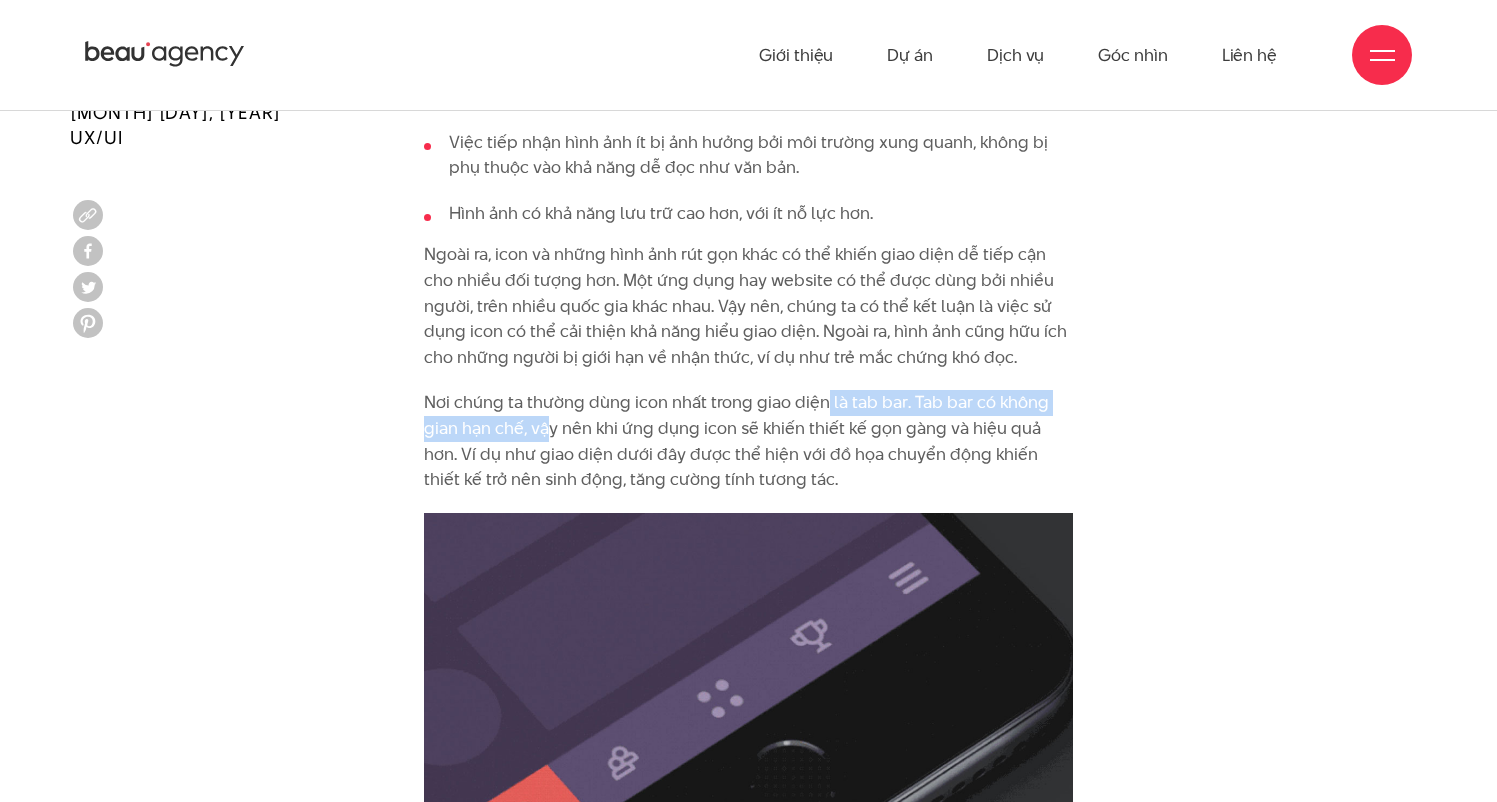drag, startPoint x: 551, startPoint y: 396, endPoint x: 828, endPoint y: 385, distance: 277.21832 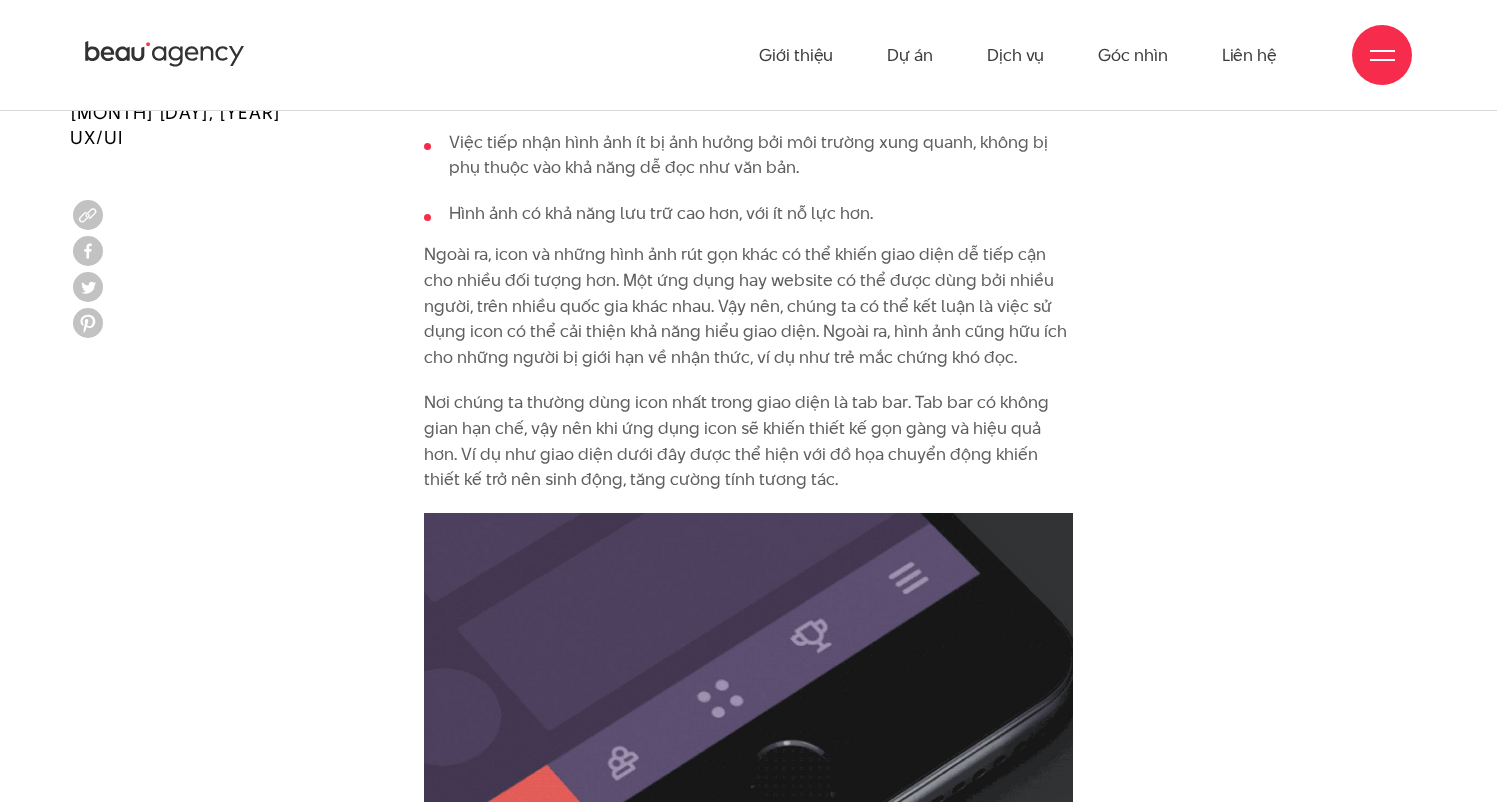 click on "Nơi chúng ta thường dùng icon nhất trong giao diện là tab bar. Tab bar có không gian hạn chế, vậy nên khi ứng dụng icon sẽ khiến thiết kế gọn gàng và hiệu quả hơn. Ví dụ như giao diện dưới đây được thể hiện với đồ họa chuyển động khiến thiết kế trở nên sinh động, tăng cường tính tương tác." at bounding box center [748, 441] 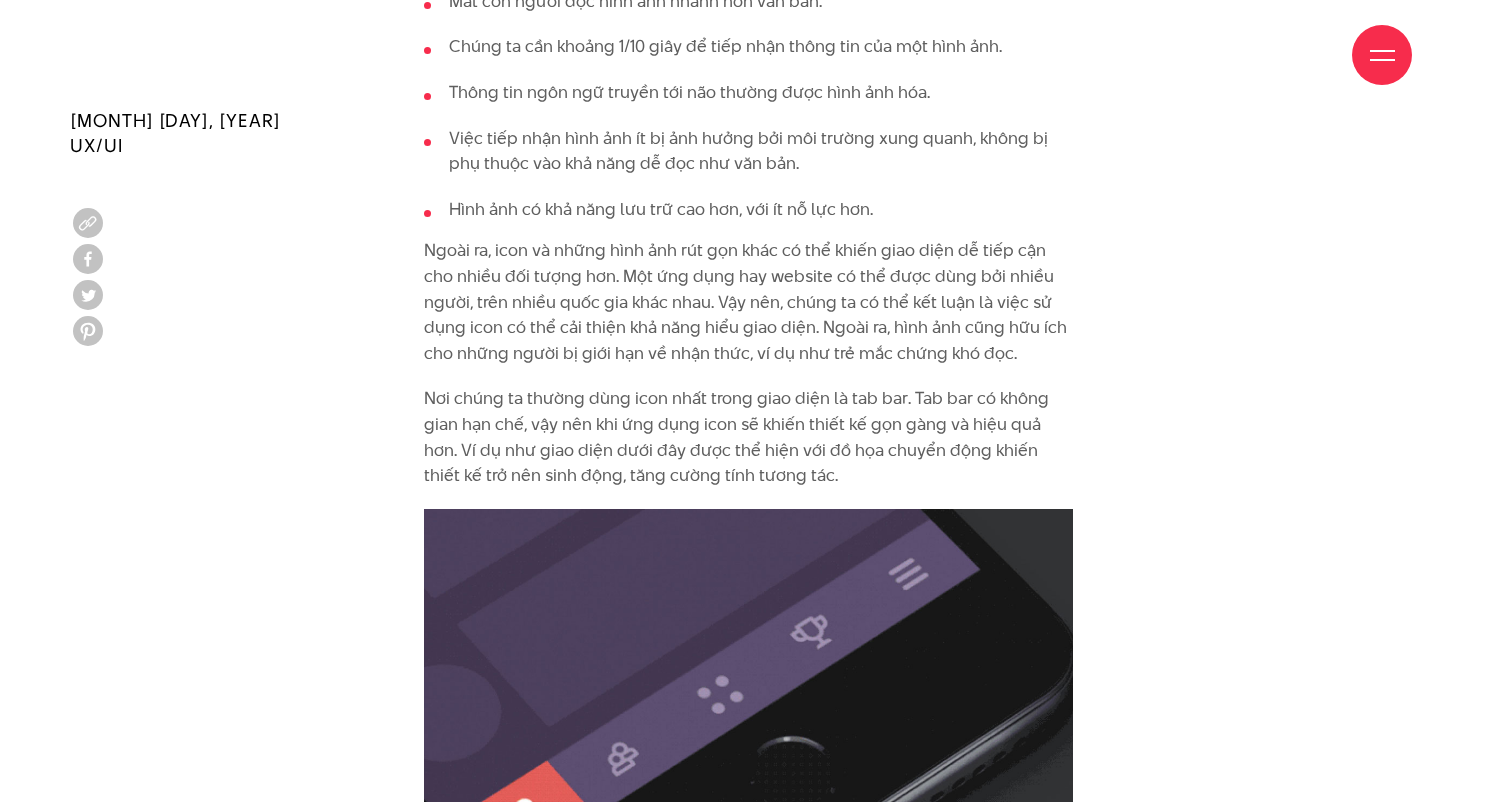 scroll, scrollTop: 2453, scrollLeft: 0, axis: vertical 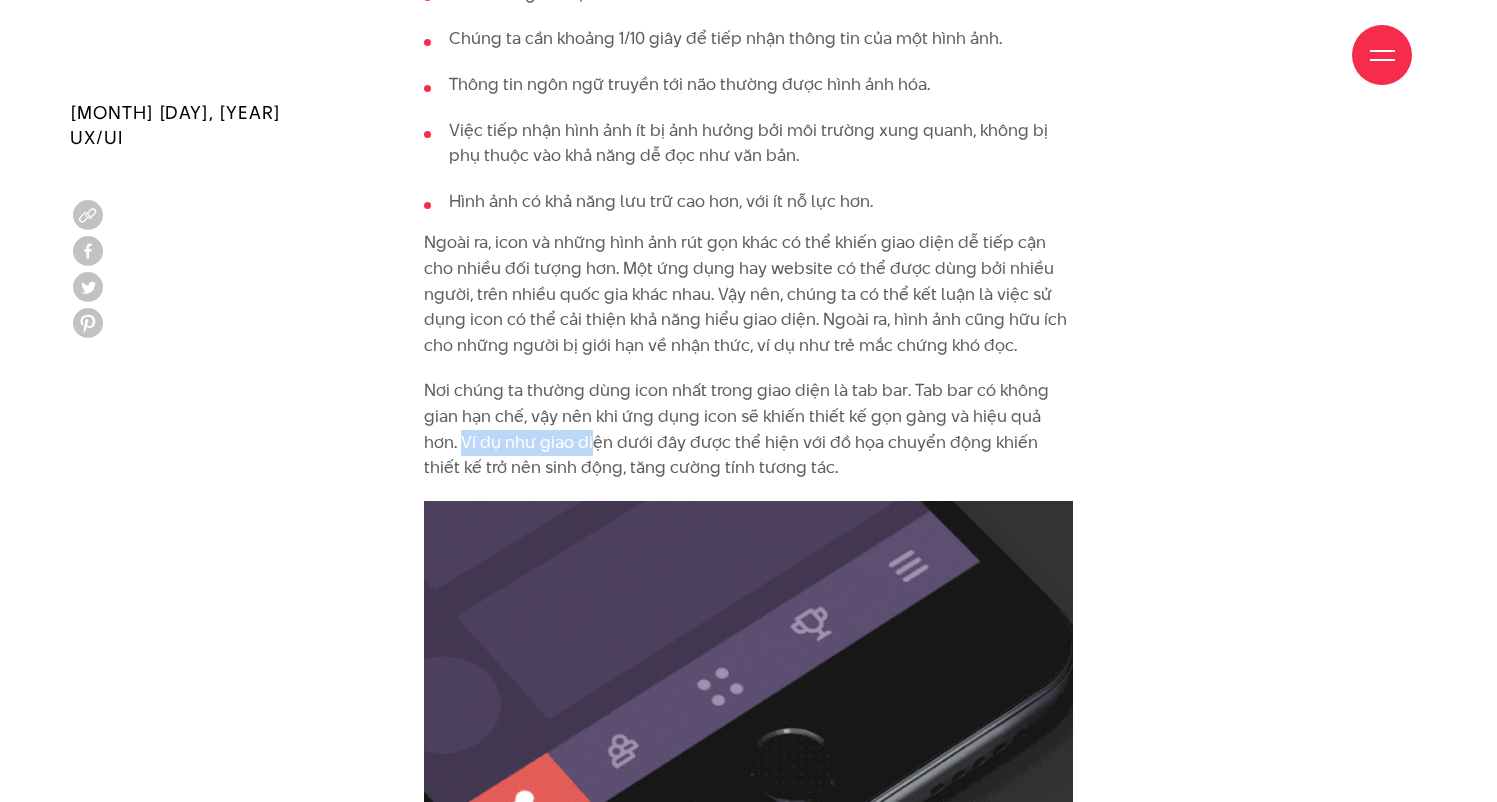 drag, startPoint x: 447, startPoint y: 416, endPoint x: 564, endPoint y: 405, distance: 117.51595 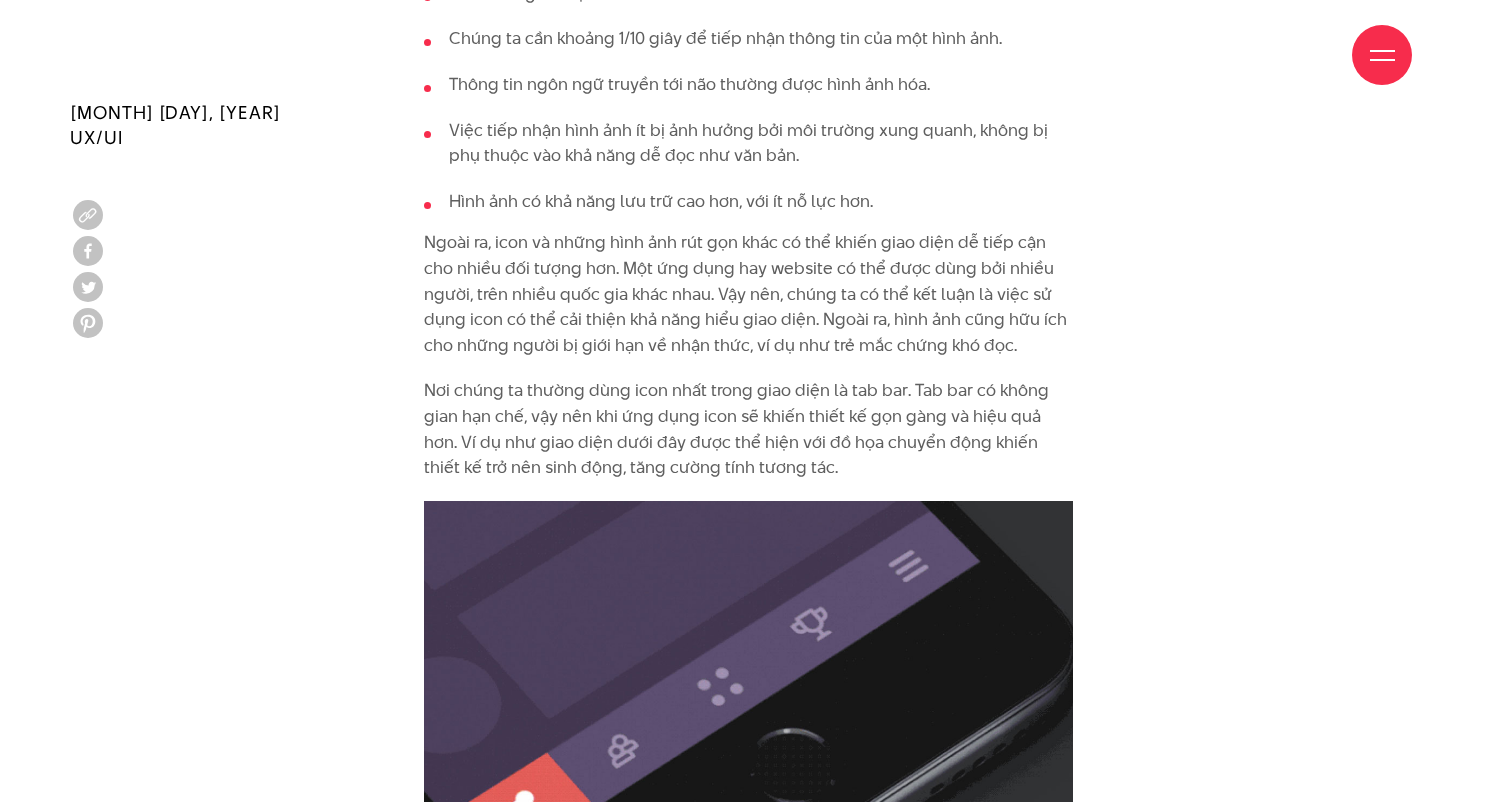 click on "Nơi chúng ta thường dùng icon nhất trong giao diện là tab bar. Tab bar có không gian hạn chế, vậy nên khi ứng dụng icon sẽ khiến thiết kế gọn gàng và hiệu quả hơn. Ví dụ như giao diện dưới đây được thể hiện với đồ họa chuyển động khiến thiết kế trở nên sinh động, tăng cường tính tương tác." at bounding box center (748, 429) 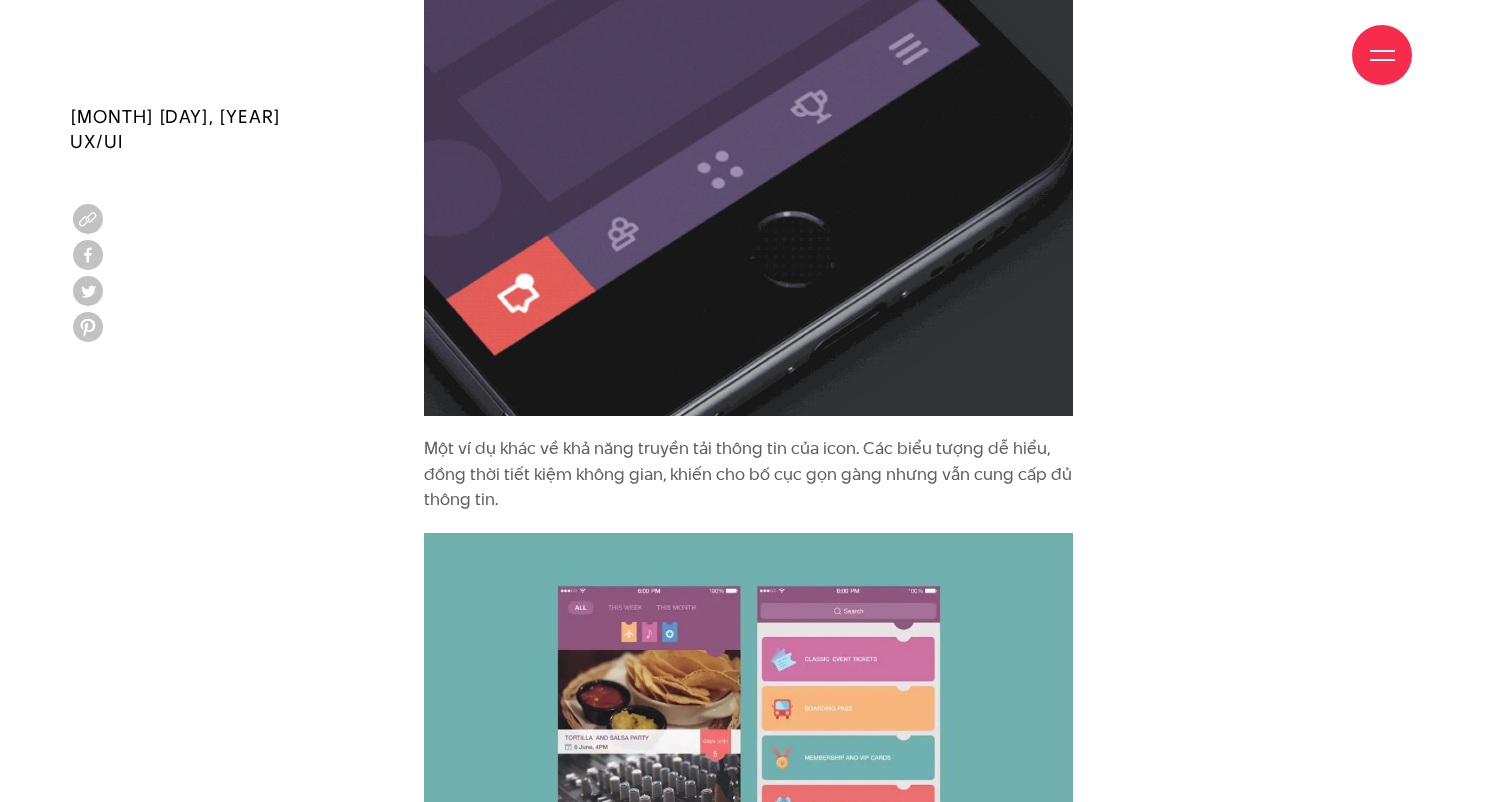 scroll, scrollTop: 2999, scrollLeft: 0, axis: vertical 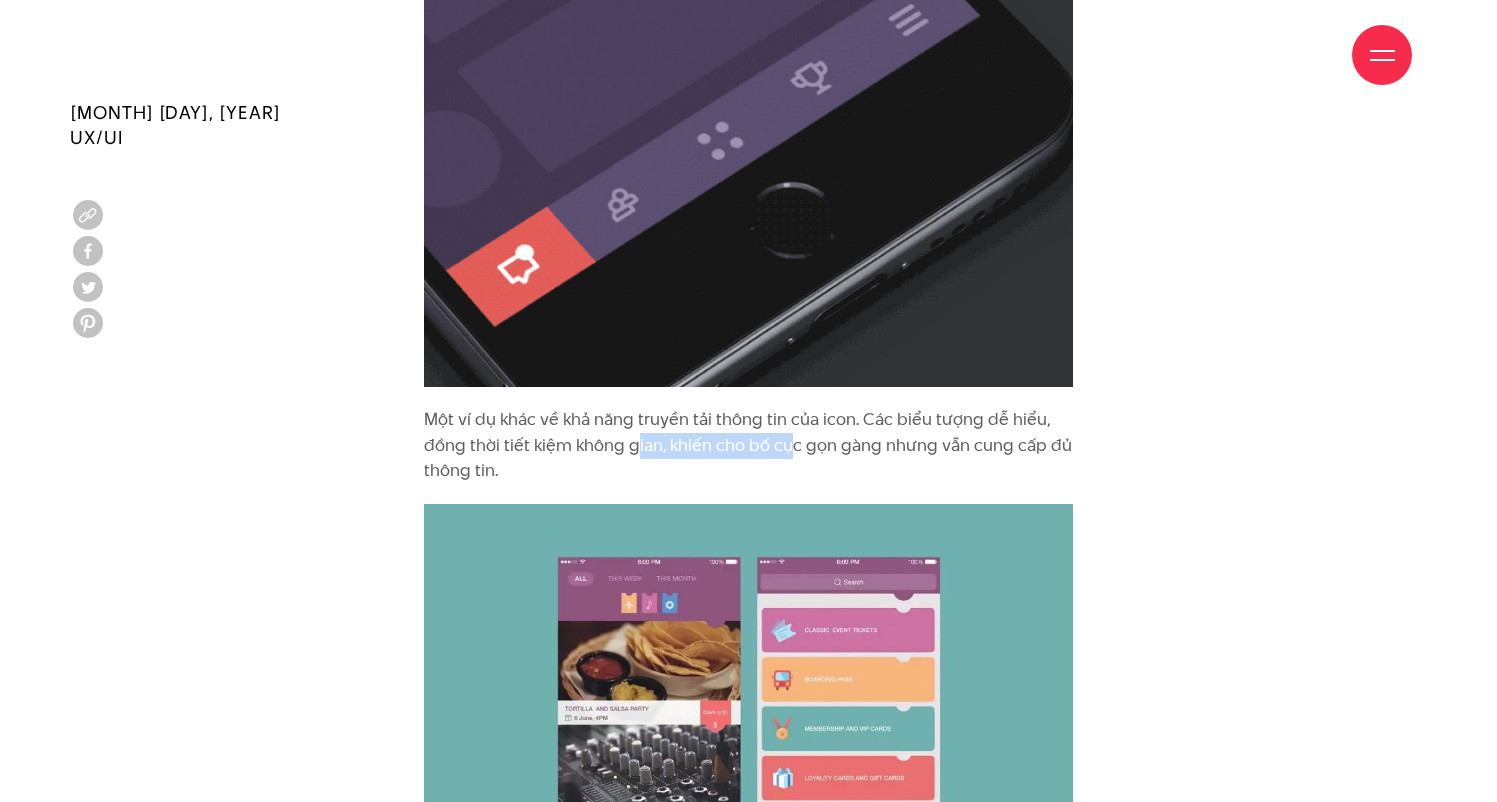 drag, startPoint x: 650, startPoint y: 419, endPoint x: 831, endPoint y: 413, distance: 181.09943 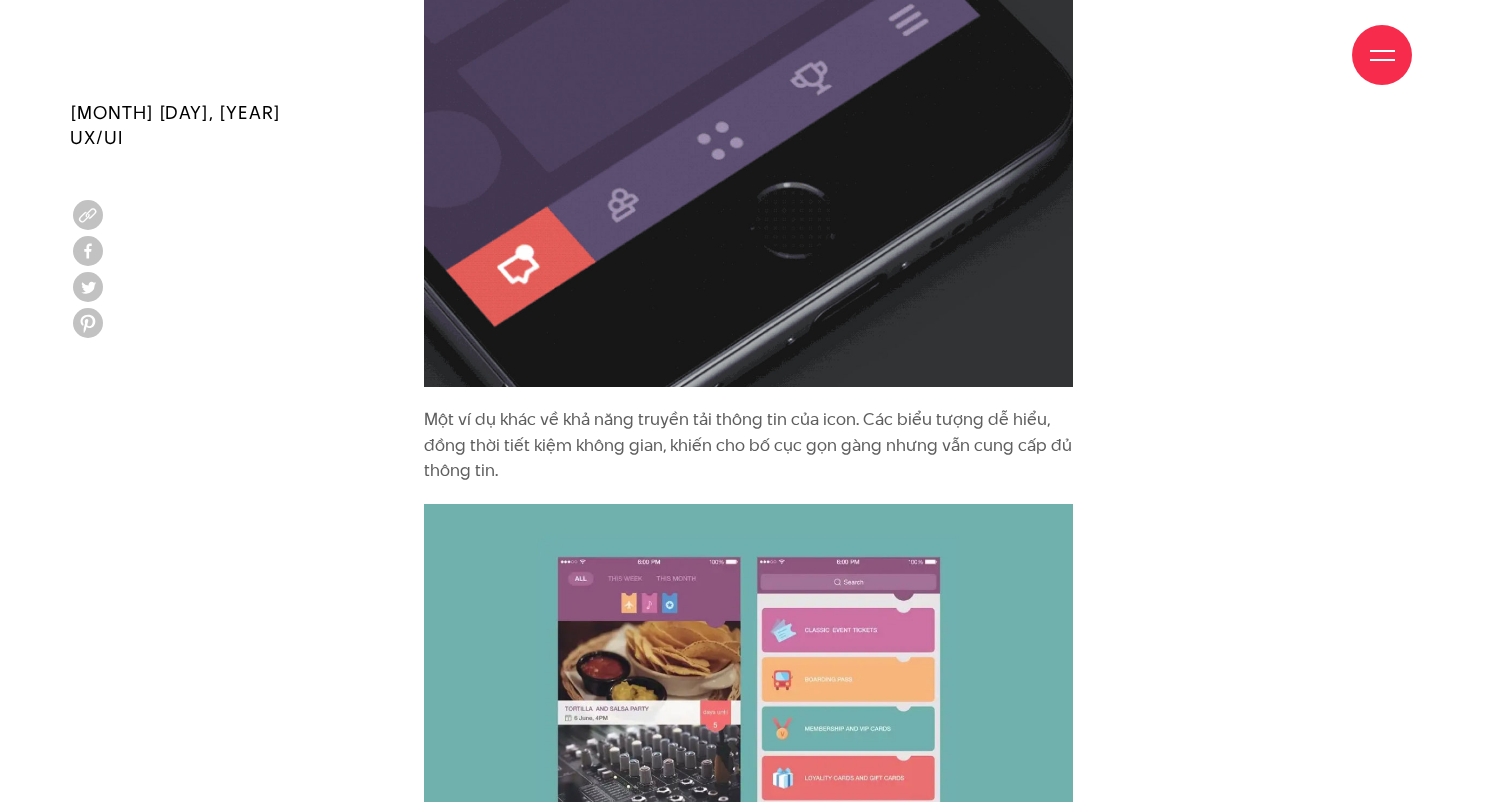 click on "Một ví dụ khác về khả năng truyền tải thông tin của icon. Các biểu tượng dễ hiểu, đồng thời tiết kiệm không gian, khiến cho bố cục gọn gàng nhưng vẫn cung cấp đủ thông tin." at bounding box center [748, 445] 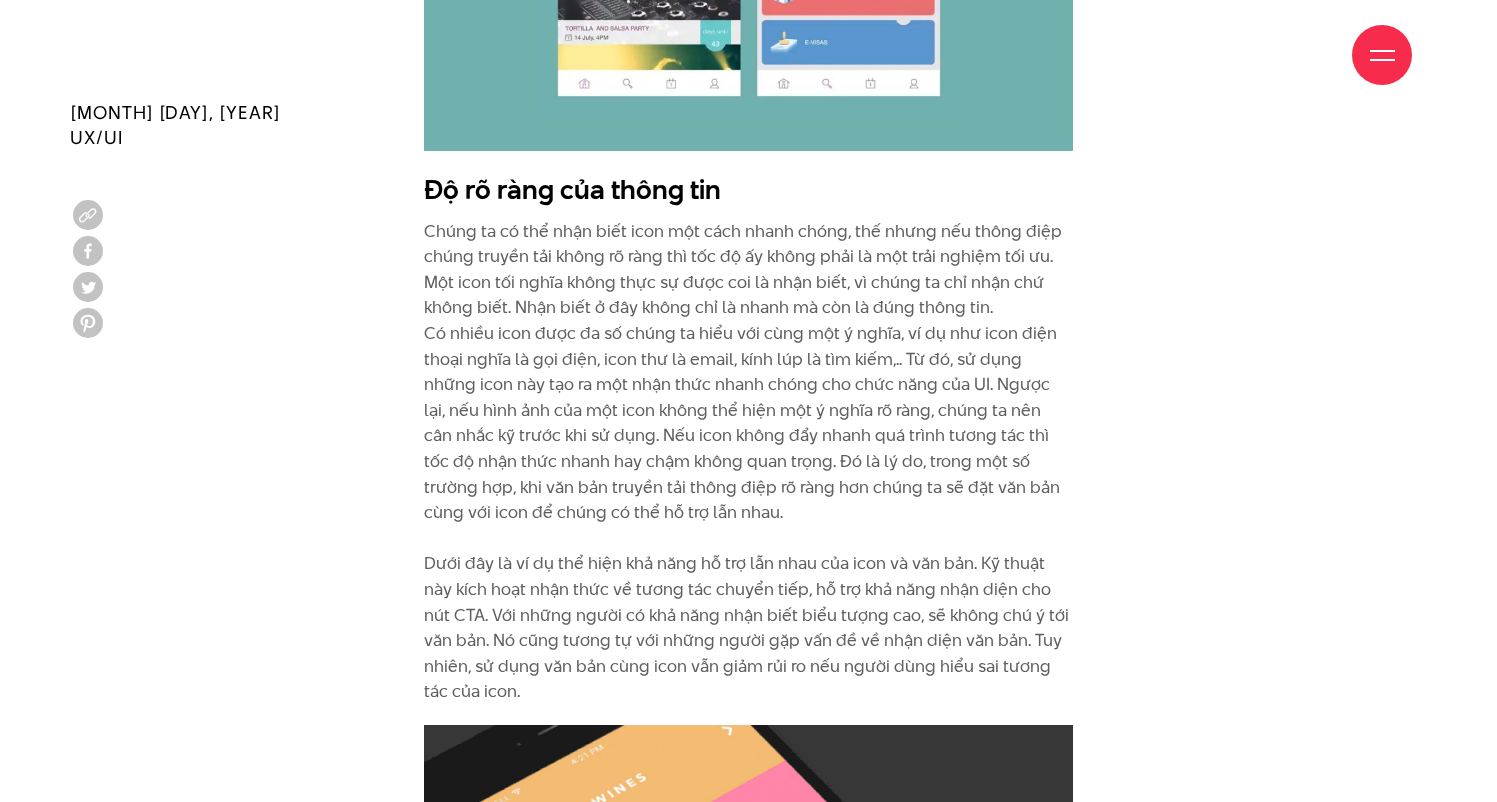 scroll, scrollTop: 3788, scrollLeft: 0, axis: vertical 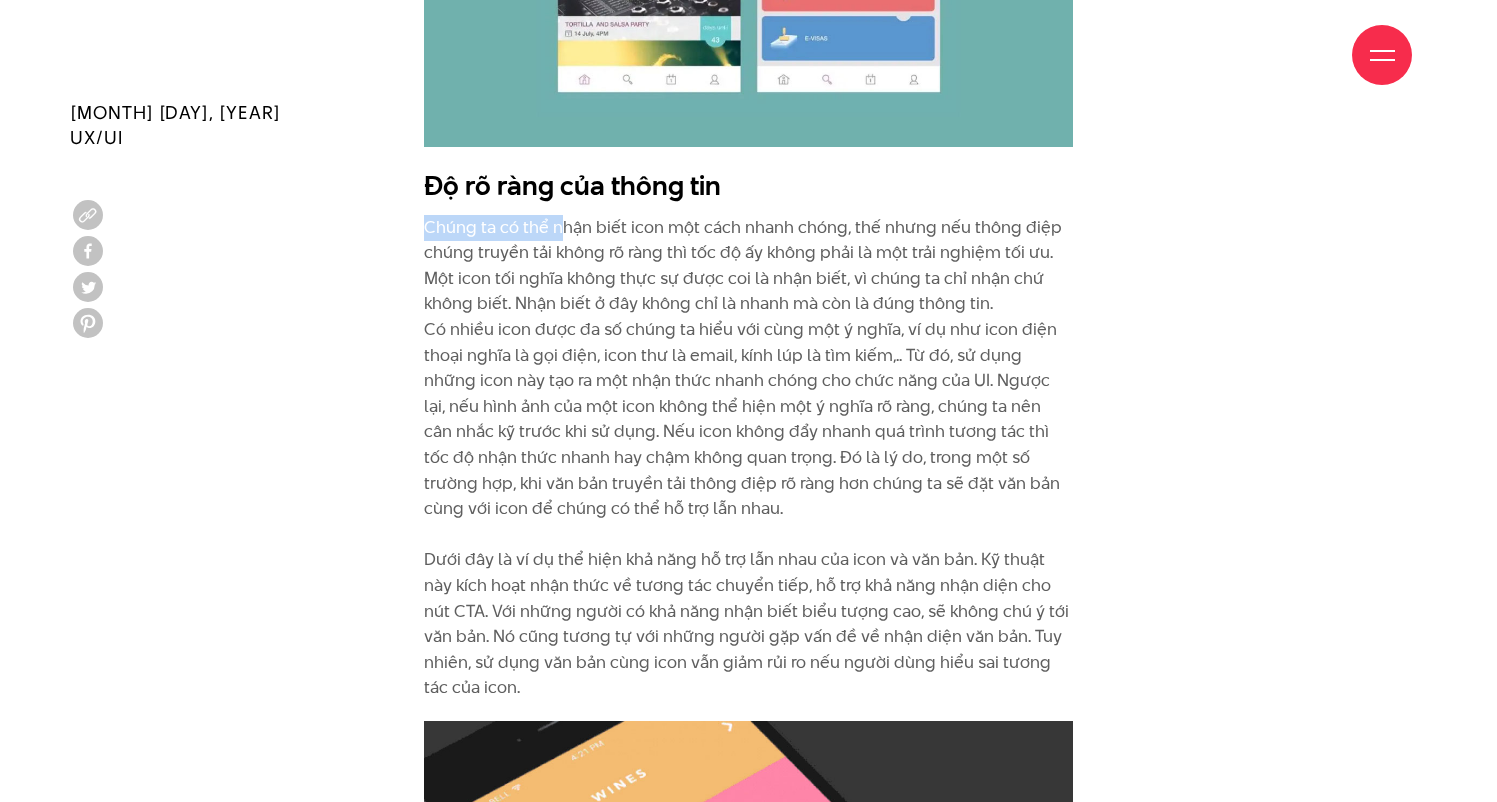 drag, startPoint x: 422, startPoint y: 198, endPoint x: 591, endPoint y: 197, distance: 169.00296 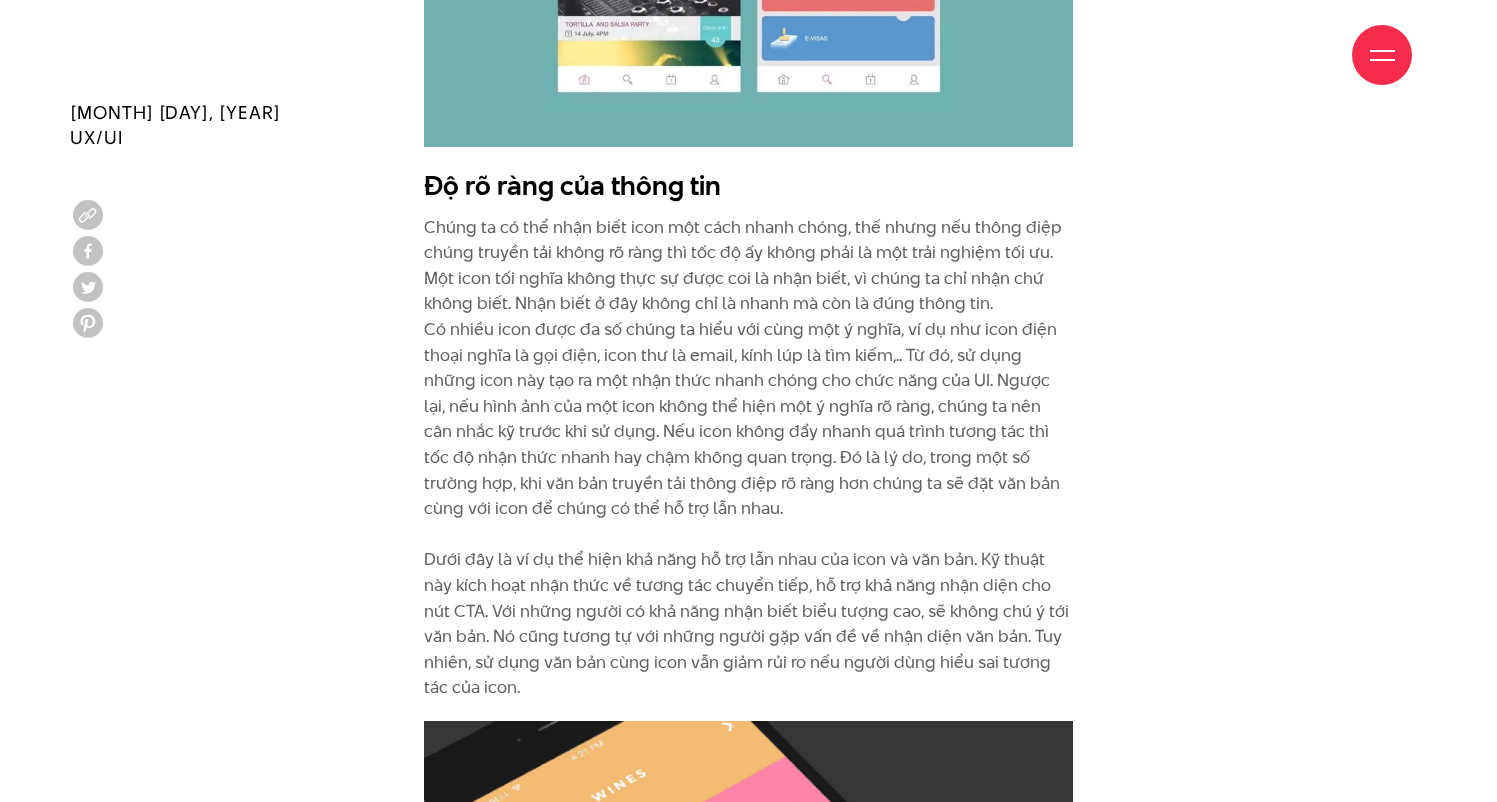 click on "Chúng ta có thể nhận biết icon một cách nhanh chóng, thế nhưng nếu thông điệp chúng truyền tải không rõ ràng thì tốc độ ấy không phải là một trải nghiệm tối ưu. Một icon tối nghĩa không thực sự được coi là nhận biết, vì chúng ta chỉ nhận chứ không biết. Nhận biết ở đây không chỉ là nhanh mà còn là đúng thông tin.
Dưới đây là ví dụ thể hiện khả năng hỗ trợ lẫn nhau của icon và văn bản. Kỹ thuật này kích hoạt nhận thức về tương tác chuyển tiếp, hỗ trợ khả năng nhận diện cho nút CTA. Với những người có khả năng nhận biết biểu tượng cao, sẽ không chú ý tới văn bản. Nó cũng tương tự với những người gặp vấn đề về nhận diện văn bản. Tuy nhiên, sử dụng văn bản cùng icon vẫn giảm rủi ro nếu người dùng hiểu sai tương tác của icon." at bounding box center [748, 458] 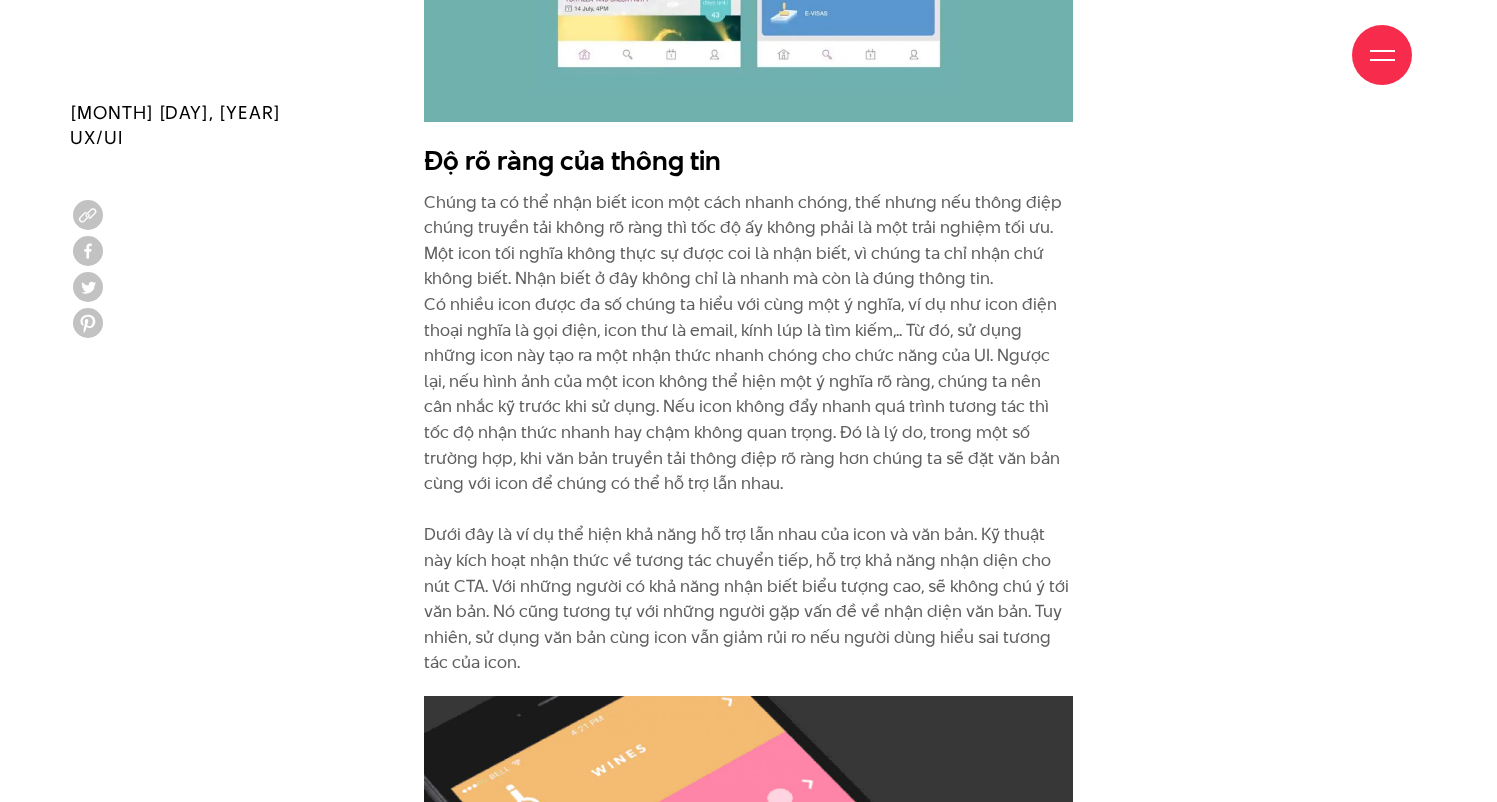 scroll, scrollTop: 3834, scrollLeft: 0, axis: vertical 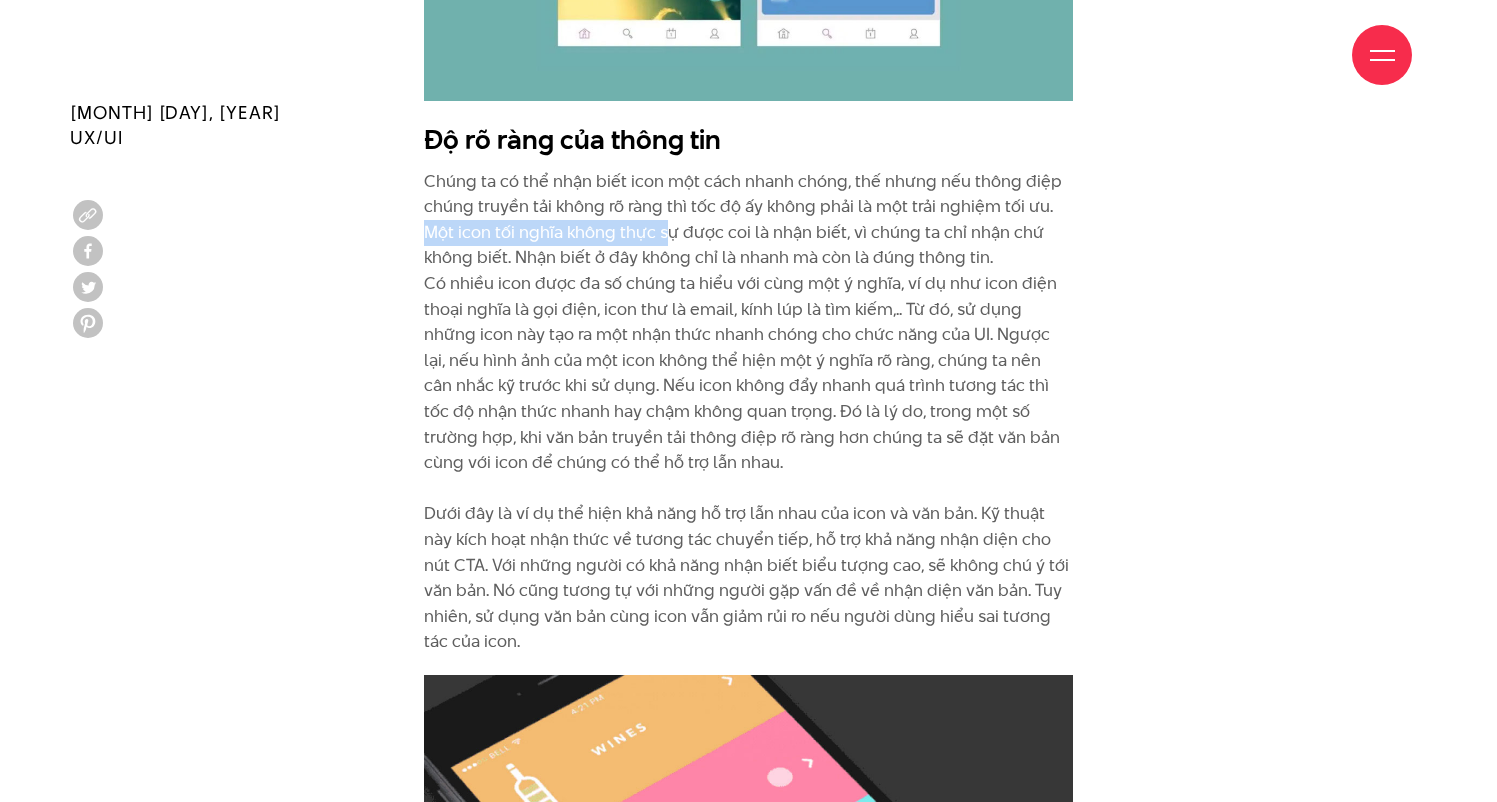 drag, startPoint x: 419, startPoint y: 202, endPoint x: 689, endPoint y: 198, distance: 270.02963 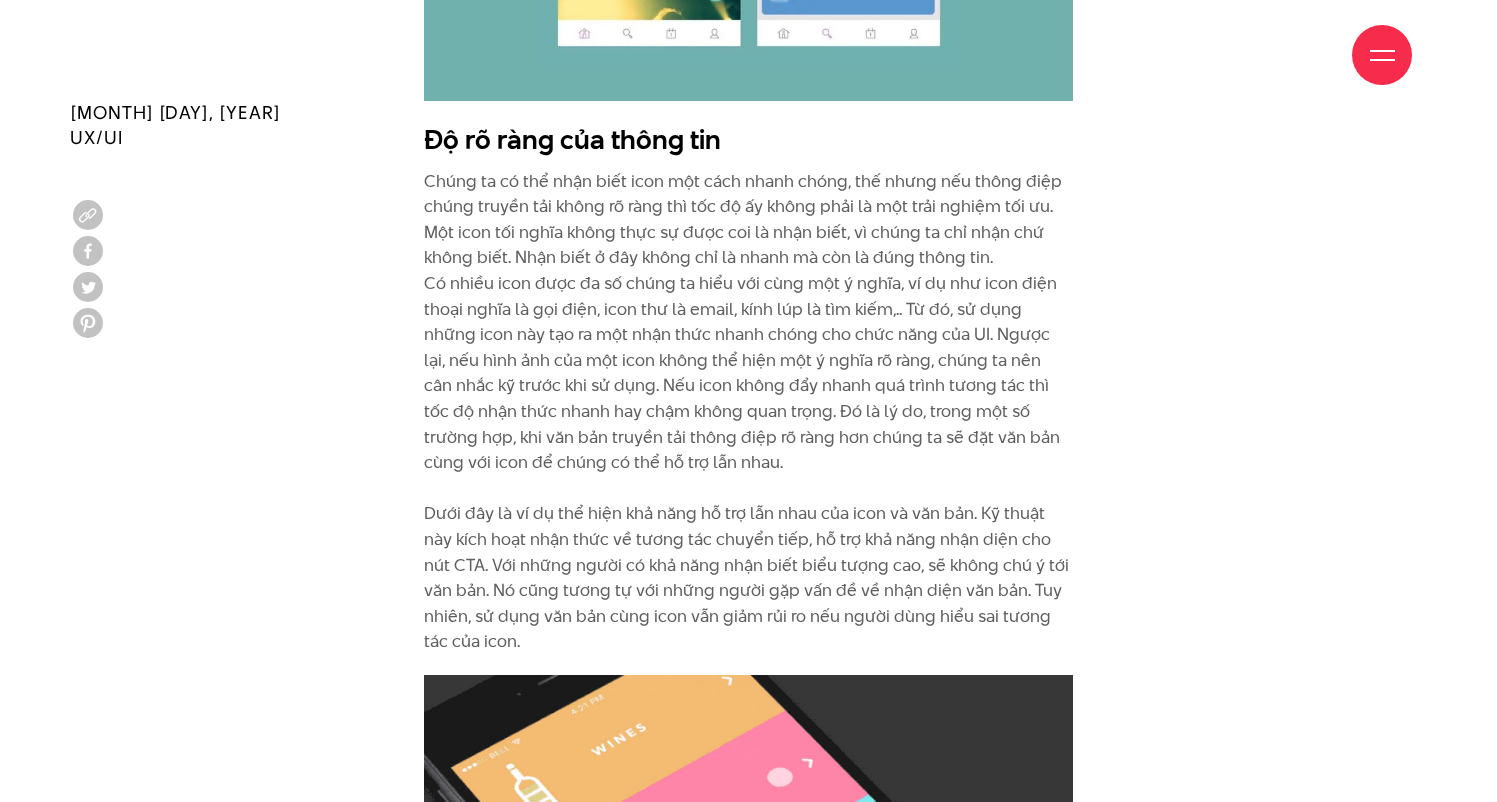 click on "Chúng ta có thể nhận biết icon một cách nhanh chóng, thế nhưng nếu thông điệp chúng truyền tải không rõ ràng thì tốc độ ấy không phải là một trải nghiệm tối ưu. Một icon tối nghĩa không thực sự được coi là nhận biết, vì chúng ta chỉ nhận chứ không biết. Nhận biết ở đây không chỉ là nhanh mà còn là đúng thông tin.
Dưới đây là ví dụ thể hiện khả năng hỗ trợ lẫn nhau của icon và văn bản. Kỹ thuật này kích hoạt nhận thức về tương tác chuyển tiếp, hỗ trợ khả năng nhận diện cho nút CTA. Với những người có khả năng nhận biết biểu tượng cao, sẽ không chú ý tới văn bản. Nó cũng tương tự với những người gặp vấn đề về nhận diện văn bản. Tuy nhiên, sử dụng văn bản cùng icon vẫn giảm rủi ro nếu người dùng hiểu sai tương tác của icon." at bounding box center [748, 412] 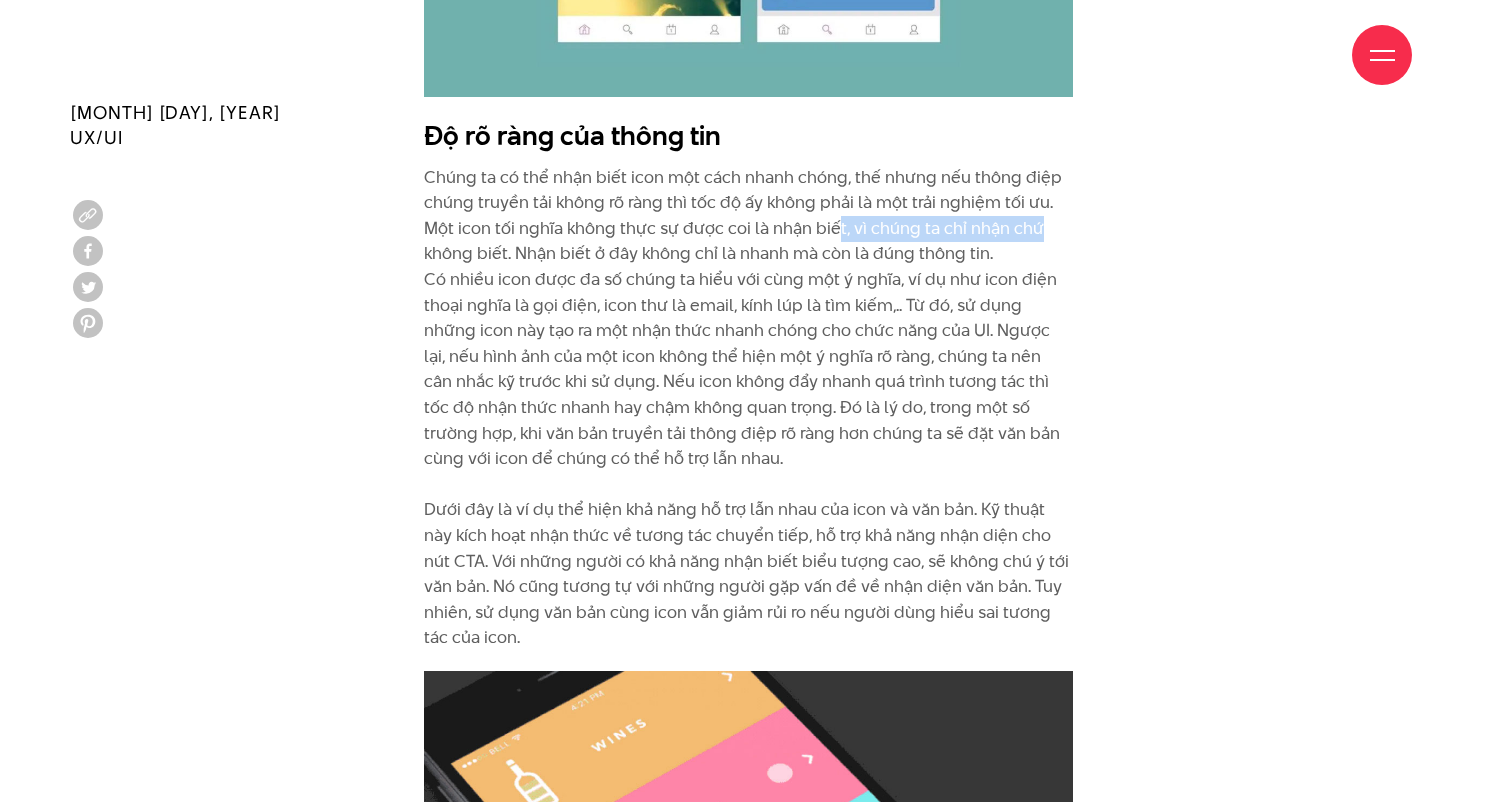 drag, startPoint x: 830, startPoint y: 194, endPoint x: 1066, endPoint y: 200, distance: 236.07626 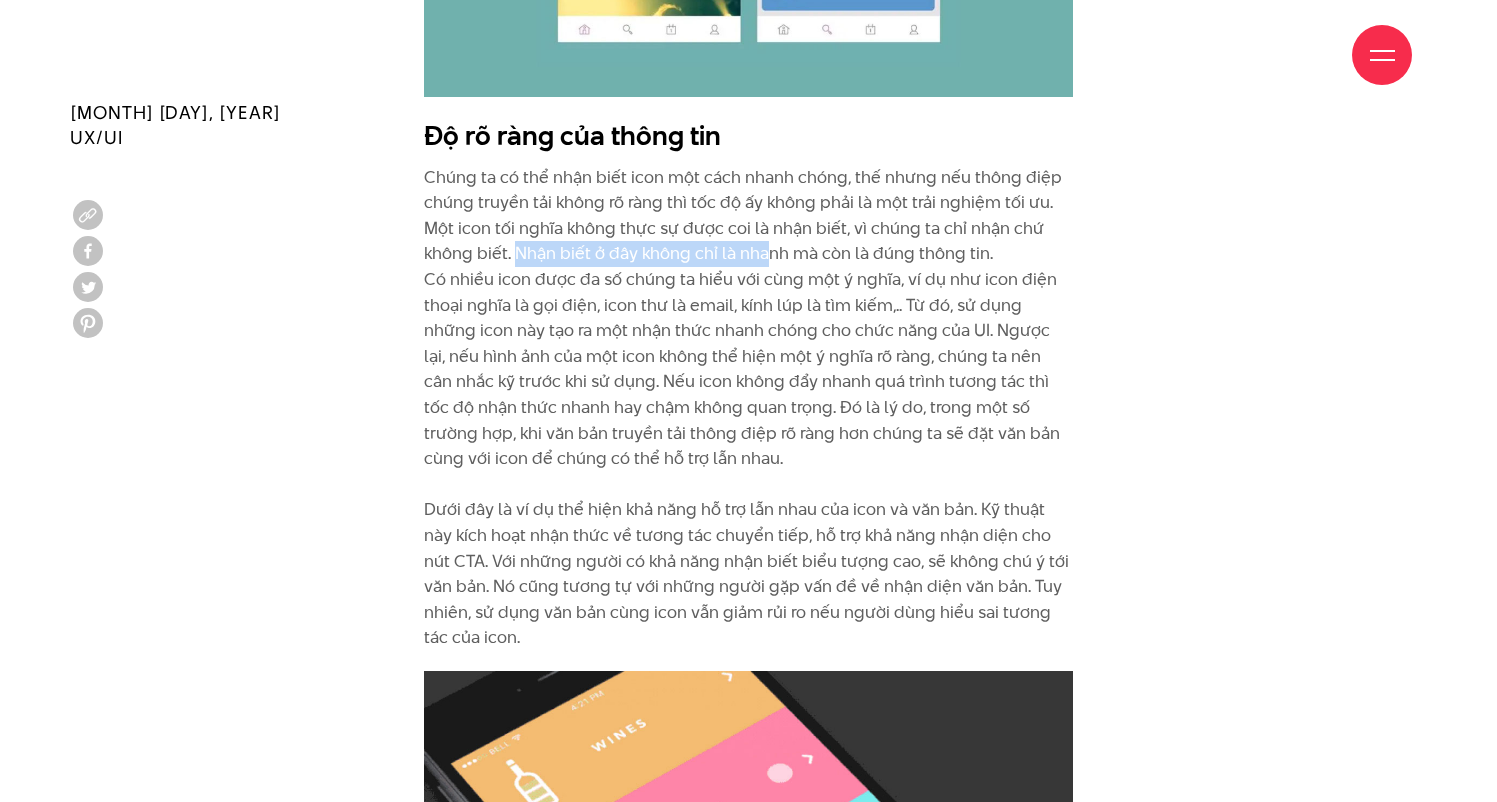 drag, startPoint x: 528, startPoint y: 220, endPoint x: 771, endPoint y: 225, distance: 243.05144 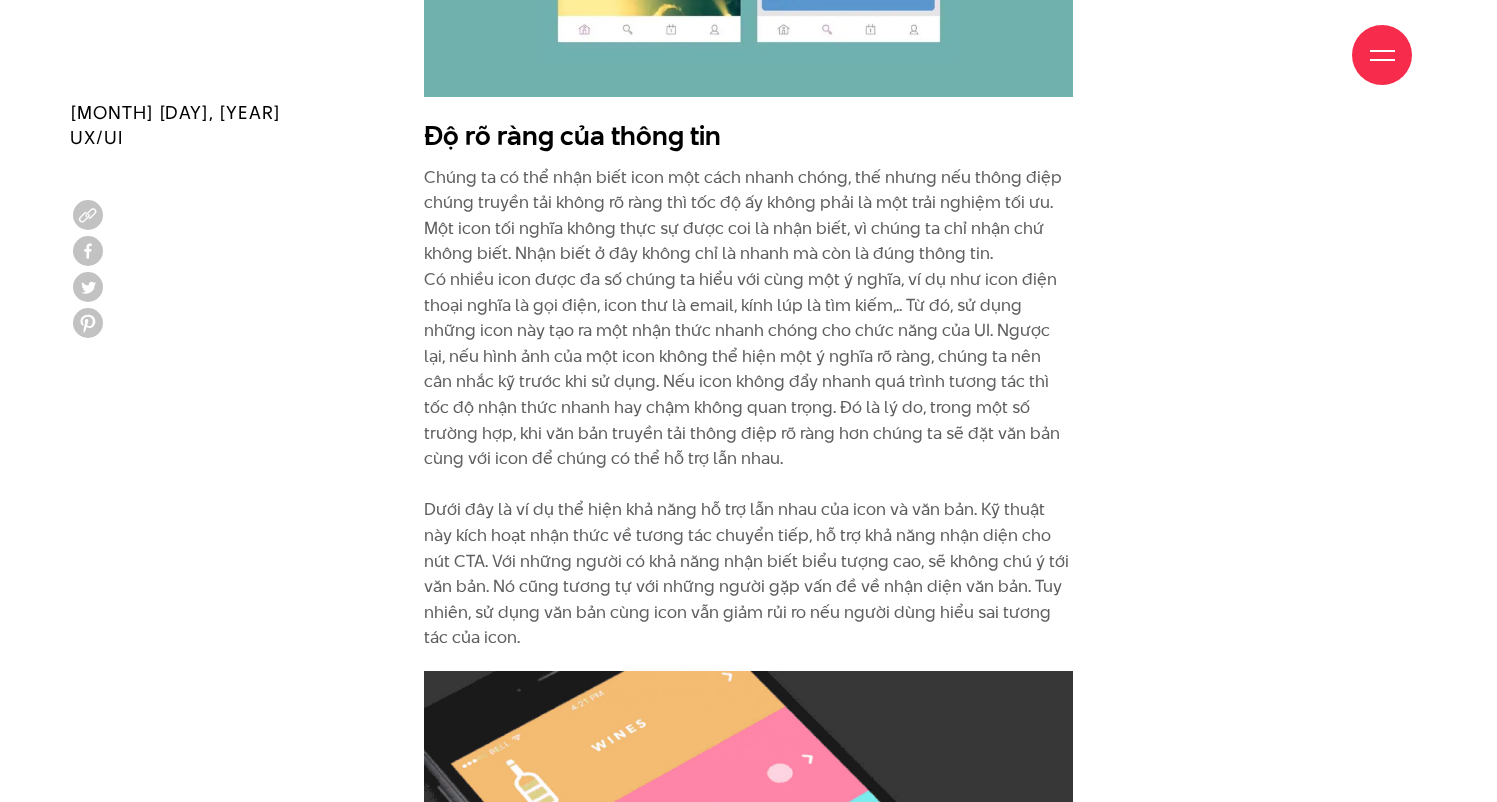 click on "Chúng ta có thể nhận biết icon một cách nhanh chóng, thế nhưng nếu thông điệp chúng truyền tải không rõ ràng thì tốc độ ấy không phải là một trải nghiệm tối ưu. Một icon tối nghĩa không thực sự được coi là nhận biết, vì chúng ta chỉ nhận chứ không biết. Nhận biết ở đây không chỉ là nhanh mà còn là đúng thông tin.
Dưới đây là ví dụ thể hiện khả năng hỗ trợ lẫn nhau của icon và văn bản. Kỹ thuật này kích hoạt nhận thức về tương tác chuyển tiếp, hỗ trợ khả năng nhận diện cho nút CTA. Với những người có khả năng nhận biết biểu tượng cao, sẽ không chú ý tới văn bản. Nó cũng tương tự với những người gặp vấn đề về nhận diện văn bản. Tuy nhiên, sử dụng văn bản cùng icon vẫn giảm rủi ro nếu người dùng hiểu sai tương tác của icon." at bounding box center [748, 408] 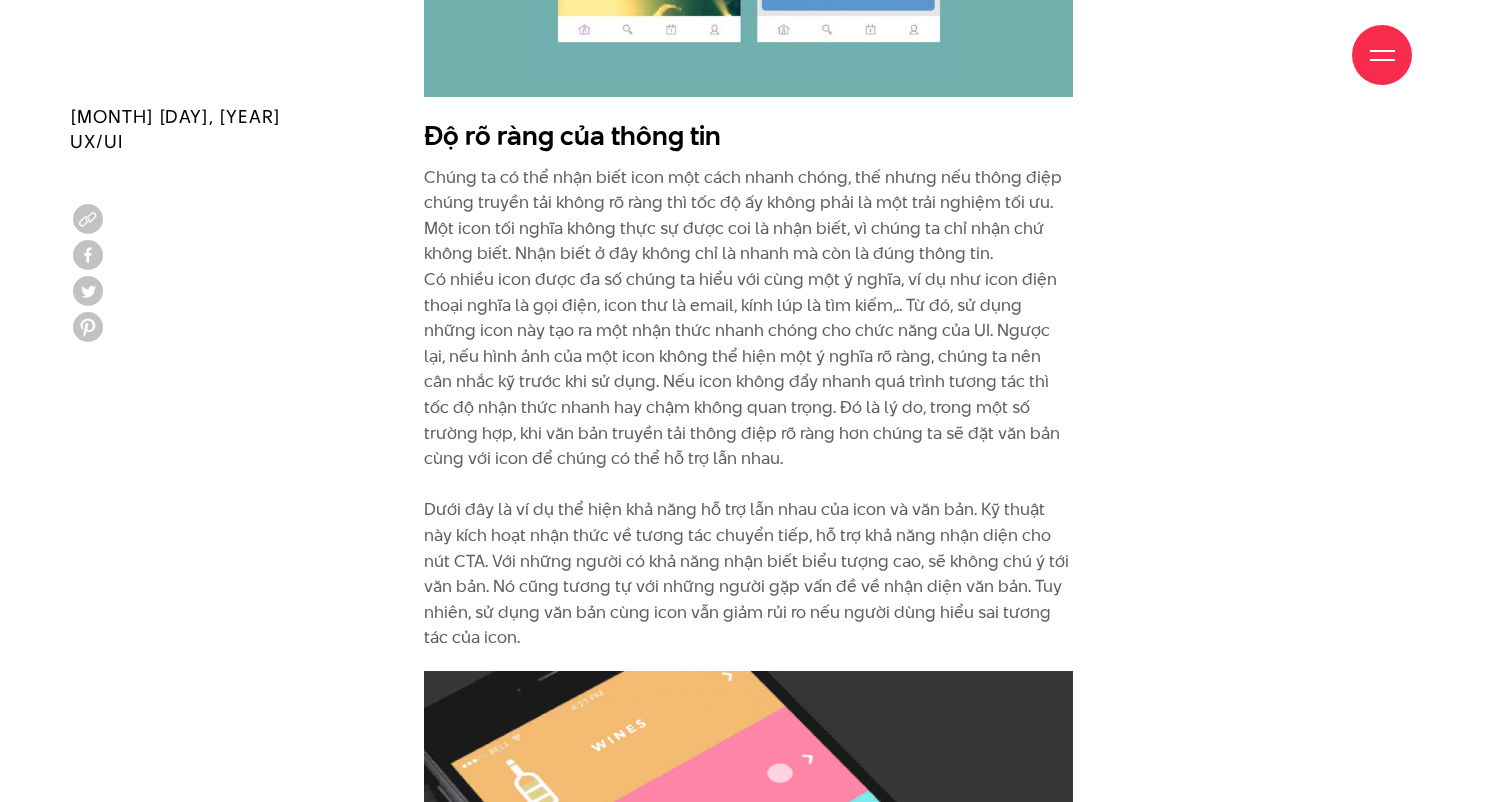 scroll, scrollTop: 3842, scrollLeft: 0, axis: vertical 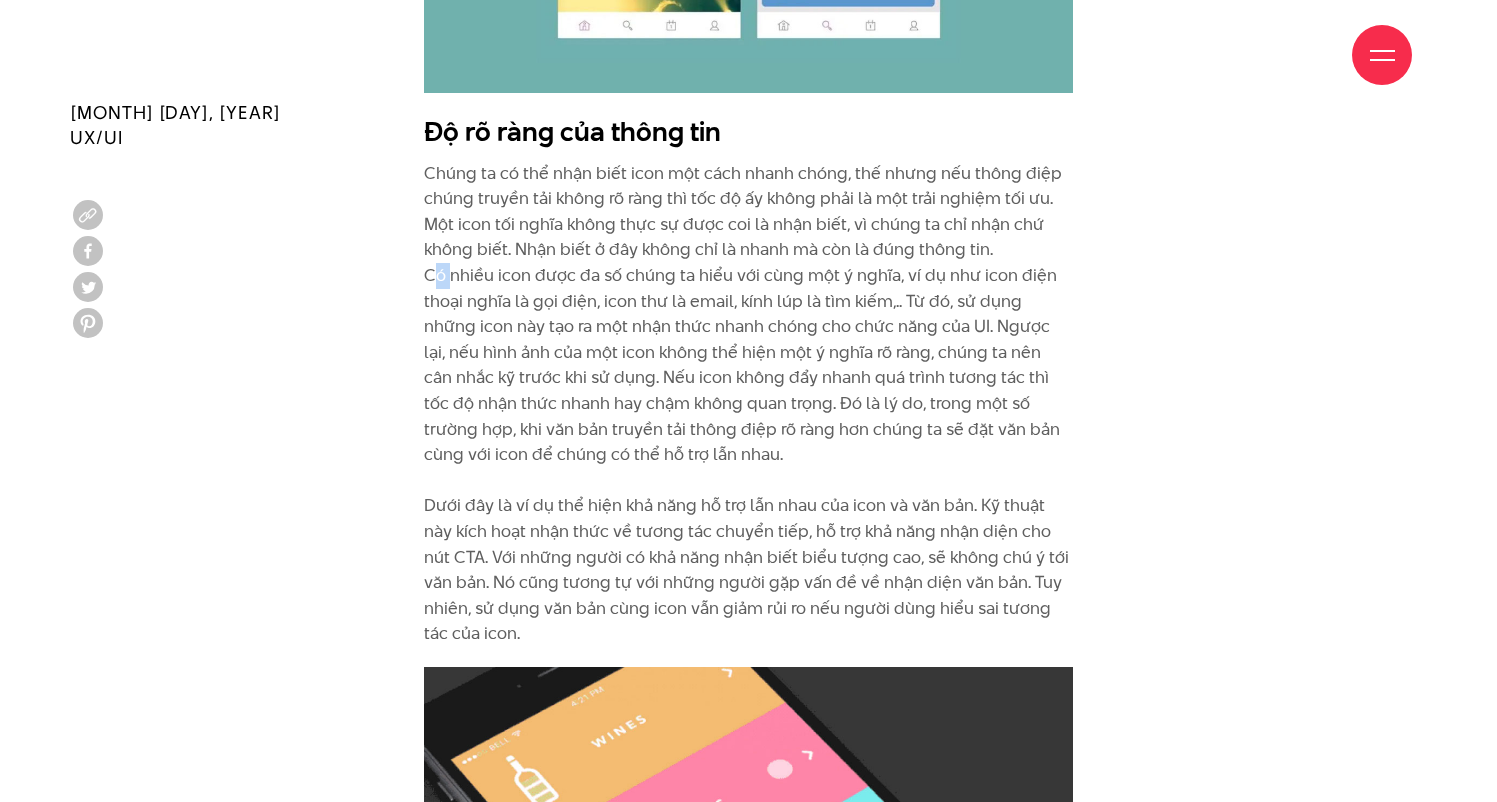 drag, startPoint x: 429, startPoint y: 246, endPoint x: 466, endPoint y: 242, distance: 37.215588 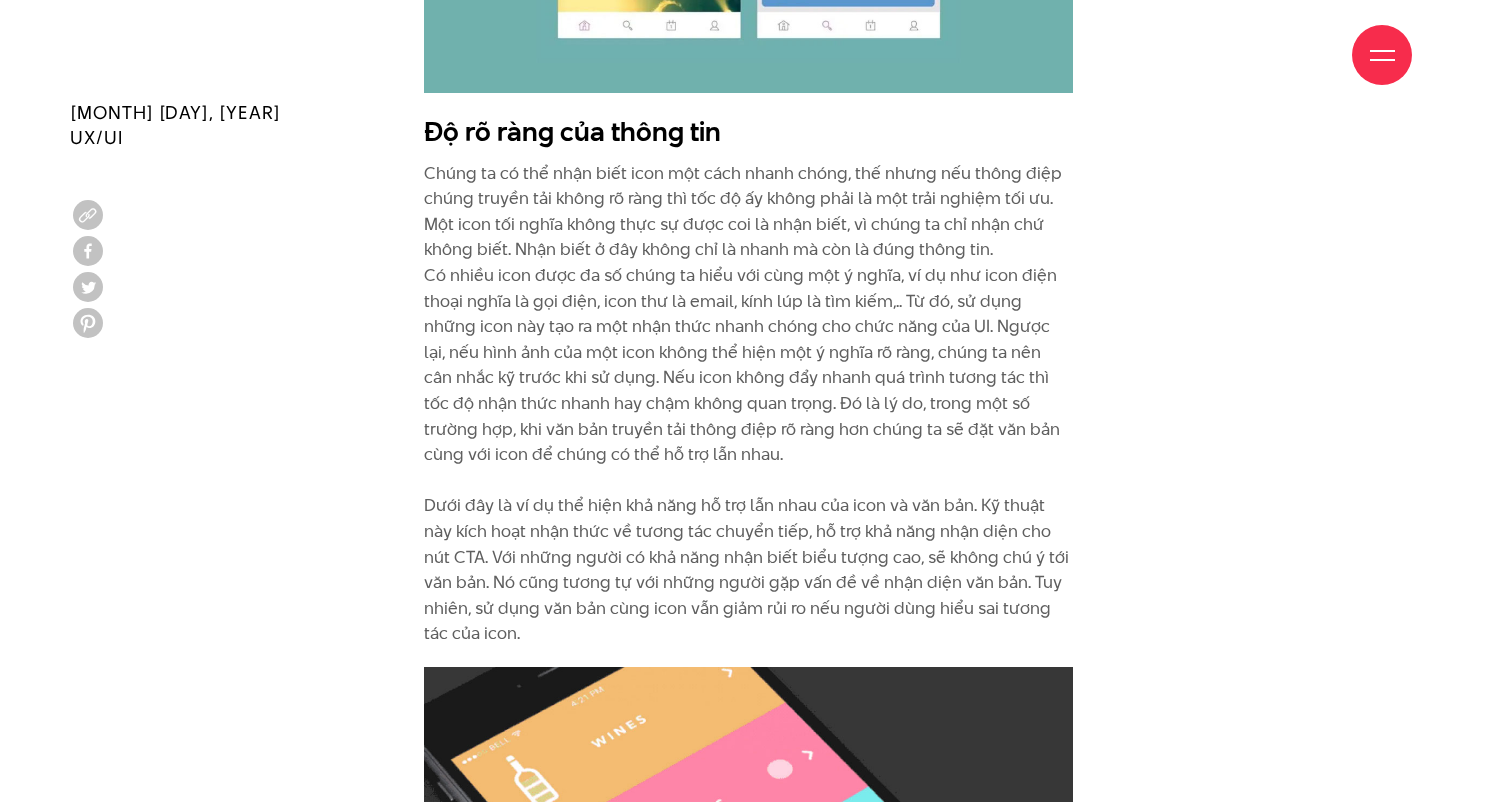 click on "Chúng ta có thể nhận biết icon một cách nhanh chóng, thế nhưng nếu thông điệp chúng truyền tải không rõ ràng thì tốc độ ấy không phải là một trải nghiệm tối ưu. Một icon tối nghĩa không thực sự được coi là nhận biết, vì chúng ta chỉ nhận chứ không biết. Nhận biết ở đây không chỉ là nhanh mà còn là đúng thông tin.
Dưới đây là ví dụ thể hiện khả năng hỗ trợ lẫn nhau của icon và văn bản. Kỹ thuật này kích hoạt nhận thức về tương tác chuyển tiếp, hỗ trợ khả năng nhận diện cho nút CTA. Với những người có khả năng nhận biết biểu tượng cao, sẽ không chú ý tới văn bản. Nó cũng tương tự với những người gặp vấn đề về nhận diện văn bản. Tuy nhiên, sử dụng văn bản cùng icon vẫn giảm rủi ro nếu người dùng hiểu sai tương tác của icon." at bounding box center [748, 404] 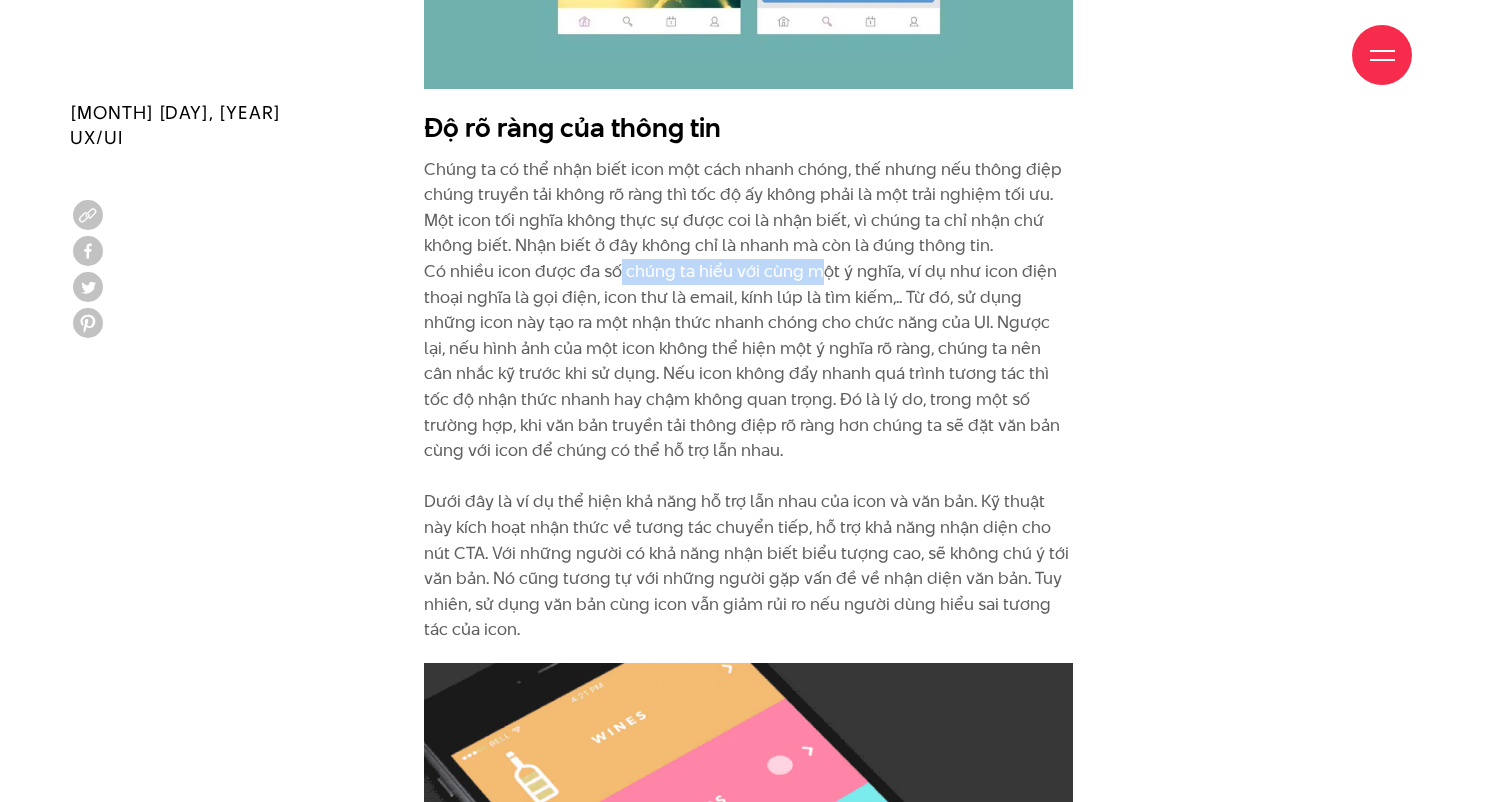 drag, startPoint x: 613, startPoint y: 241, endPoint x: 808, endPoint y: 241, distance: 195 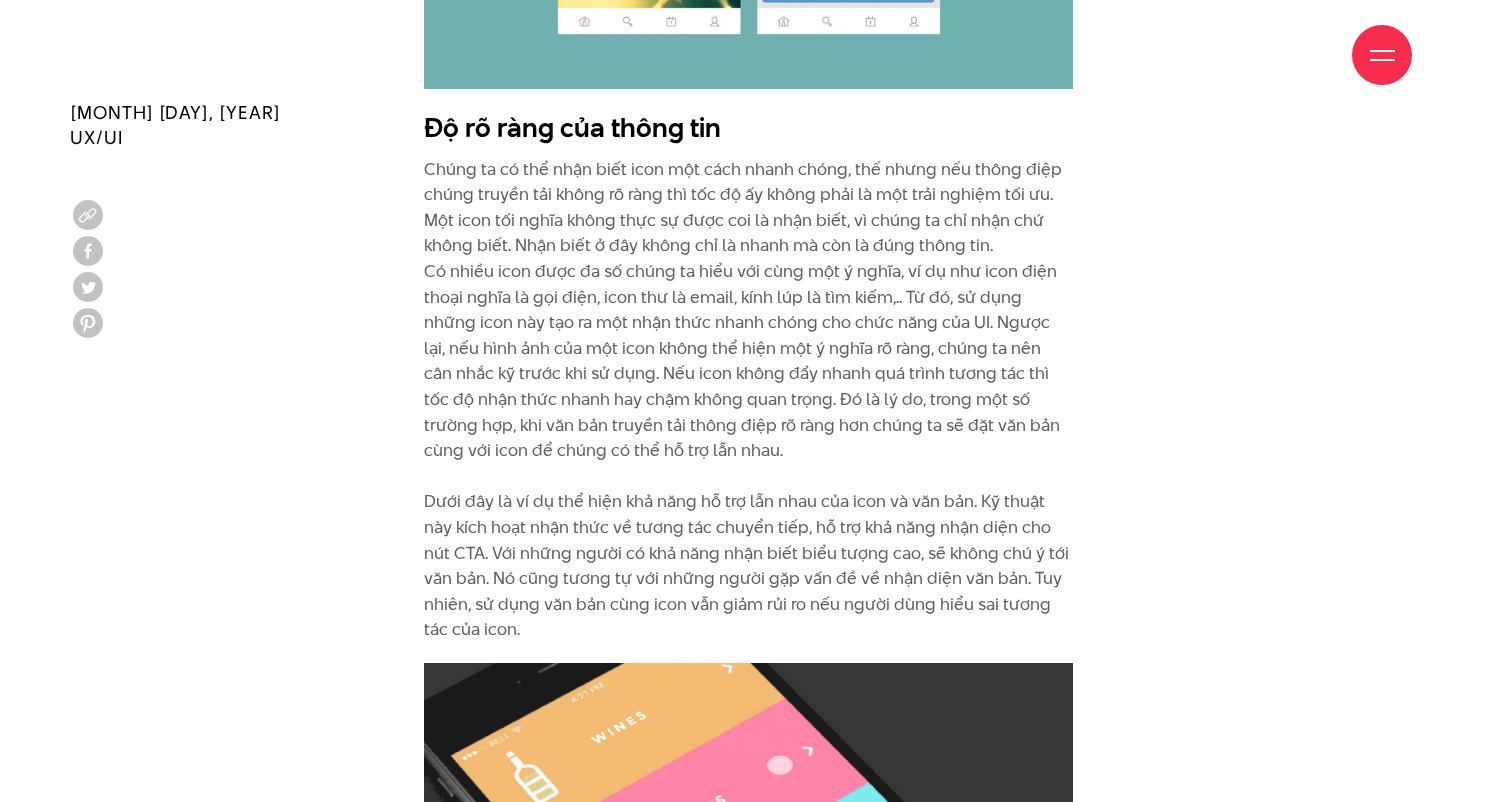 click on "Chúng ta có thể nhận biết icon một cách nhanh chóng, thế nhưng nếu thông điệp chúng truyền tải không rõ ràng thì tốc độ ấy không phải là một trải nghiệm tối ưu. Một icon tối nghĩa không thực sự được coi là nhận biết, vì chúng ta chỉ nhận chứ không biết. Nhận biết ở đây không chỉ là nhanh mà còn là đúng thông tin.
Dưới đây là ví dụ thể hiện khả năng hỗ trợ lẫn nhau của icon và văn bản. Kỹ thuật này kích hoạt nhận thức về tương tác chuyển tiếp, hỗ trợ khả năng nhận diện cho nút CTA. Với những người có khả năng nhận biết biểu tượng cao, sẽ không chú ý tới văn bản. Nó cũng tương tự với những người gặp vấn đề về nhận diện văn bản. Tuy nhiên, sử dụng văn bản cùng icon vẫn giảm rủi ro nếu người dùng hiểu sai tương tác của icon." at bounding box center (748, 400) 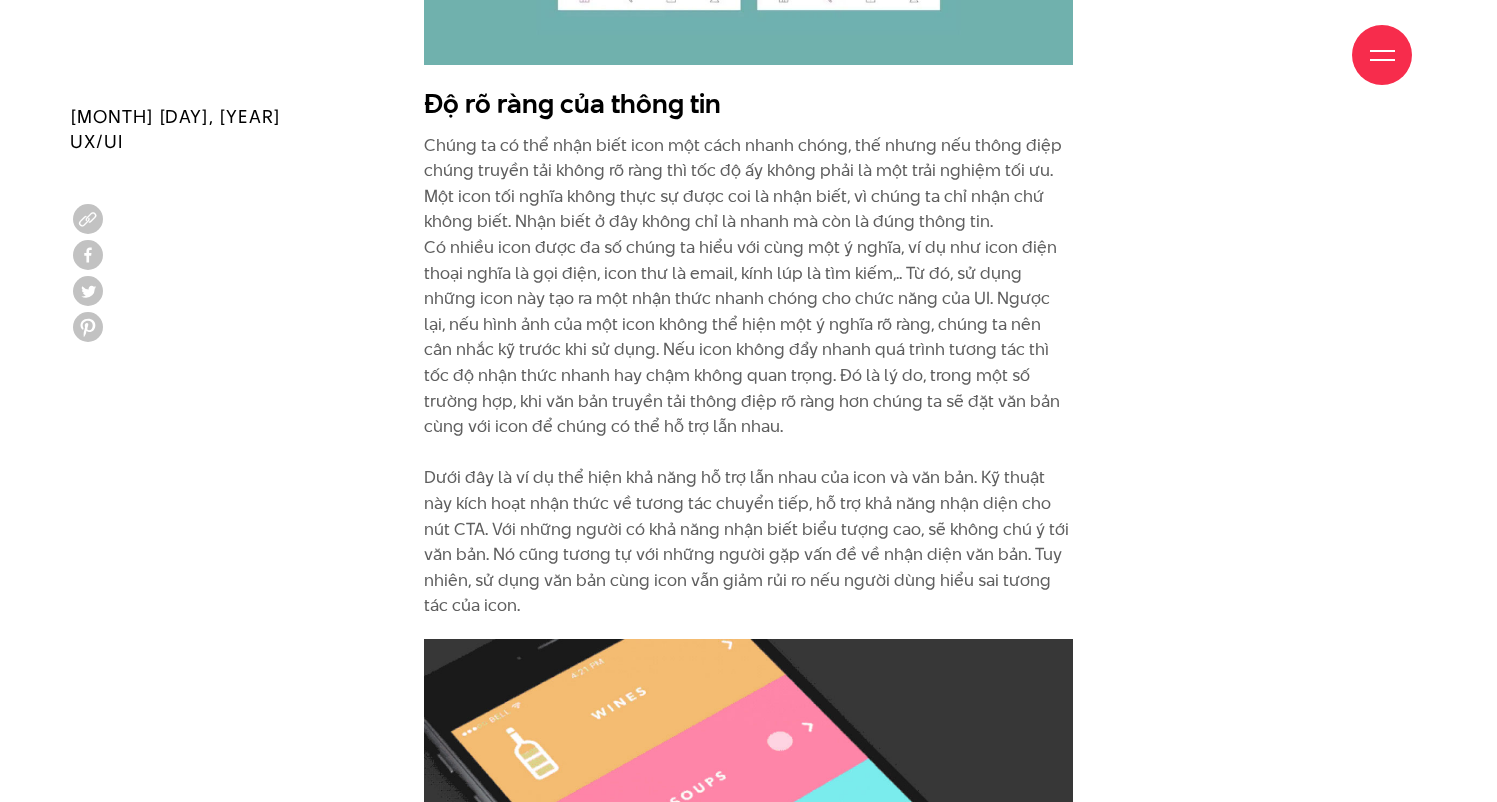 scroll, scrollTop: 3874, scrollLeft: 0, axis: vertical 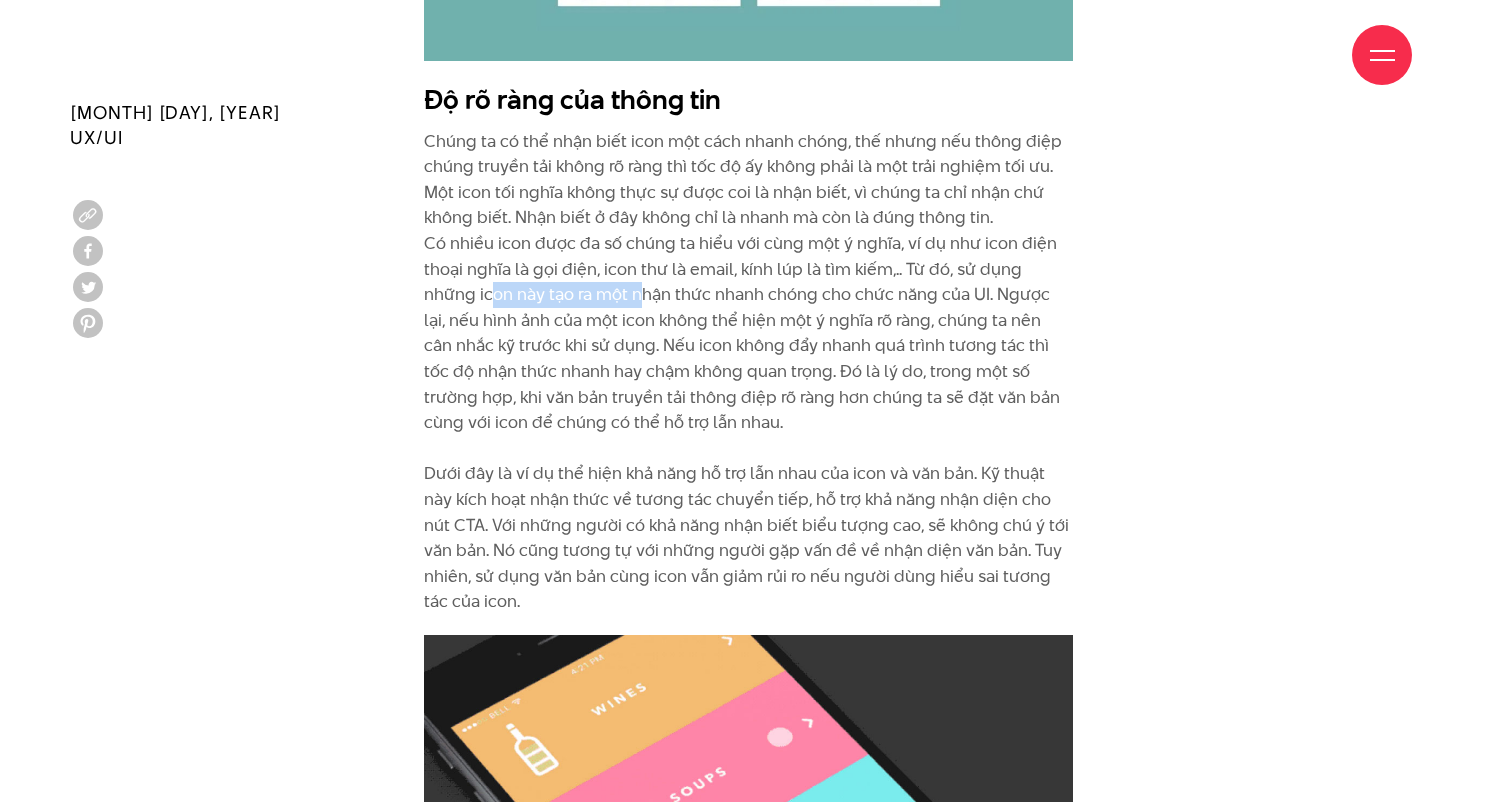 drag, startPoint x: 462, startPoint y: 261, endPoint x: 584, endPoint y: 269, distance: 122.26202 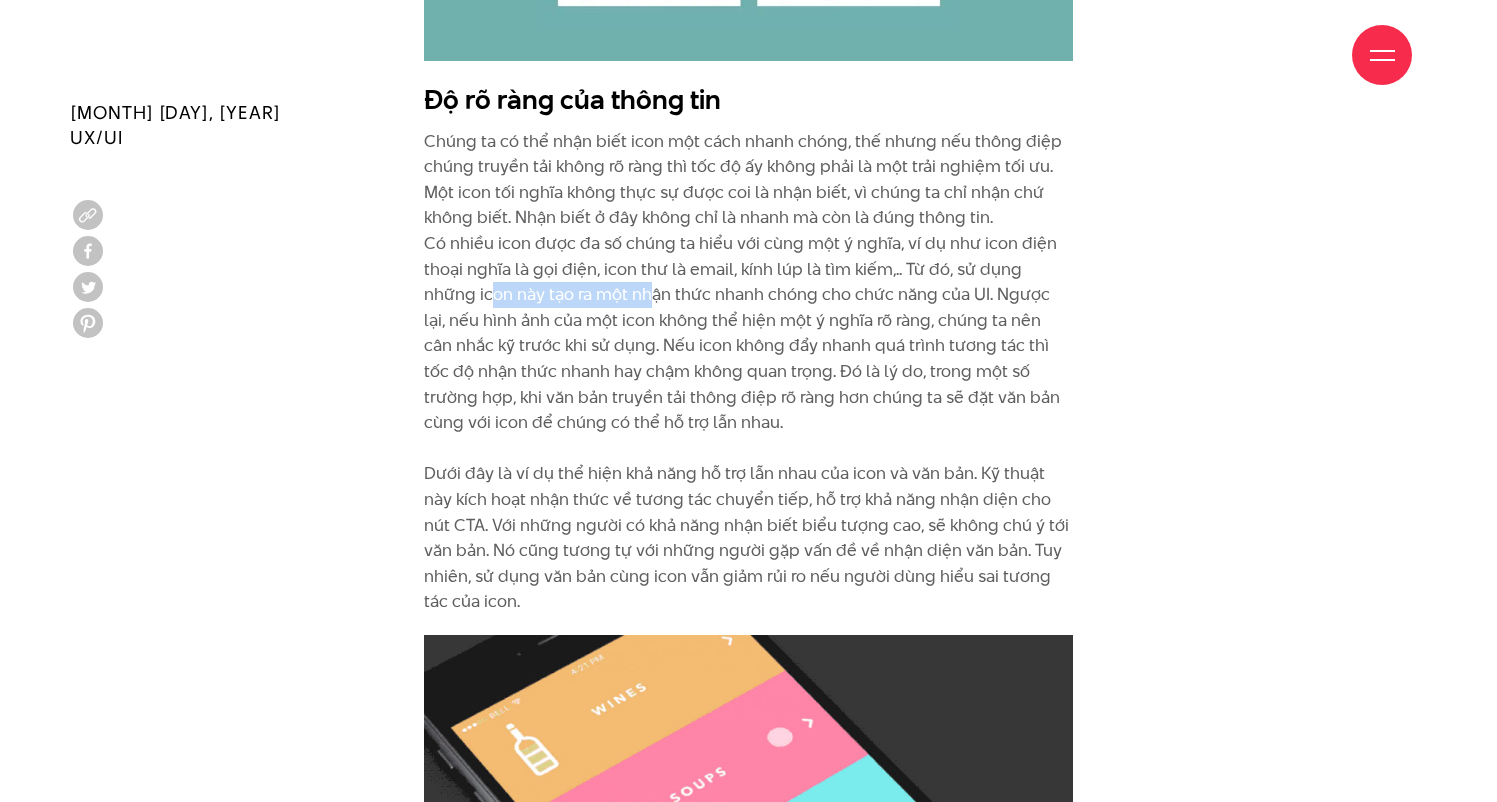 click on "Chúng ta có thể nhận biết icon một cách nhanh chóng, thế nhưng nếu thông điệp chúng truyền tải không rõ ràng thì tốc độ ấy không phải là một trải nghiệm tối ưu. Một icon tối nghĩa không thực sự được coi là nhận biết, vì chúng ta chỉ nhận chứ không biết. Nhận biết ở đây không chỉ là nhanh mà còn là đúng thông tin.
Dưới đây là ví dụ thể hiện khả năng hỗ trợ lẫn nhau của icon và văn bản. Kỹ thuật này kích hoạt nhận thức về tương tác chuyển tiếp, hỗ trợ khả năng nhận diện cho nút CTA. Với những người có khả năng nhận biết biểu tượng cao, sẽ không chú ý tới văn bản. Nó cũng tương tự với những người gặp vấn đề về nhận diện văn bản. Tuy nhiên, sử dụng văn bản cùng icon vẫn giảm rủi ro nếu người dùng hiểu sai tương tác của icon." at bounding box center (748, 372) 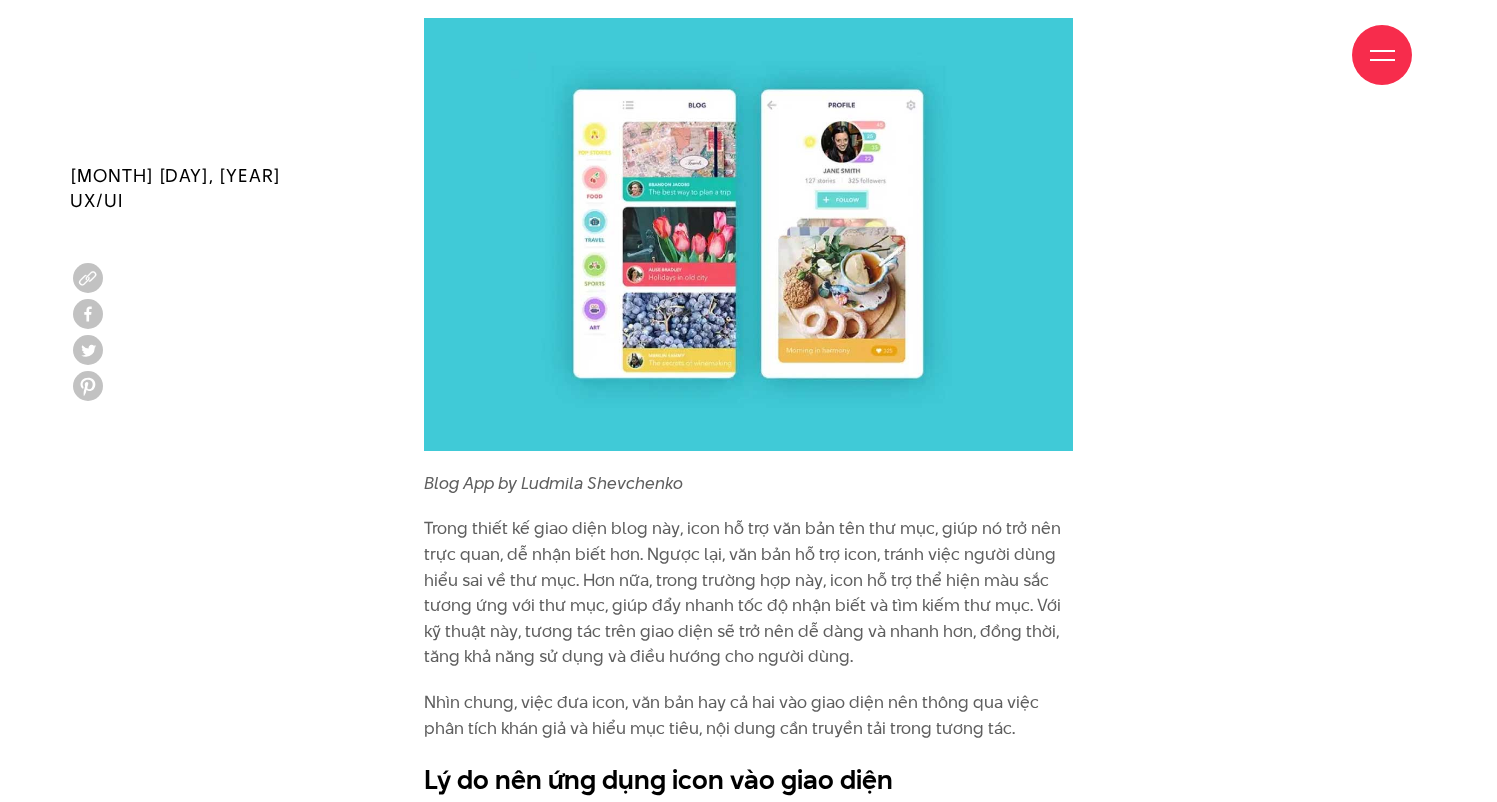 scroll, scrollTop: 5077, scrollLeft: 0, axis: vertical 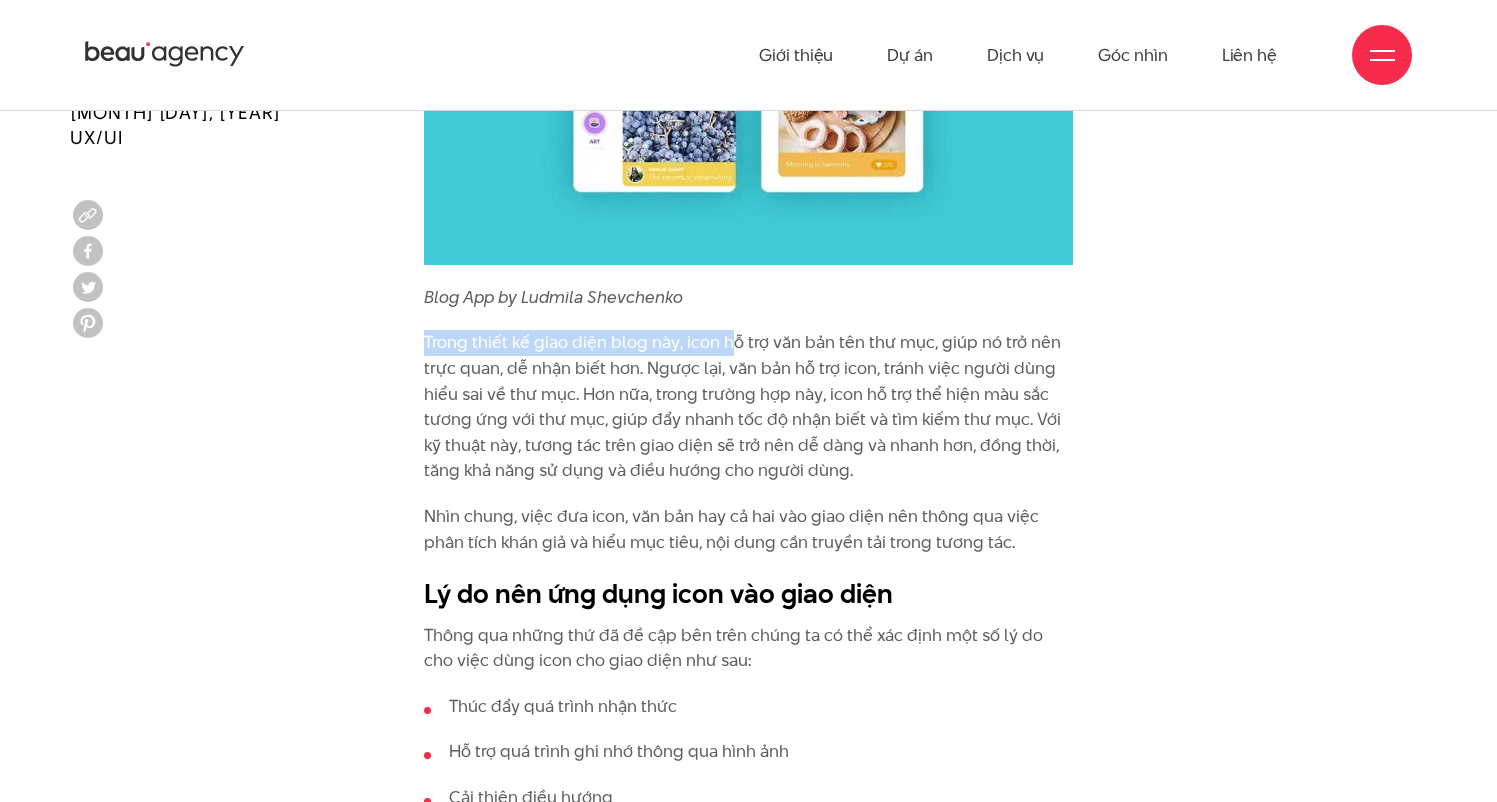 drag, startPoint x: 402, startPoint y: 298, endPoint x: 741, endPoint y: 301, distance: 339.01328 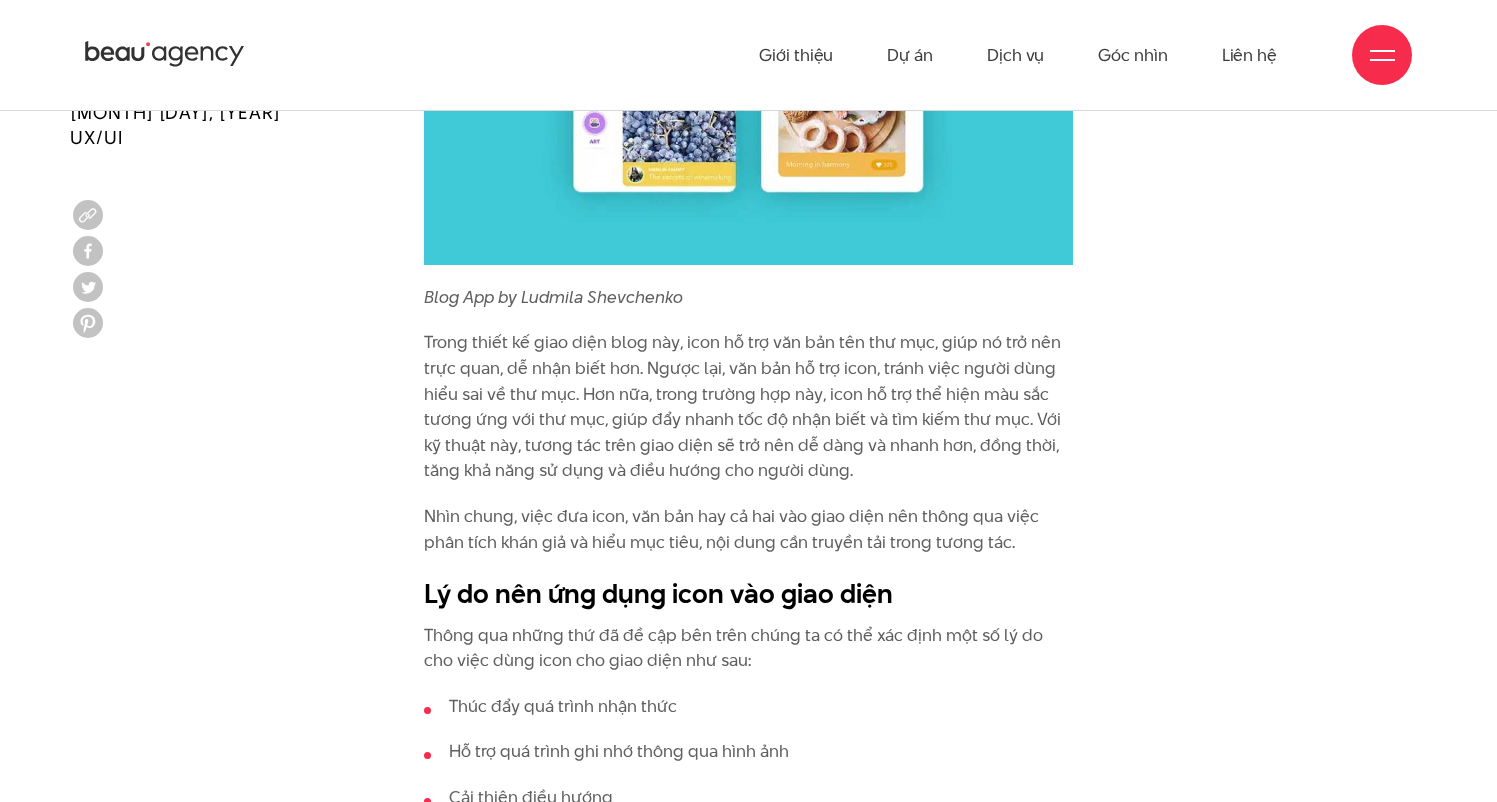 click on "Trong thiết kế giao diện blog này, icon hỗ trợ văn bản tên thư mục, giúp nó trở nên trực quan, dễ nhận biết hơn. Ngược lại, văn bản hỗ trợ icon, tránh việc người dùng hiểu sai về thư mục. Hơn nữa, trong trường hợp này, icon hỗ trợ thể hiện màu sắc tương ứng với thư mục, giúp đẩy nhanh tốc độ nhận biết và tìm kiếm thư mục. Với kỹ thuật này, tương tác trên giao diện sẽ trở nên dễ dàng và nhanh hơn, đồng thời, tăng khả năng sử dụng và điều hướng cho người dùng." at bounding box center (748, 407) 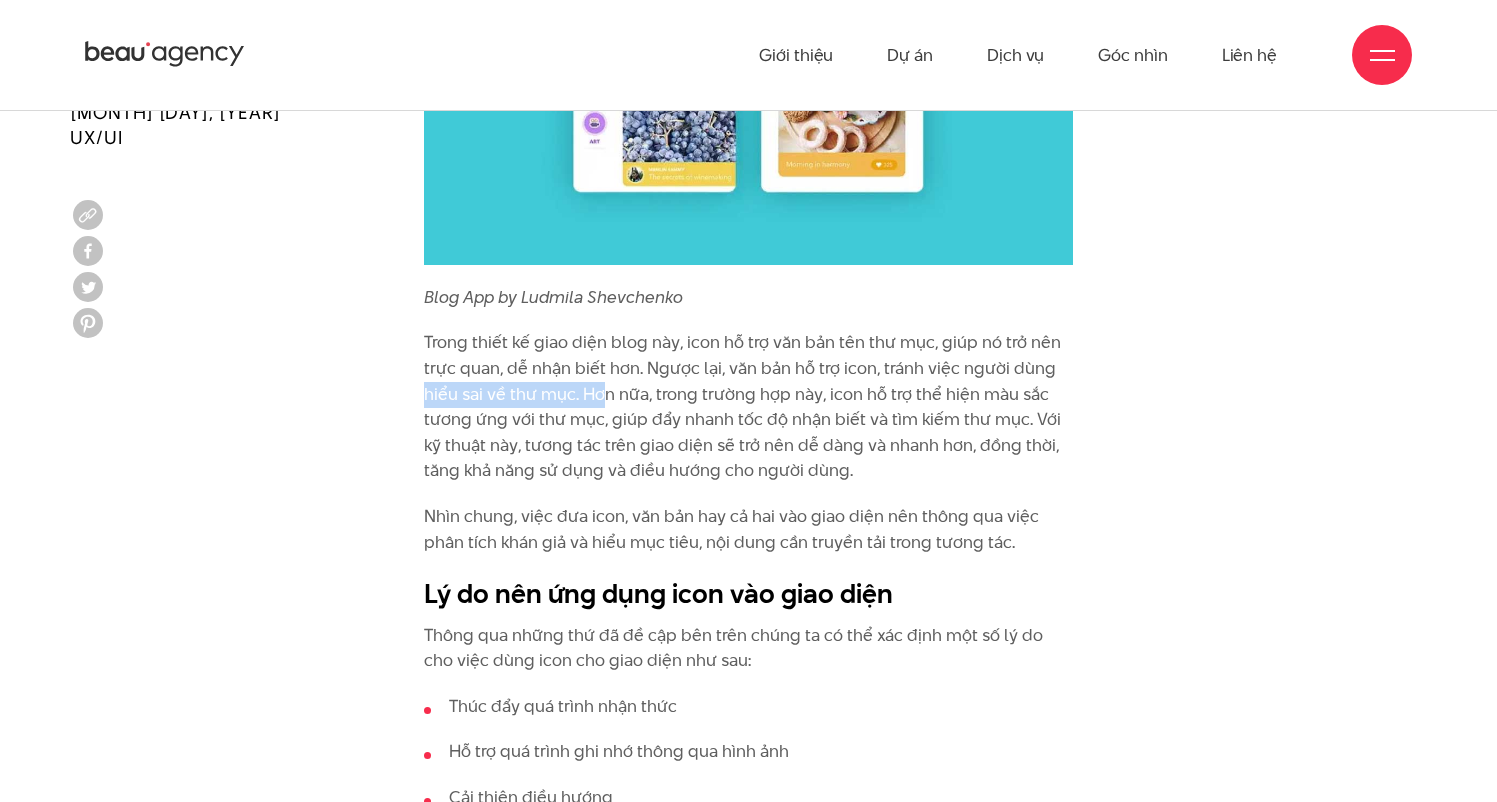 drag, startPoint x: 418, startPoint y: 350, endPoint x: 612, endPoint y: 342, distance: 194.16487 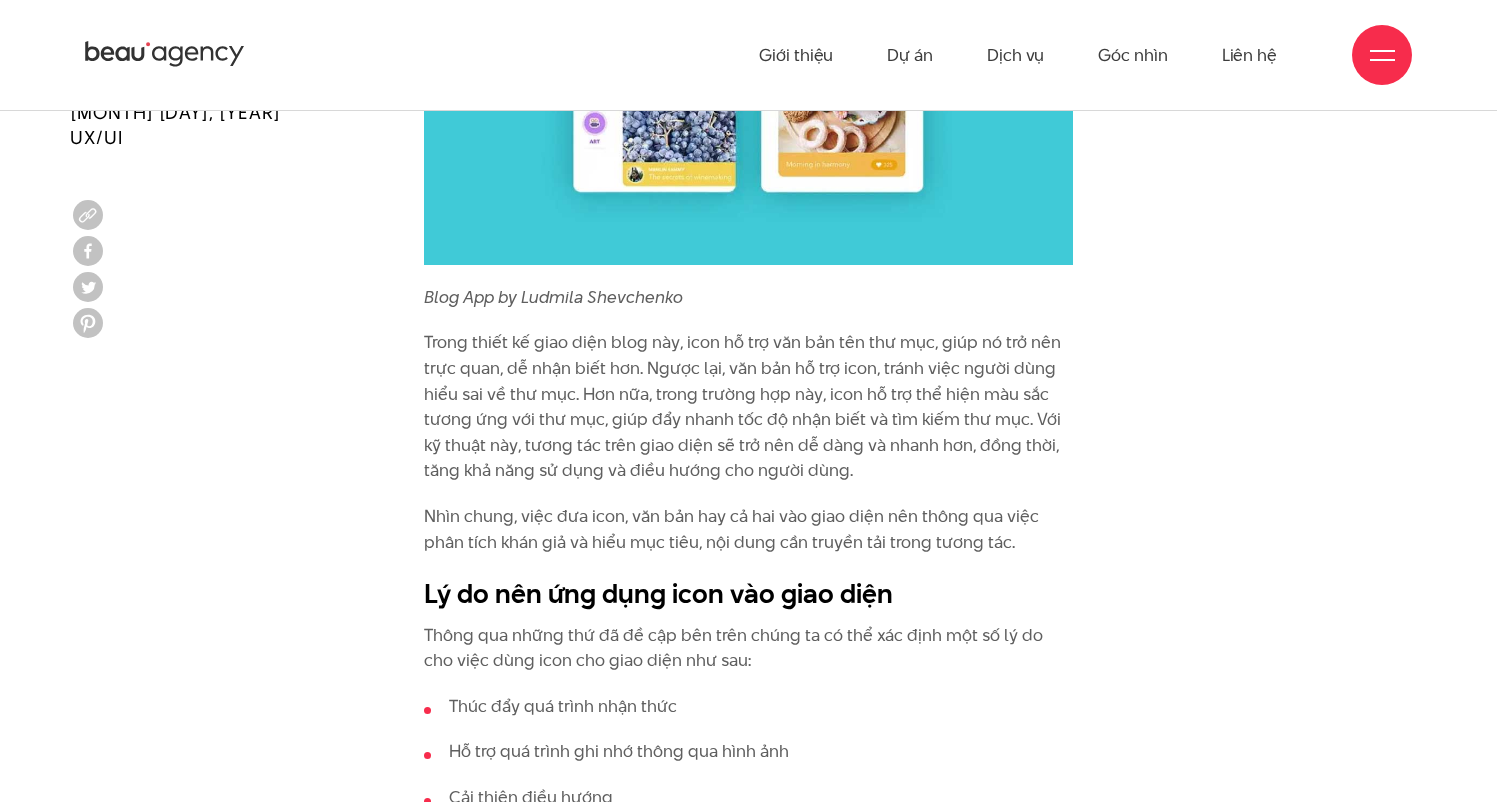 click on "Trong thiết kế giao diện blog này, icon hỗ trợ văn bản tên thư mục, giúp nó trở nên trực quan, dễ nhận biết hơn. Ngược lại, văn bản hỗ trợ icon, tránh việc người dùng hiểu sai về thư mục. Hơn nữa, trong trường hợp này, icon hỗ trợ thể hiện màu sắc tương ứng với thư mục, giúp đẩy nhanh tốc độ nhận biết và tìm kiếm thư mục. Với kỹ thuật này, tương tác trên giao diện sẽ trở nên dễ dàng và nhanh hơn, đồng thời, tăng khả năng sử dụng và điều hướng cho người dùng." at bounding box center [748, 407] 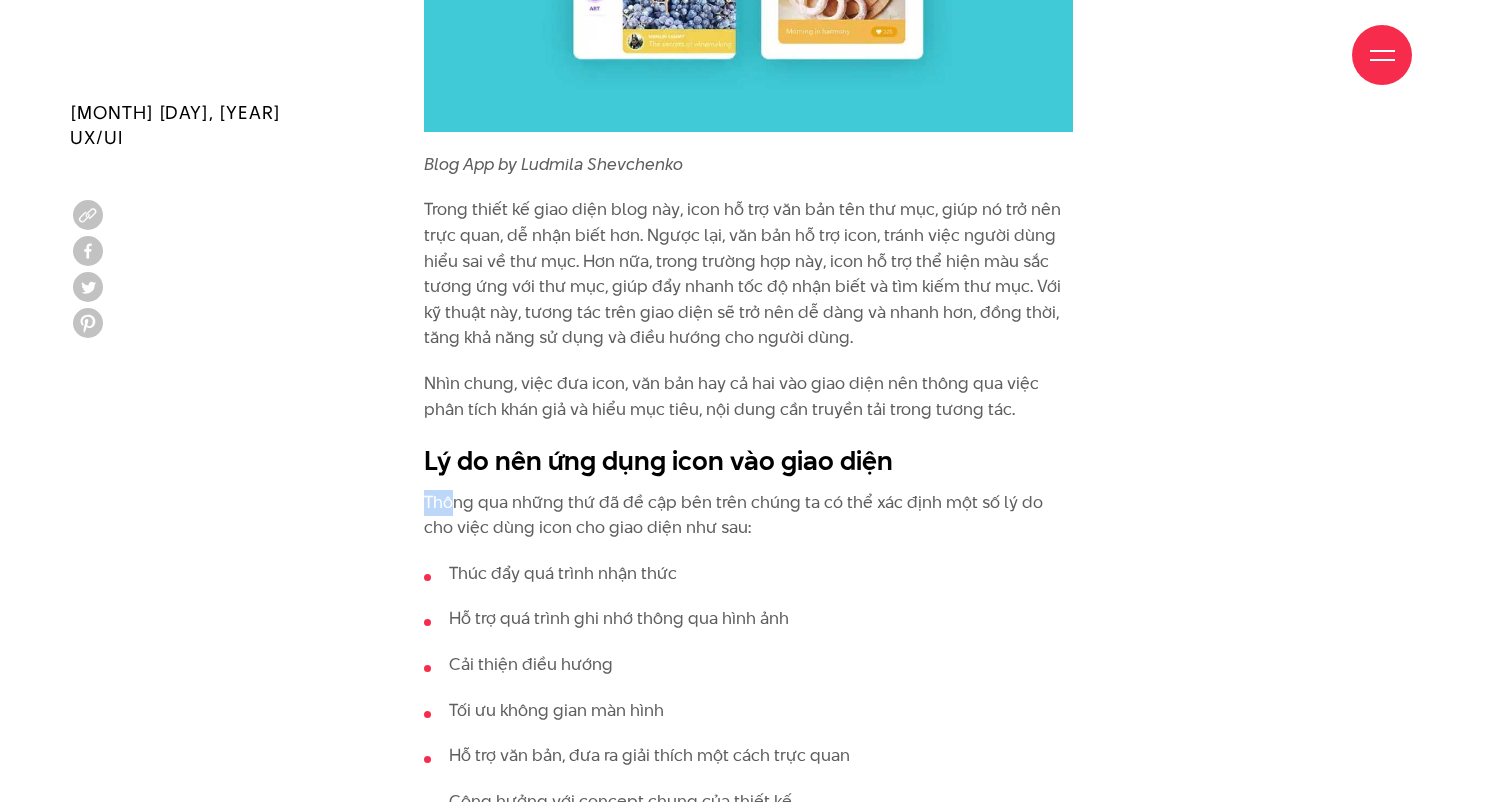 drag, startPoint x: 421, startPoint y: 447, endPoint x: 498, endPoint y: 453, distance: 77.23341 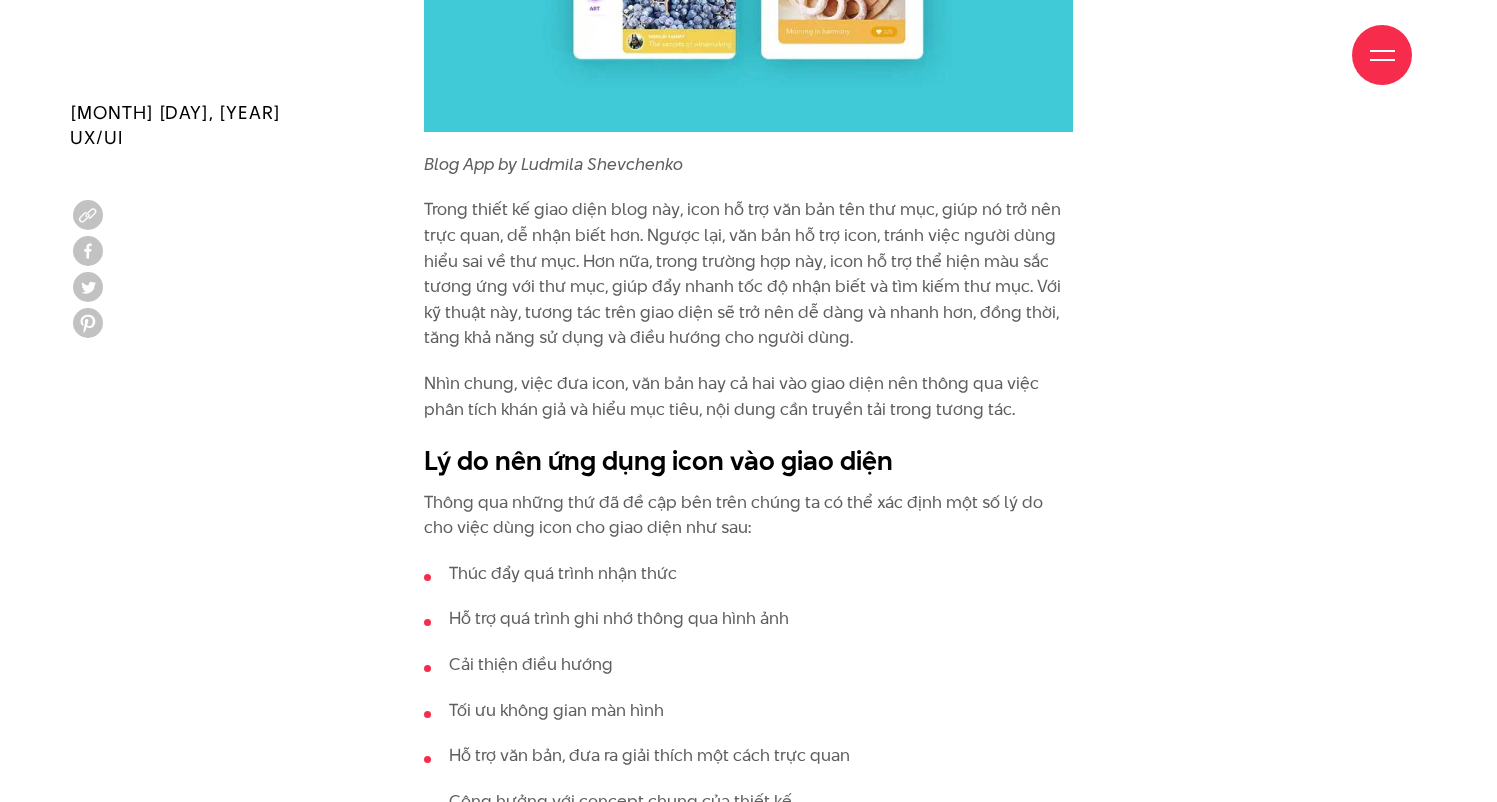 click on "Thông qua những thứ đã đề cập bên trên chúng ta có thể xác định một số lý do cho việc dùng icon cho giao diện như sau:" at bounding box center (748, 515) 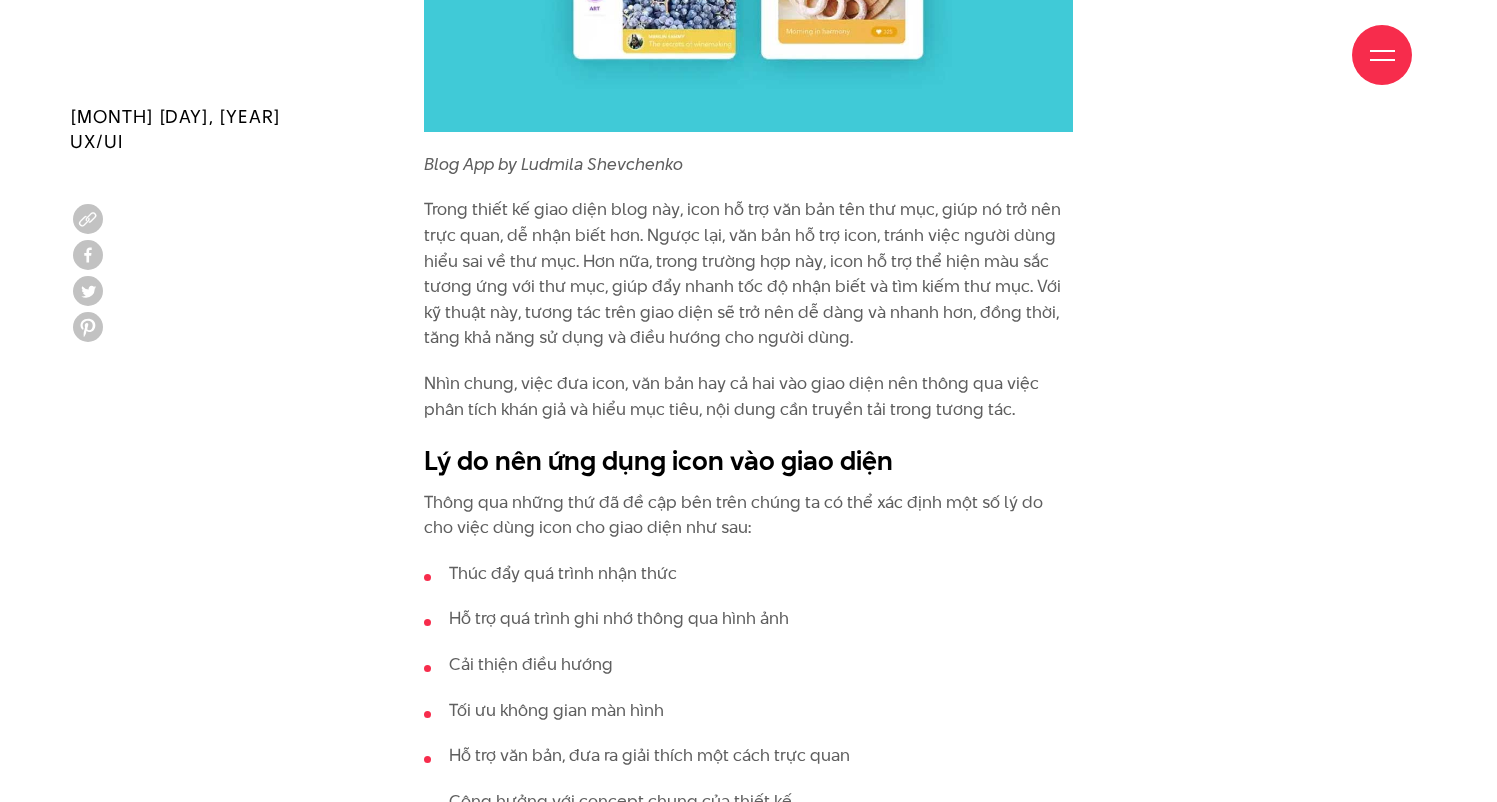 scroll, scrollTop: 5337, scrollLeft: 0, axis: vertical 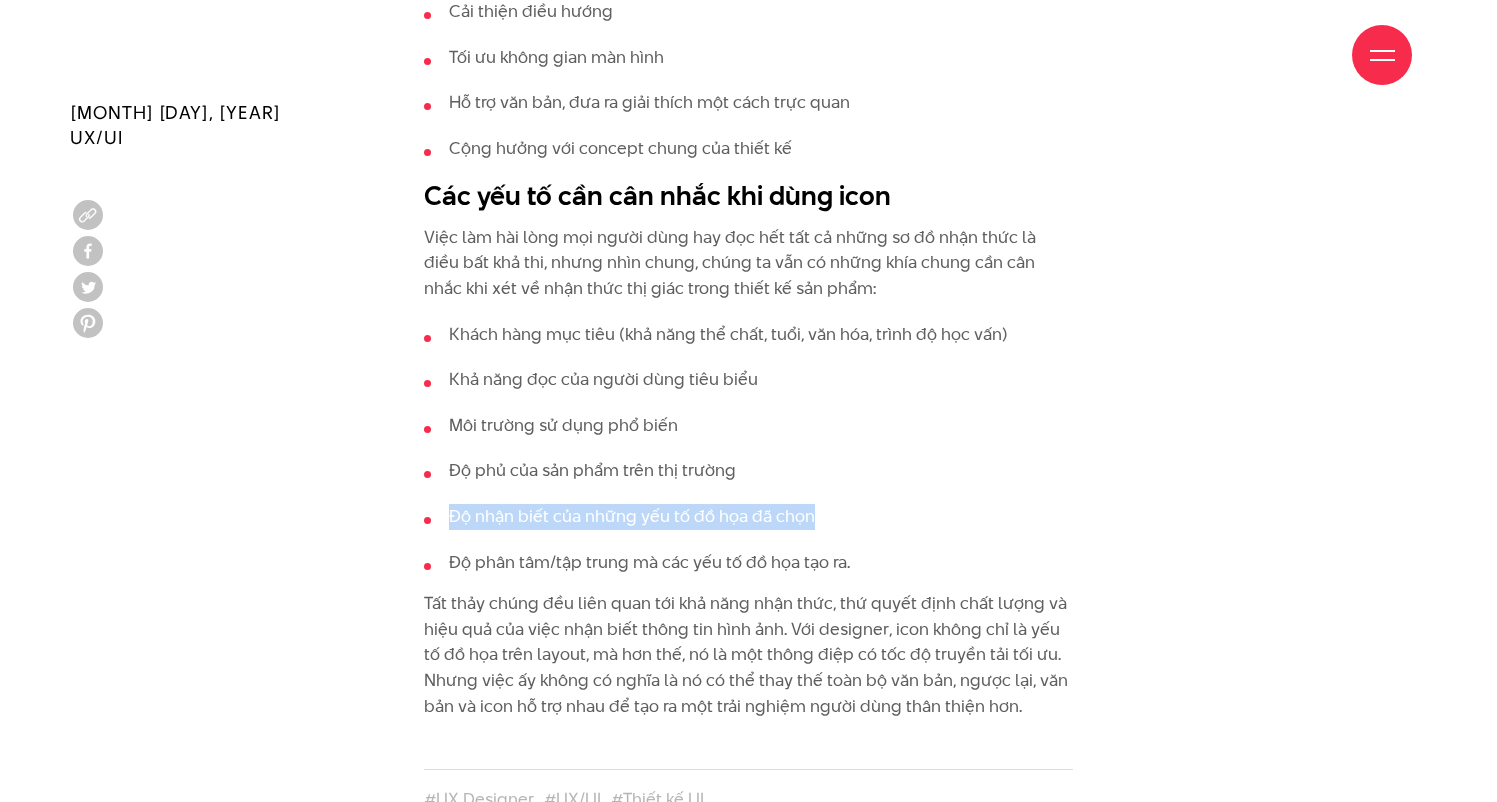 drag, startPoint x: 440, startPoint y: 445, endPoint x: 846, endPoint y: 452, distance: 406.06033 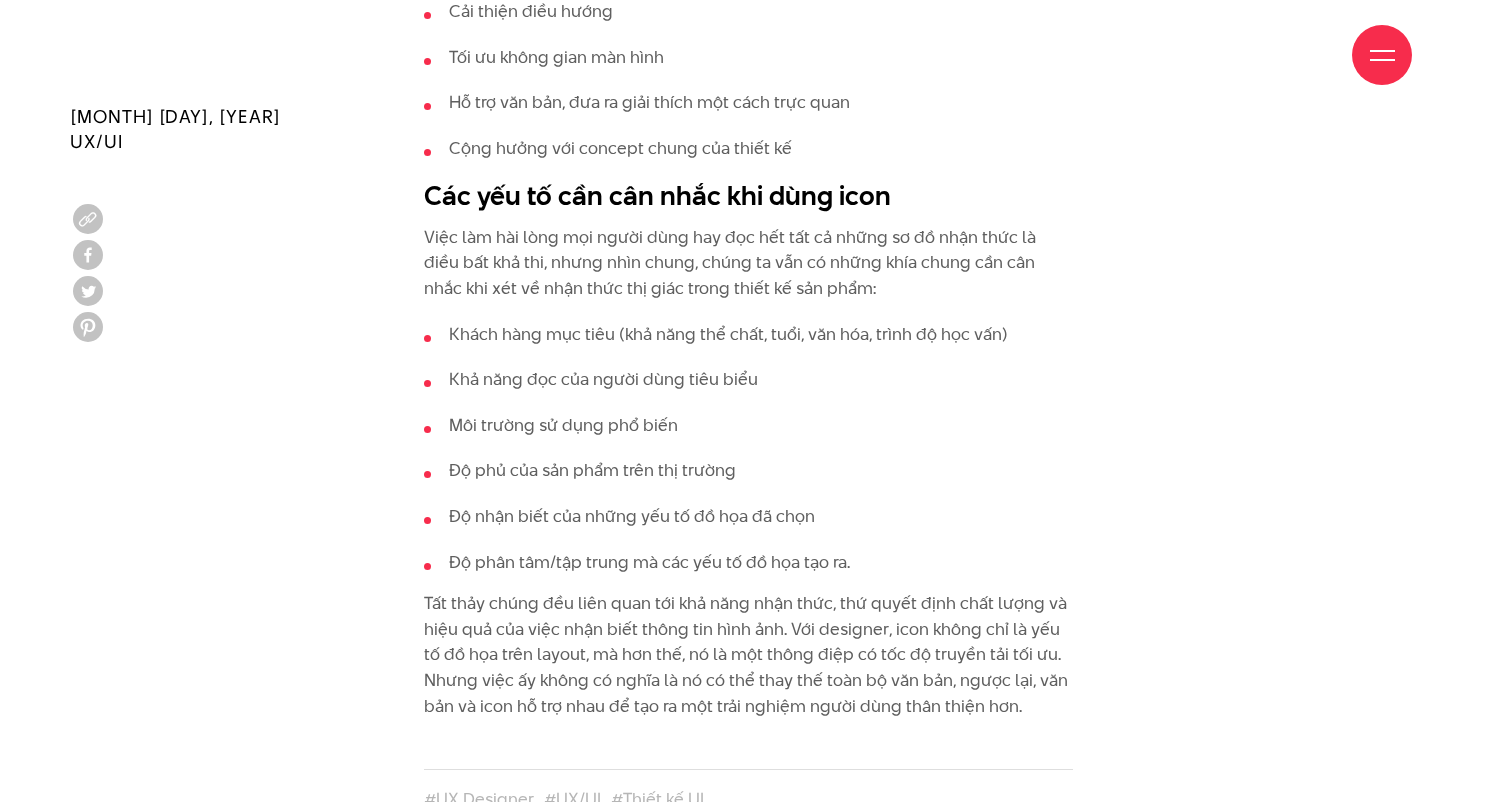 scroll, scrollTop: 6008, scrollLeft: 0, axis: vertical 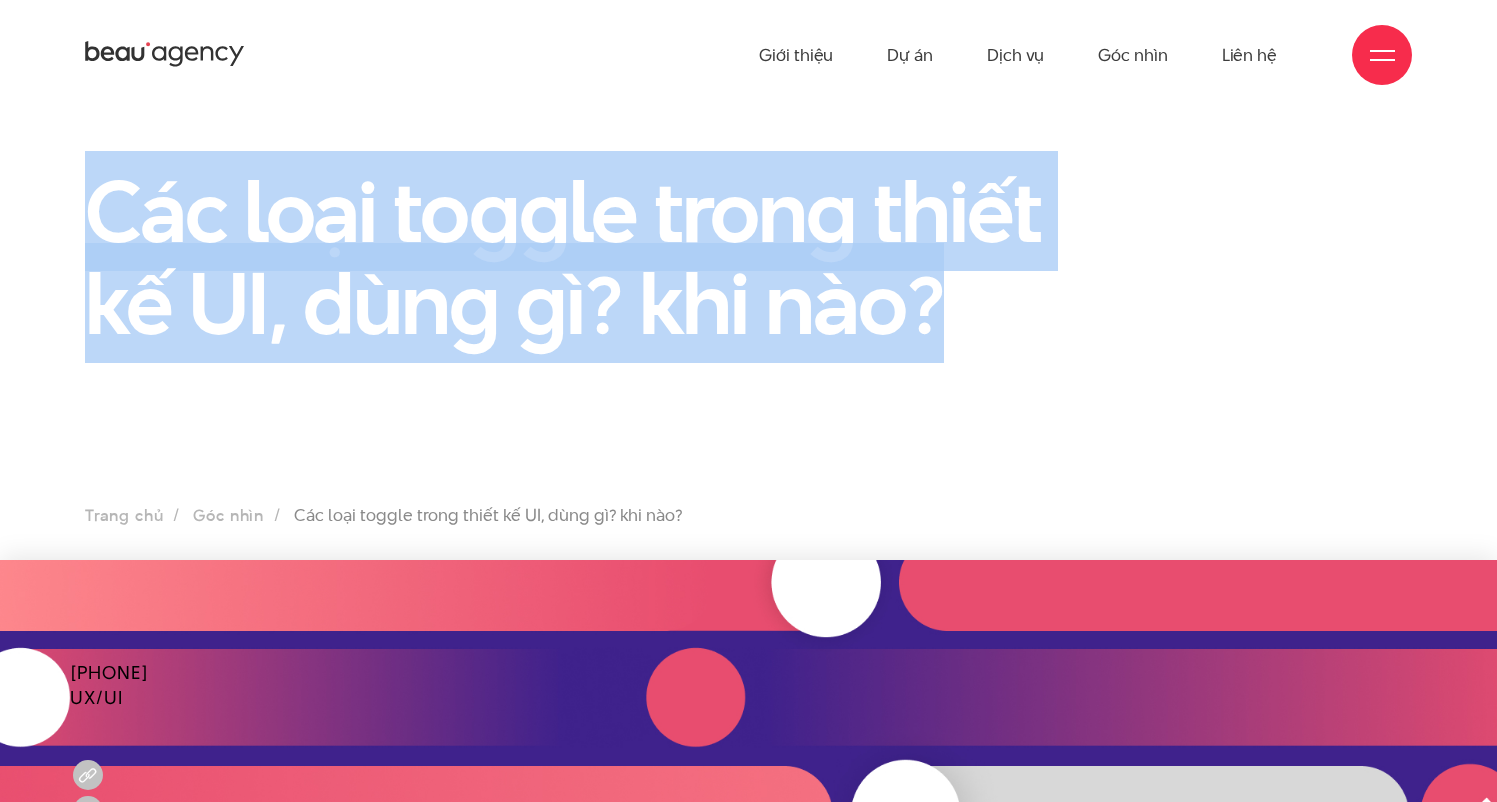 drag, startPoint x: 100, startPoint y: 214, endPoint x: 1074, endPoint y: 291, distance: 977.0389 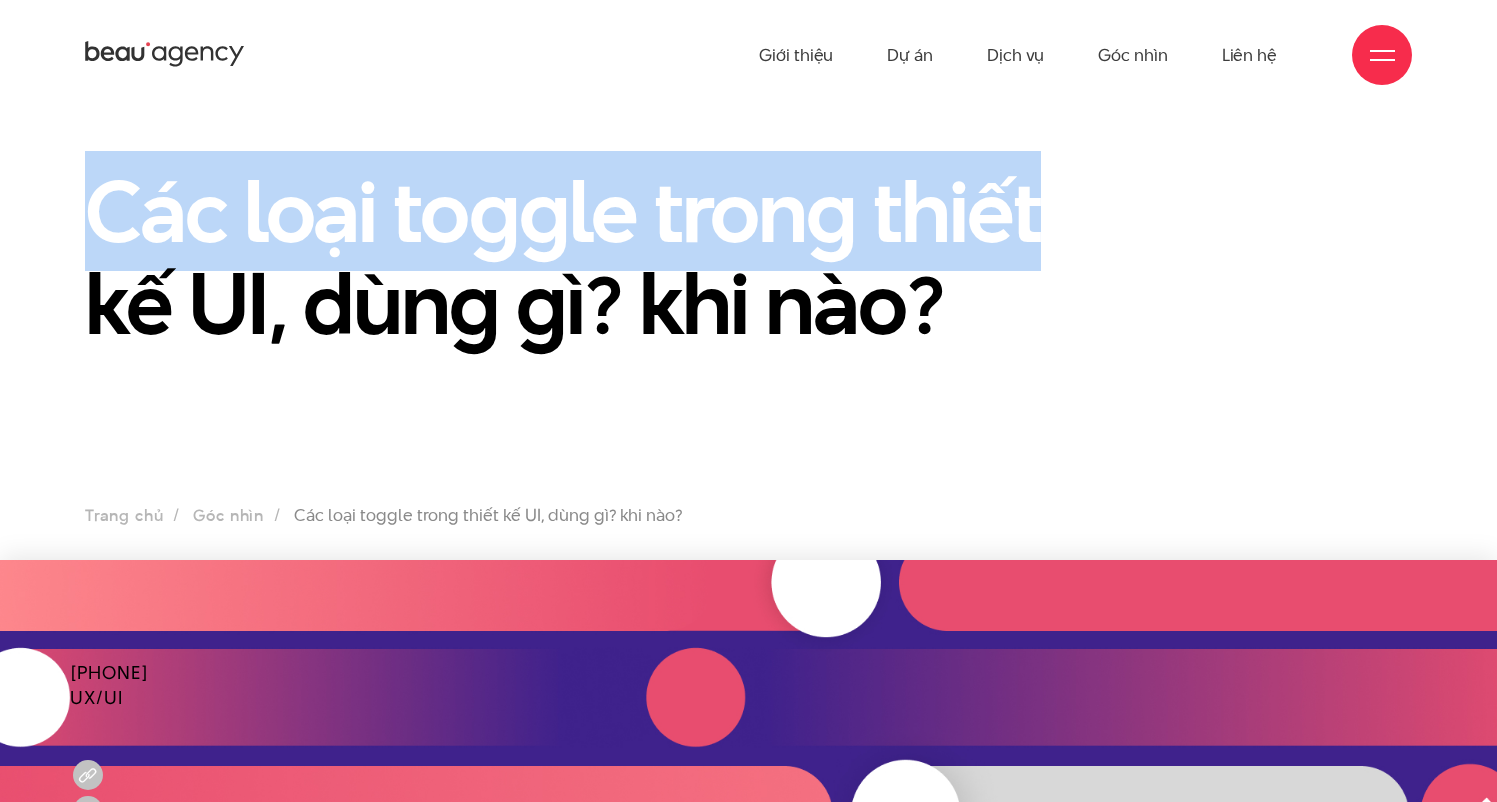 drag, startPoint x: 162, startPoint y: 209, endPoint x: 1028, endPoint y: 244, distance: 866.707 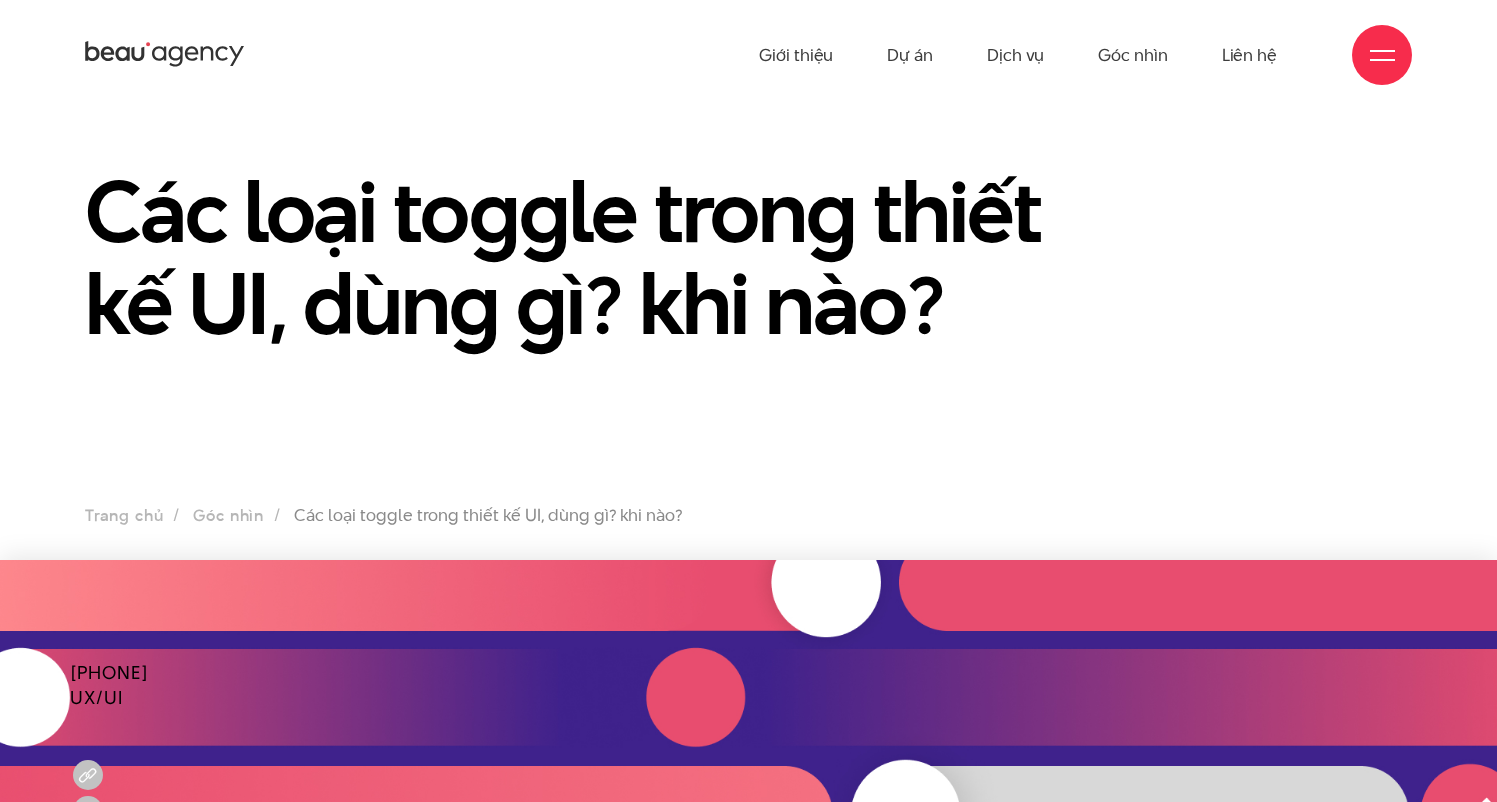 click on "Các loại toggle trong thiết kế UI, dùng gì? khi nào?" at bounding box center (579, 257) 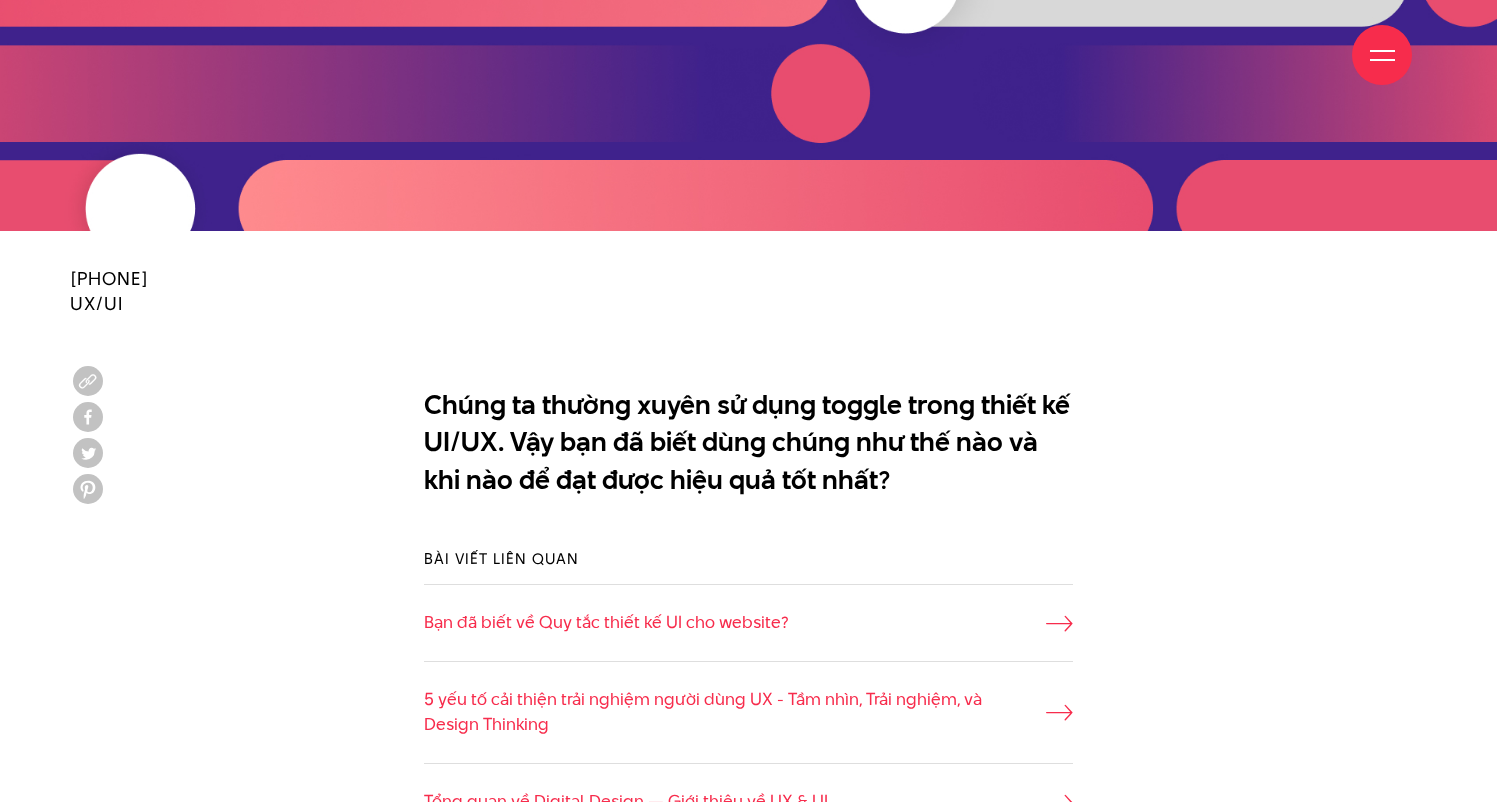 scroll, scrollTop: 1002, scrollLeft: 0, axis: vertical 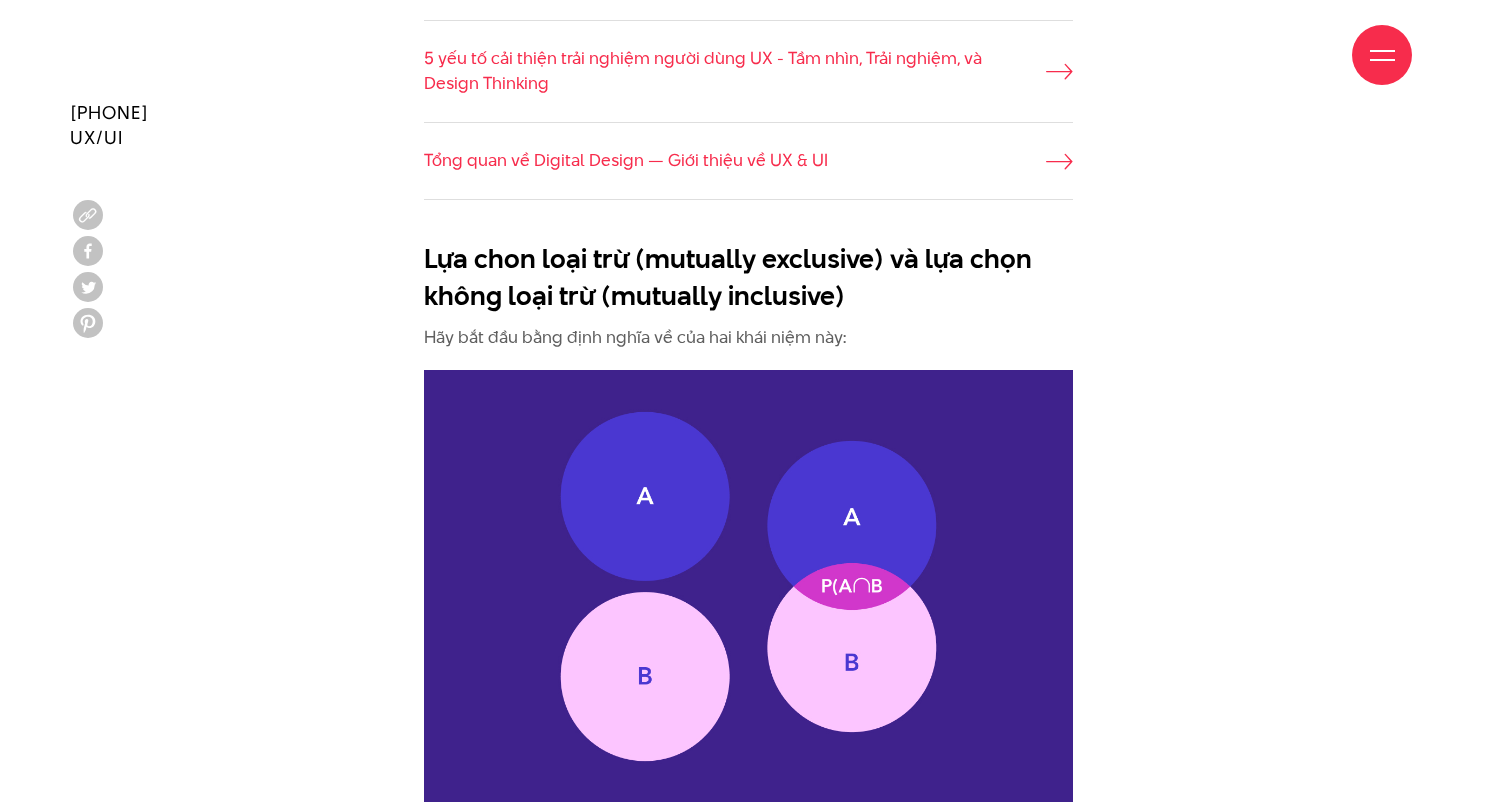 click on "Lựa chon loại trừ (mutually exclusive) và lựa chọn không loại trừ (mutually inclusive)
Hãy bắt đầu bằng định nghĩa về của hai khái niệm này:
Trái: lựa chọn loại trừ, phải: lựa chọn không loại trừ
Khi hai sự kiện A và B không thể xảy ra cùng lúc đó là lựa chọn loại trừ. Đây là cách cơ bản mà radio button hoạt động, chúng ta có rất nhiều lựa chọn nhưng chỉ được chọn một và bỏ chọn tất cả lựa chọn còn lại. Mỗi khi thiết bị hoạt động, luôn có một lựa chọn được chọn, không có trường hợp bỏ chọn toàn bộ các lựa chọn.
Ở phía bên kia, lựa chọn không loại trừ là khi chúng ta có thể chọn nhiều lựa chọn cùng lúc, mọi lựa chọn có thể được chọn hoặc bỏ chọn cùng lúc.
Chọn : Nếu tất cả các checkbox con được chọn" at bounding box center (748, 2486) 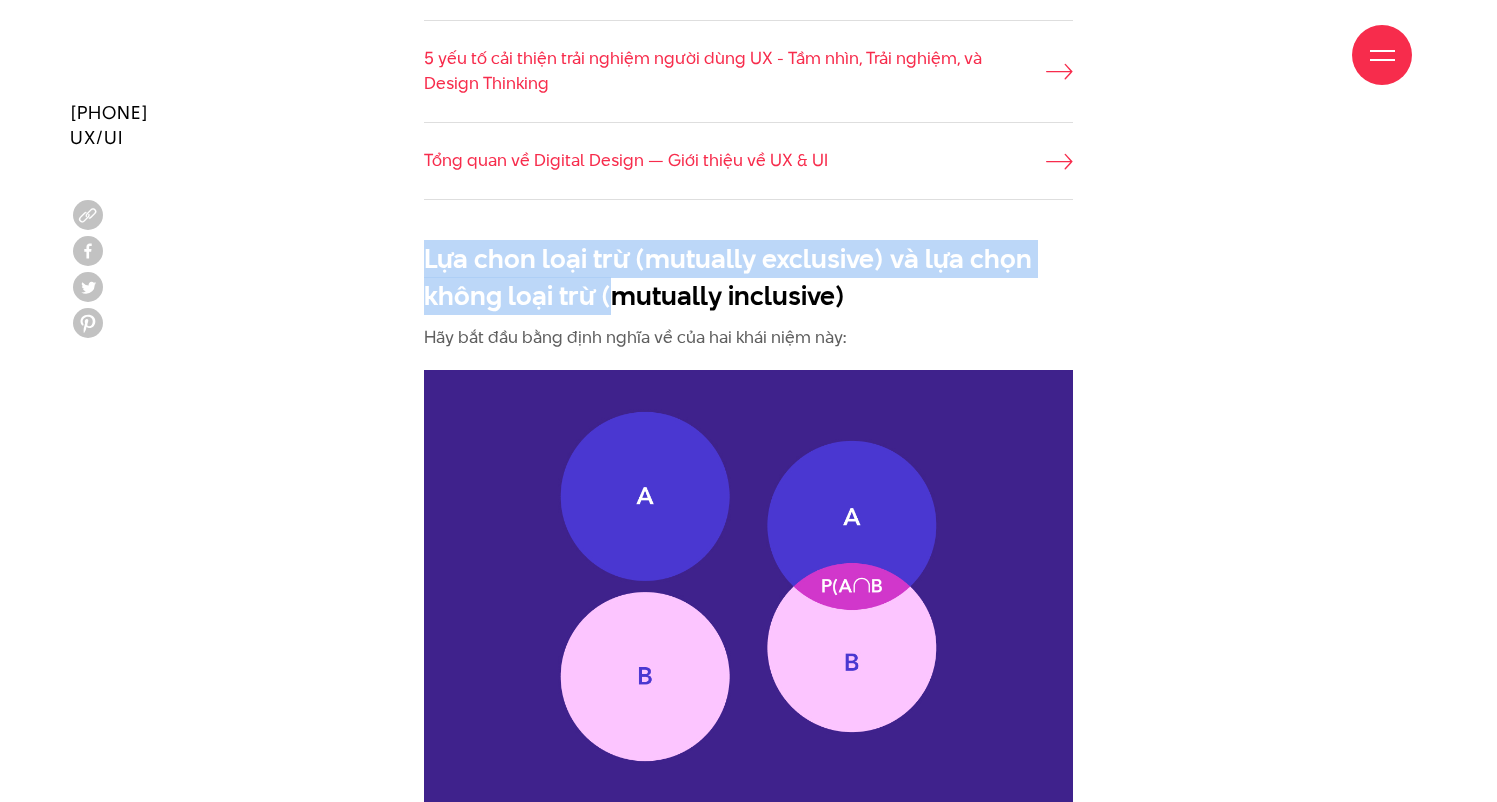 drag, startPoint x: 412, startPoint y: 237, endPoint x: 631, endPoint y: 276, distance: 222.4455 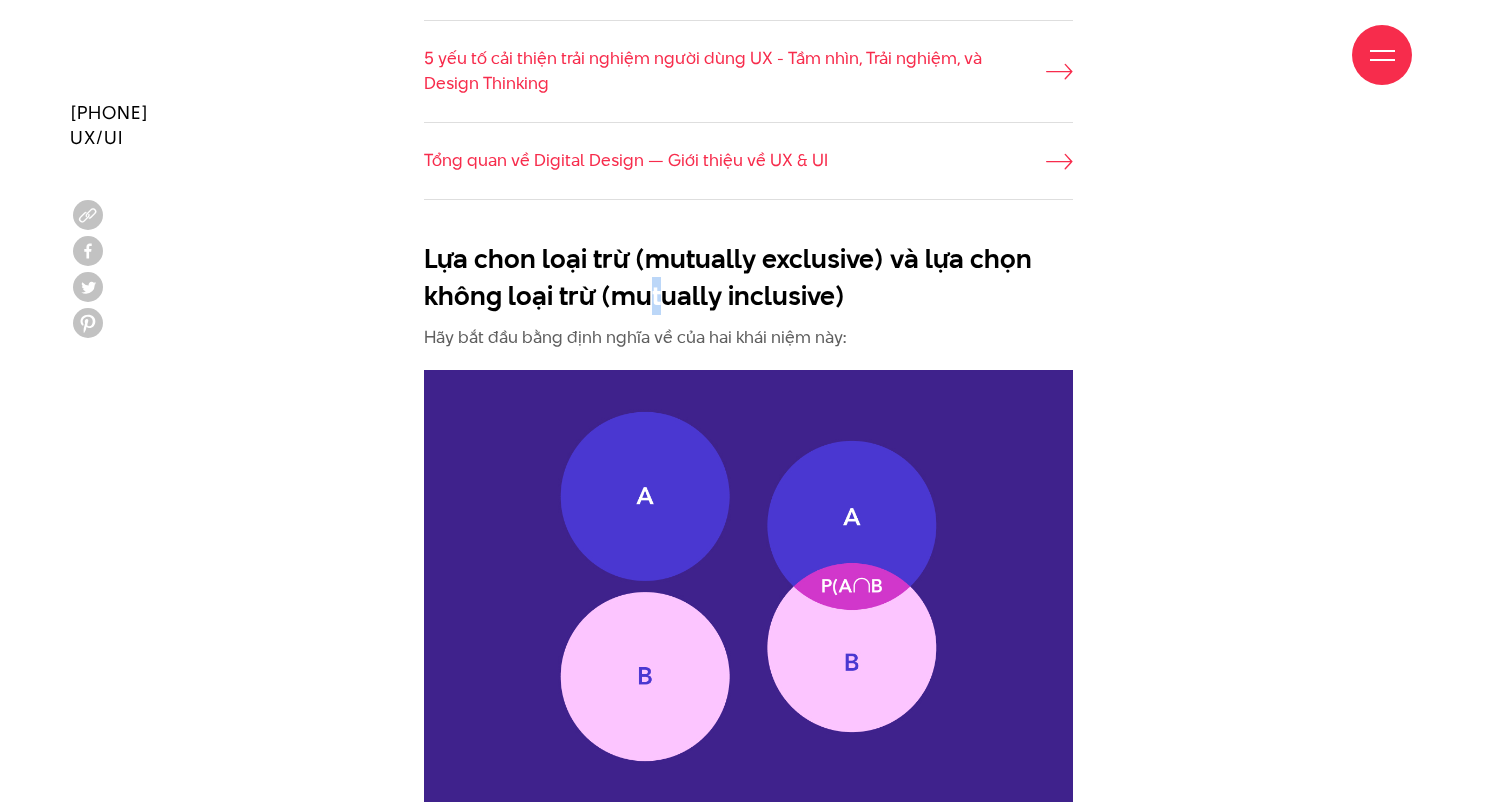 click on "Lựa chon loại trừ (mutually exclusive) và lựa chọn không loại trừ (mutually inclusive)" at bounding box center [748, 277] 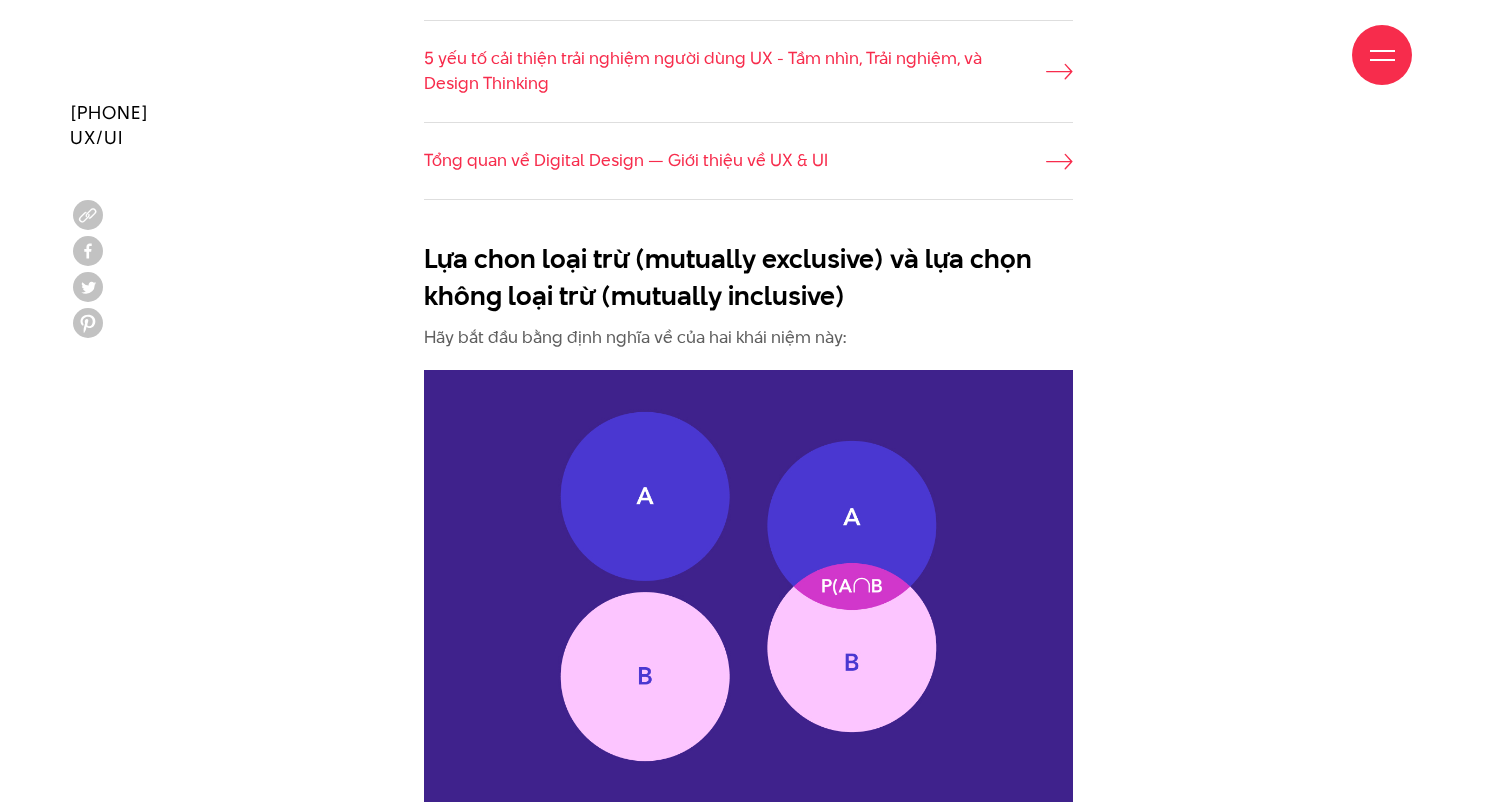 click on "Lựa chon loại trừ (mutually exclusive) và lựa chọn không loại trừ (mutually inclusive)
Hãy bắt đầu bằng định nghĩa về của hai khái niệm này:
Trái: lựa chọn loại trừ, phải: lựa chọn không loại trừ
Khi hai sự kiện A và B không thể xảy ra cùng lúc đó là lựa chọn loại trừ. Đây là cách cơ bản mà radio button hoạt động, chúng ta có rất nhiều lựa chọn nhưng chỉ được chọn một và bỏ chọn tất cả lựa chọn còn lại. Mỗi khi thiết bị hoạt động, luôn có một lựa chọn được chọn, không có trường hợp bỏ chọn toàn bộ các lựa chọn.
Ở phía bên kia, lựa chọn không loại trừ là khi chúng ta có thể chọn nhiều lựa chọn cùng lúc, mọi lựa chọn có thể được chọn hoặc bỏ chọn cùng lúc.
Chọn : Nếu tất cả các checkbox con được chọn" at bounding box center [748, 2486] 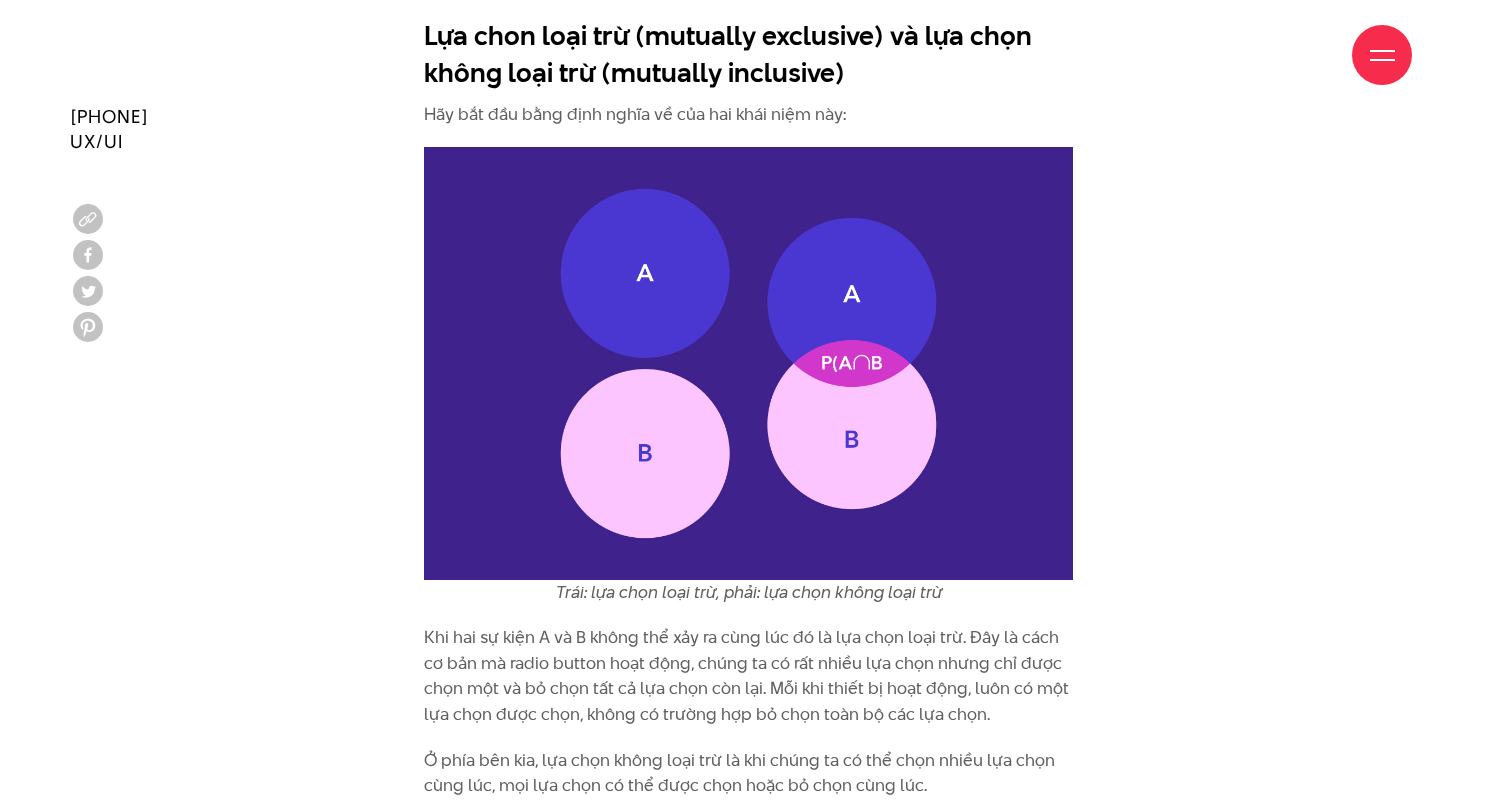 scroll, scrollTop: 1704, scrollLeft: 0, axis: vertical 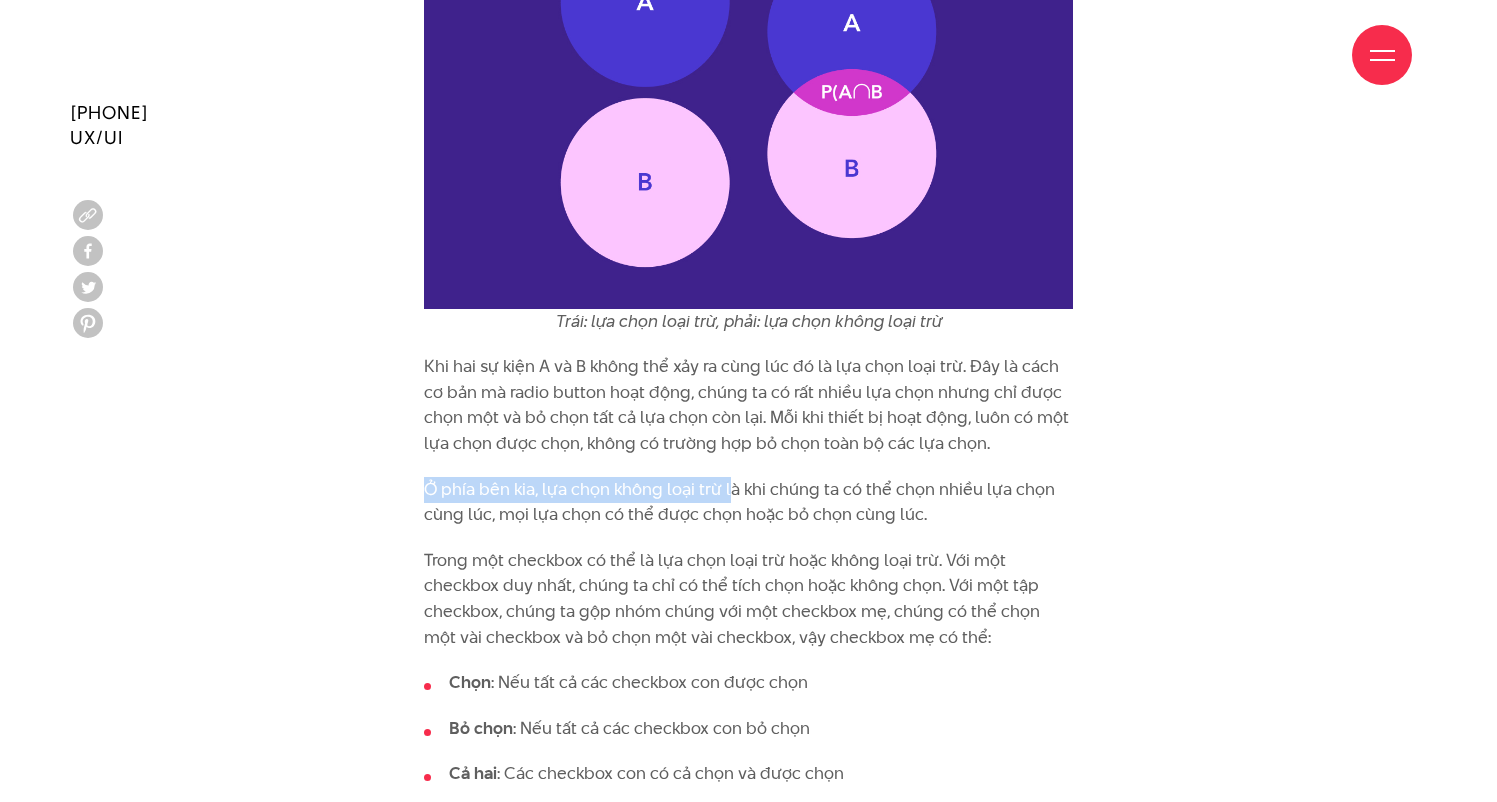 drag, startPoint x: 427, startPoint y: 481, endPoint x: 750, endPoint y: 480, distance: 323.00156 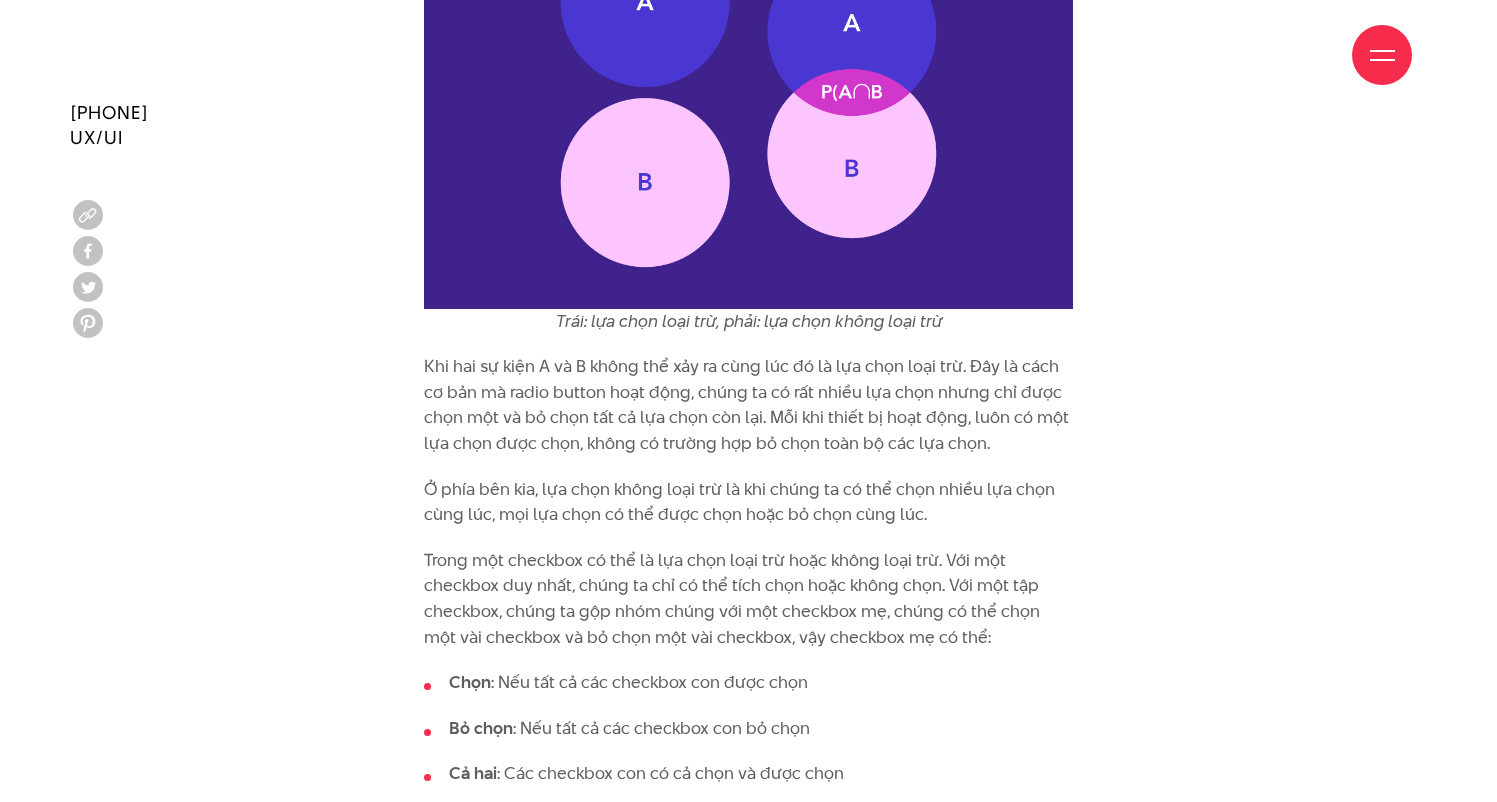 click on "Ở phía bên kia, lựa chọn không loại trừ là khi chúng ta có thể chọn nhiều lựa chọn cùng lúc, mọi lựa chọn có thể được chọn hoặc bỏ chọn cùng lúc." at bounding box center (748, 502) 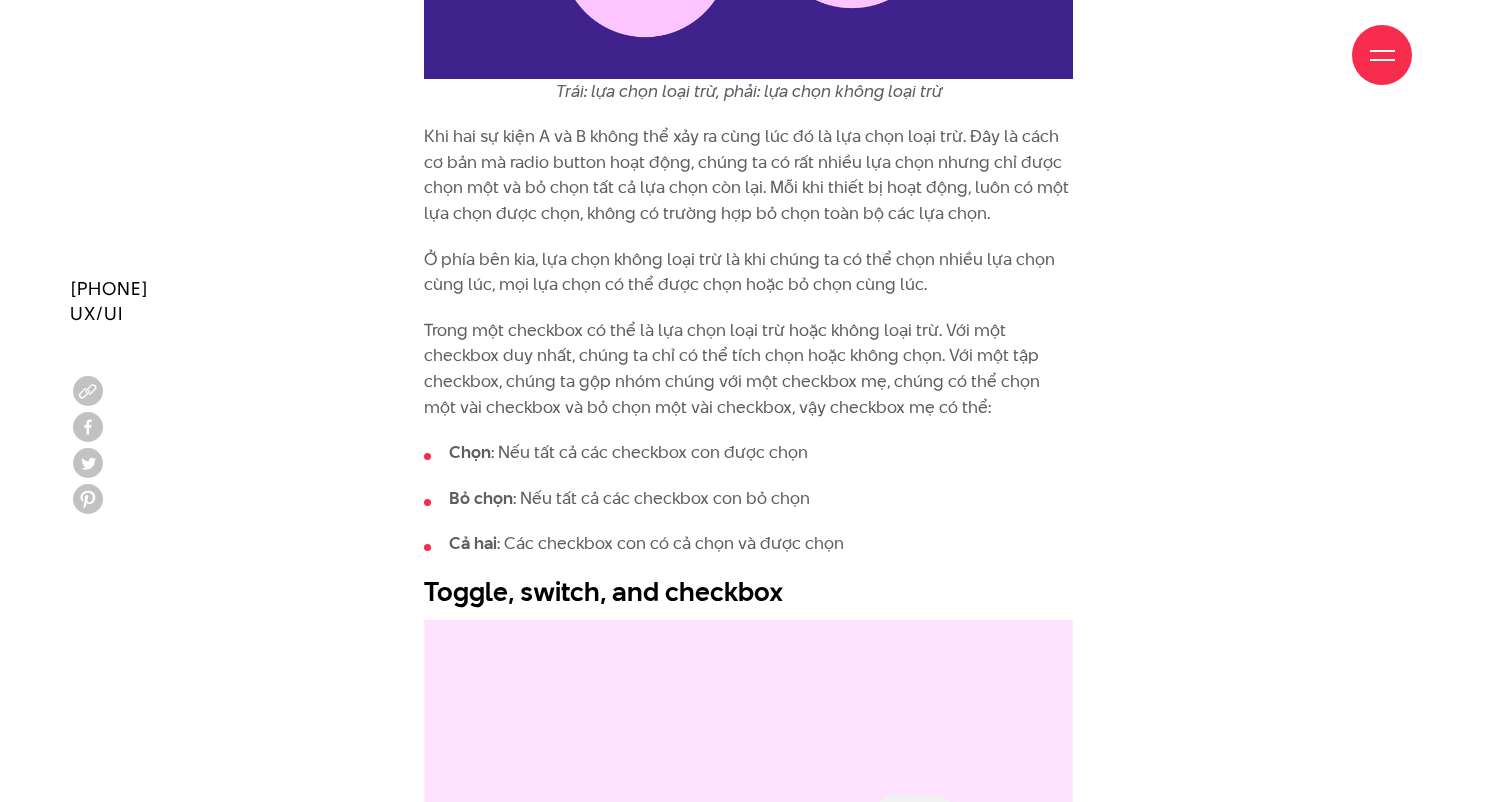 scroll, scrollTop: 2592, scrollLeft: 0, axis: vertical 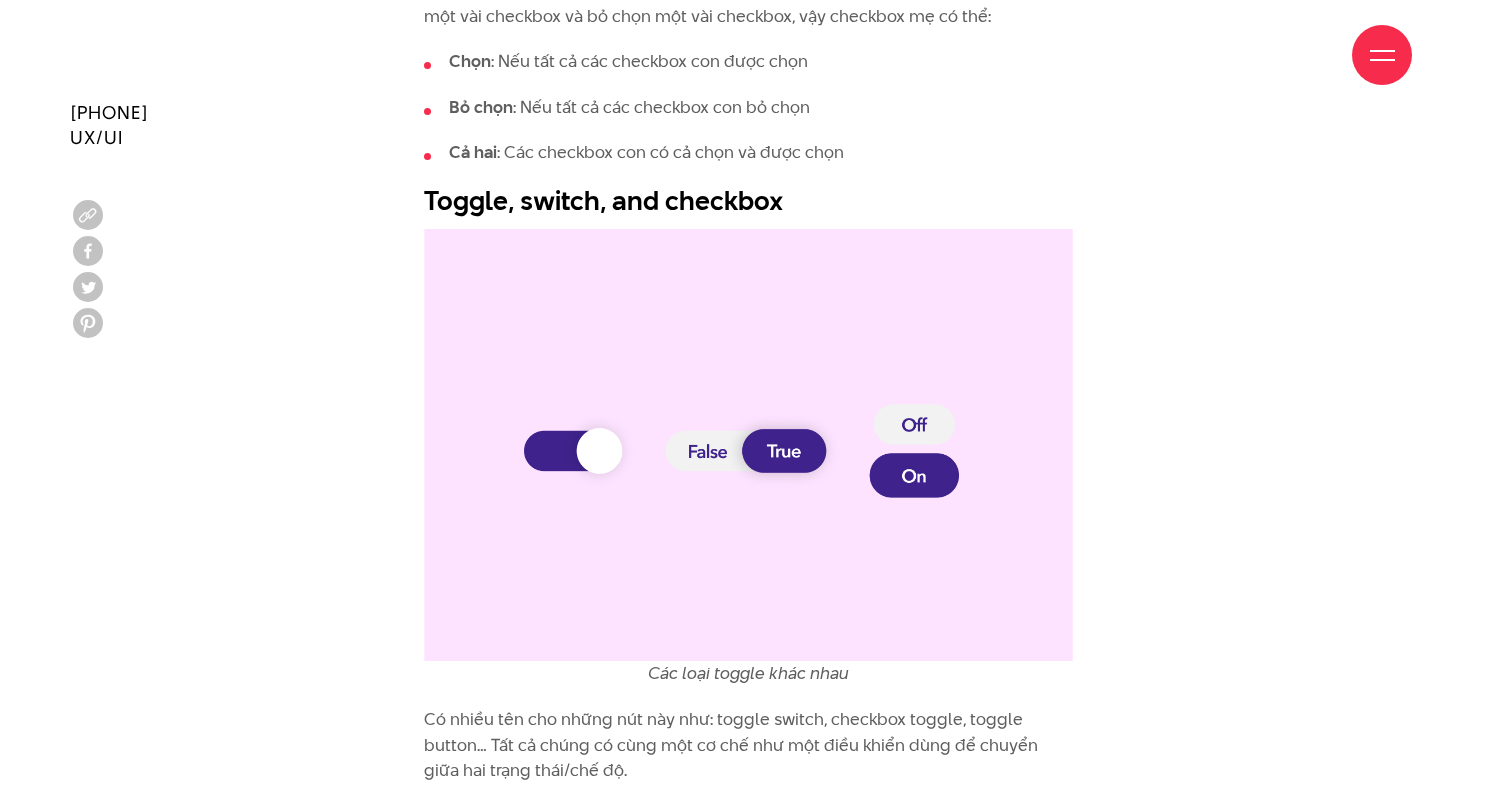 drag, startPoint x: 423, startPoint y: 184, endPoint x: 850, endPoint y: 164, distance: 427.46814 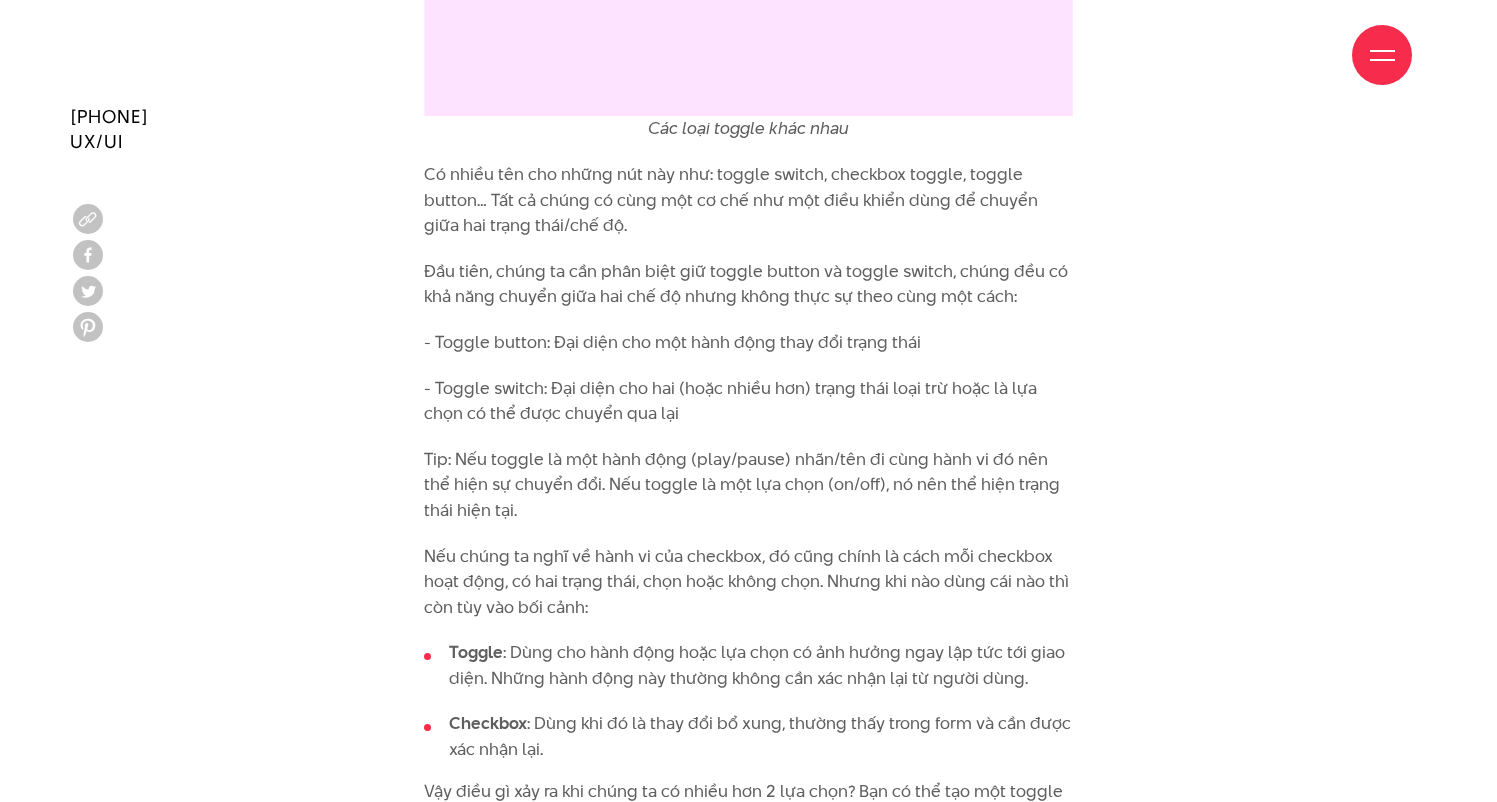 scroll, scrollTop: 3270, scrollLeft: 0, axis: vertical 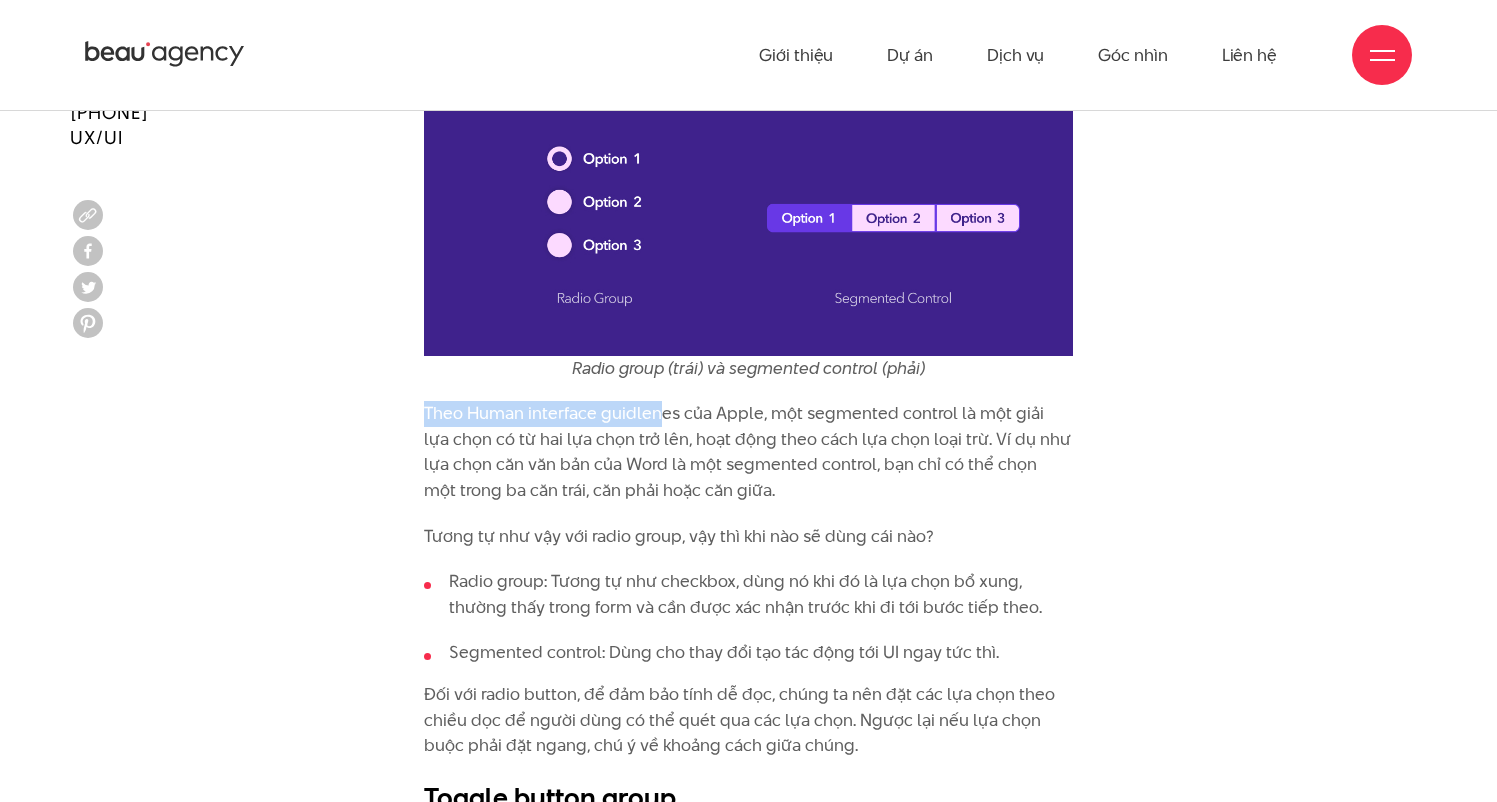 drag, startPoint x: 406, startPoint y: 383, endPoint x: 669, endPoint y: 383, distance: 263 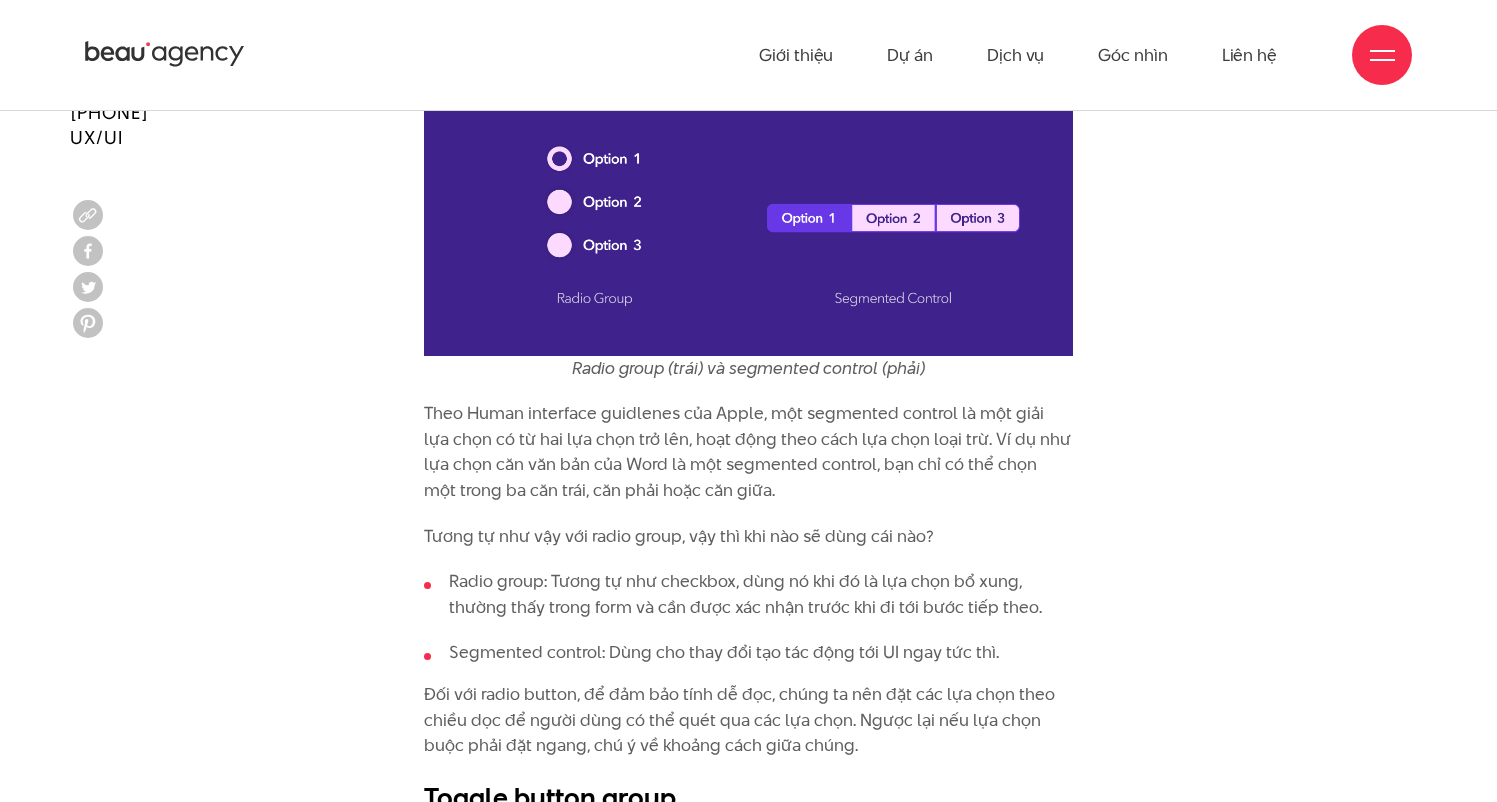 click on "Theo Human interface guidlenes của Apple, một segmented control là một giải lựa chọn có từ hai lựa chọn trở lên, hoạt động theo cách lựa chọn loại trừ. Ví dụ như lựa chọn căn văn bản của Word là một segmented control, bạn chỉ có thể chọn một trong ba căn trái, căn phải hoặc căn giữa." at bounding box center [748, 452] 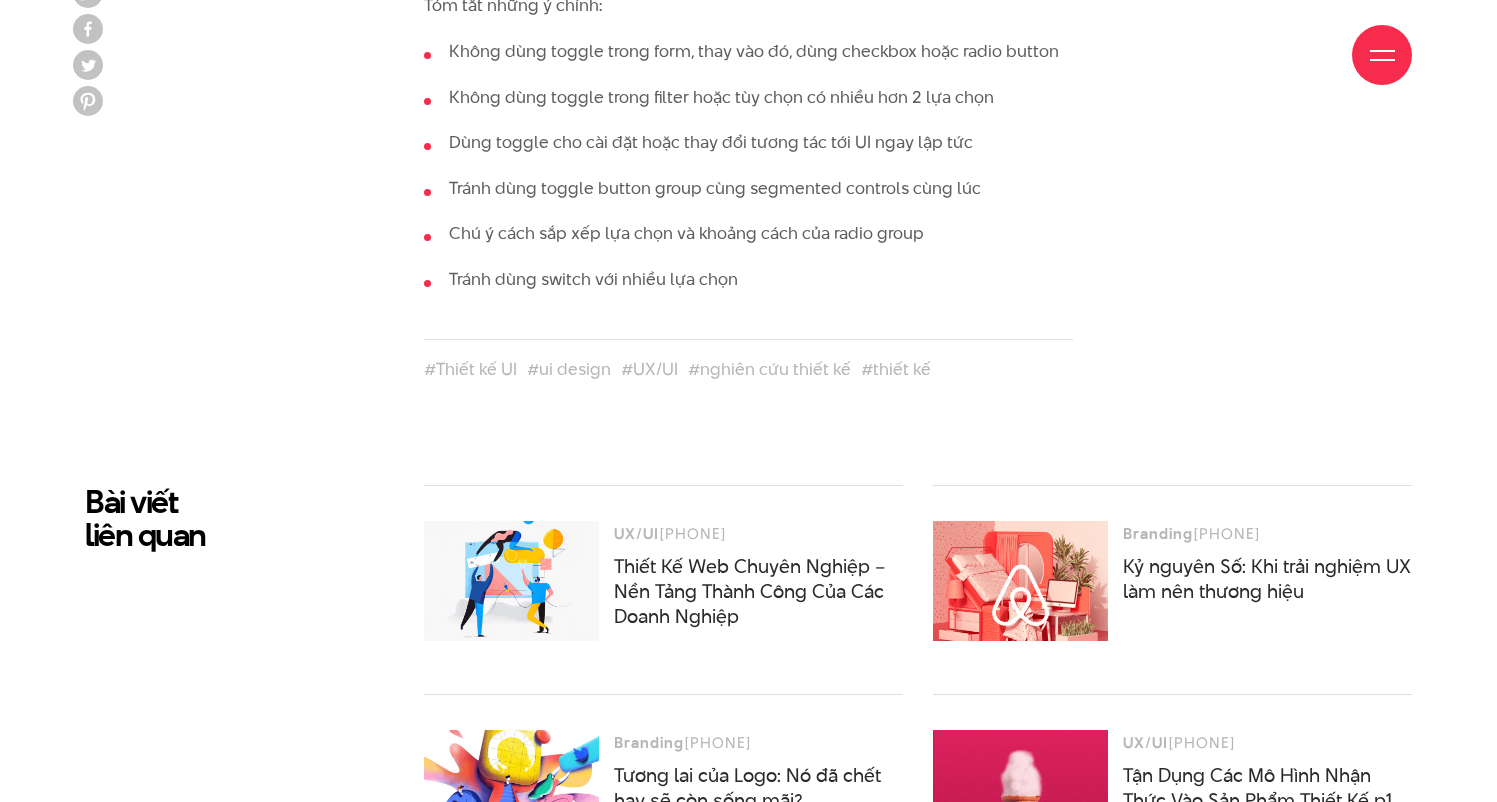 scroll, scrollTop: 5741, scrollLeft: 0, axis: vertical 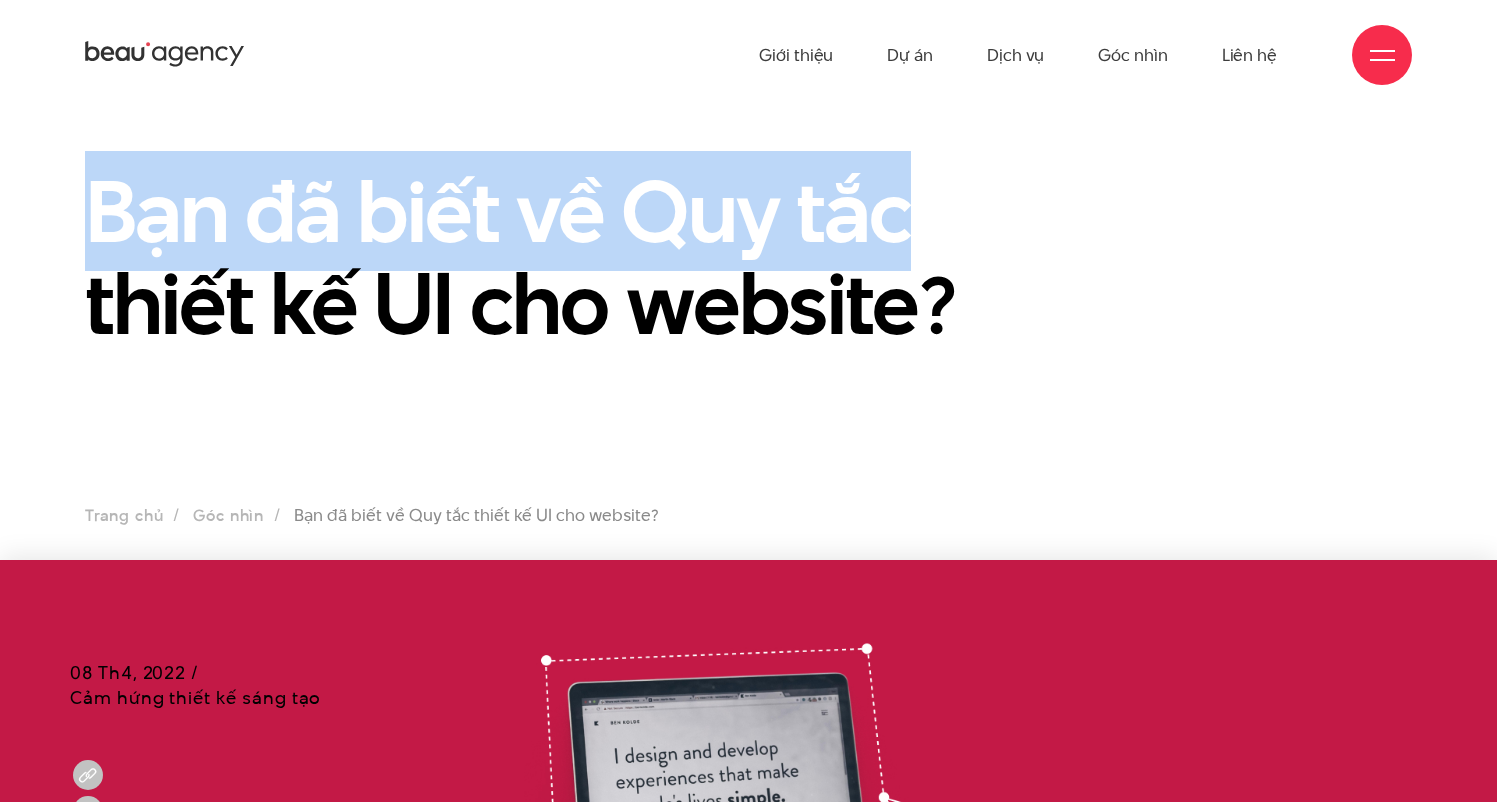 drag, startPoint x: 98, startPoint y: 212, endPoint x: 1217, endPoint y: 268, distance: 1120.4004 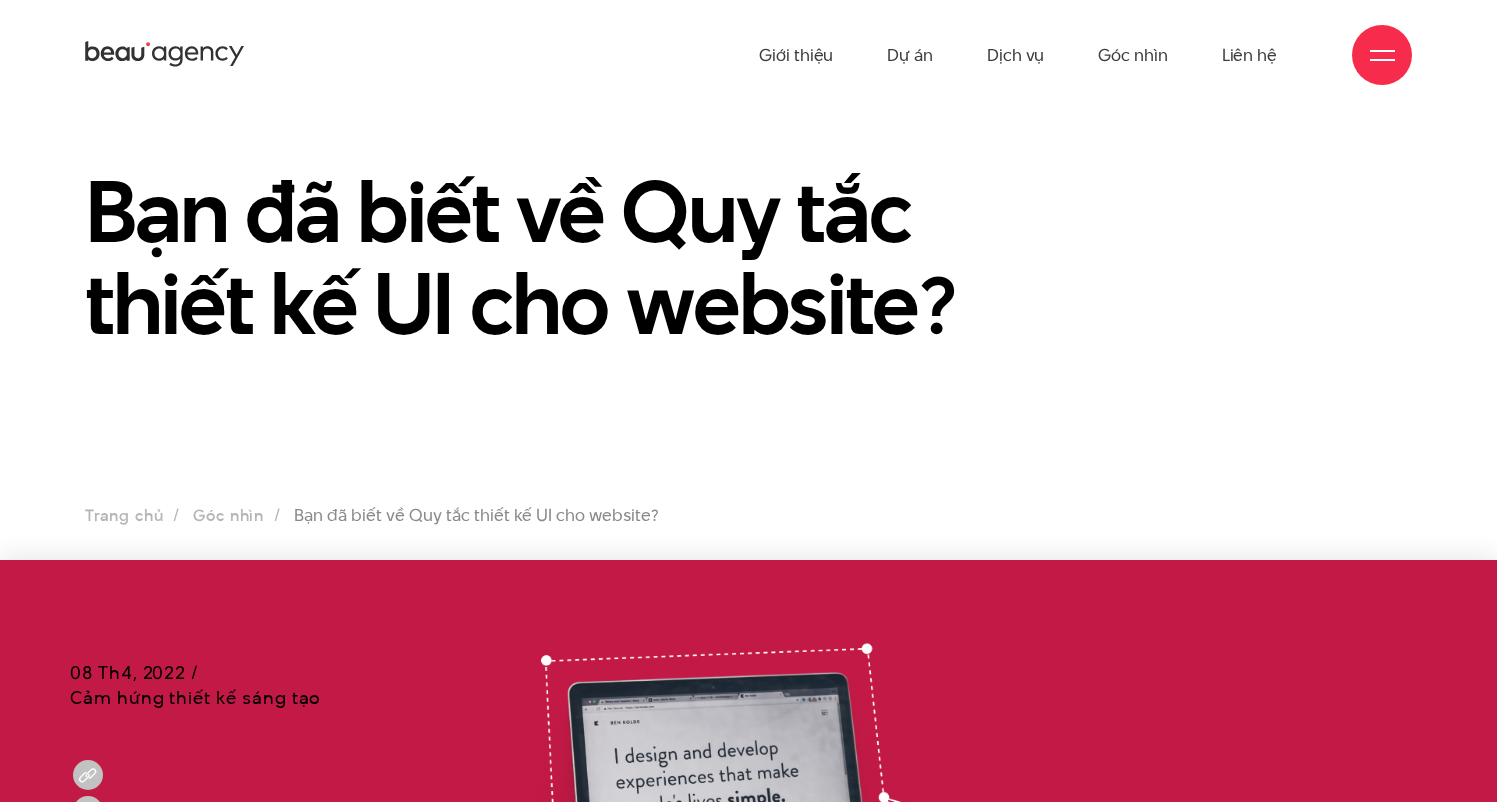 click on "Bạn đã biết về Quy tắc thiết kế UI cho website?" at bounding box center [748, 269] 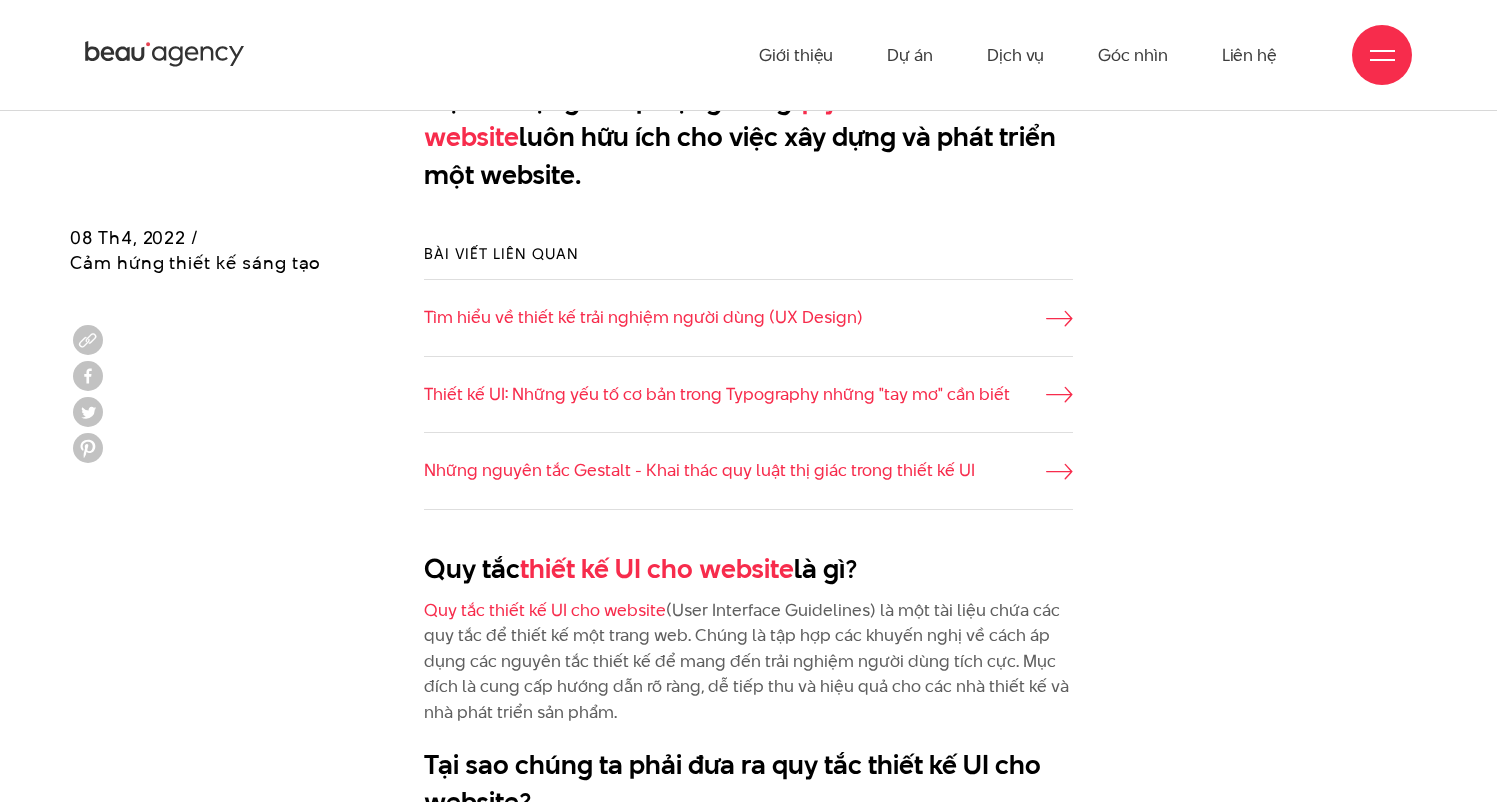 scroll, scrollTop: 1003, scrollLeft: 0, axis: vertical 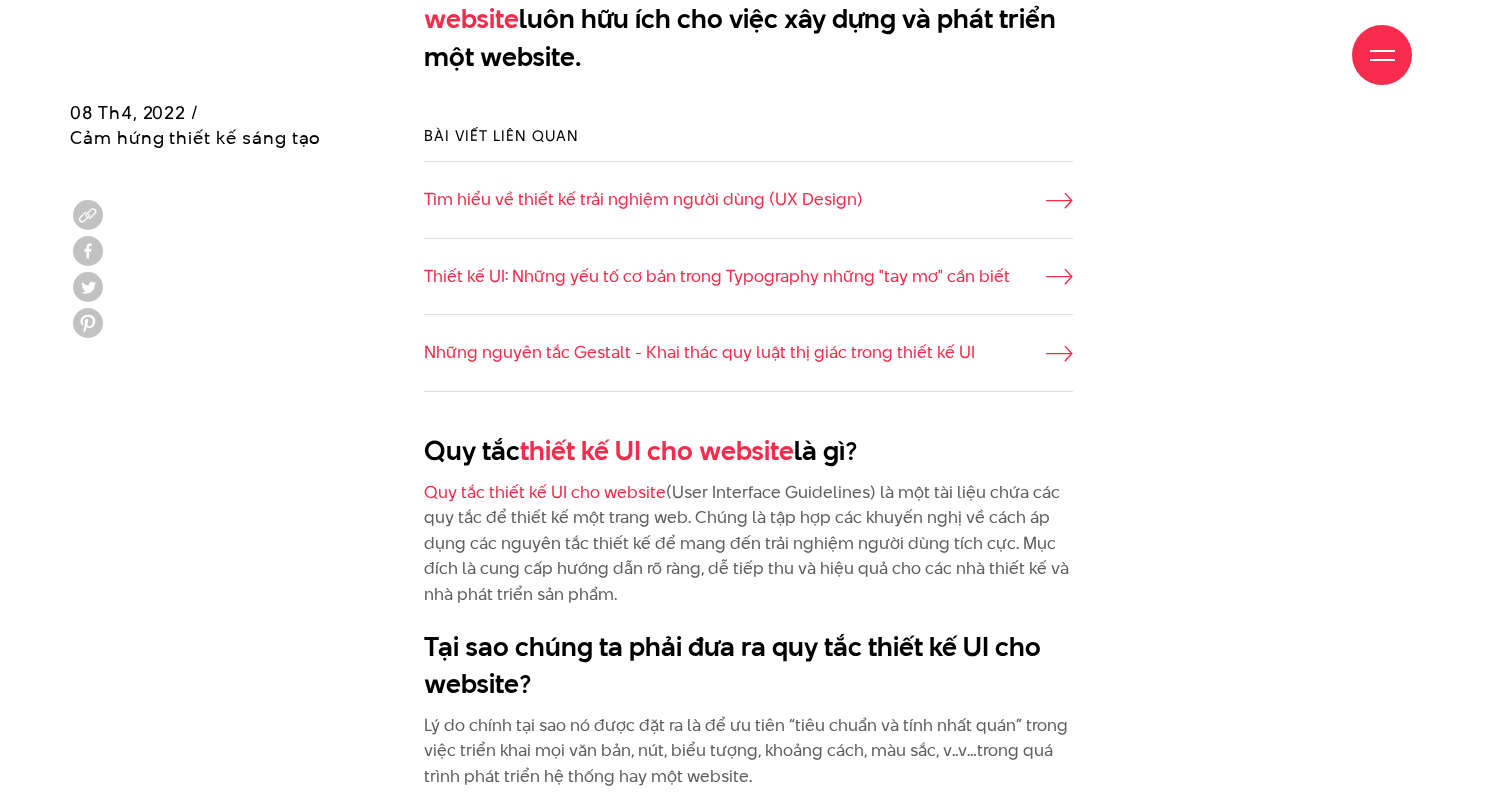 click on "Quy tắc  thiết kế UI cho website  là gì?
Quy tắc thiết kế UI cho website  (User Interface Guidelines) là một tài liệu chứa các quy tắc để thiết kế một trang web. Chúng là tập hợp các khuyến nghị về cách áp dụng các nguyên tắc thiết kế để mang đến trải nghiệm người dùng tích cực. Mục đích là cung cấp hướng dẫn rõ ràng, dễ tiếp thu và hiệu quả cho các nhà thiết kế và nhà phát triển sản phẩm.
Tại sao chúng ta phải đưa ra quy tắc thiết kế UI cho website?
Lý do chính tại sao nó được đặt ra là để ưu tiên “tiêu chuẩn và tính nhất quán” trong việc triển khai mọi văn bản, nút, biểu tượng, khoảng cách, màu sắc, v..v…trong quá trình phát triển hệ thống hay một website.
Những khía cạnh nào được thấy trong quy tắc thiết kế UI cho website?" at bounding box center [748, 3086] 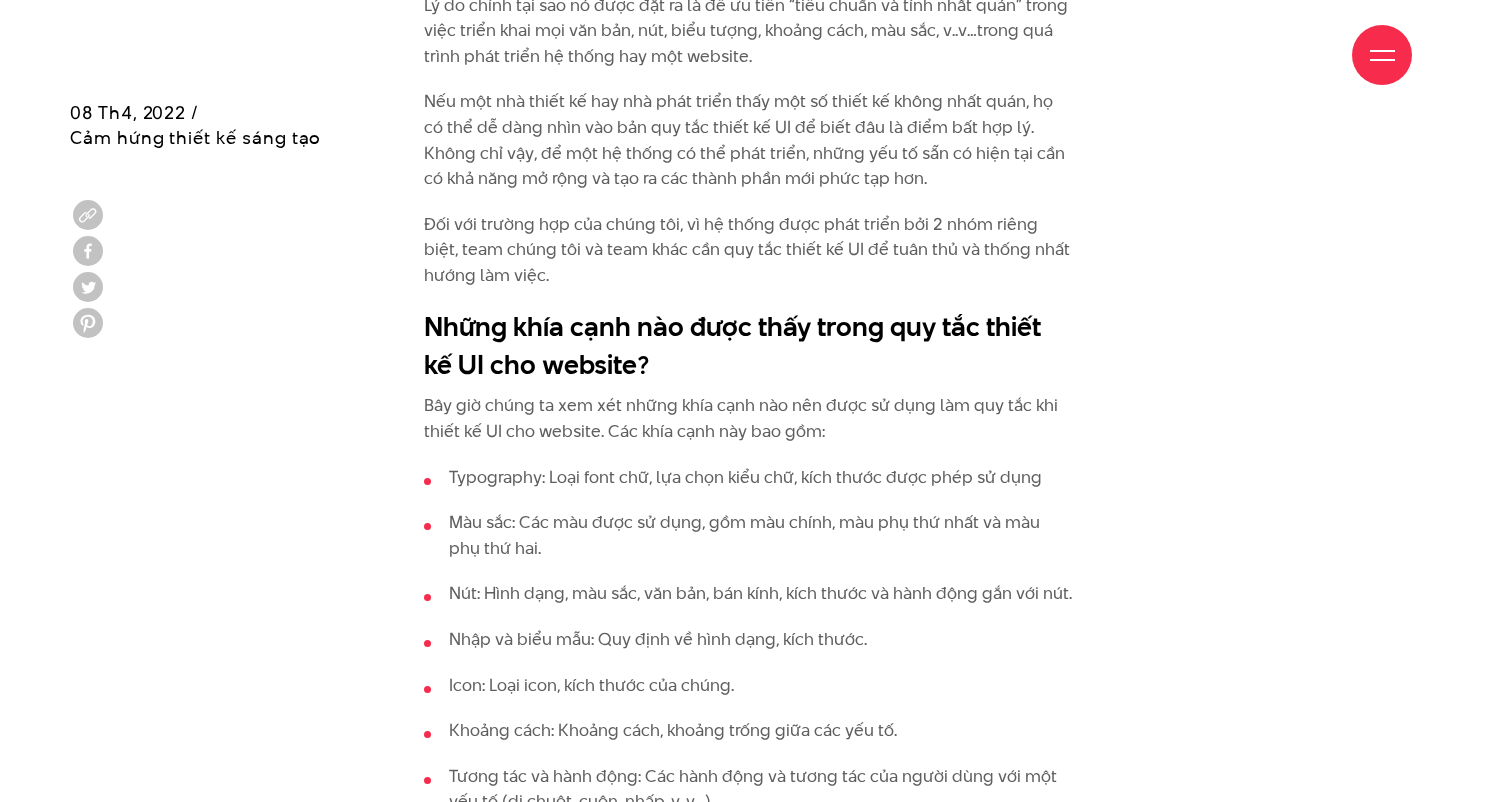 scroll, scrollTop: 2172, scrollLeft: 0, axis: vertical 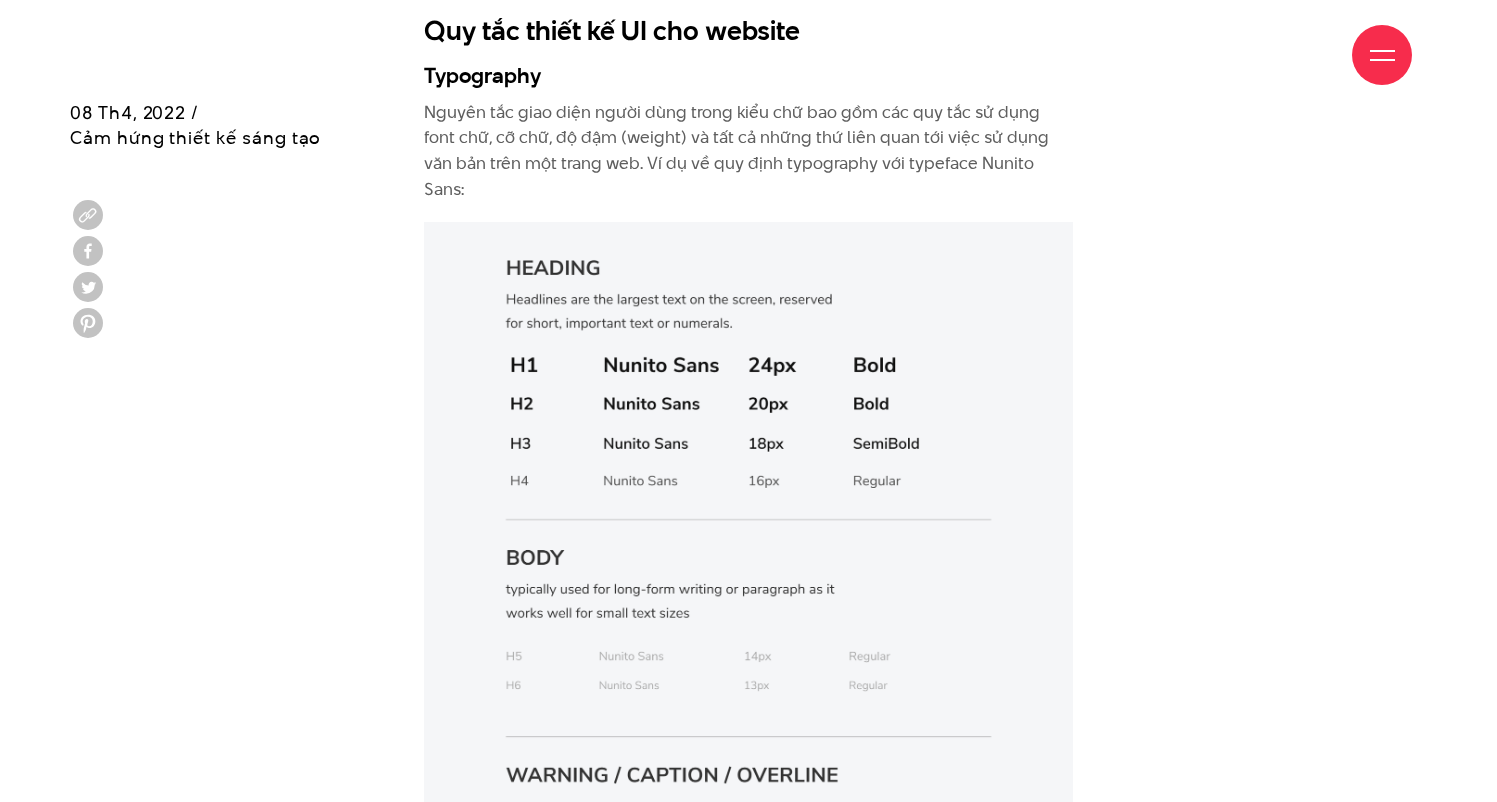 click on "Quy tắc  thiết kế UI cho website  là gì?
Quy tắc thiết kế UI cho website  (User Interface Guidelines) là một tài liệu chứa các quy tắc để thiết kế một trang web. Chúng là tập hợp các khuyến nghị về cách áp dụng các nguyên tắc thiết kế để mang đến trải nghiệm người dùng tích cực. Mục đích là cung cấp hướng dẫn rõ ràng, dễ tiếp thu và hiệu quả cho các nhà thiết kế và nhà phát triển sản phẩm.
Tại sao chúng ta phải đưa ra quy tắc thiết kế UI cho website?
Lý do chính tại sao nó được đặt ra là để ưu tiên “tiêu chuẩn và tính nhất quán” trong việc triển khai mọi văn bản, nút, biểu tượng, khoảng cách, màu sắc, v..v…trong quá trình phát triển hệ thống hay một website.
Những khía cạnh nào được thấy trong quy tắc thiết kế UI cho website?" at bounding box center [748, 419] 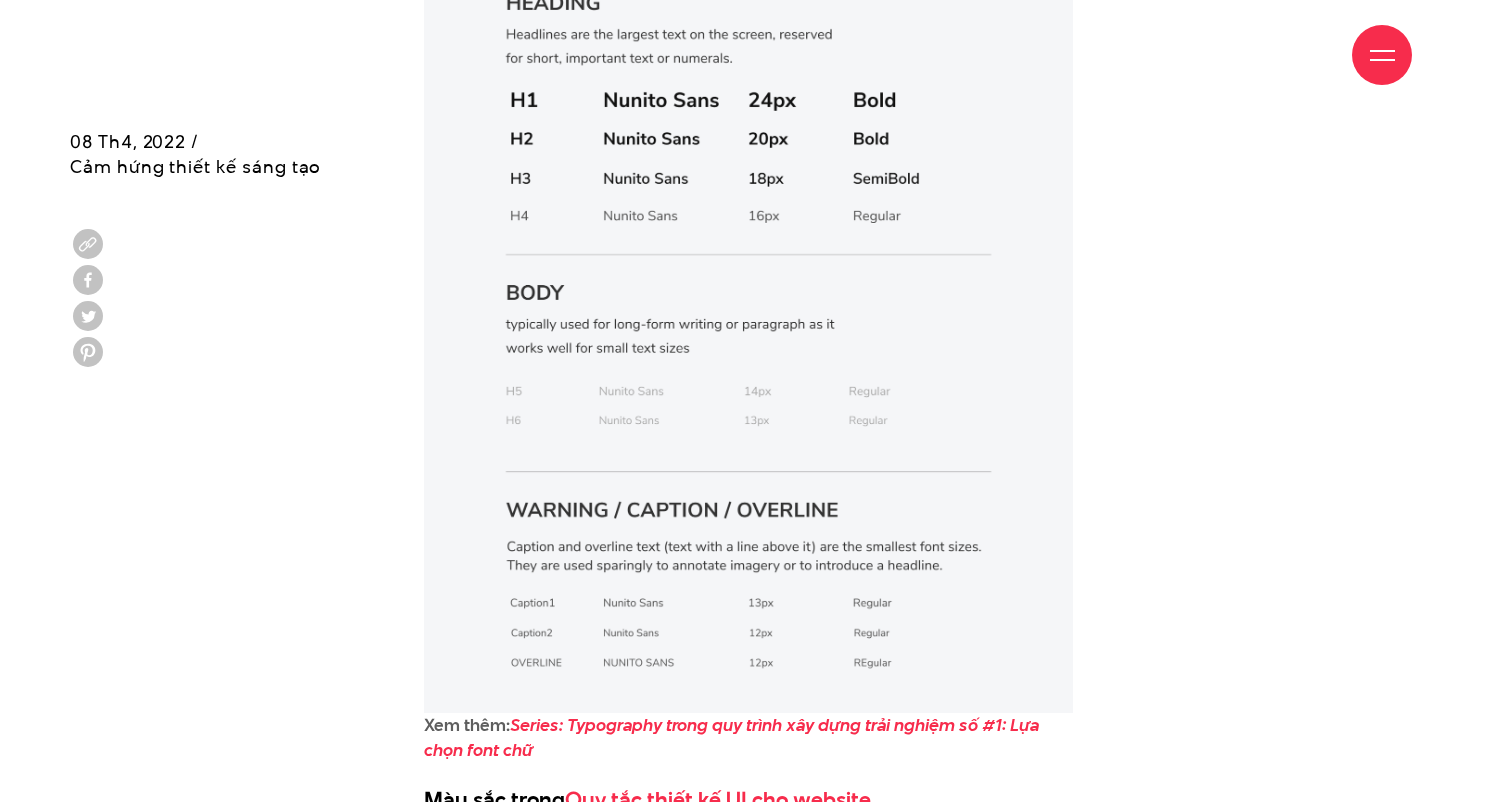 scroll, scrollTop: 4220, scrollLeft: 0, axis: vertical 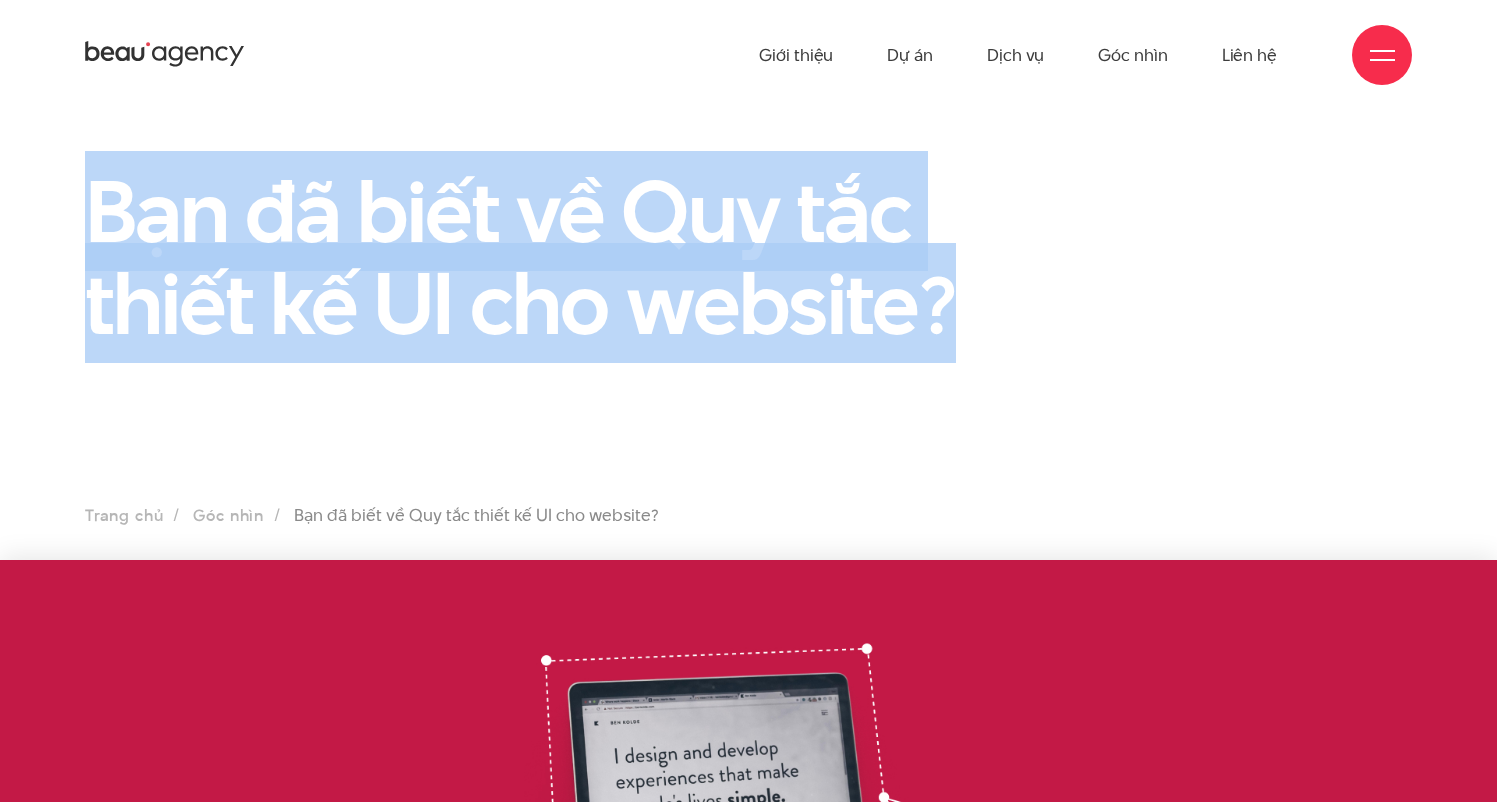 drag, startPoint x: 169, startPoint y: 217, endPoint x: 993, endPoint y: 309, distance: 829.12 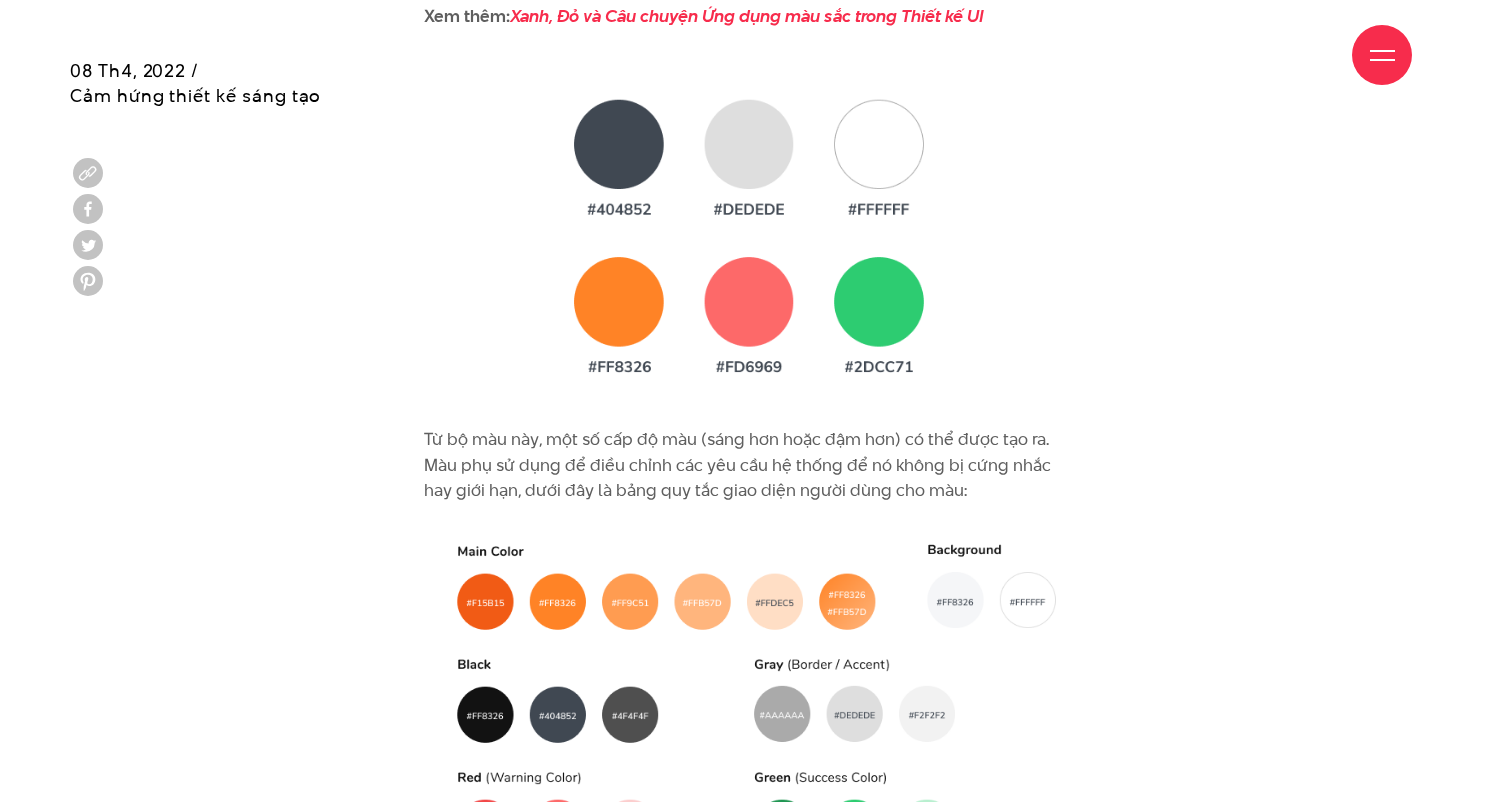 scroll, scrollTop: 6021, scrollLeft: 0, axis: vertical 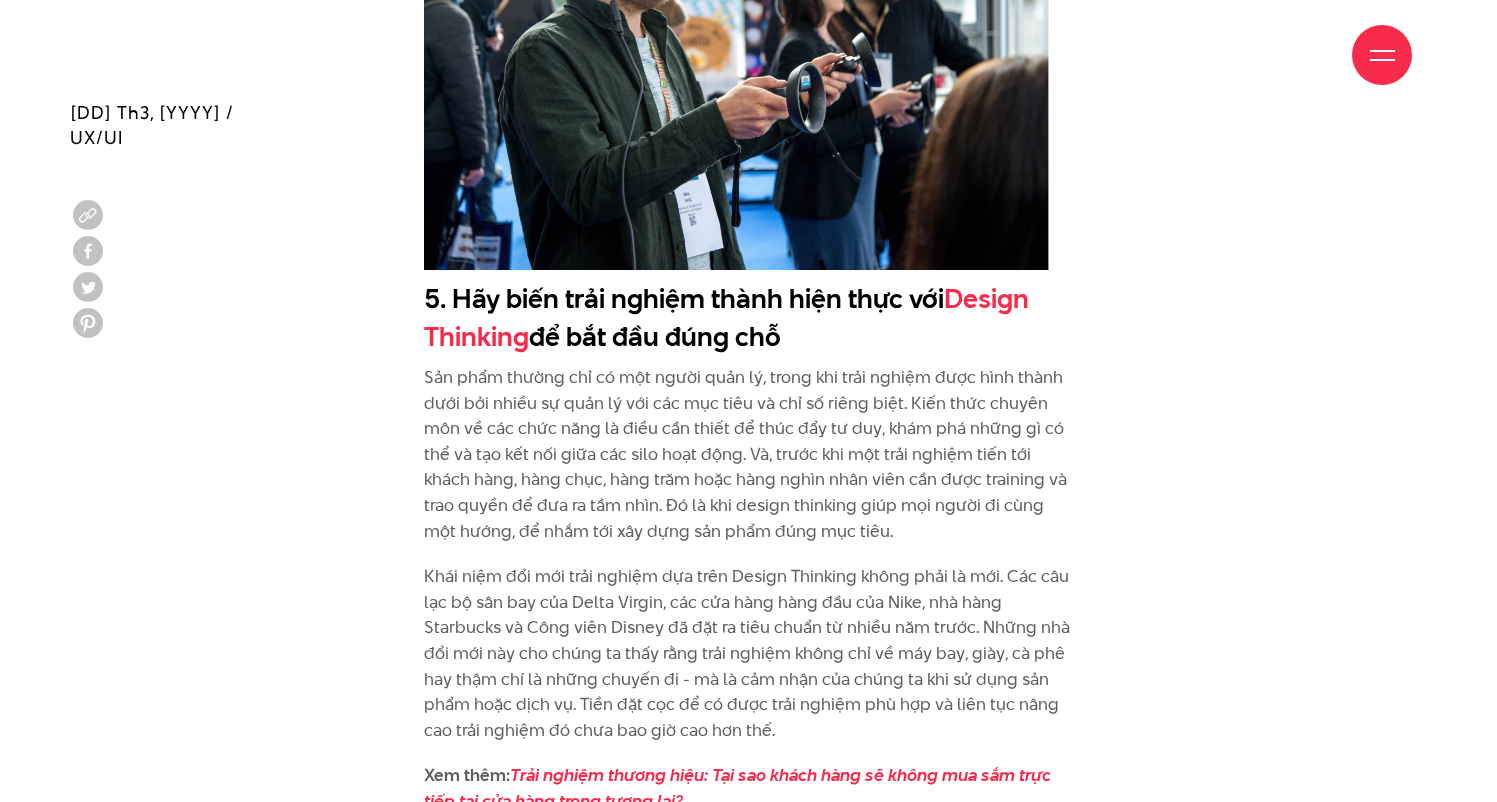 drag, startPoint x: 478, startPoint y: 184, endPoint x: 896, endPoint y: 225, distance: 420.00595 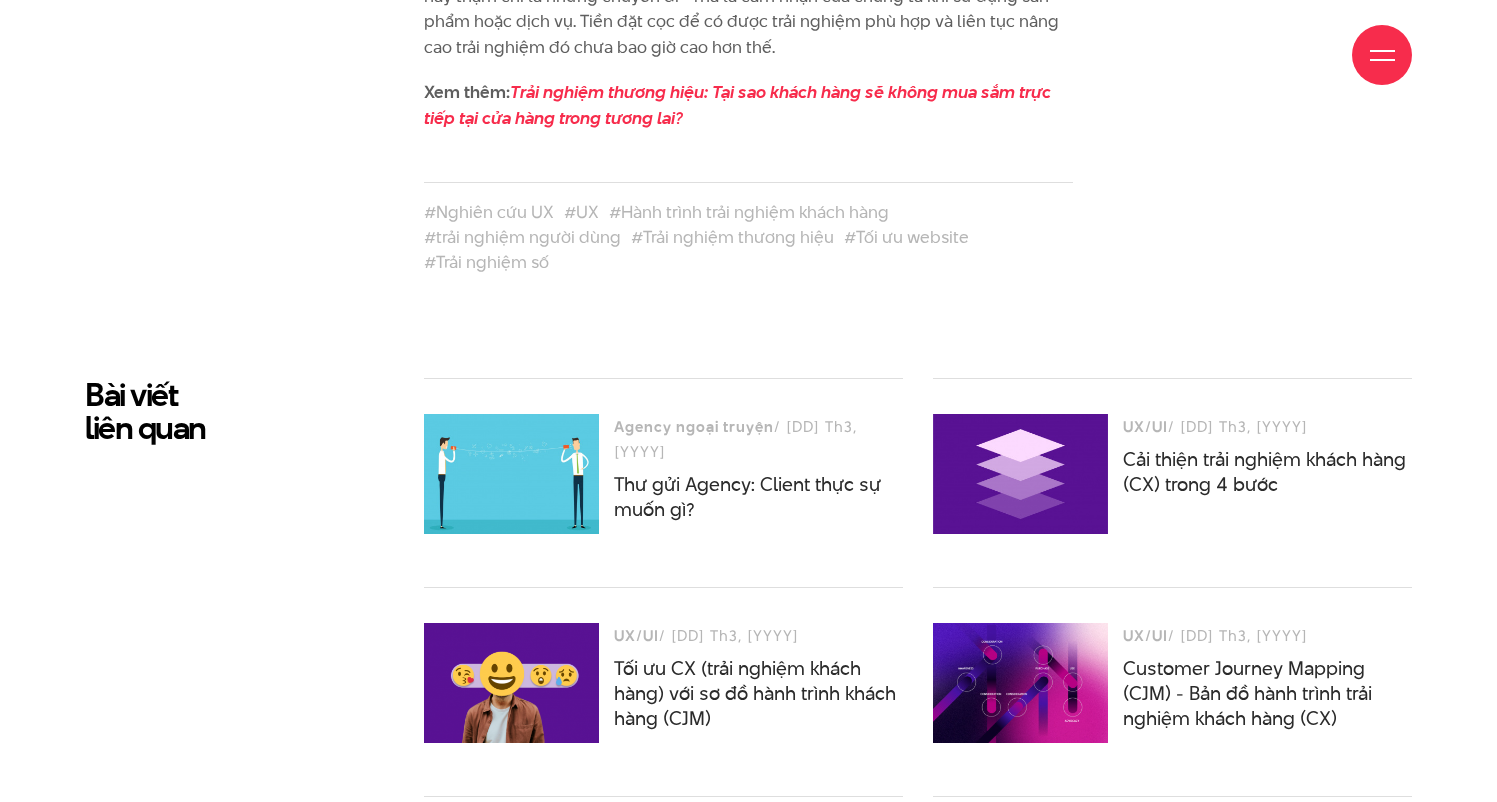 scroll, scrollTop: 6364, scrollLeft: 0, axis: vertical 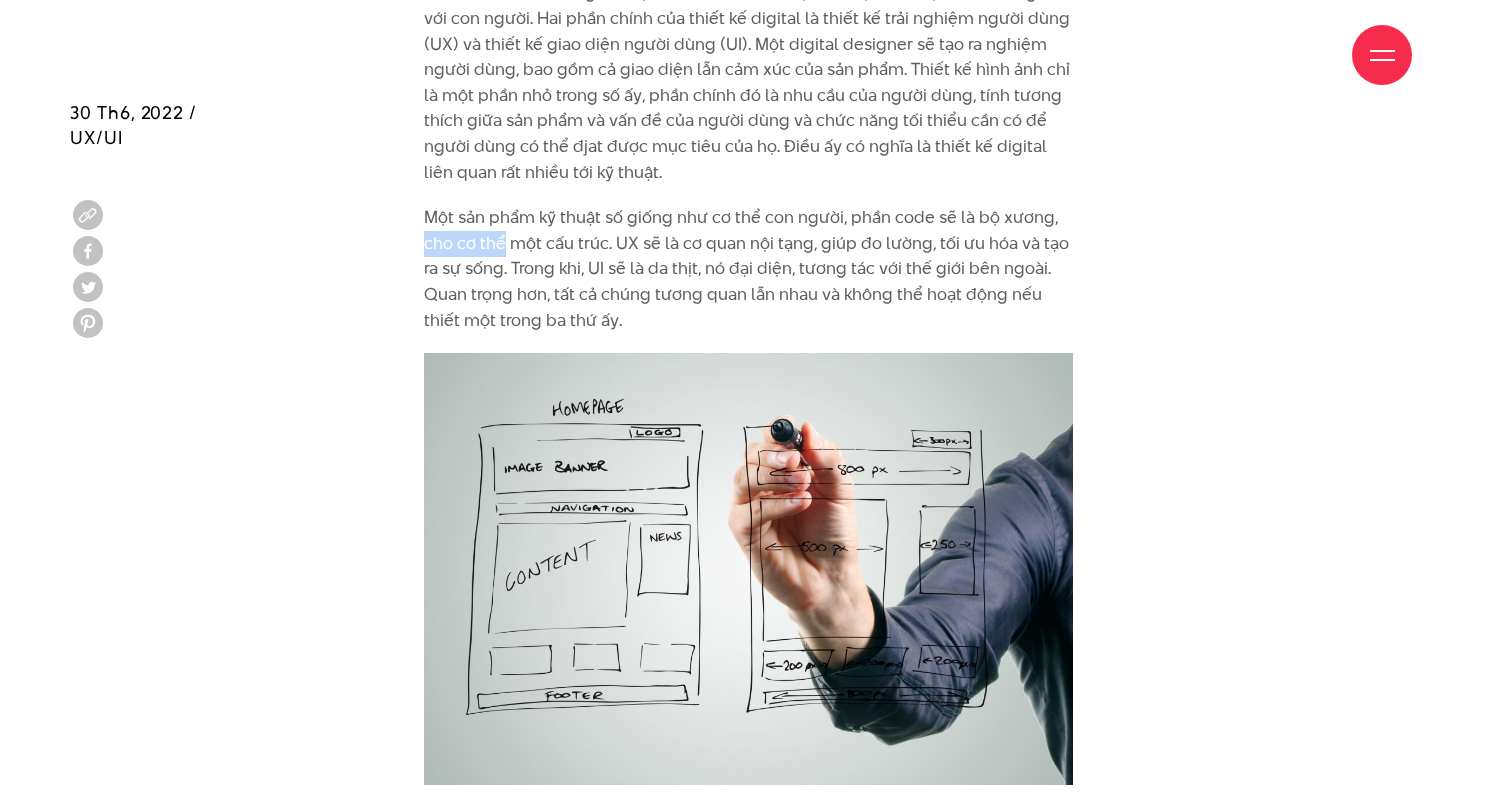 drag, startPoint x: 413, startPoint y: 222, endPoint x: 507, endPoint y: 223, distance: 94.00532 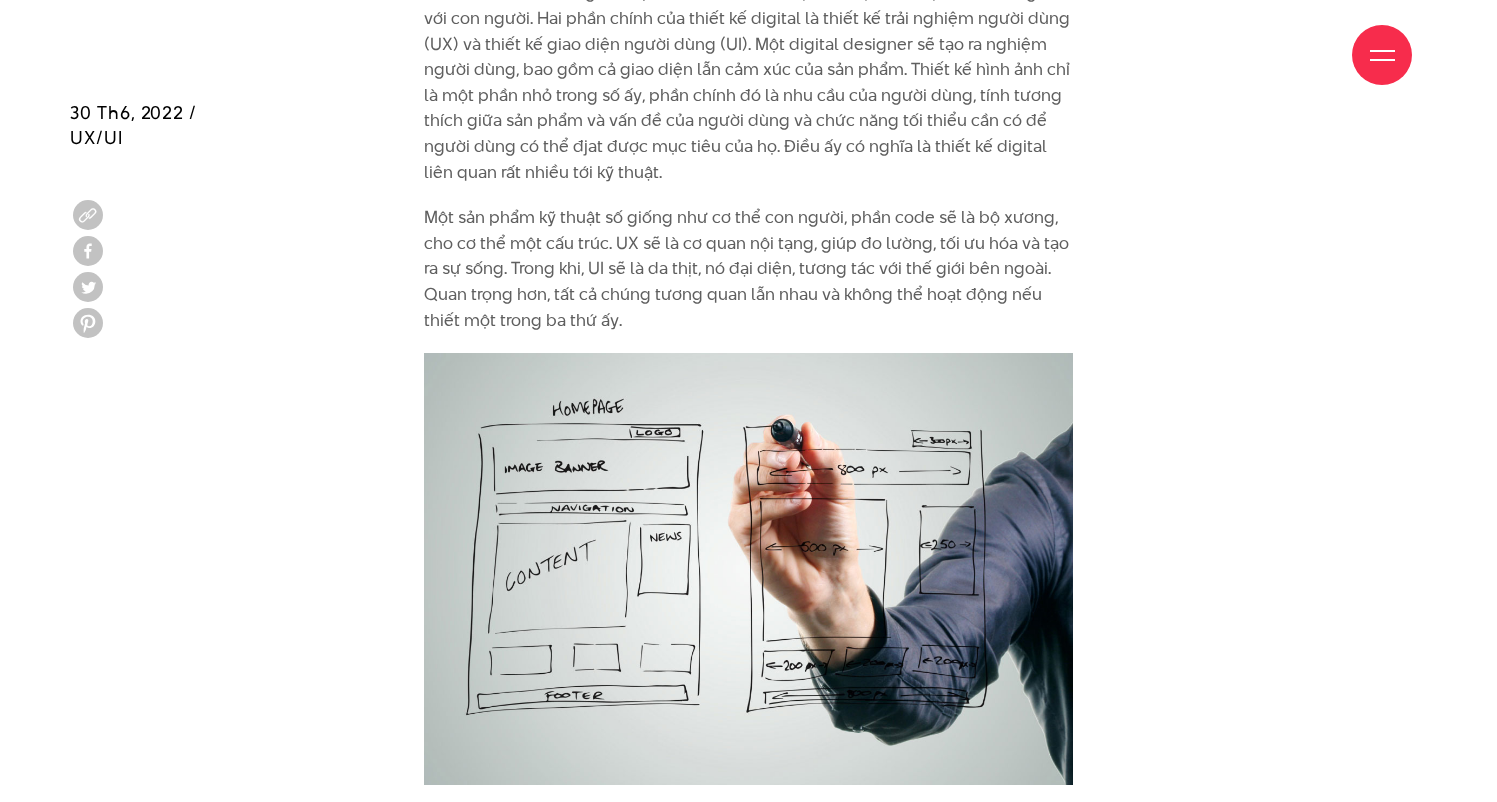 click on "Một sản phẩm kỹ thuật số giống như cơ thể con người, phần code sẽ là bộ xương, cho cơ thể một cấu trúc. UX sẽ là cơ quan nội tạng, giúp đo lường, tối ưu hóa và tạo ra sự sống. Trong khi, UI sẽ là da thịt, nó đại diện, tương tác với thế giới bên ngoài. Quan trọng hơn, tất cả chúng tương quan lẫn nhau và không thể hoạt động nếu thiết một trong ba thứ ấy." at bounding box center [748, 269] 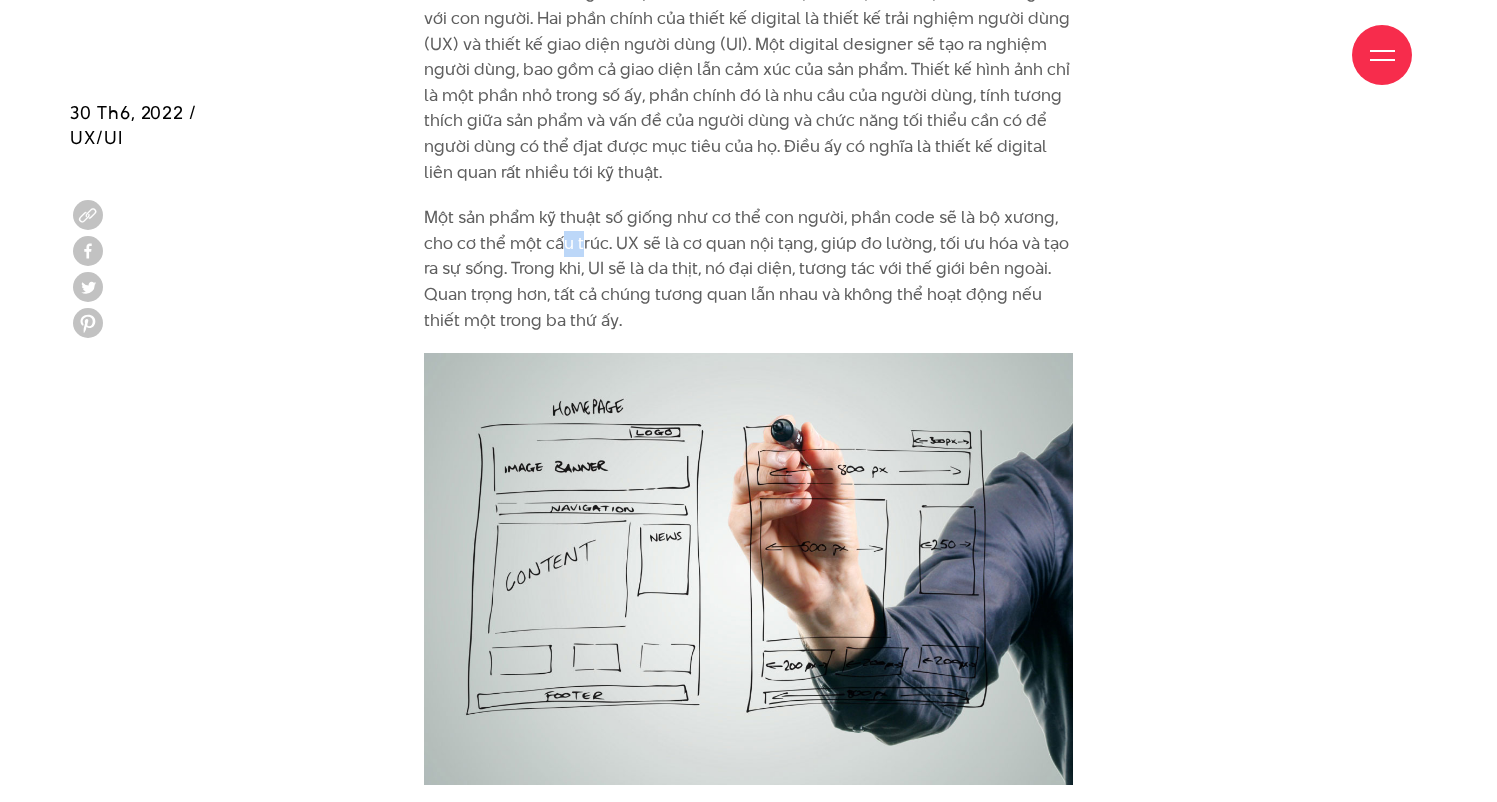 drag, startPoint x: 564, startPoint y: 221, endPoint x: 624, endPoint y: 222, distance: 60.00833 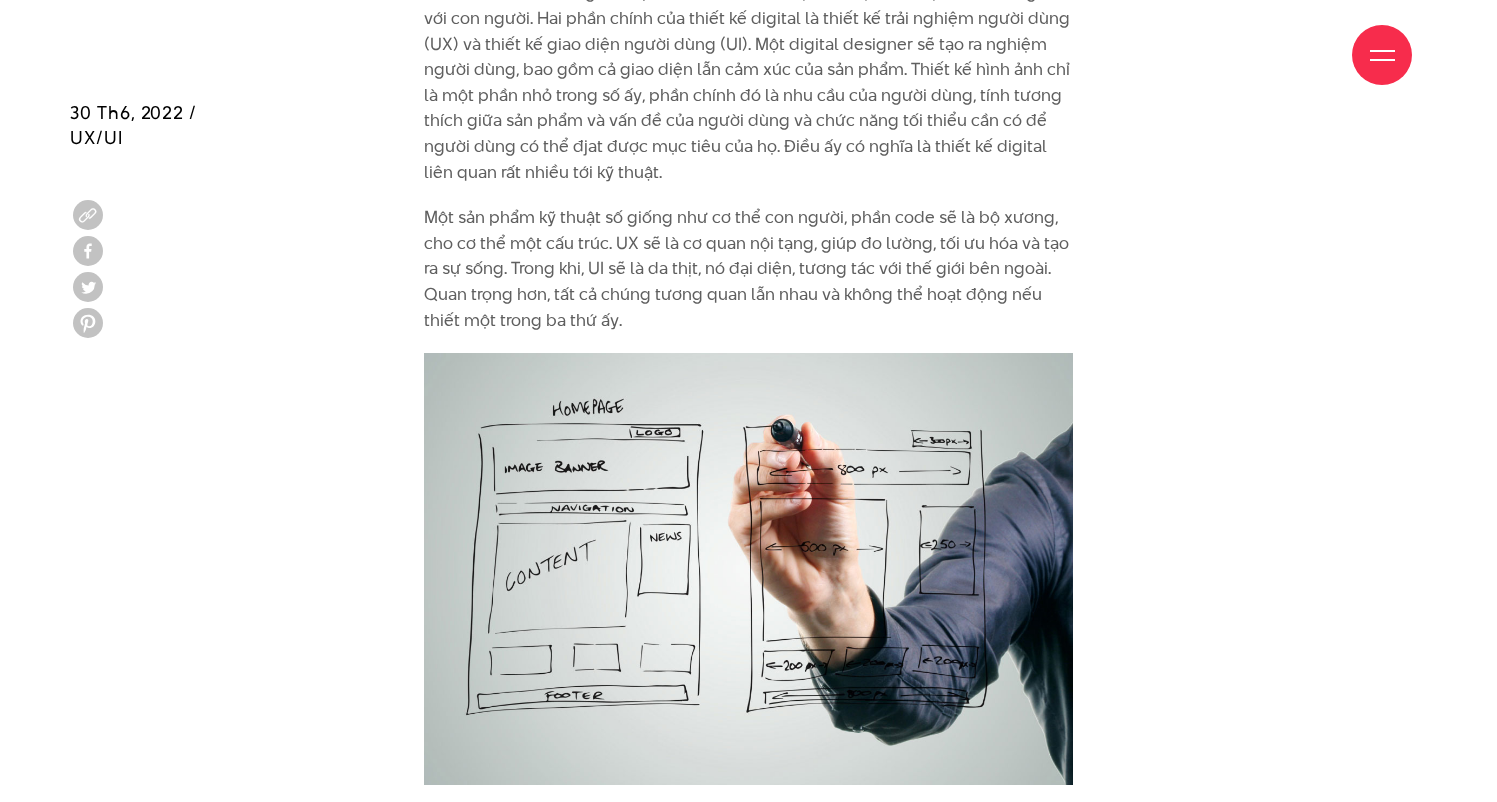 click on "Một sản phẩm kỹ thuật số giống như cơ thể con người, phần code sẽ là bộ xương, cho cơ thể một cấu trúc. UX sẽ là cơ quan nội tạng, giúp đo lường, tối ưu hóa và tạo ra sự sống. Trong khi, UI sẽ là da thịt, nó đại diện, tương tác với thế giới bên ngoài. Quan trọng hơn, tất cả chúng tương quan lẫn nhau và không thể hoạt động nếu thiết một trong ba thứ ấy." at bounding box center (748, 269) 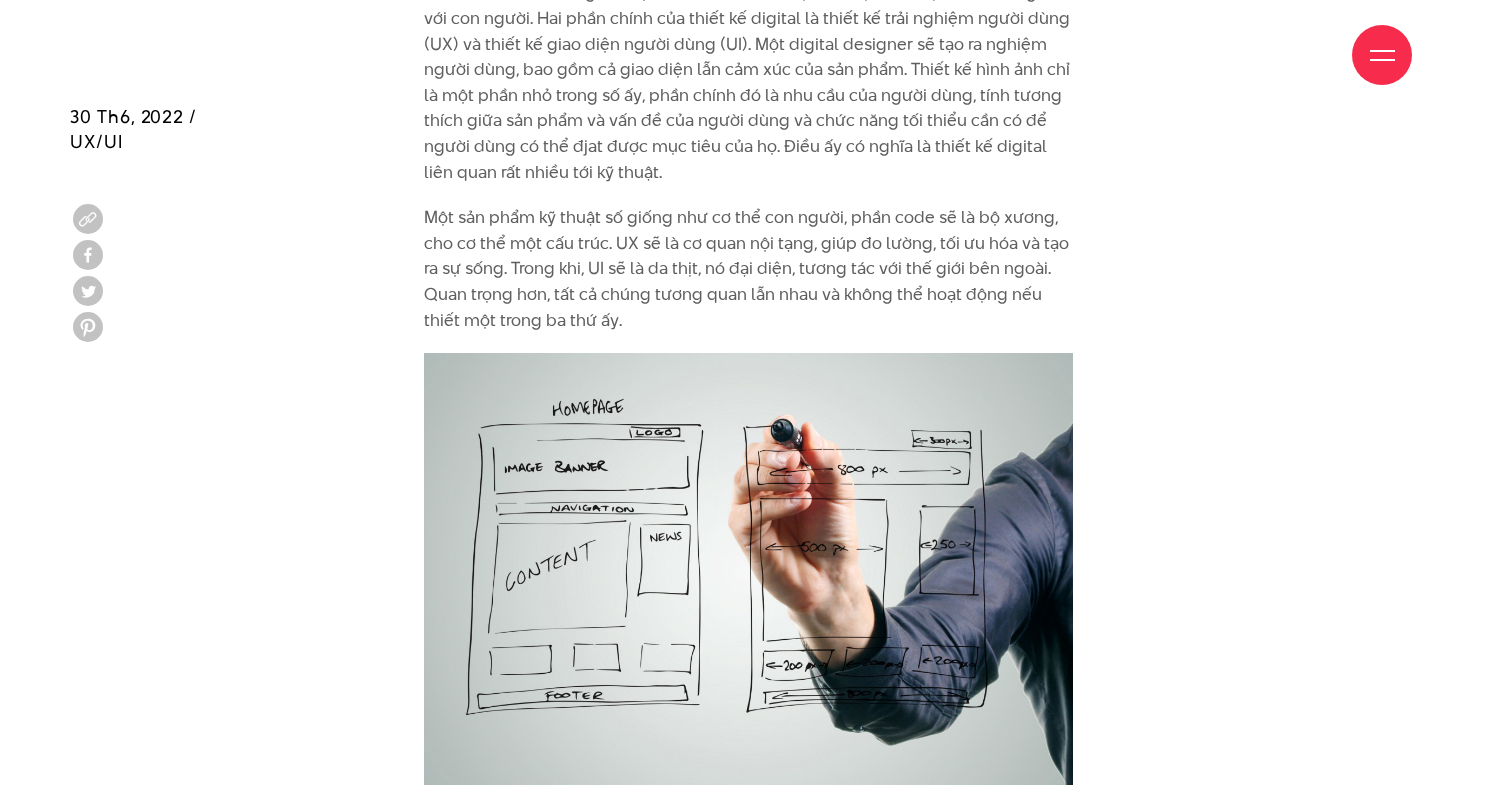 scroll, scrollTop: 2591, scrollLeft: 0, axis: vertical 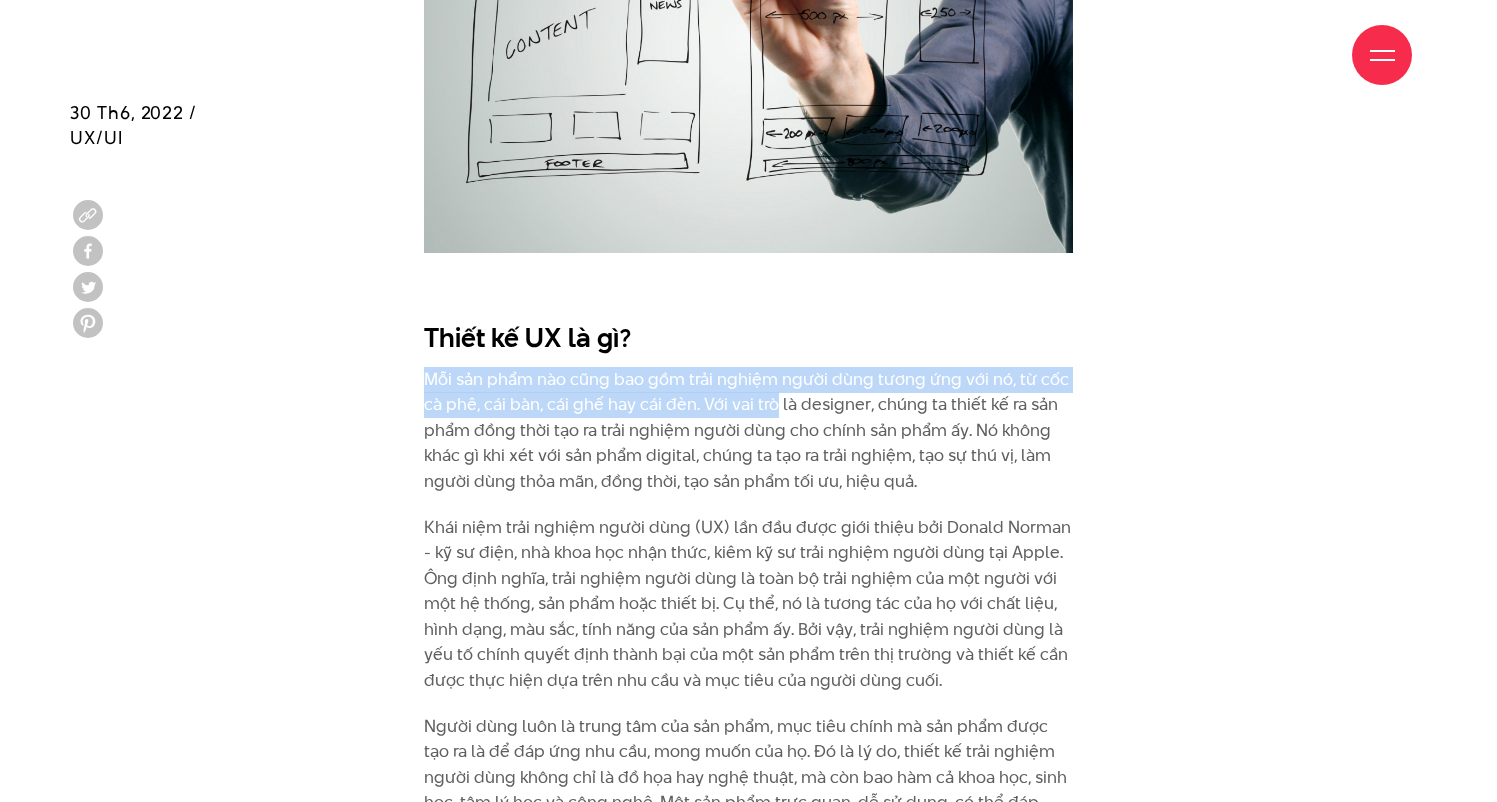 drag, startPoint x: 451, startPoint y: 374, endPoint x: 790, endPoint y: 377, distance: 339.01328 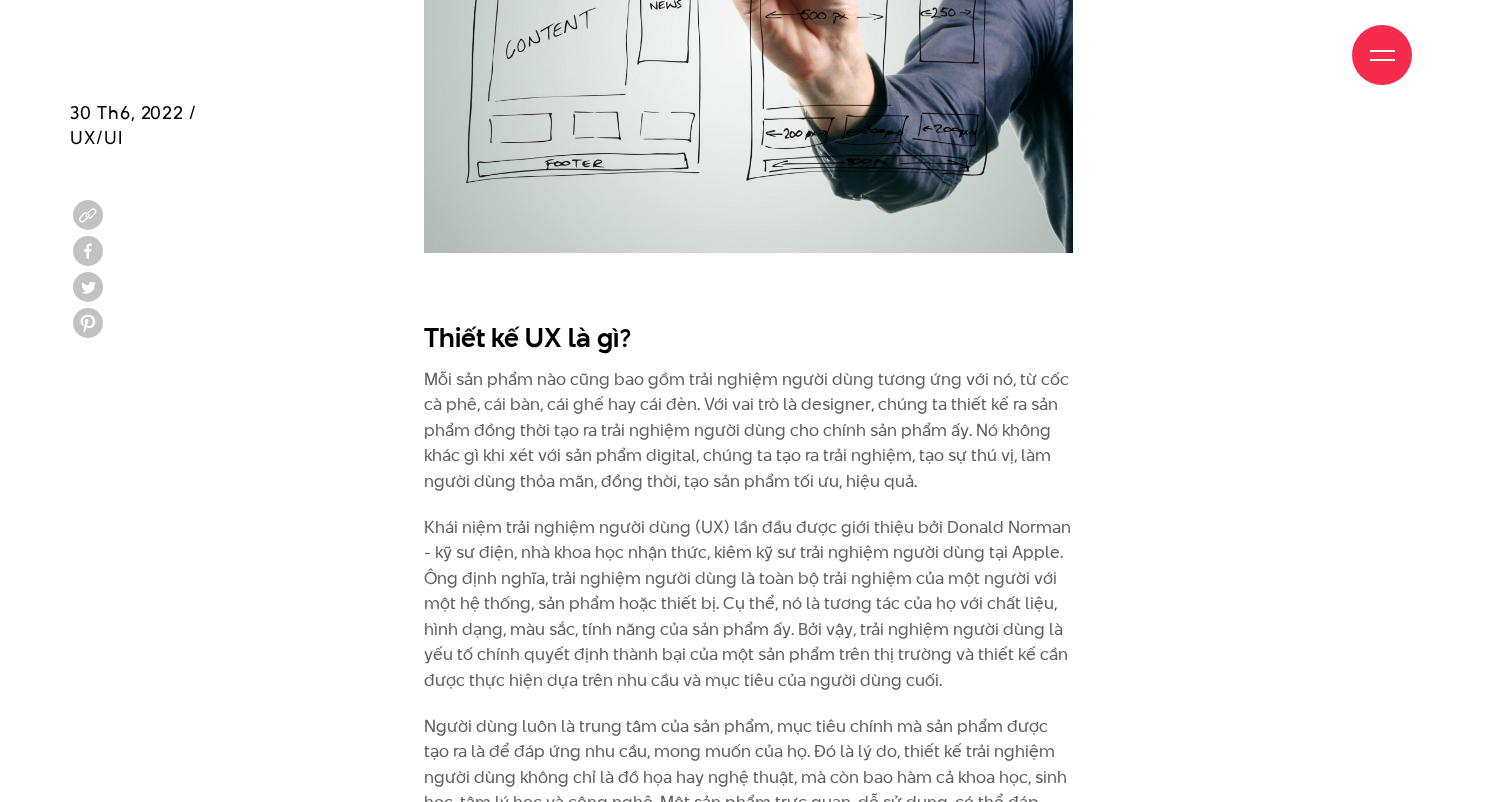 click on "Mỗi sản phẩm nào cũng bao gồm trải nghiệm người dùng tương ứng với nó, từ cốc cà phê, cái bàn, cái ghế hay cái đèn. Với vai trò là designer, chúng ta thiết kế ra sản phẩm đồng thời tạo ra trải nghiệm người dùng cho chính sản phẩm ấy. Nó không khác gì khi xét với sản phẩm digital, chúng ta tạo ra trải nghiệm, tạo sự thú vị, làm người dùng thỏa mãn, đồng thời, tạo sản phẩm tối ưu, hiệu quả." at bounding box center (748, 431) 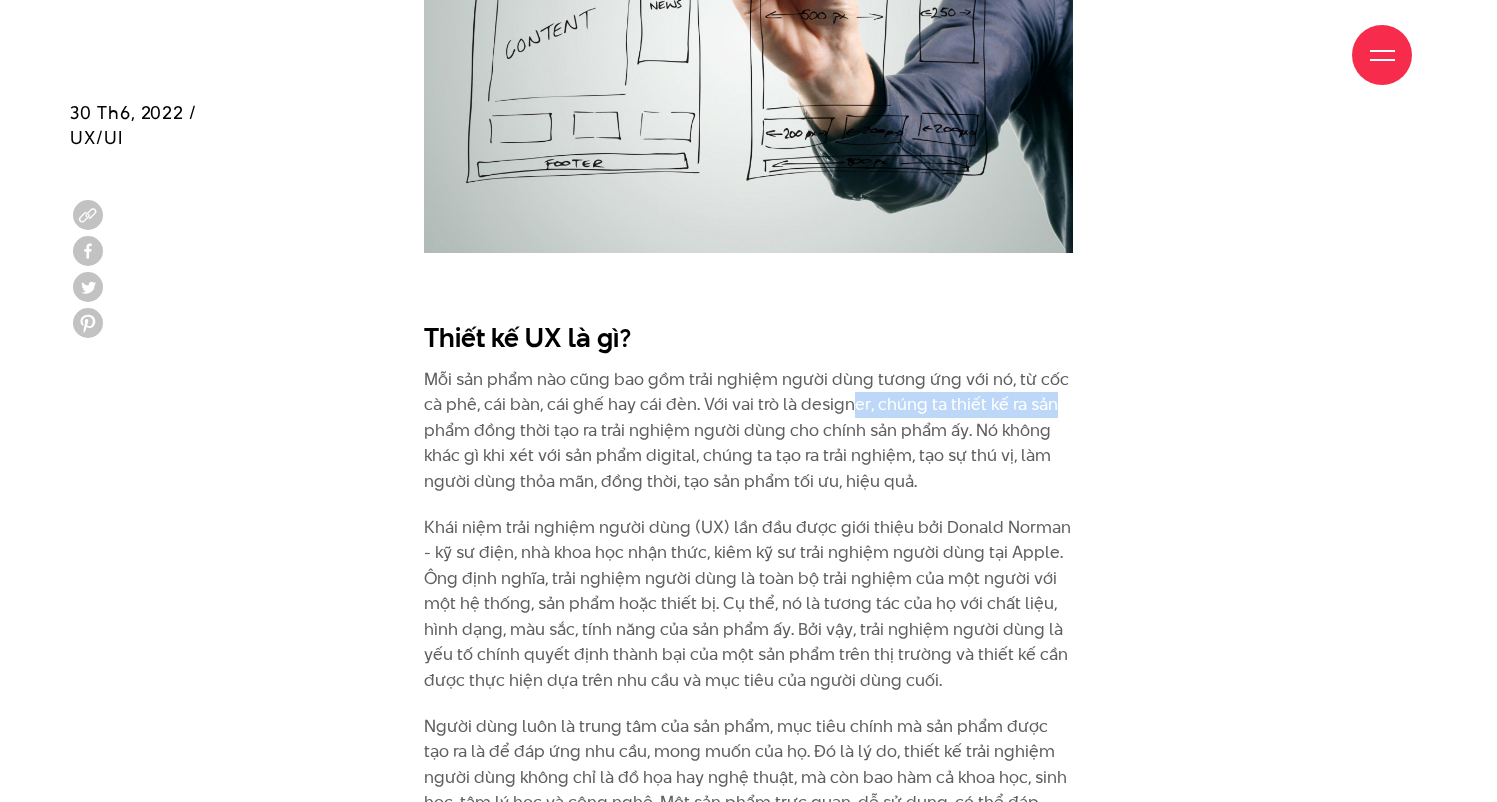 drag, startPoint x: 886, startPoint y: 380, endPoint x: 1100, endPoint y: 391, distance: 214.28252 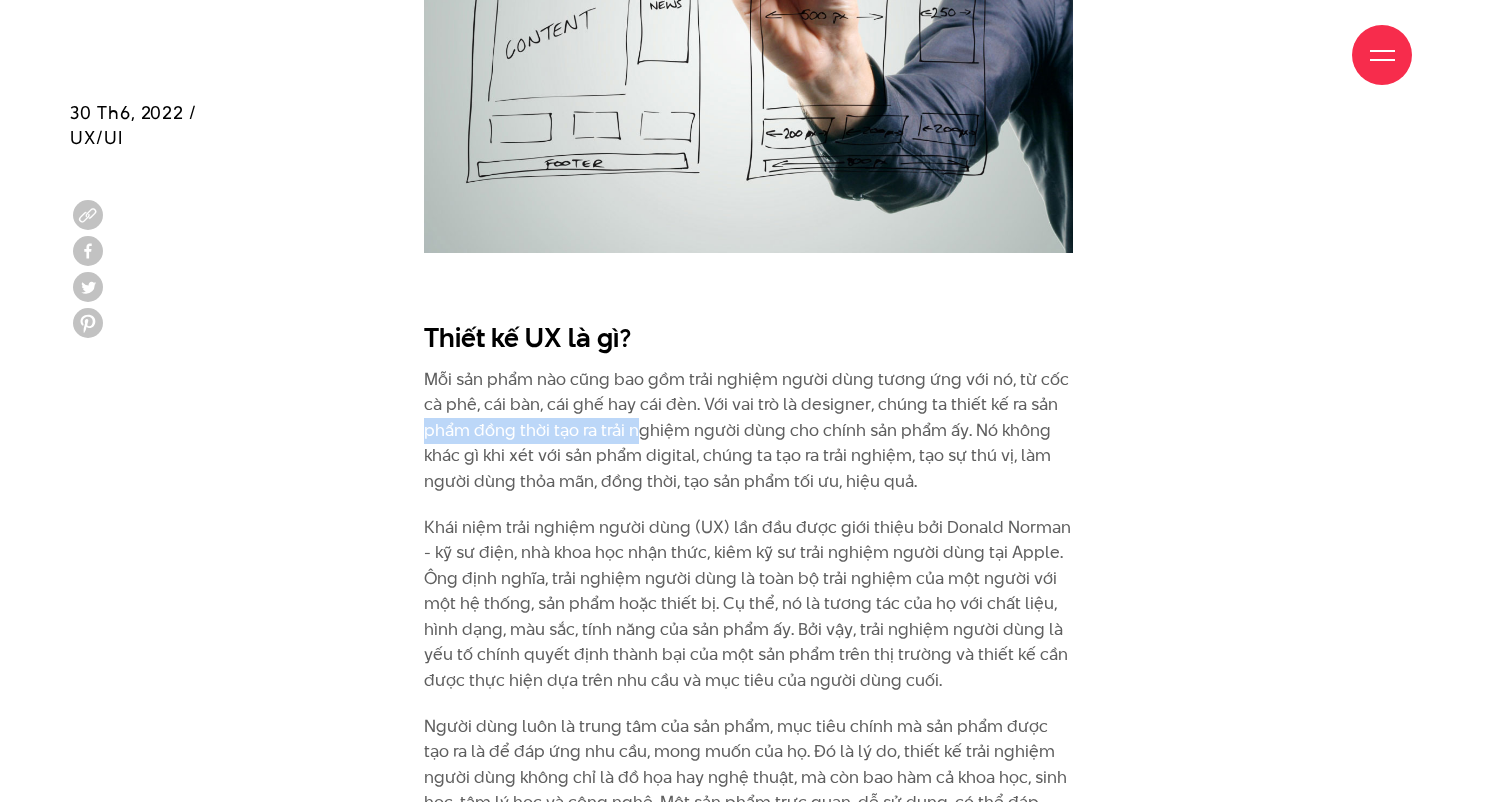 drag, startPoint x: 391, startPoint y: 406, endPoint x: 644, endPoint y: 405, distance: 253.00198 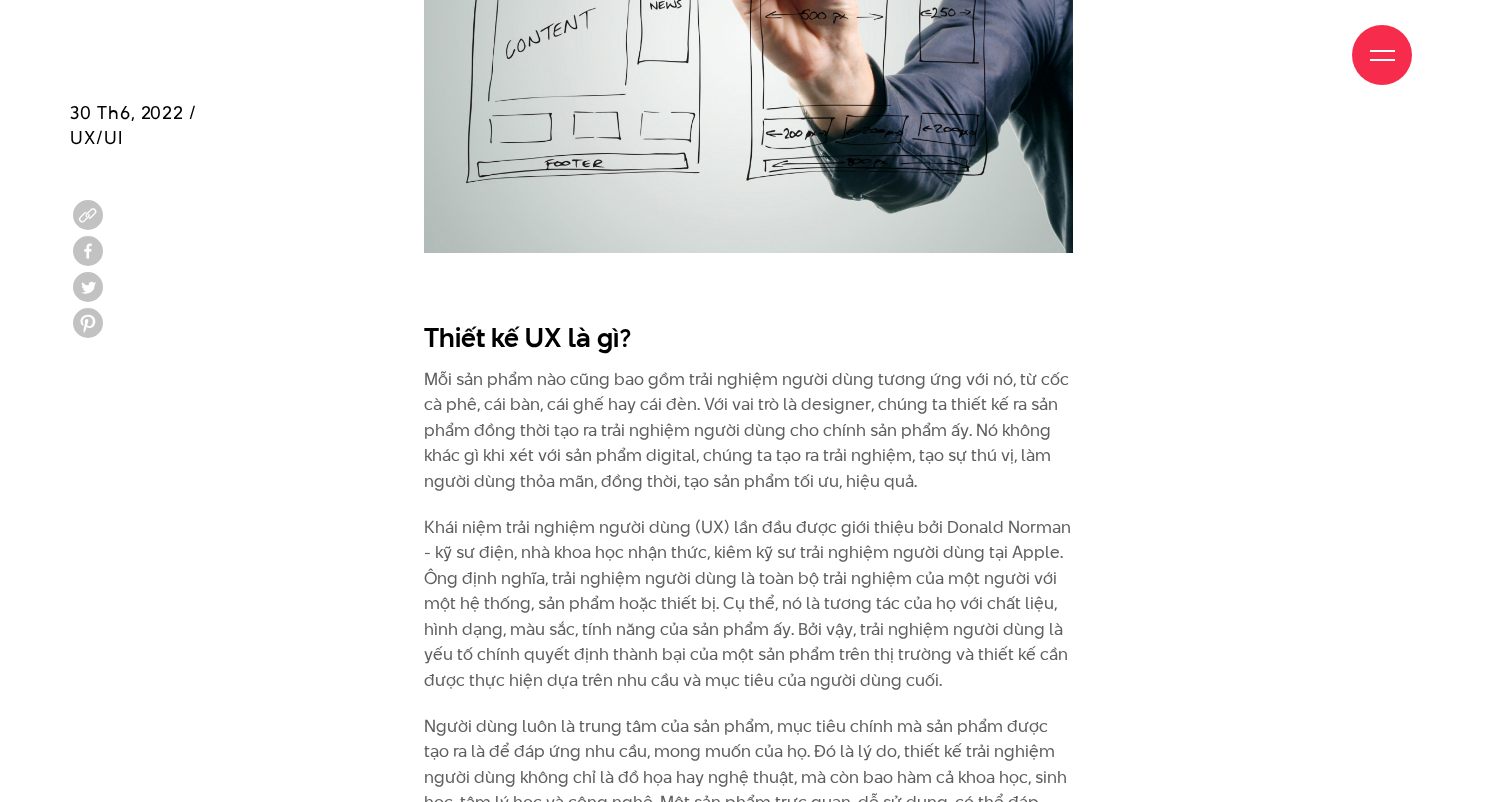 click on "Mỗi sản phẩm nào cũng bao gồm trải nghiệm người dùng tương ứng với nó, từ cốc cà phê, cái bàn, cái ghế hay cái đèn. Với vai trò là designer, chúng ta thiết kế ra sản phẩm đồng thời tạo ra trải nghiệm người dùng cho chính sản phẩm ấy. Nó không khác gì khi xét với sản phẩm digital, chúng ta tạo ra trải nghiệm, tạo sự thú vị, làm người dùng thỏa mãn, đồng thời, tạo sản phẩm tối ưu, hiệu quả." at bounding box center (748, 431) 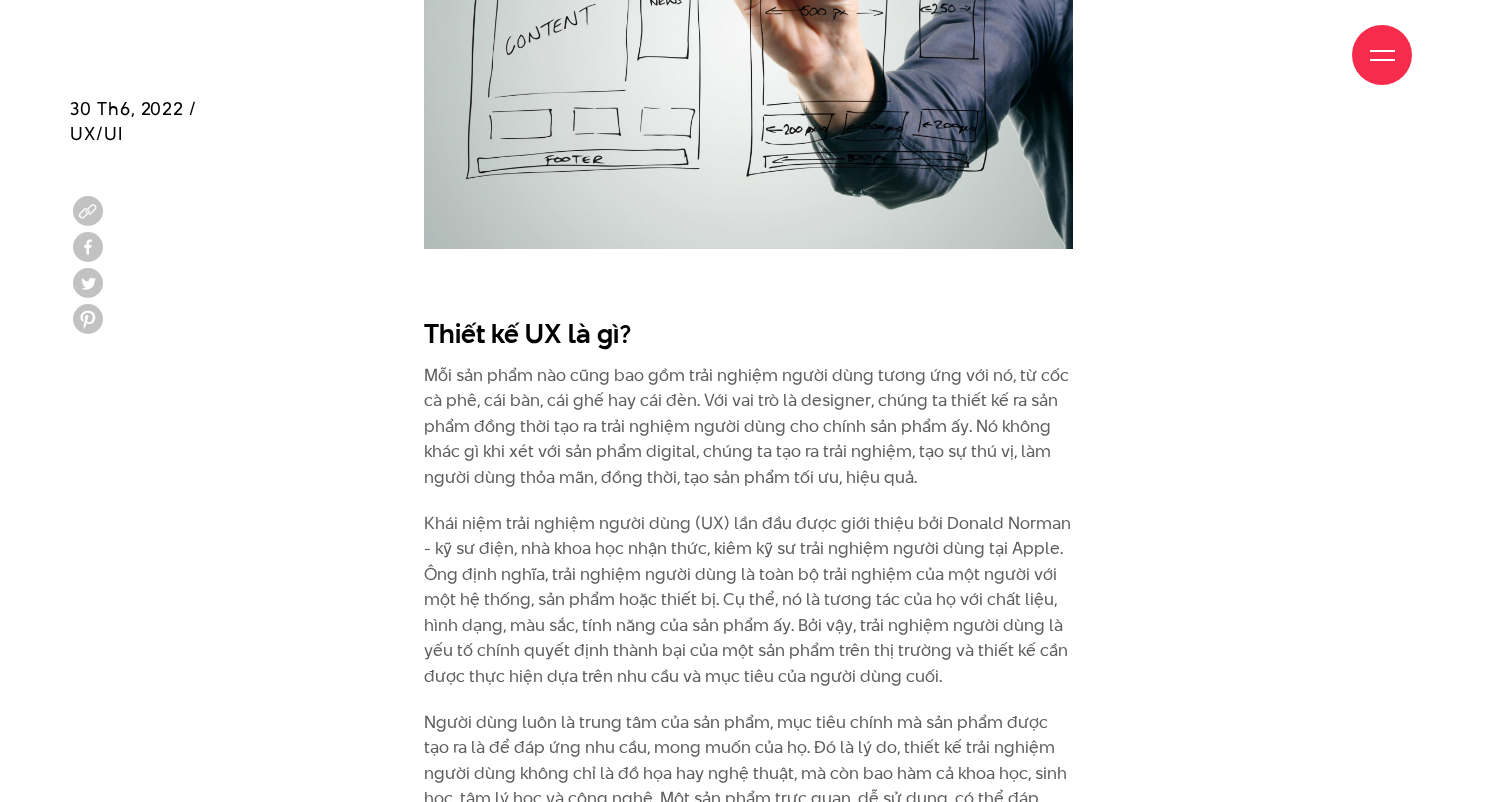 scroll, scrollTop: 3127, scrollLeft: 0, axis: vertical 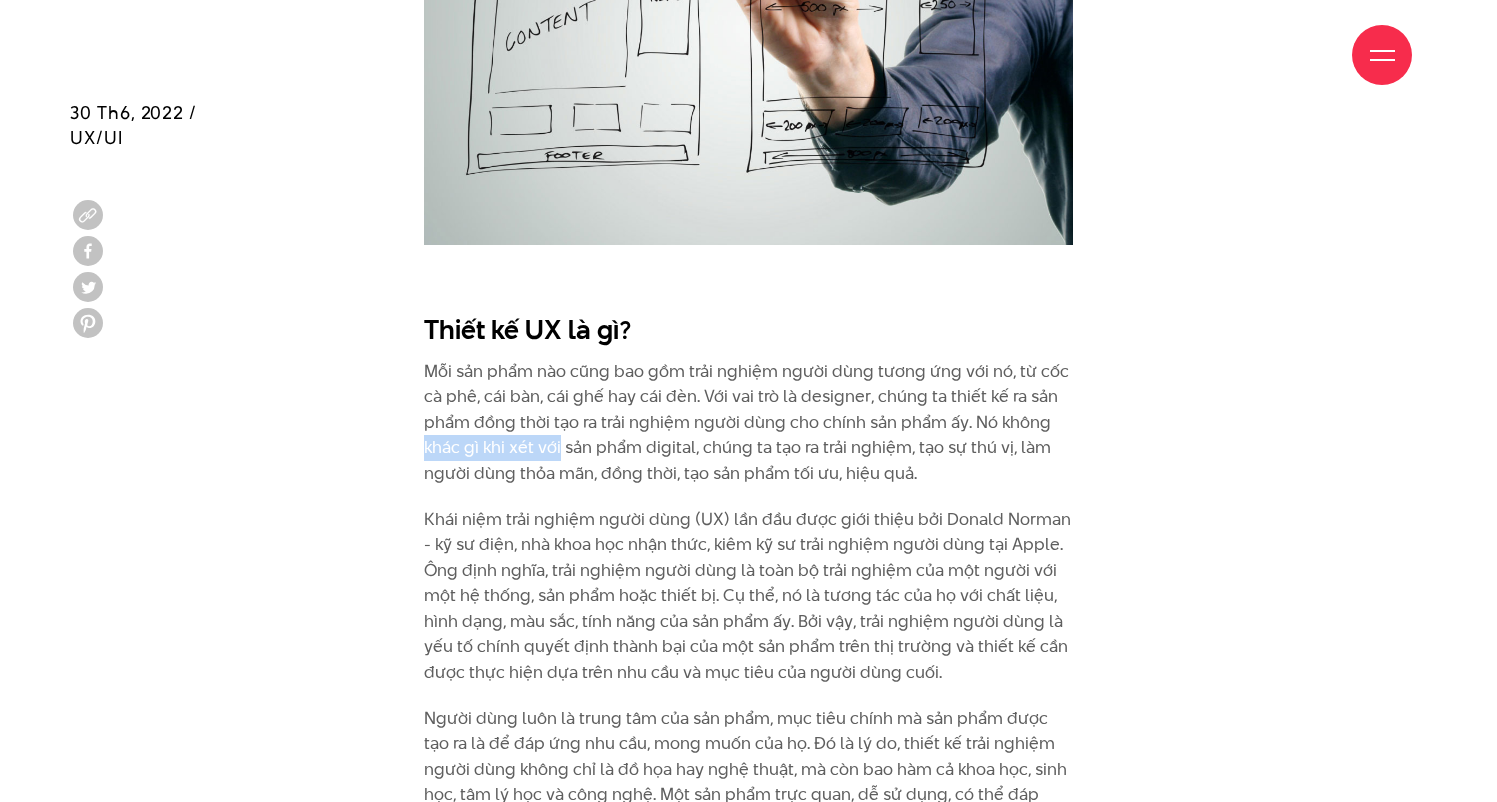 drag, startPoint x: 417, startPoint y: 425, endPoint x: 573, endPoint y: 424, distance: 156.0032 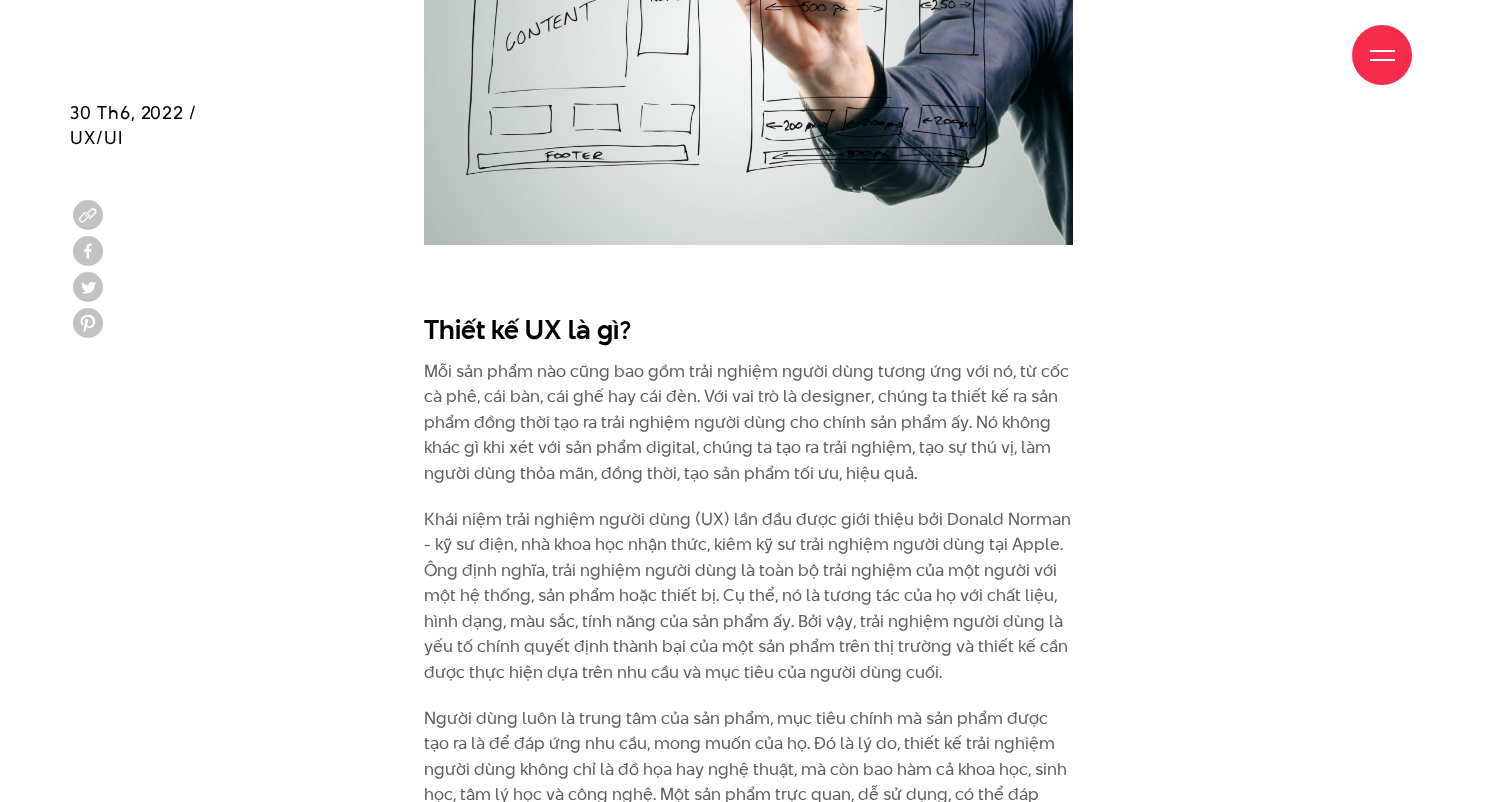 click on "Mỗi sản phẩm nào cũng bao gồm trải nghiệm người dùng tương ứng với nó, từ cốc cà phê, cái bàn, cái ghế hay cái đèn. Với vai trò là designer, chúng ta thiết kế ra sản phẩm đồng thời tạo ra trải nghiệm người dùng cho chính sản phẩm ấy. Nó không khác gì khi xét với sản phẩm digital, chúng ta tạo ra trải nghiệm, tạo sự thú vị, làm người dùng thỏa mãn, đồng thời, tạo sản phẩm tối ưu, hiệu quả." at bounding box center (748, 423) 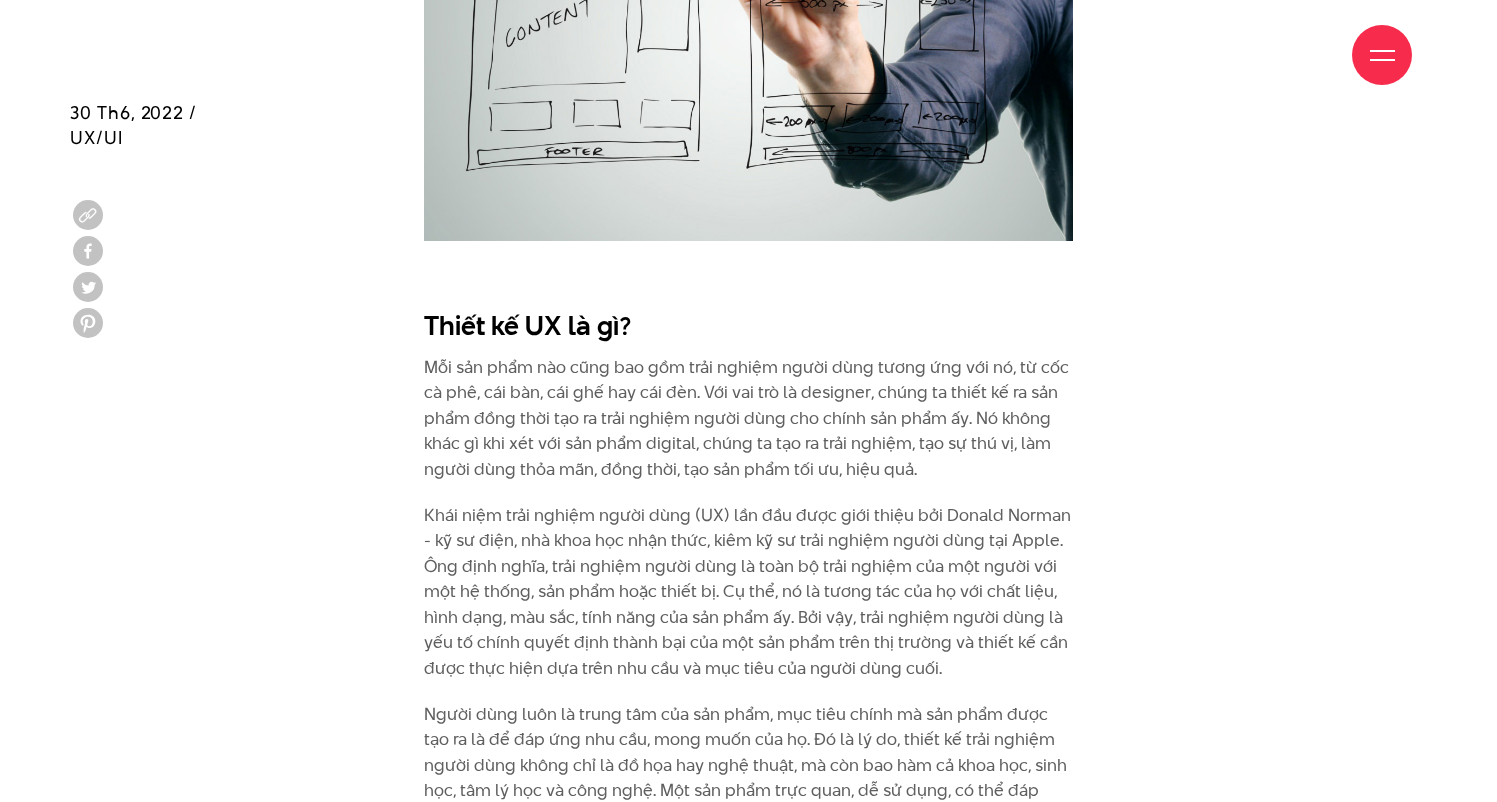 scroll, scrollTop: 3135, scrollLeft: 0, axis: vertical 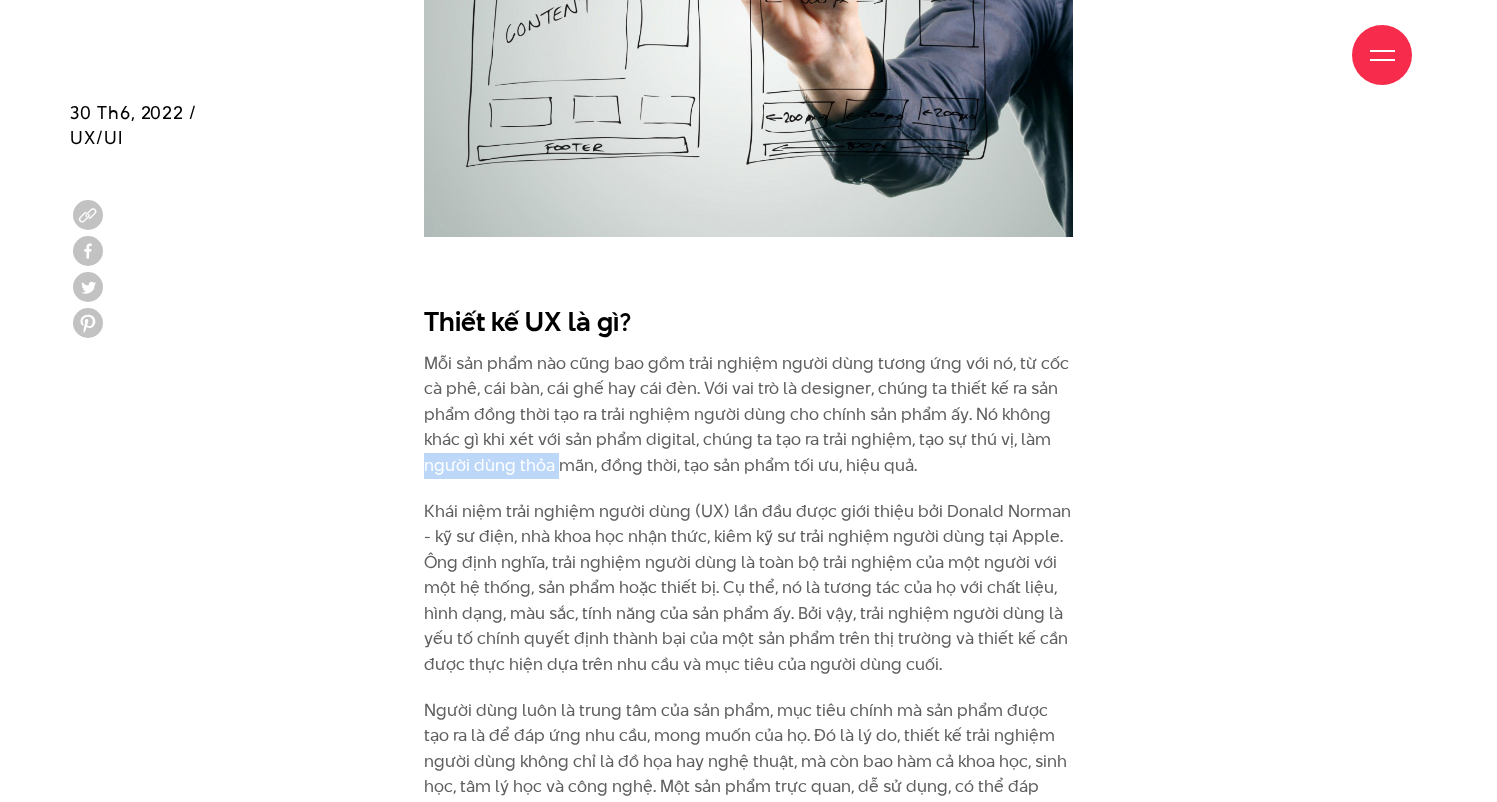 drag, startPoint x: 419, startPoint y: 444, endPoint x: 572, endPoint y: 441, distance: 153.0294 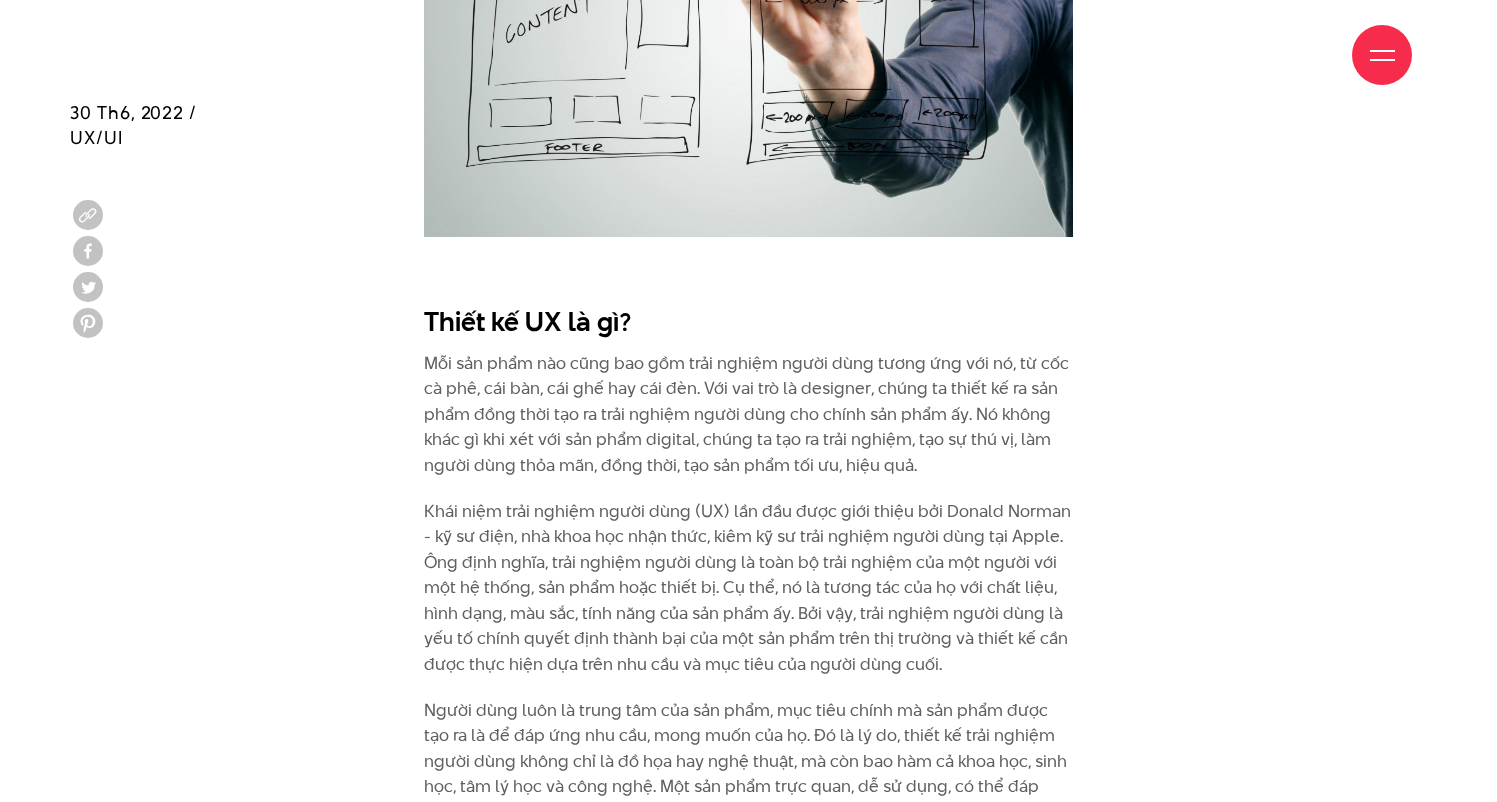 click on "Mỗi sản phẩm nào cũng bao gồm trải nghiệm người dùng tương ứng với nó, từ cốc cà phê, cái bàn, cái ghế hay cái đèn. Với vai trò là designer, chúng ta thiết kế ra sản phẩm đồng thời tạo ra trải nghiệm người dùng cho chính sản phẩm ấy. Nó không khác gì khi xét với sản phẩm digital, chúng ta tạo ra trải nghiệm, tạo sự thú vị, làm người dùng thỏa mãn, đồng thời, tạo sản phẩm tối ưu, hiệu quả." at bounding box center [748, 415] 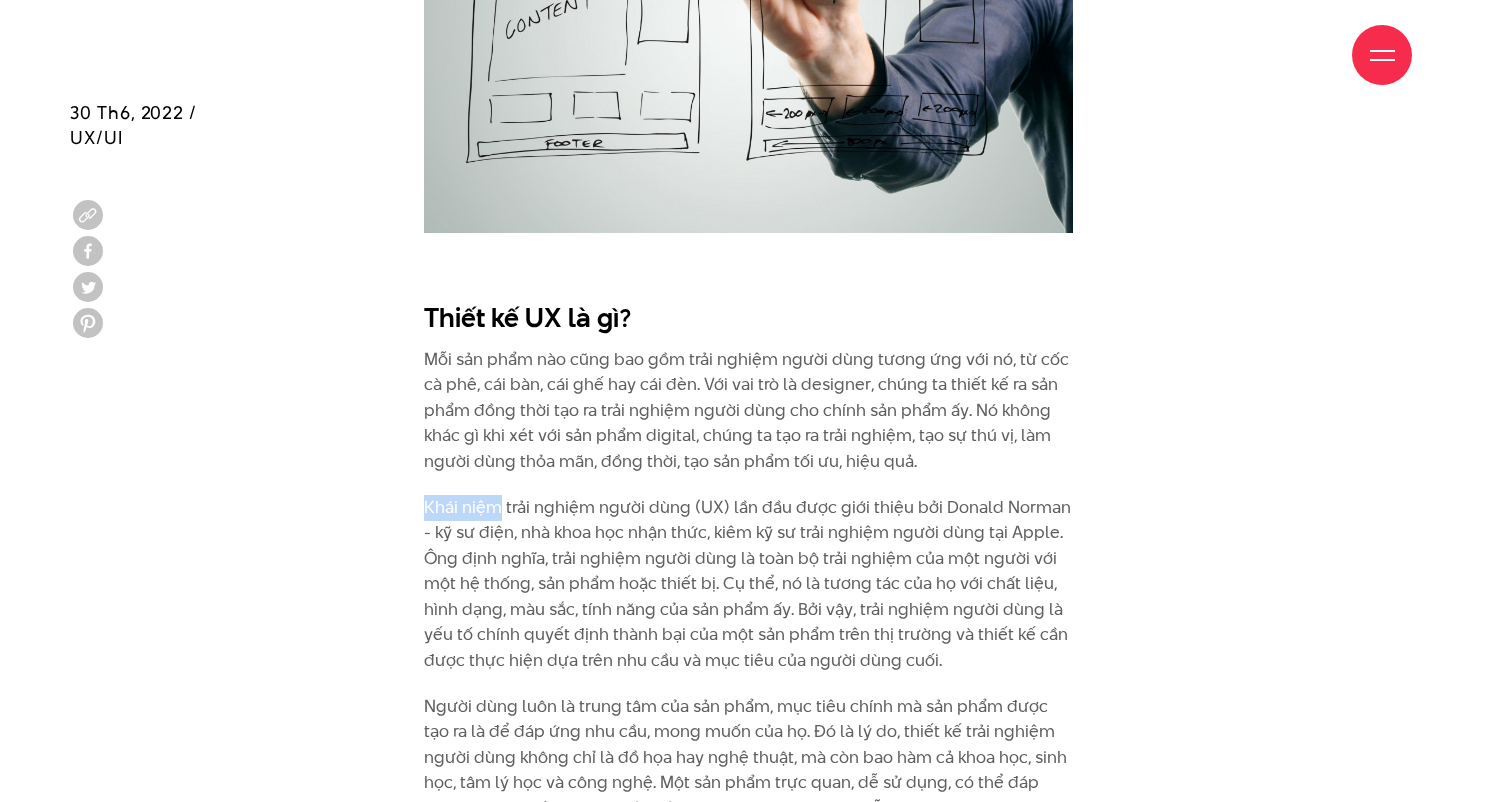 drag, startPoint x: 423, startPoint y: 480, endPoint x: 512, endPoint y: 479, distance: 89.005615 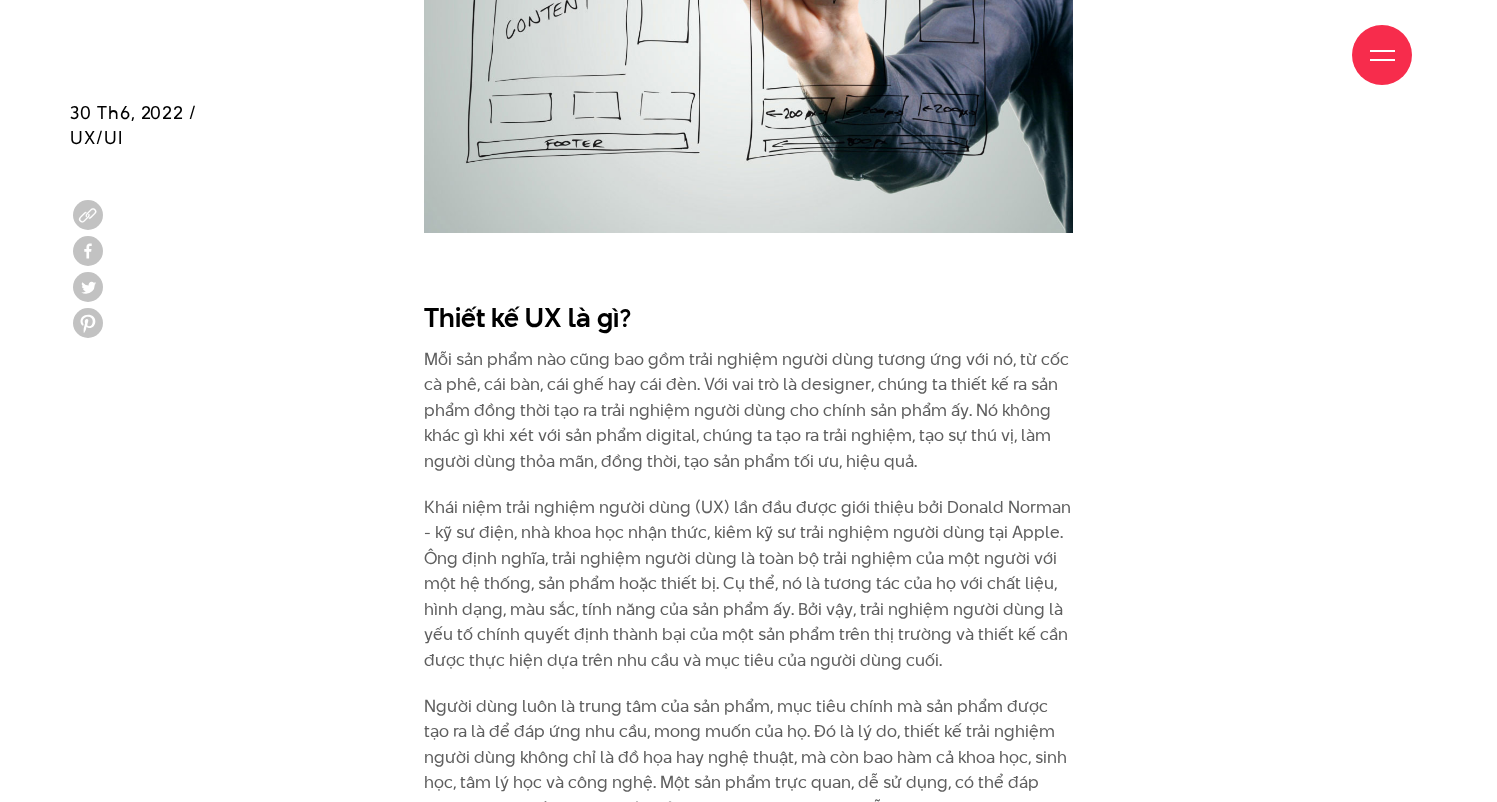 click on "Khái niệm trải nghiệm người dùng (UX) lần đầu được giới thiệu bởi Donald Norman - kỹ sư điện, nhà khoa học nhận thức, kiêm kỹ sư trải nghiệm người dùng tại Apple. Ông định nghĩa, trải nghiệm người dùng là toàn bộ trải nghiệm của một người với một hệ thống, sản phẩm hoặc thiết bị. Cụ thể, nó là tương tác của họ với chất liệu, hình dạng, màu sắc, tính năng của sản phẩm ấy. Bởi vậy, trải nghiệm người dùng là yếu tố chính quyết định thành bại của một sản phẩm trên thị trường và thiết kế cần được thực hiện dựa trên nhu cầu và mục tiêu của người dùng cuối." at bounding box center [748, 584] 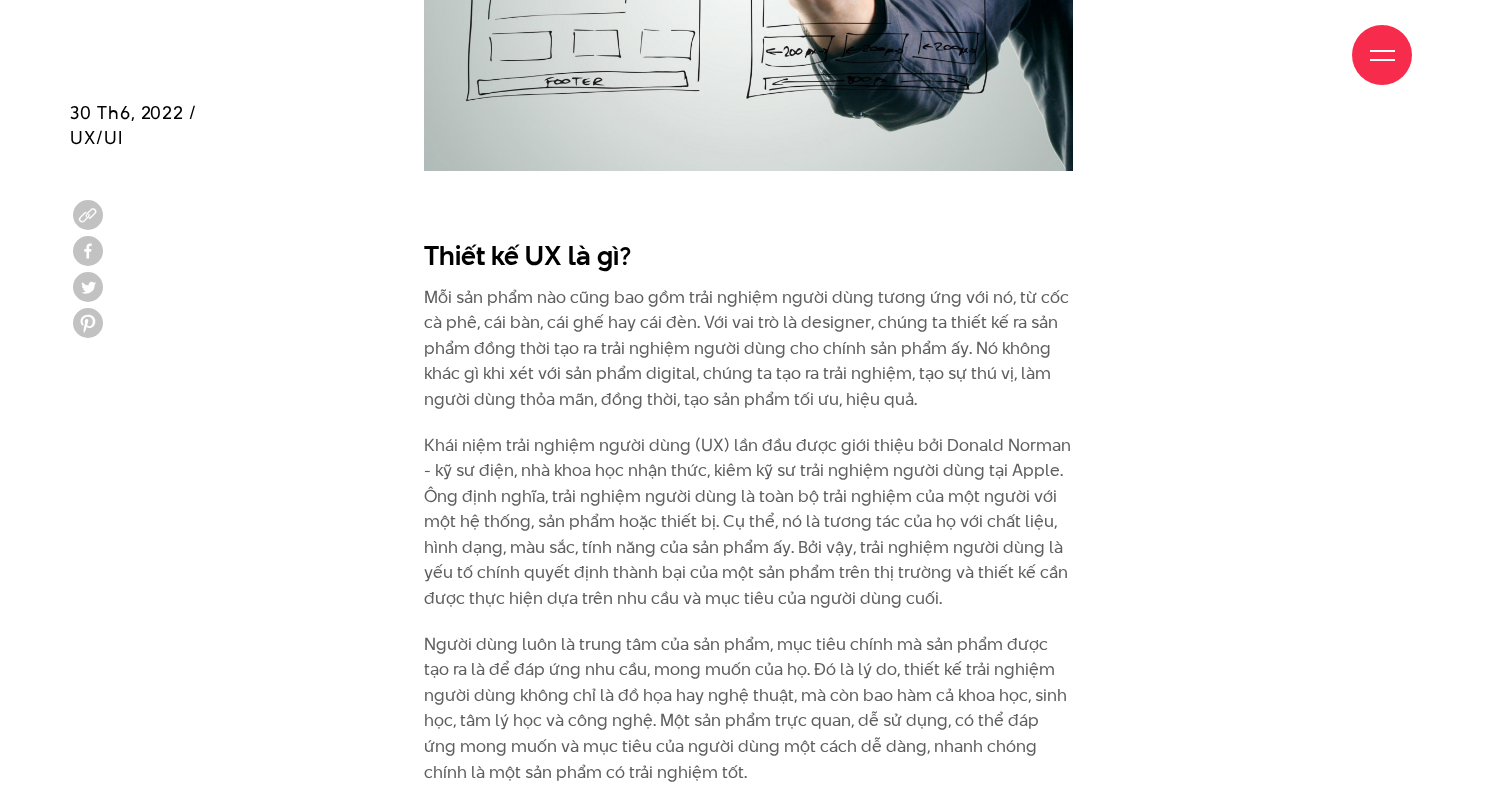 scroll, scrollTop: 3226, scrollLeft: 0, axis: vertical 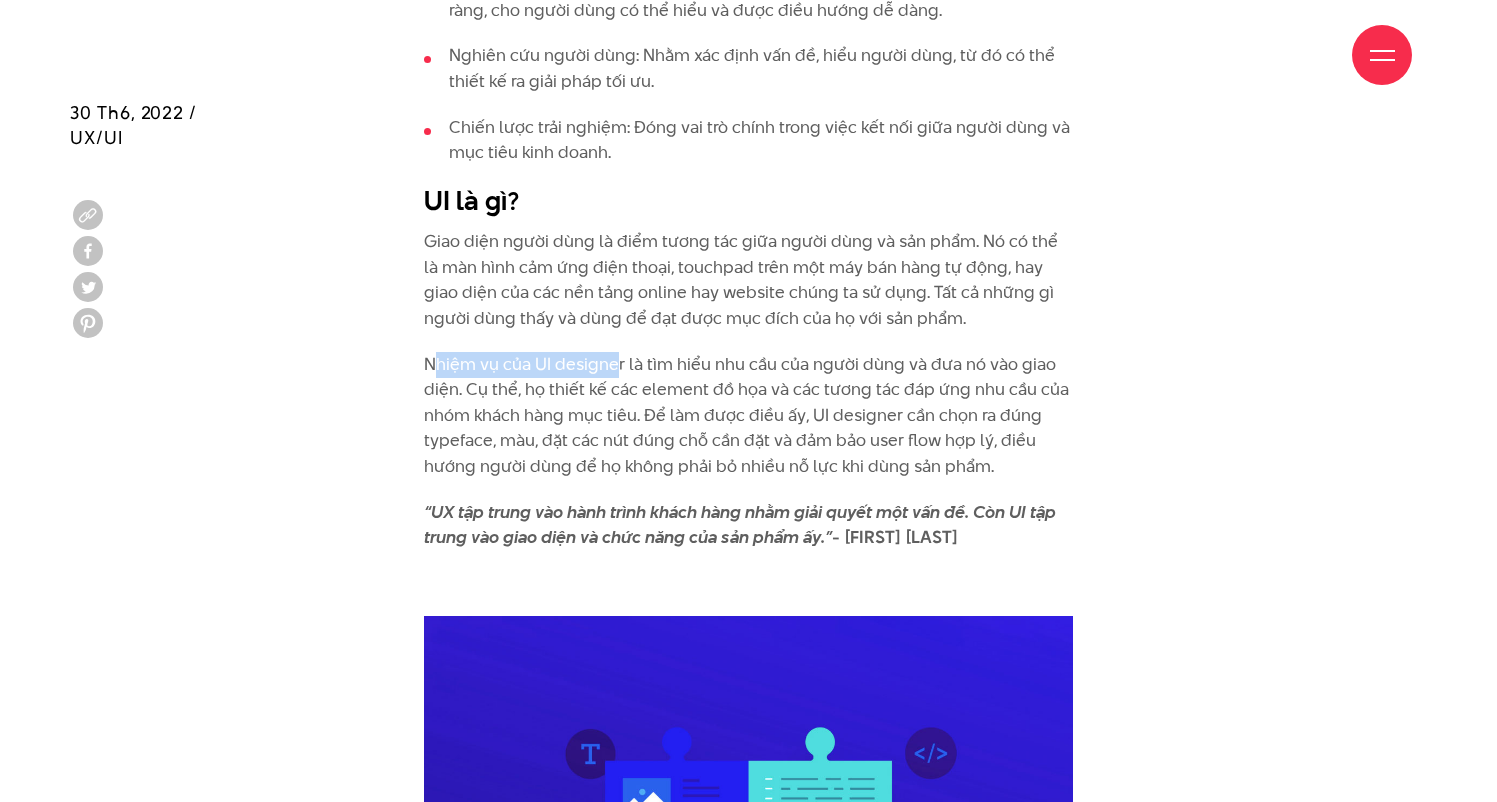 drag, startPoint x: 432, startPoint y: 319, endPoint x: 619, endPoint y: 318, distance: 187.00267 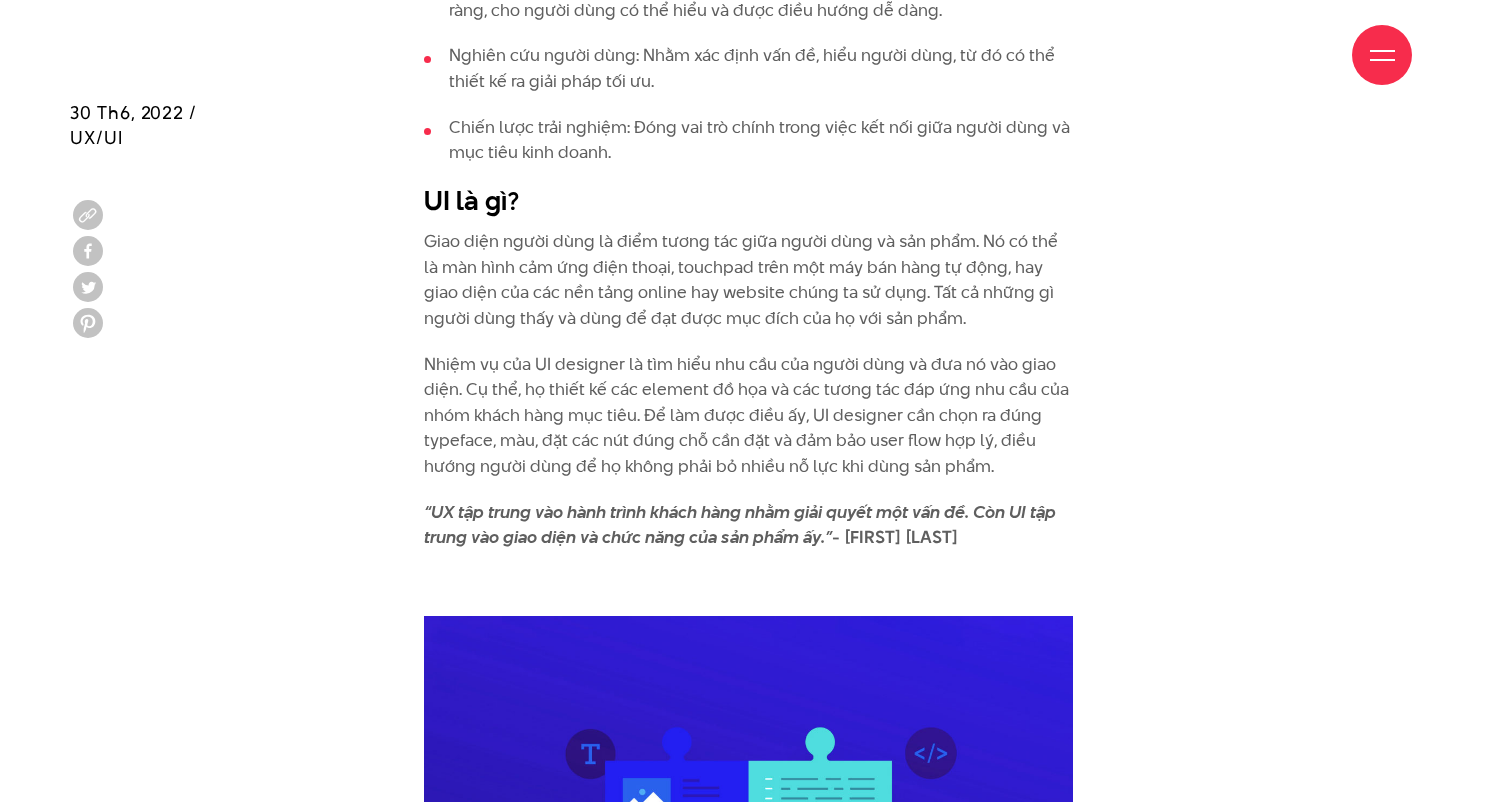 click on "Nhiệm vụ của UI designer là tìm hiểu nhu cầu của người dùng và đưa nó vào giao diện. Cụ thể, họ thiết kế các element đồ họa và các tương tác đáp ứng nhu cầu của nhóm khách hàng mục tiêu. Để làm được điều ấy, UI designer cần chọn ra đúng typeface, màu, đặt các nút đúng chỗ cần đặt và đảm bảo user flow hợp lý, điều hướng người dùng để họ không phải bỏ nhiều nỗ lực khi dùng sản phẩm." at bounding box center [748, 416] 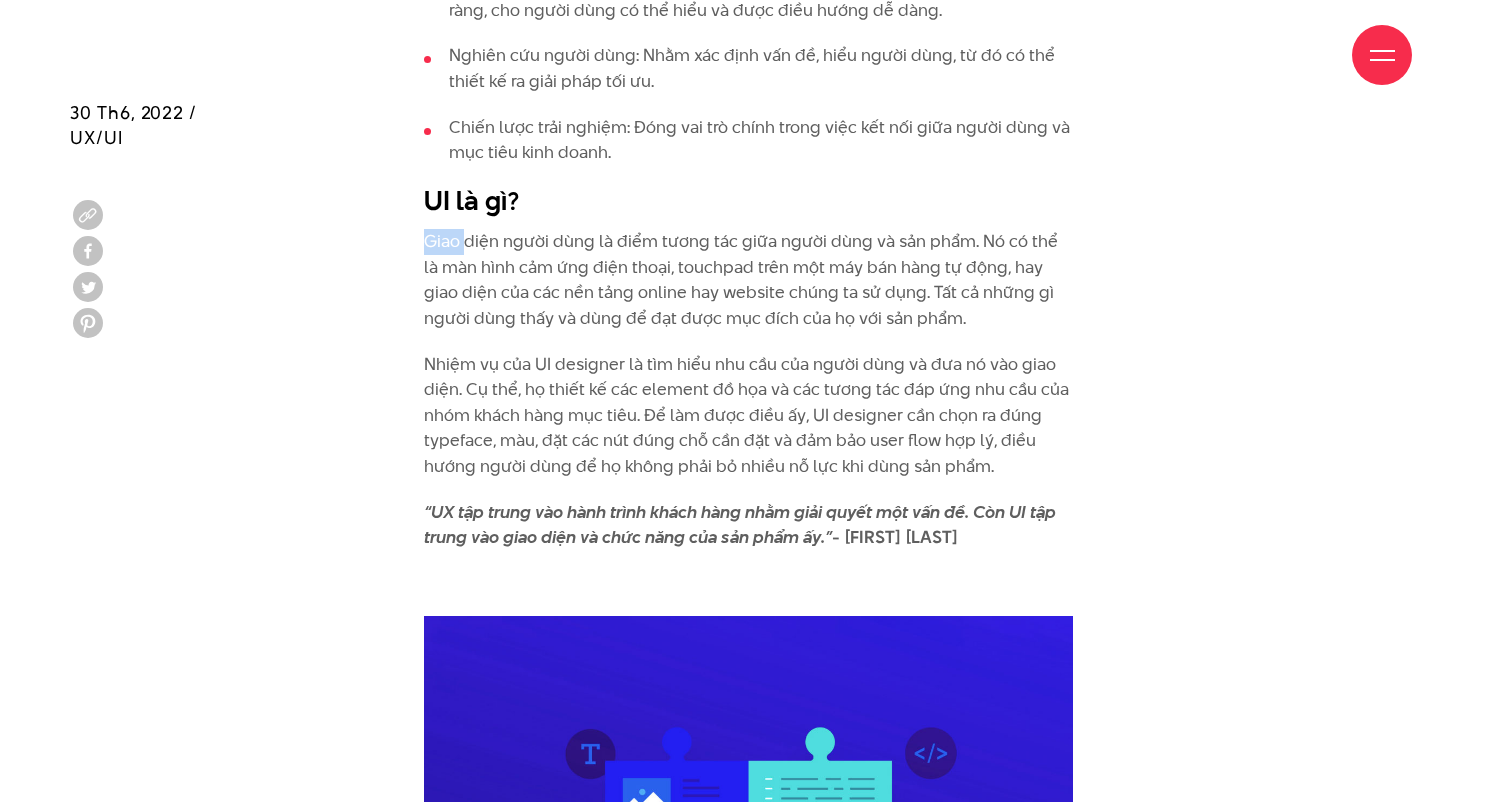 drag, startPoint x: 417, startPoint y: 194, endPoint x: 477, endPoint y: 196, distance: 60.033325 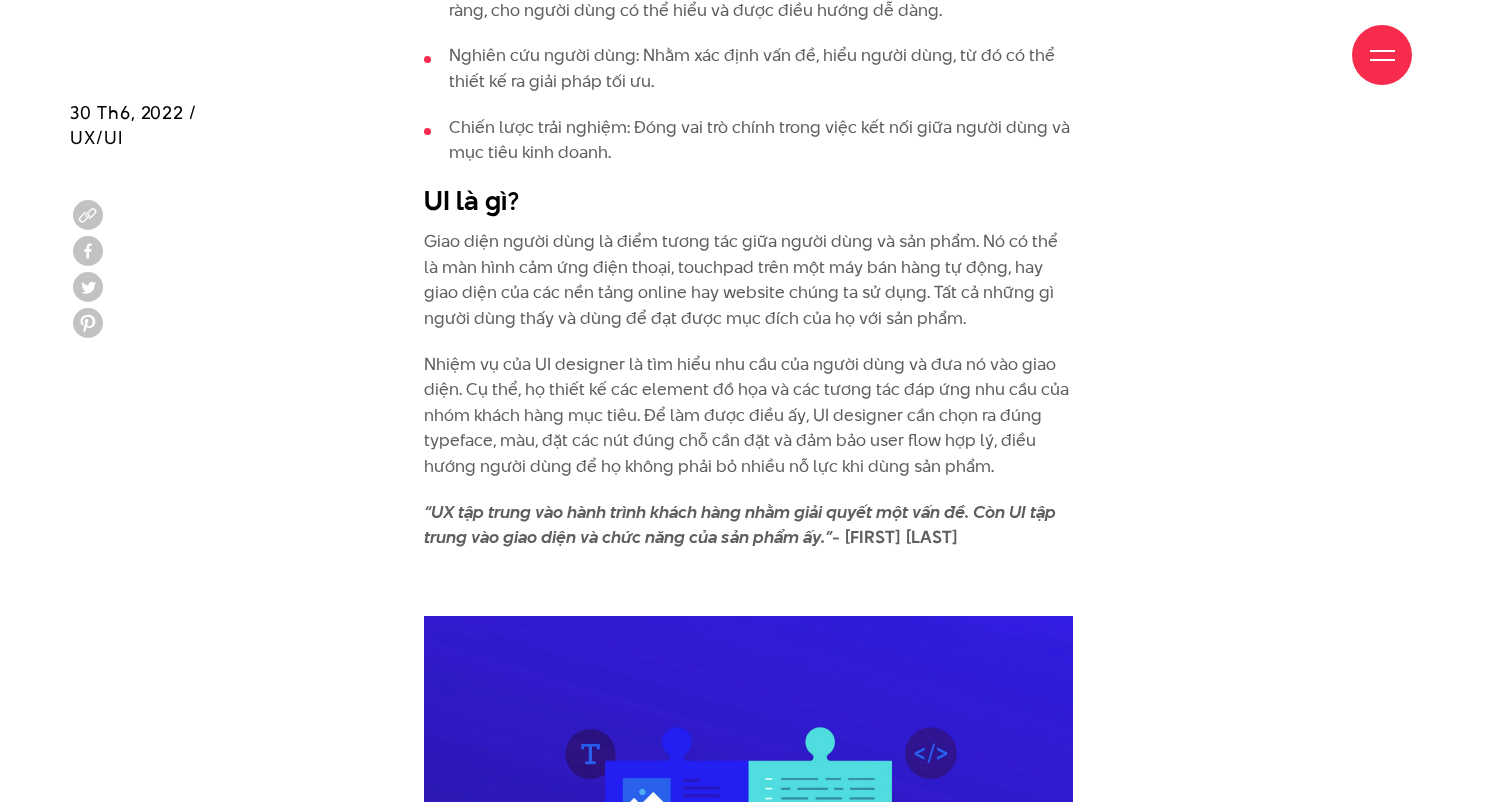 click on "Giao diện người dùng là điểm tương tác giữa người dùng và sản phẩm. Nó có thể là màn hình cảm ứng điện thoại, touchpad trên một máy bán hàng tự động, hay giao diện của các nền tảng online hay website chúng ta sử dụng. Tất cả những gì người dùng thấy và dùng để đạt được mục đích của họ với sản phẩm." at bounding box center [748, 280] 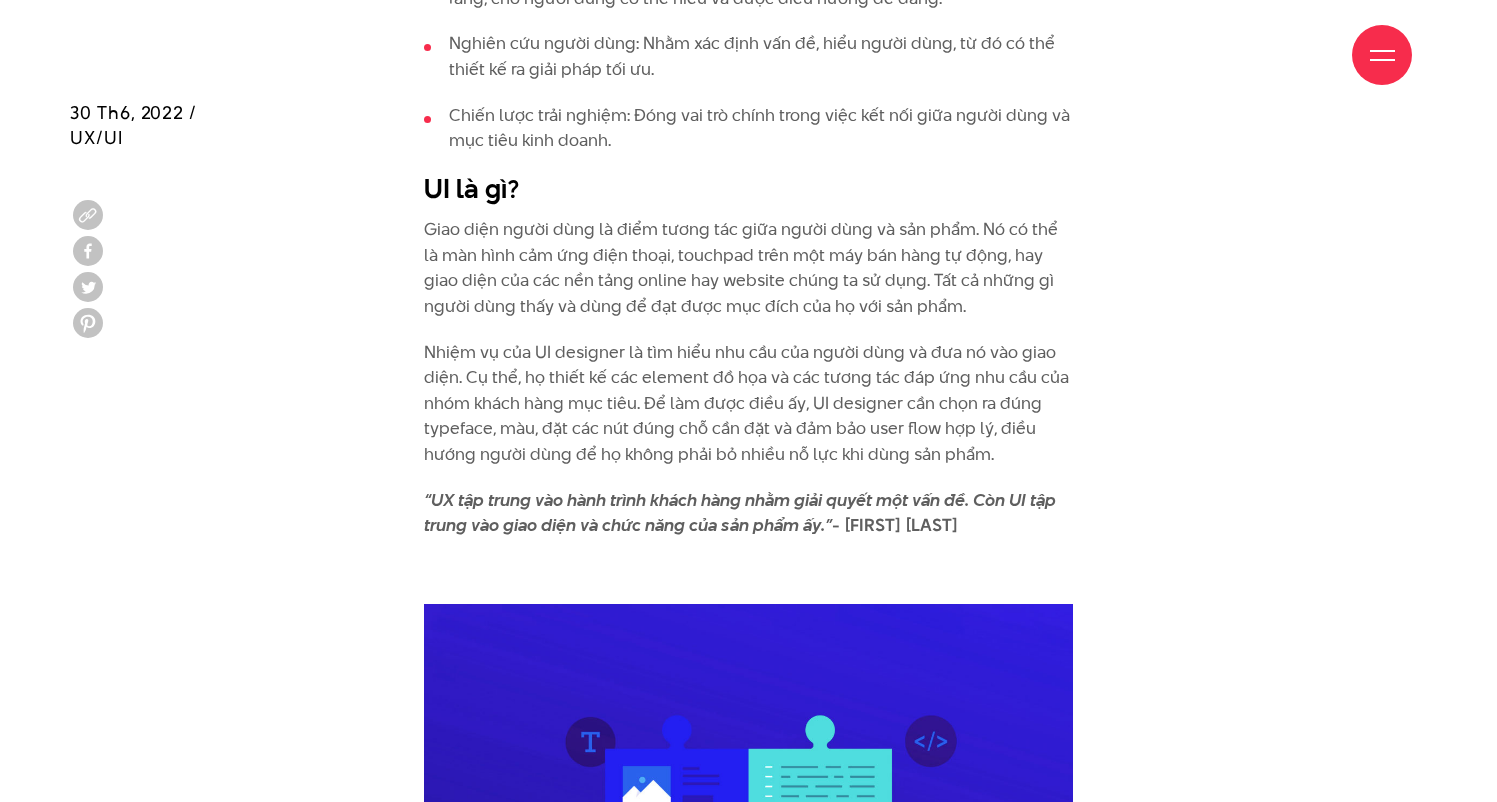 scroll, scrollTop: 5121, scrollLeft: 0, axis: vertical 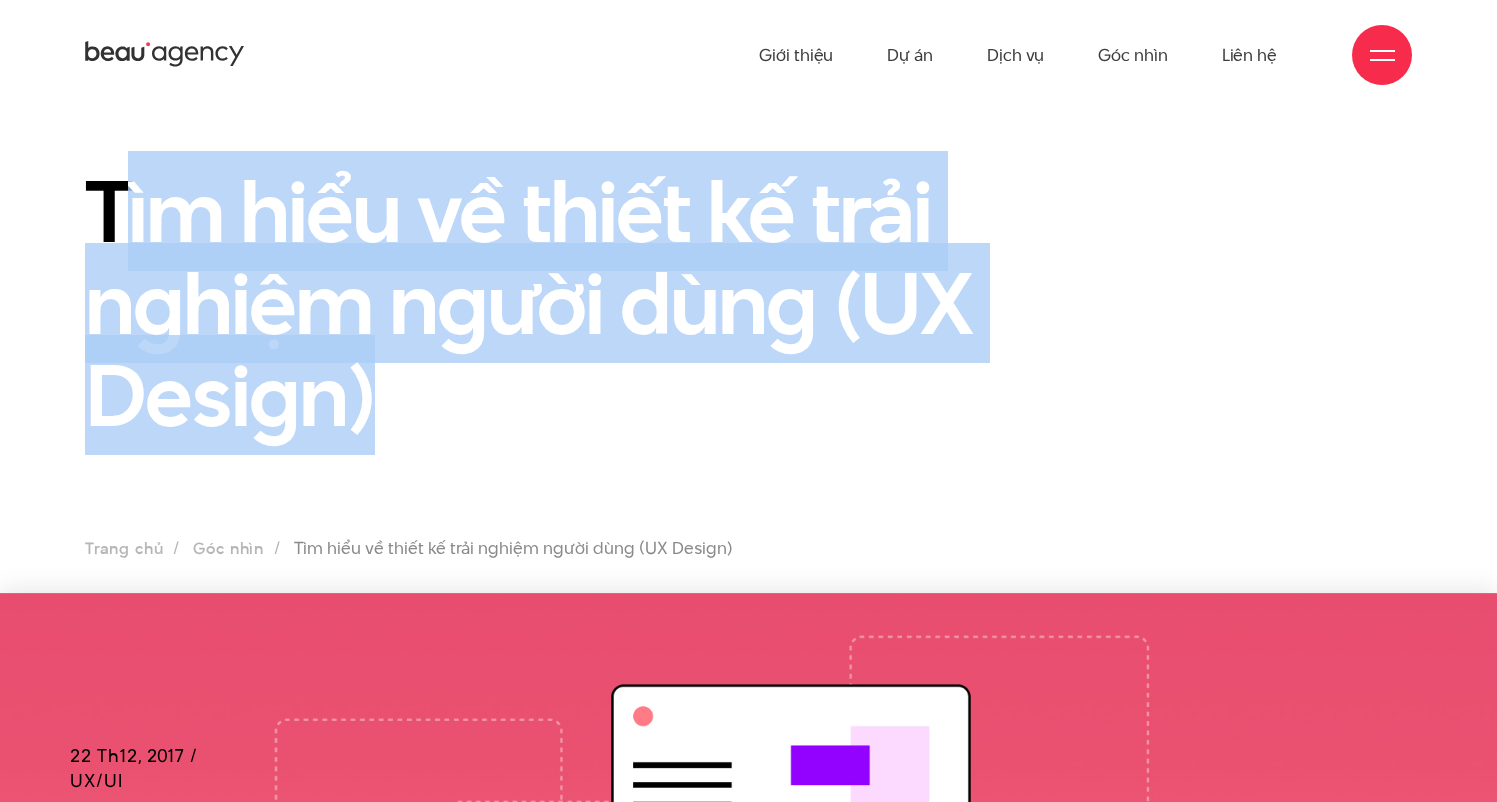 drag, startPoint x: 128, startPoint y: 199, endPoint x: 672, endPoint y: 476, distance: 610.46295 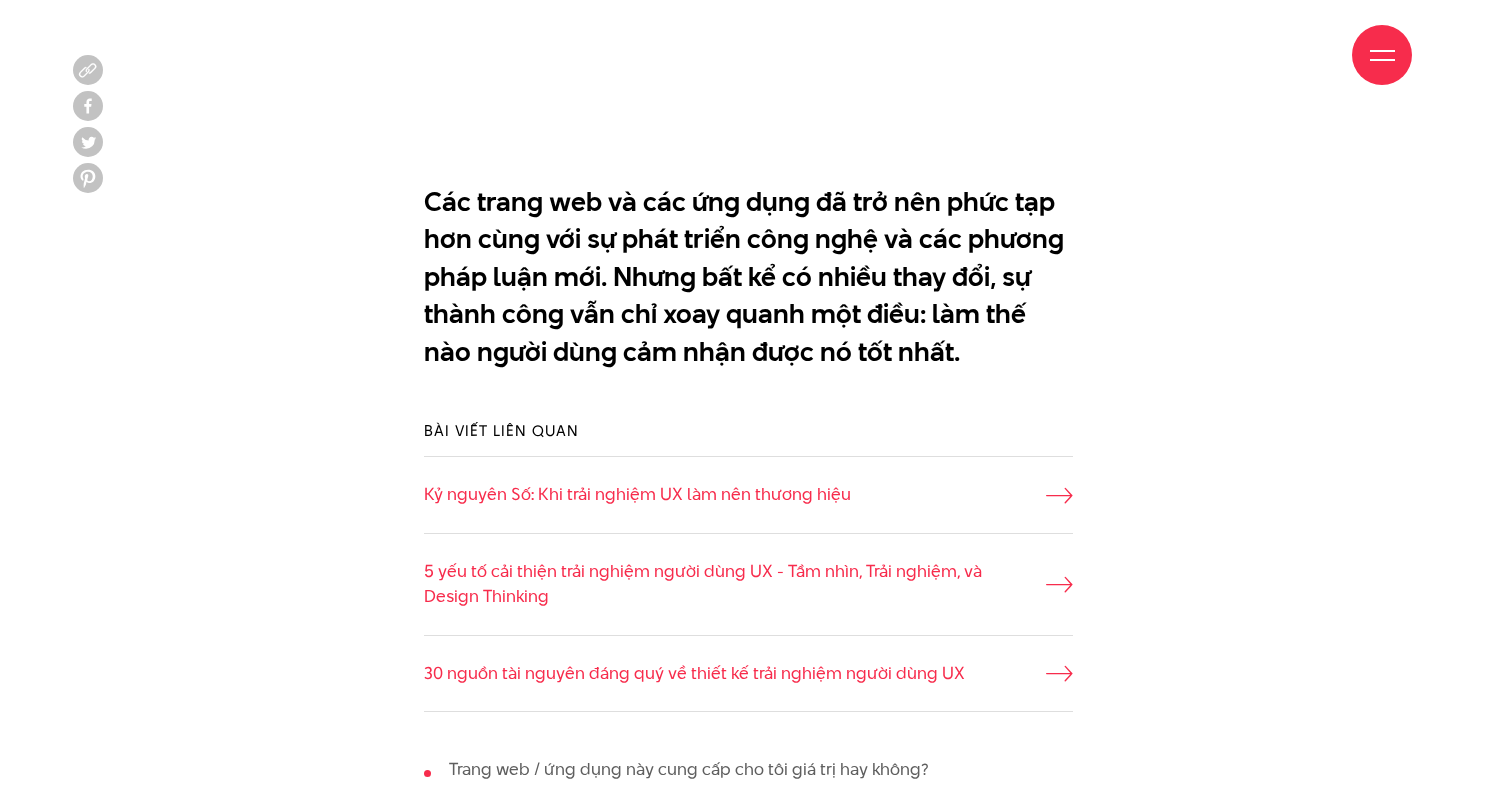 scroll, scrollTop: 1297, scrollLeft: 0, axis: vertical 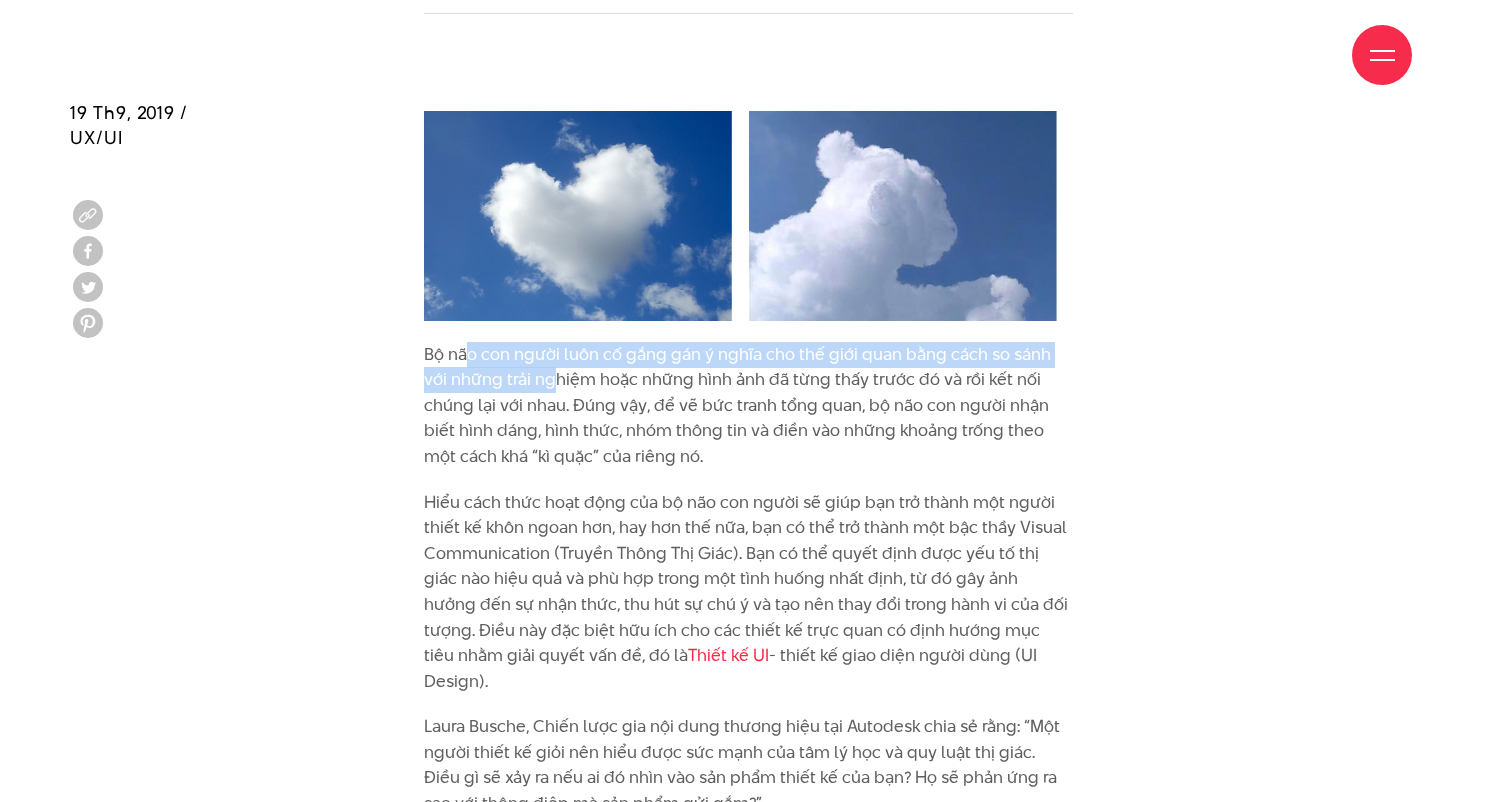 drag, startPoint x: 487, startPoint y: 355, endPoint x: 559, endPoint y: 360, distance: 72.1734 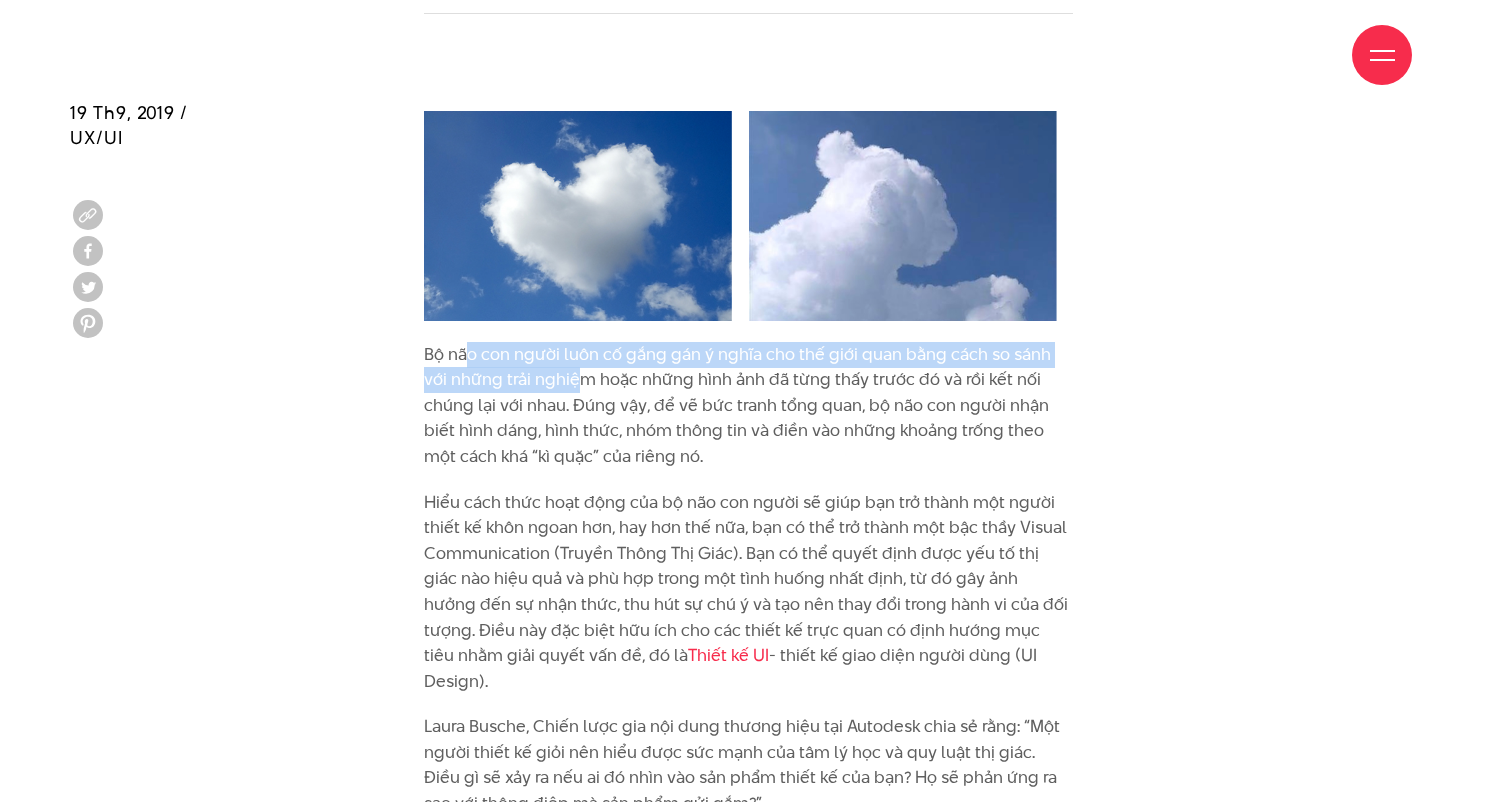 click on "Bộ não con người luôn cố gắng gán ý nghĩa cho thế giới quan bằng cách so sánh với những trải nghiệm hoặc những hình ảnh đã từng thấy trước đó và rồi kết nối chúng lại với nhau. Đúng vậy, để vẽ bức tranh tổng quan, bộ não con người nhận biết hình dáng, hình thức, nhóm thông tin và điền vào những khoảng trống theo một cách khá “kì quặc” của riêng nó." at bounding box center [748, 406] 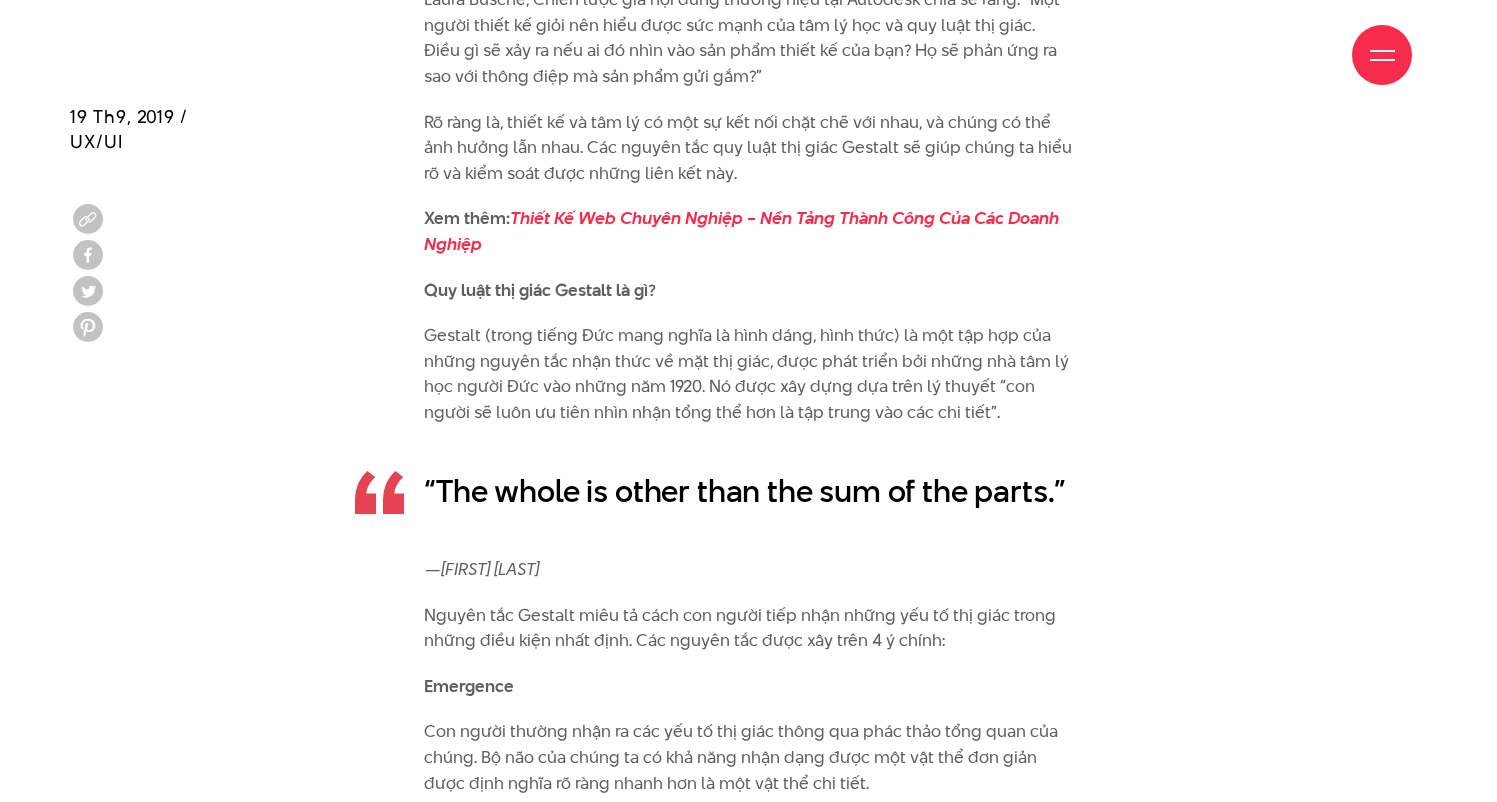scroll, scrollTop: 2866, scrollLeft: 0, axis: vertical 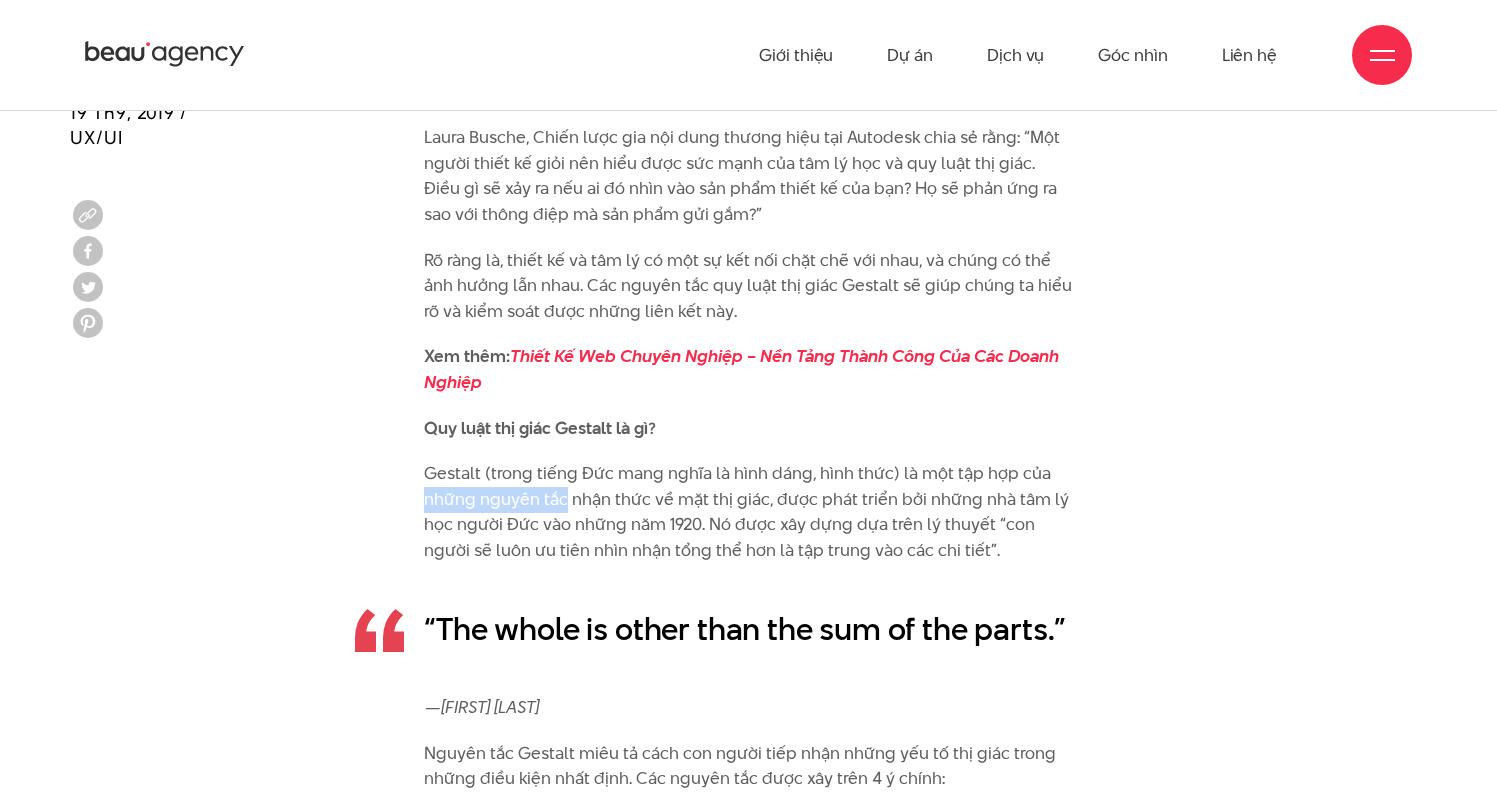 drag, startPoint x: 416, startPoint y: 448, endPoint x: 579, endPoint y: 447, distance: 163.00307 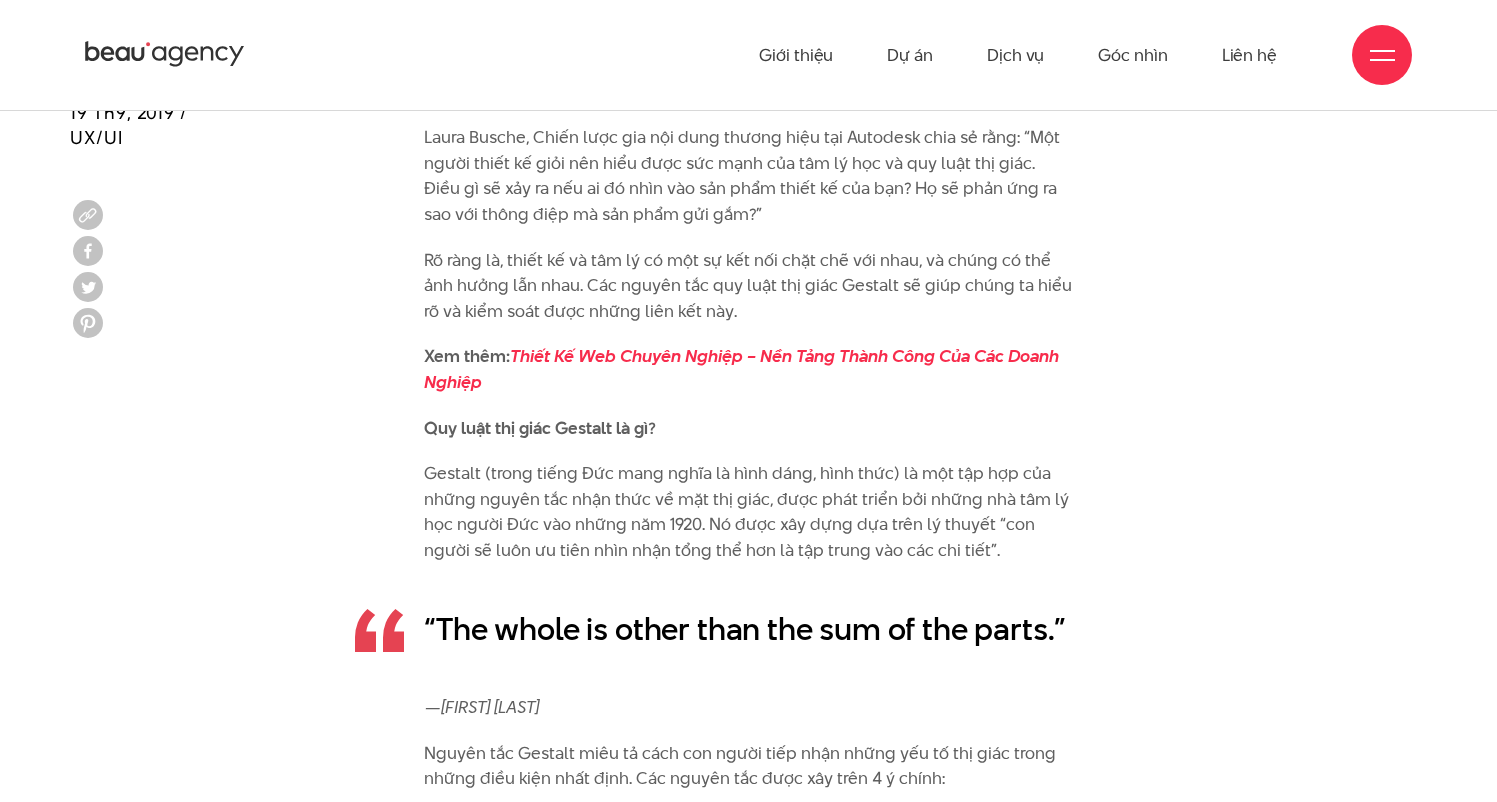 click on "Gestalt (trong tiếng Đức mang nghĩa là hình dáng, hình thức) là một tập hợp của những nguyên tắc nhận thức về mặt thị giác, được phát triển bởi những nhà tâm lý học người Đức vào những năm 1920. Nó được xây dựng dựa trên lý thuyết “con người sẽ luôn ưu tiên nhìn nhận tổng thể hơn là tập trung vào các chi tiết”." at bounding box center (748, 512) 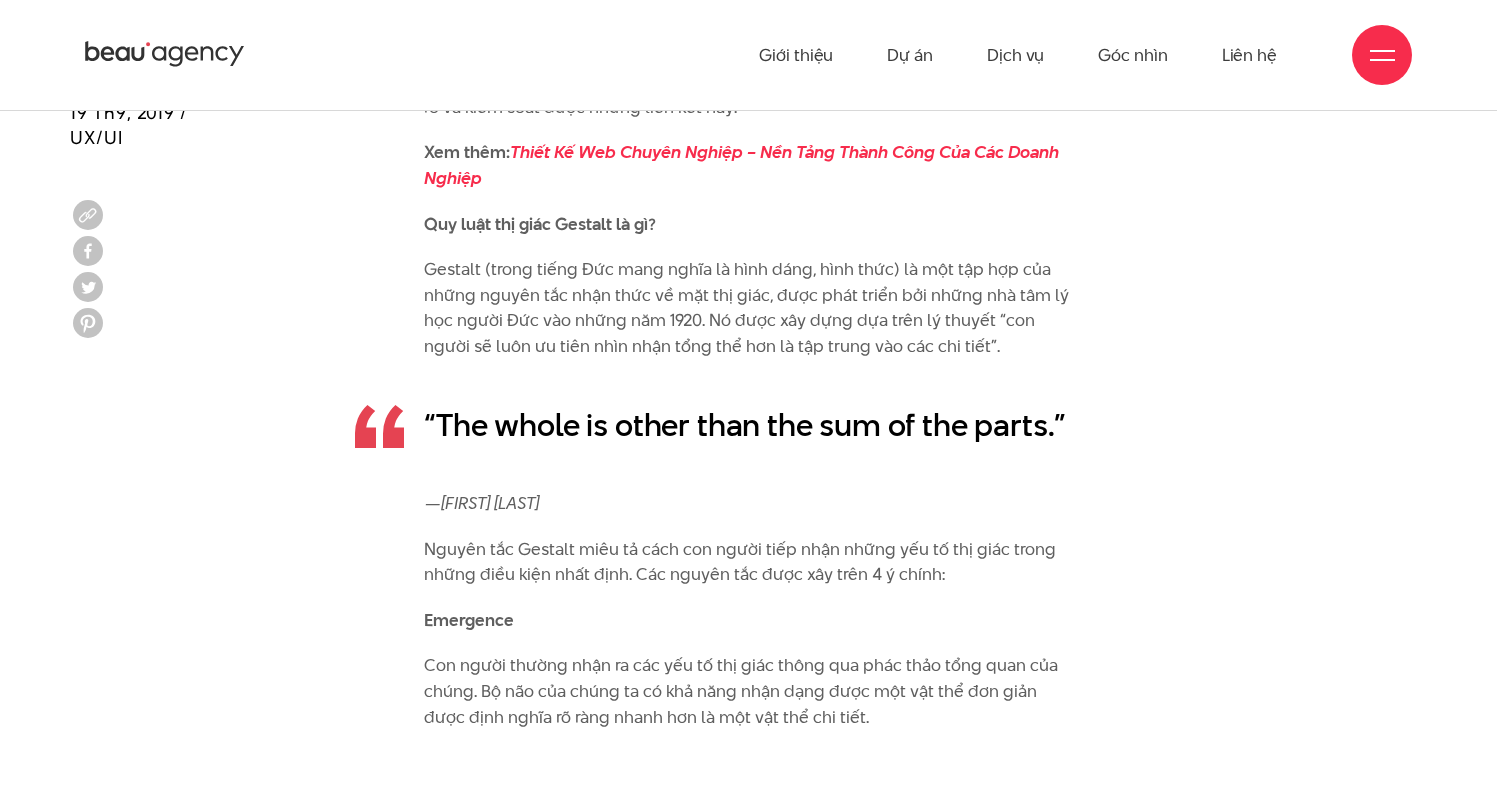 scroll, scrollTop: 2961, scrollLeft: 0, axis: vertical 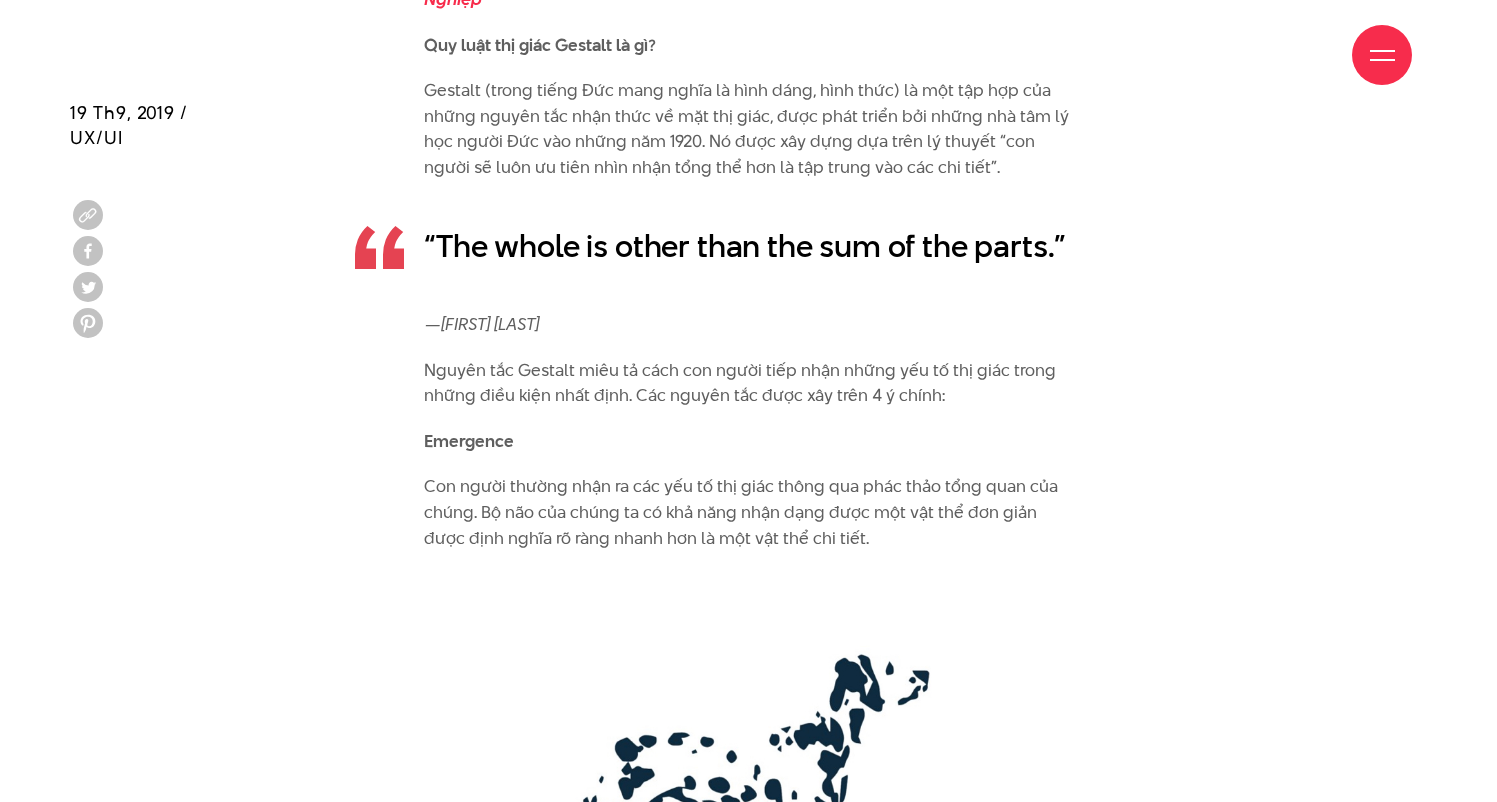 drag, startPoint x: 429, startPoint y: 387, endPoint x: 1013, endPoint y: 372, distance: 584.1926 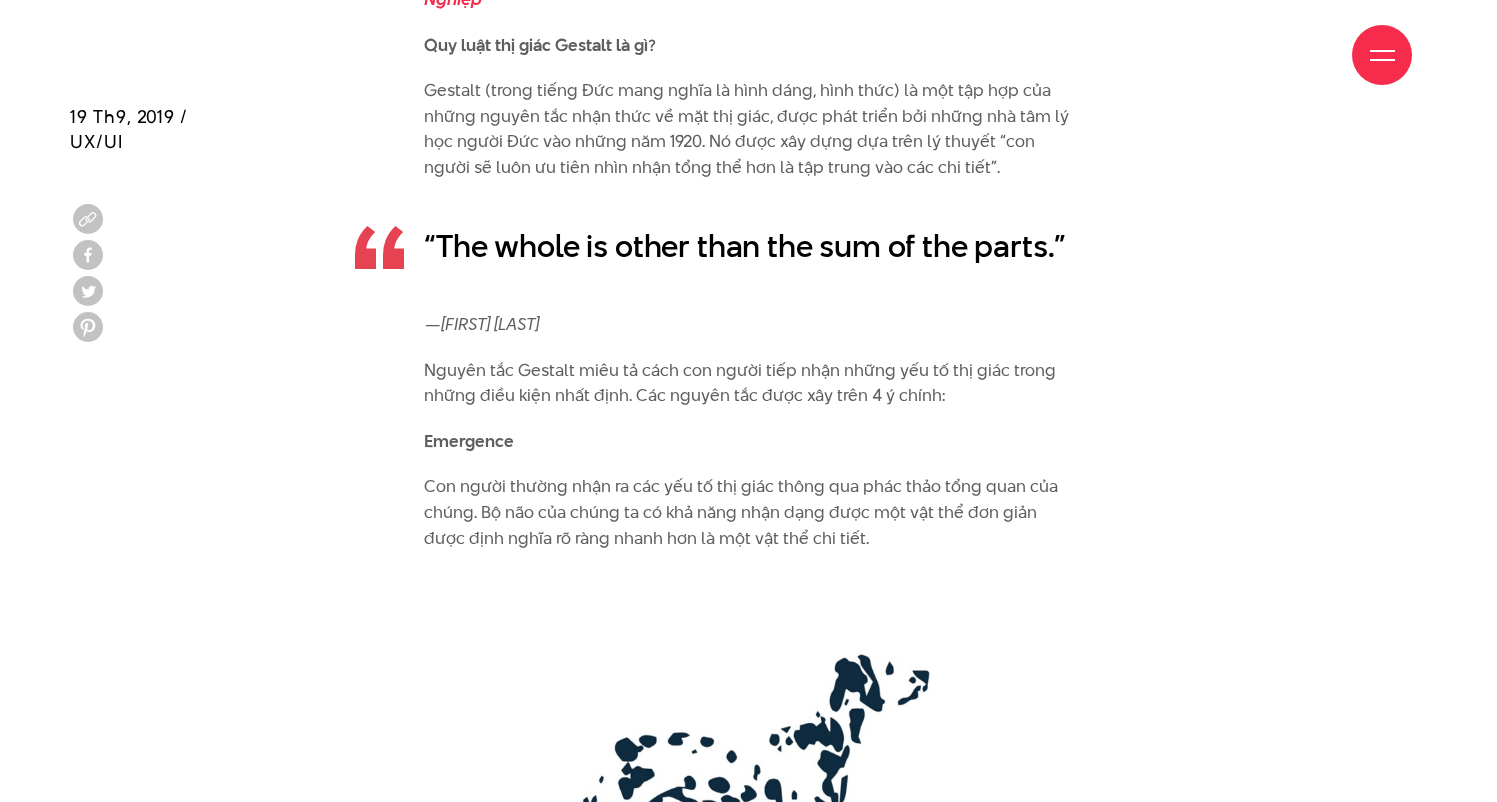 scroll, scrollTop: 3128, scrollLeft: 0, axis: vertical 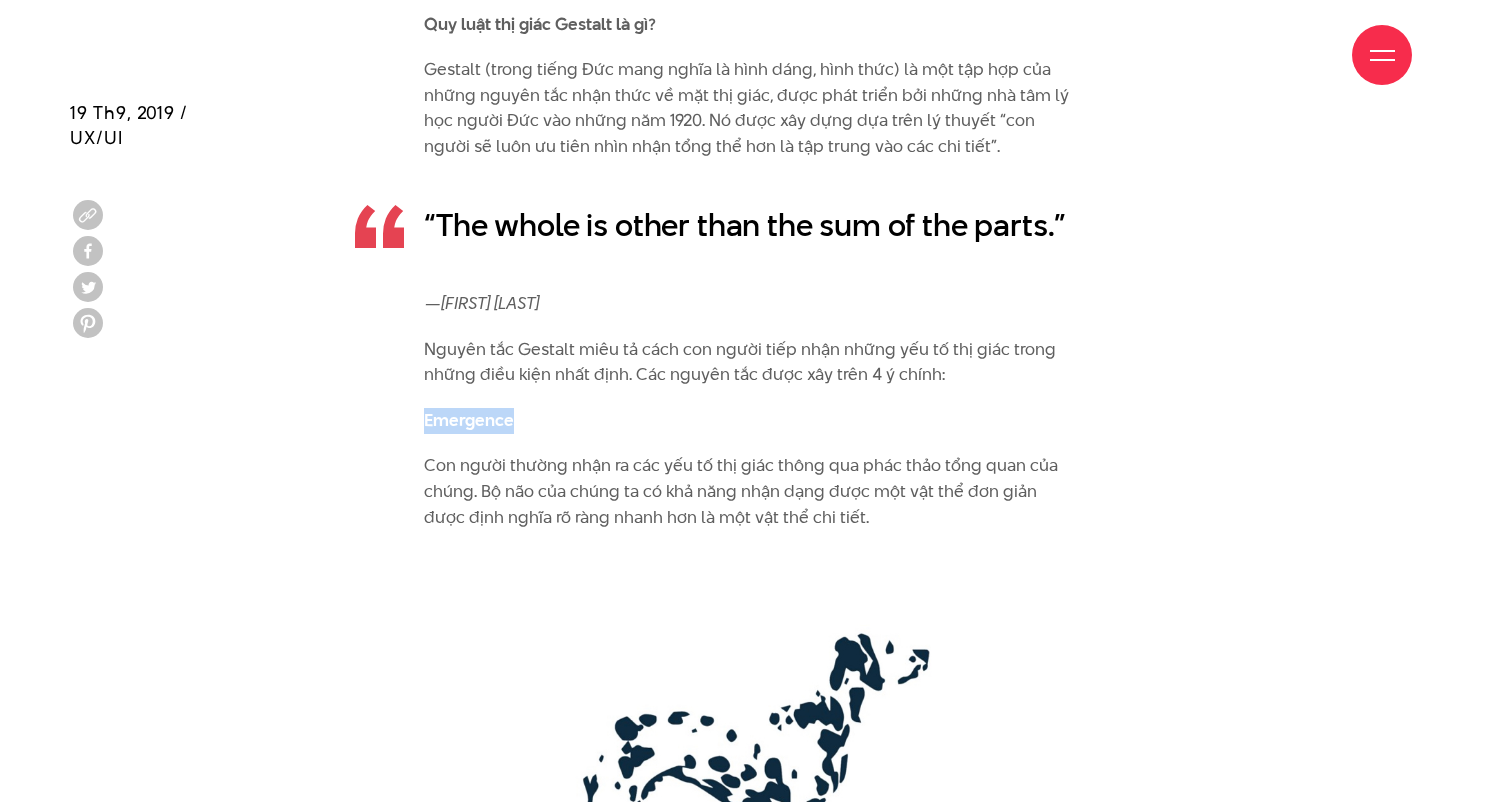 drag, startPoint x: 419, startPoint y: 413, endPoint x: 524, endPoint y: 400, distance: 105.801704 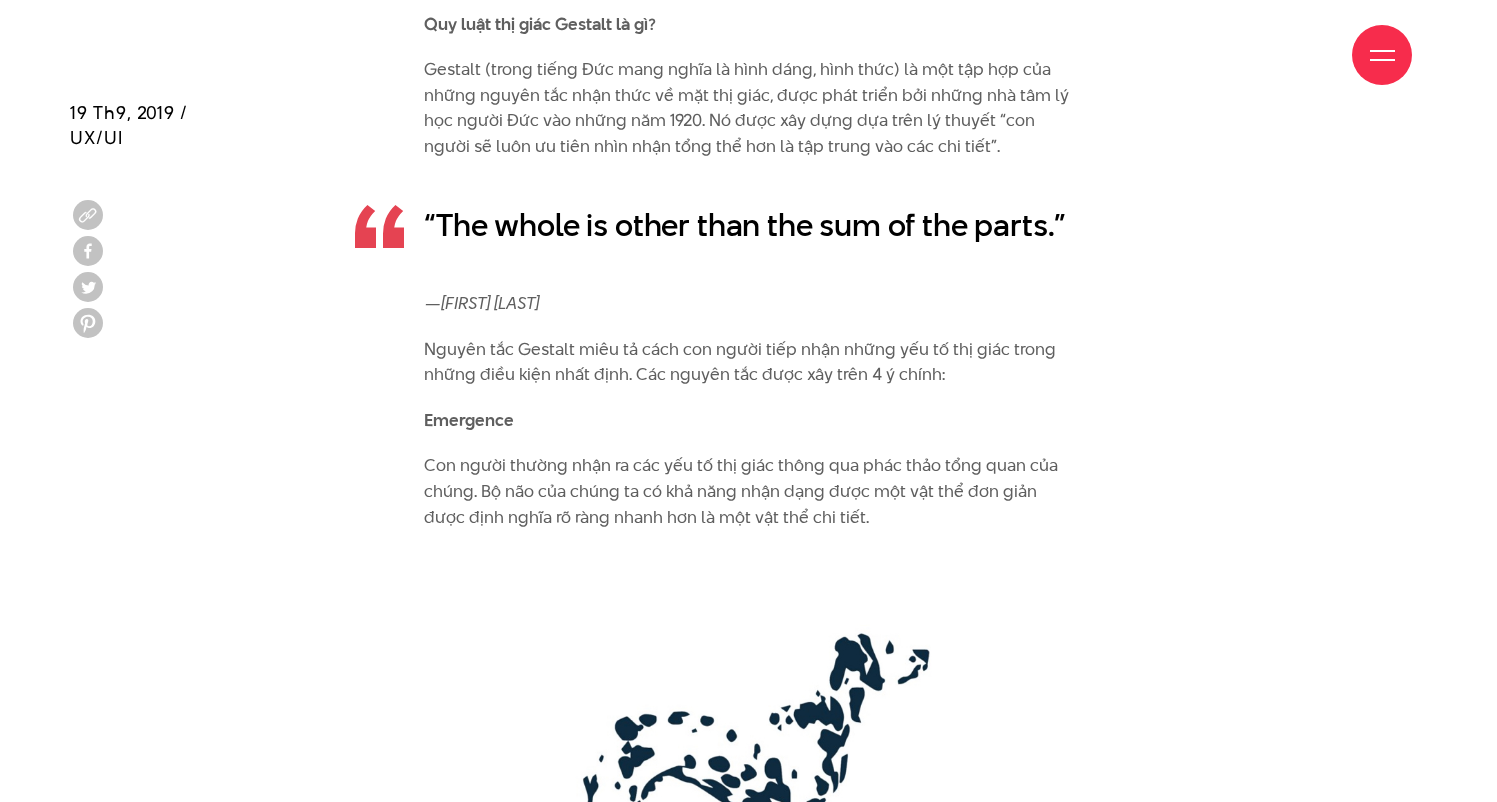 click on "Bộ não con người luôn cố gắng gán ý nghĩa cho thế giới quan bằng cách so sánh với những trải nghiệm hoặc những hình ảnh đã từng thấy trước đó và rồi kết nối chúng lại với nhau. Đúng vậy, để vẽ bức tranh tổng quan, bộ não con người nhận biết hình dáng, hình thức, nhóm thông tin và điền vào những khoảng trống theo một cách khá “kì quặc” của riêng nó.
Thiết kế UI  - thiết kế giao diện người dùng (UI Design).
Laura Busche, Chiến lược gia nội dung thương hiệu tại Autodesk chia sẻ rằng: “Một người thiết kế giỏi nên hiểu được sức mạnh của tâm lý học và quy luật thị giác. Điều gì sẽ xảy ra nếu ai đó nhìn vào sản phẩm thiết kế của bạn? Họ sẽ phản ứng ra sao với thông điệp mà sản phẩm gửi gắm?”
Xem thêm:
—" at bounding box center [748, 5418] 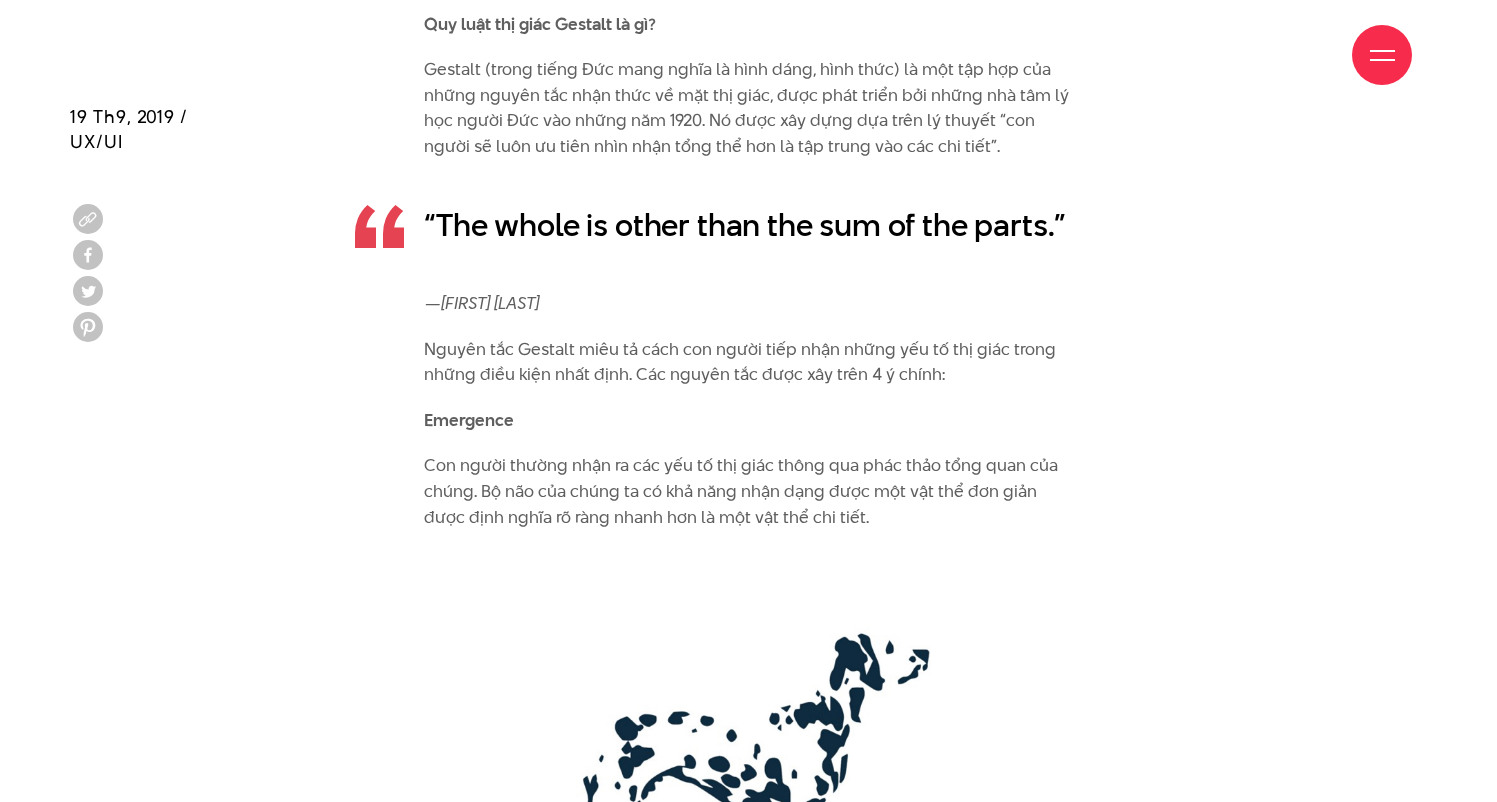 scroll, scrollTop: 3149, scrollLeft: 0, axis: vertical 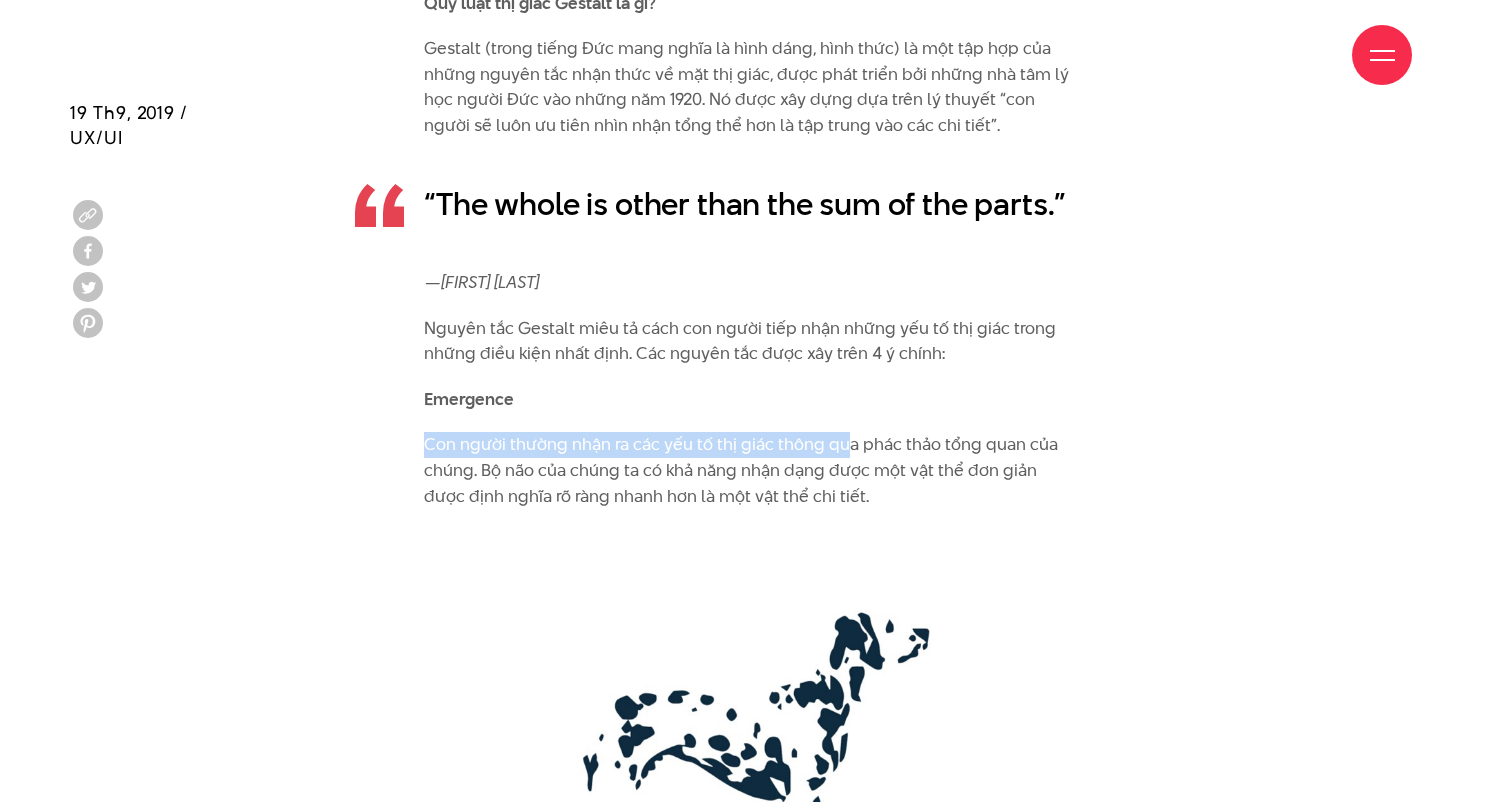 drag, startPoint x: 427, startPoint y: 434, endPoint x: 844, endPoint y: 425, distance: 417.0971 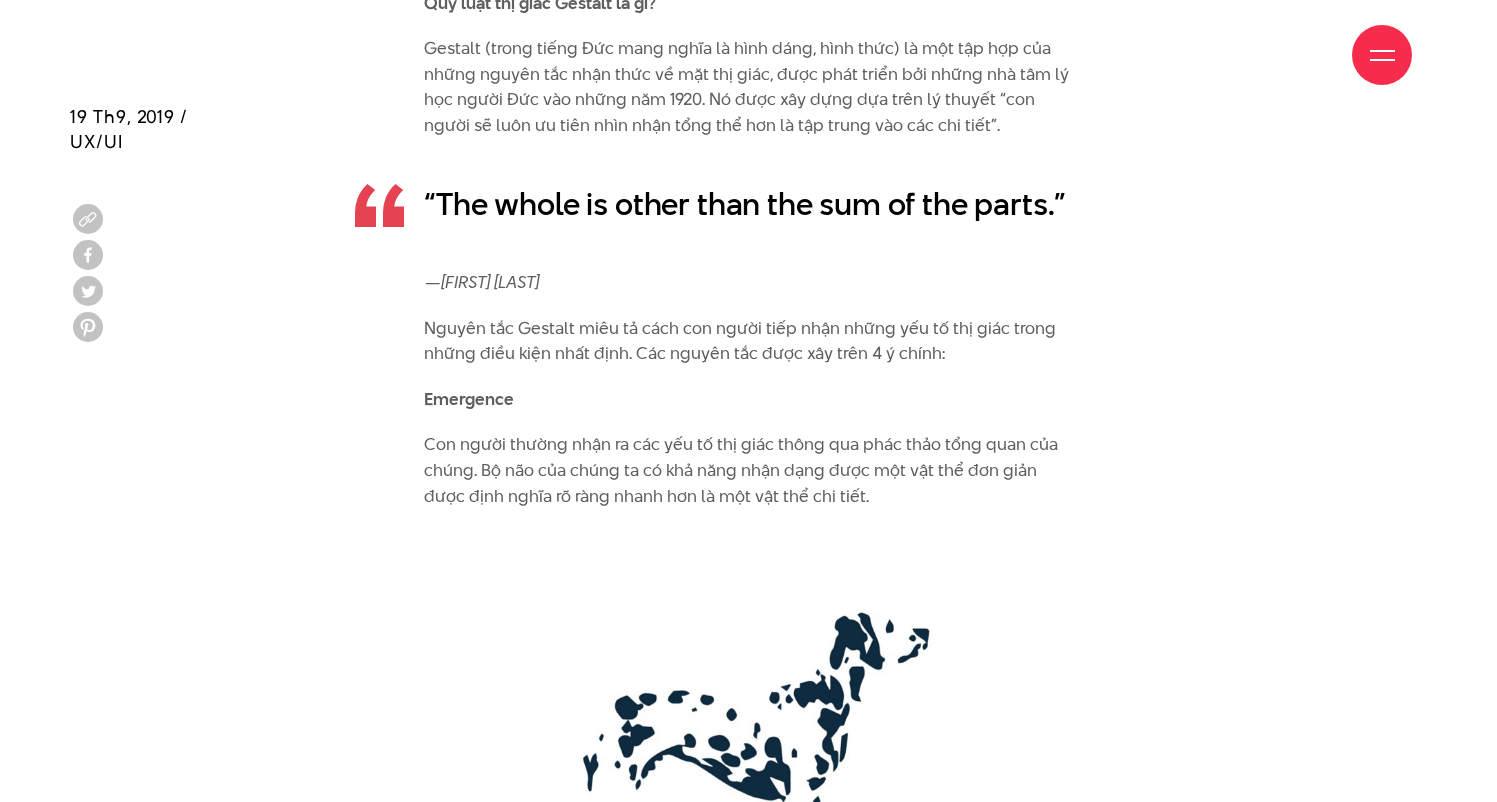 scroll, scrollTop: 3153, scrollLeft: 0, axis: vertical 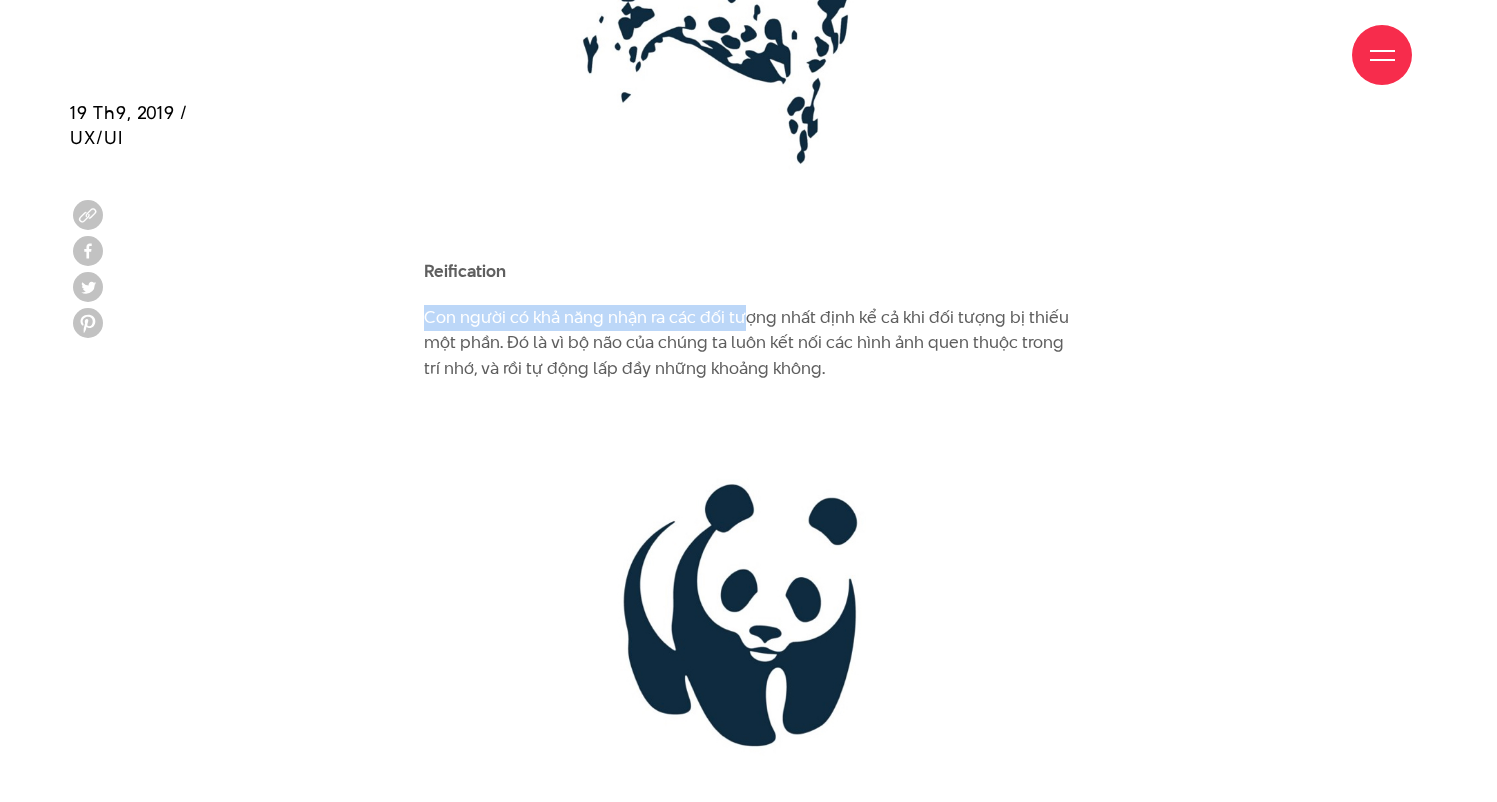drag, startPoint x: 493, startPoint y: 297, endPoint x: 748, endPoint y: 295, distance: 255.00784 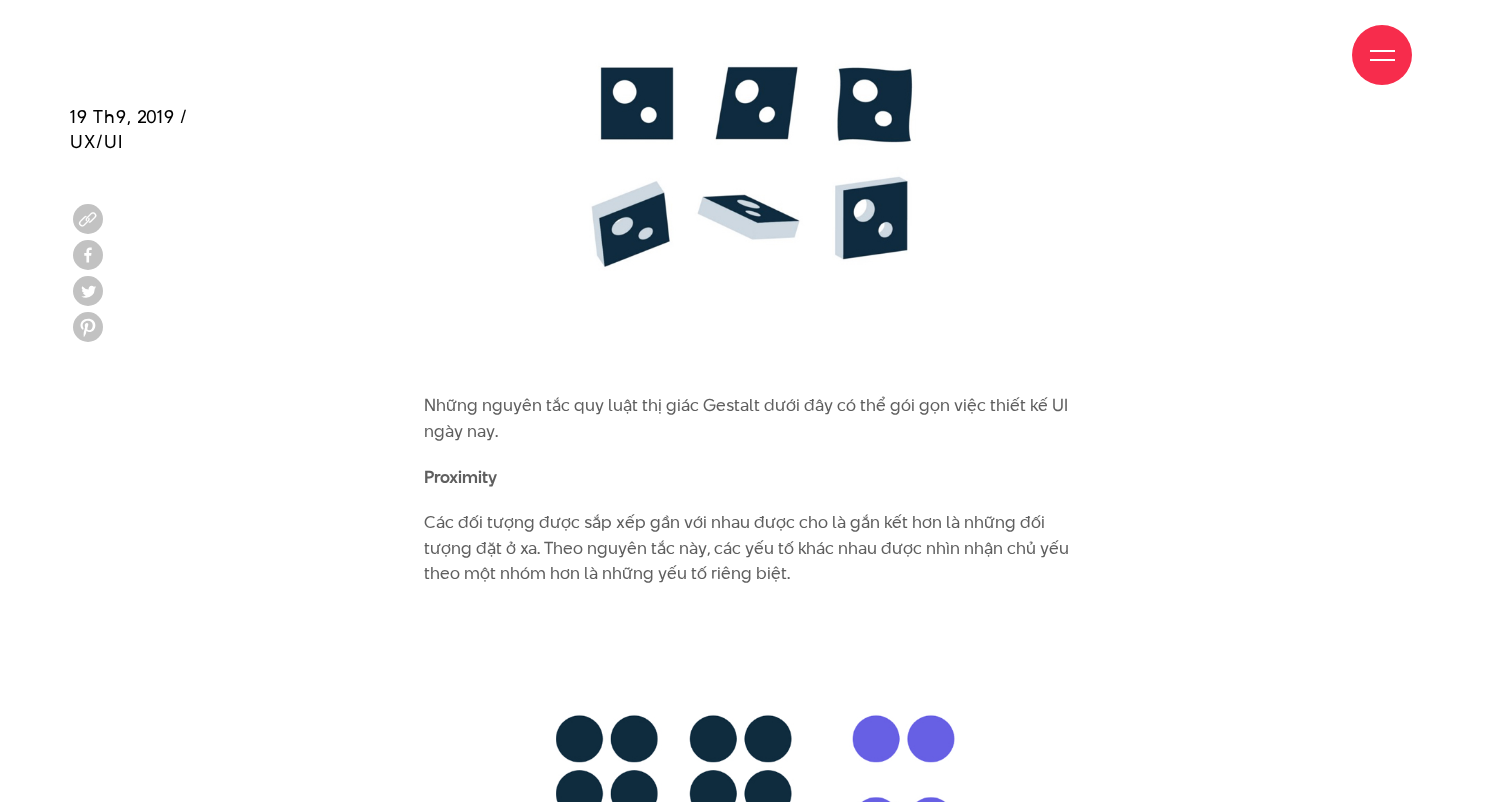 scroll, scrollTop: 5591, scrollLeft: 0, axis: vertical 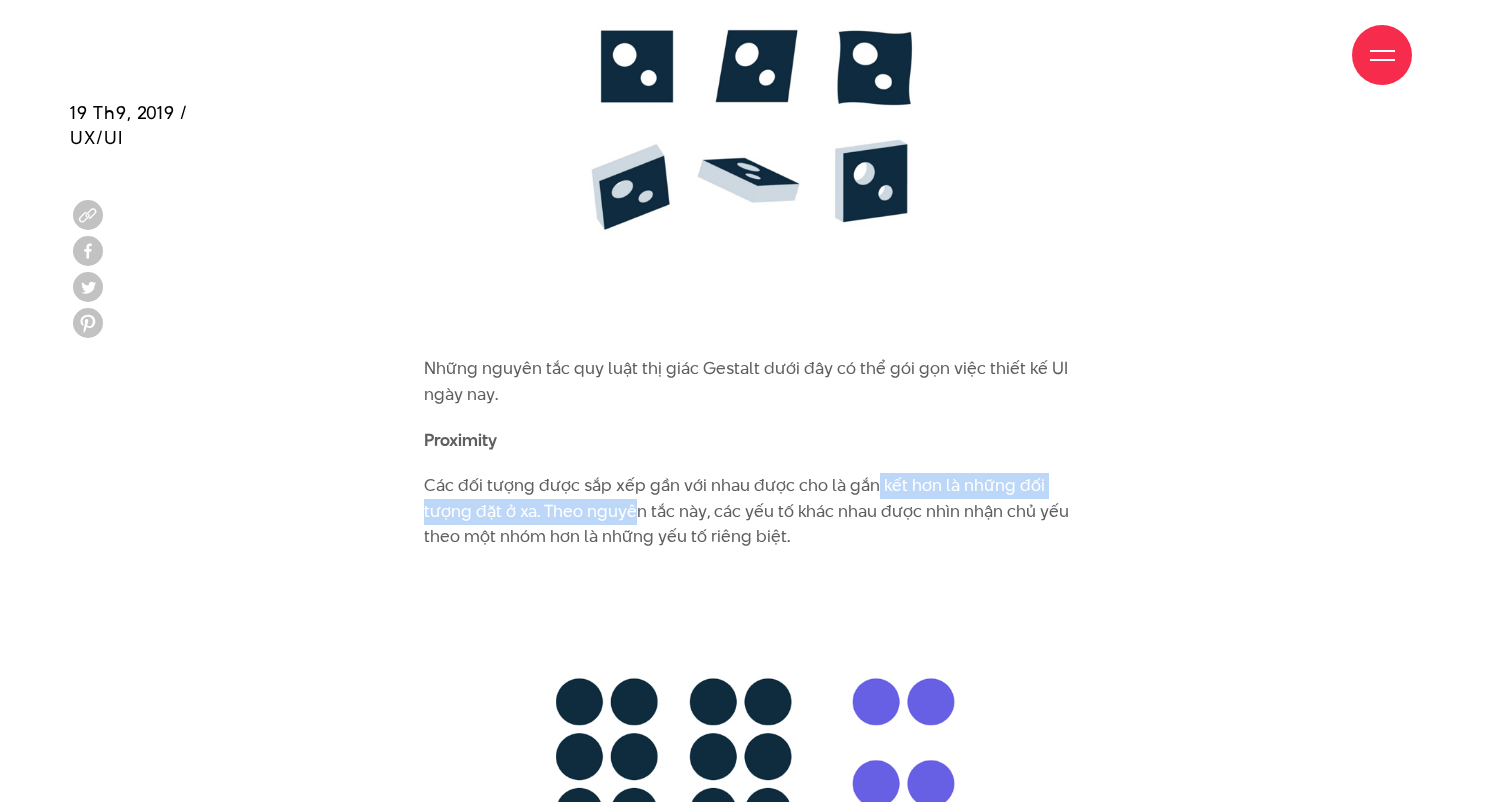 drag, startPoint x: 633, startPoint y: 478, endPoint x: 893, endPoint y: 467, distance: 260.23257 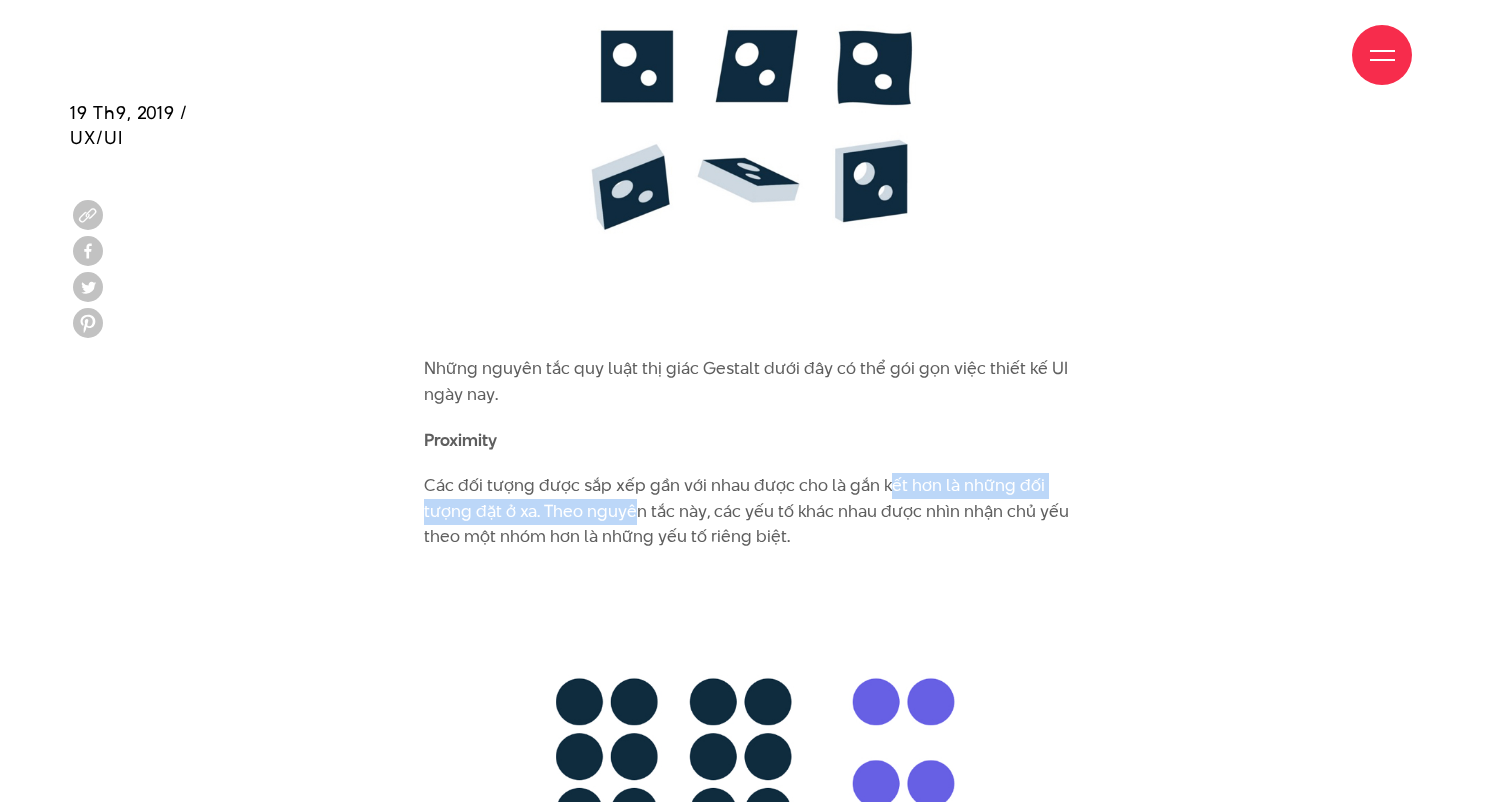 click on "Các đối tượng được sắp xếp gần với nhau được cho là gắn kết hơn là những đối tượng đặt ở xa. Theo nguyên tắc này, các yếu tố khác nhau được nhìn nhận chủ yếu theo một nhóm hơn là những yếu tố riêng biệt." at bounding box center (748, 511) 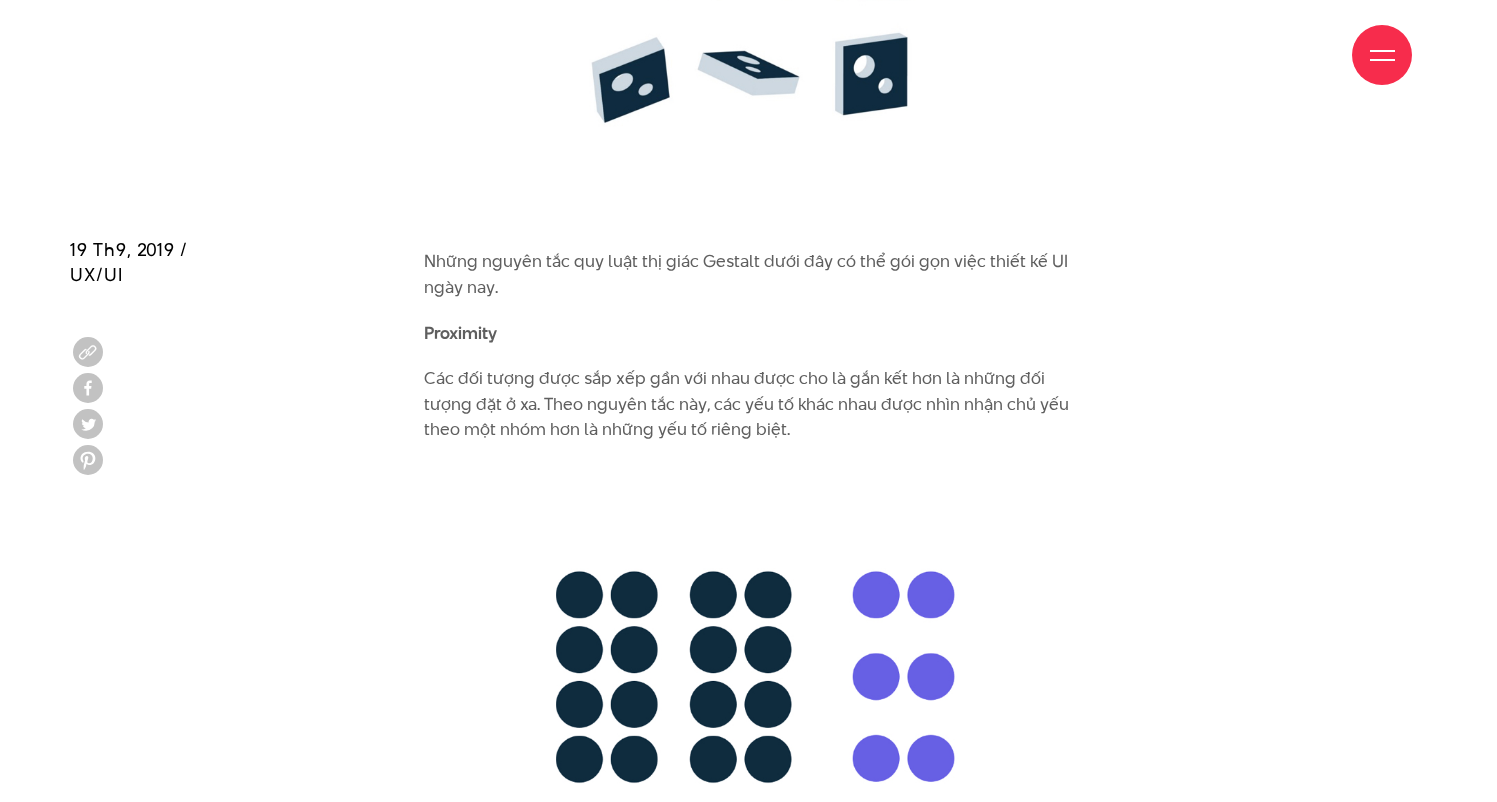 scroll, scrollTop: 5835, scrollLeft: 0, axis: vertical 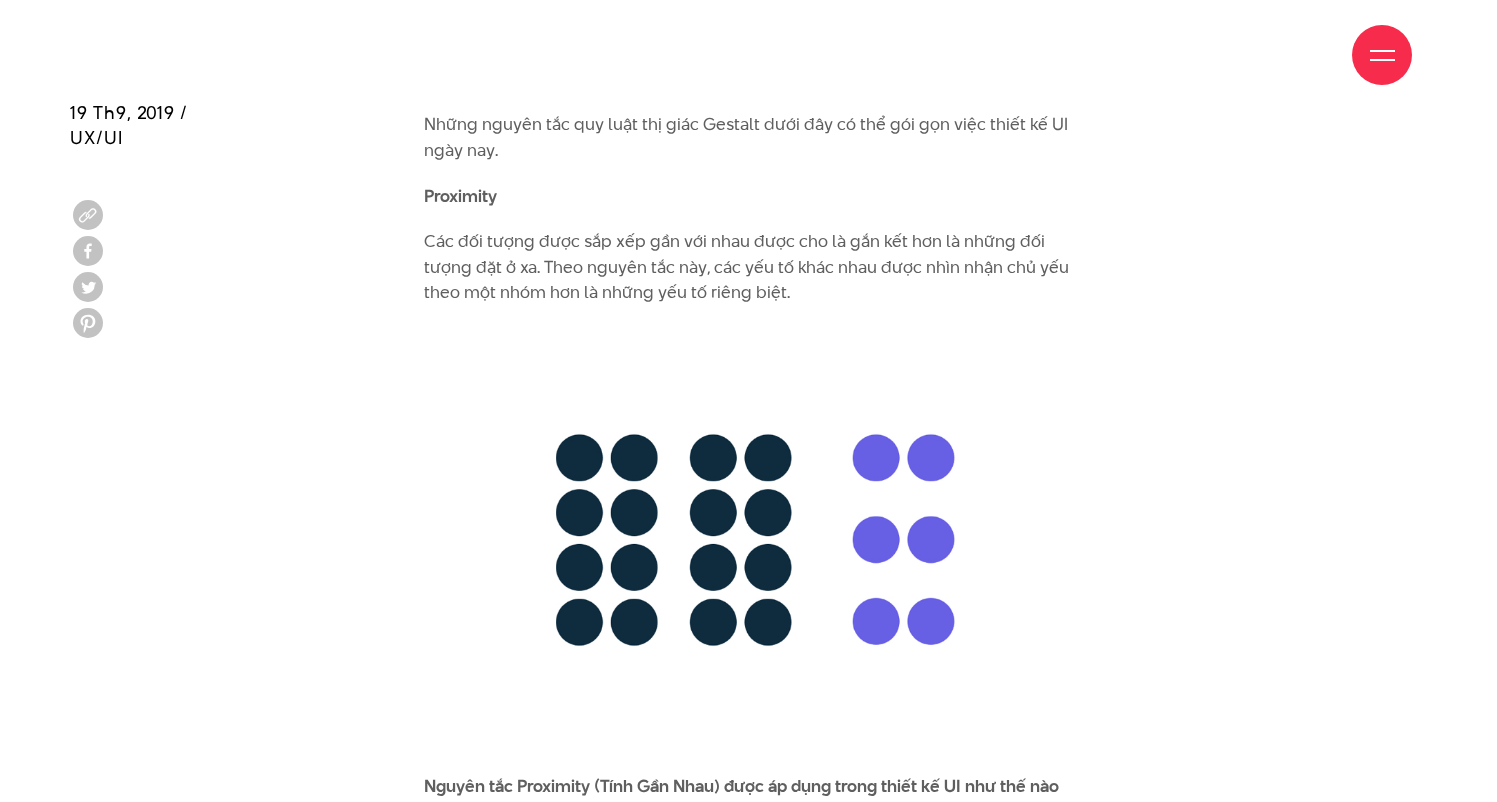 drag, startPoint x: 421, startPoint y: 215, endPoint x: 664, endPoint y: 191, distance: 244.18231 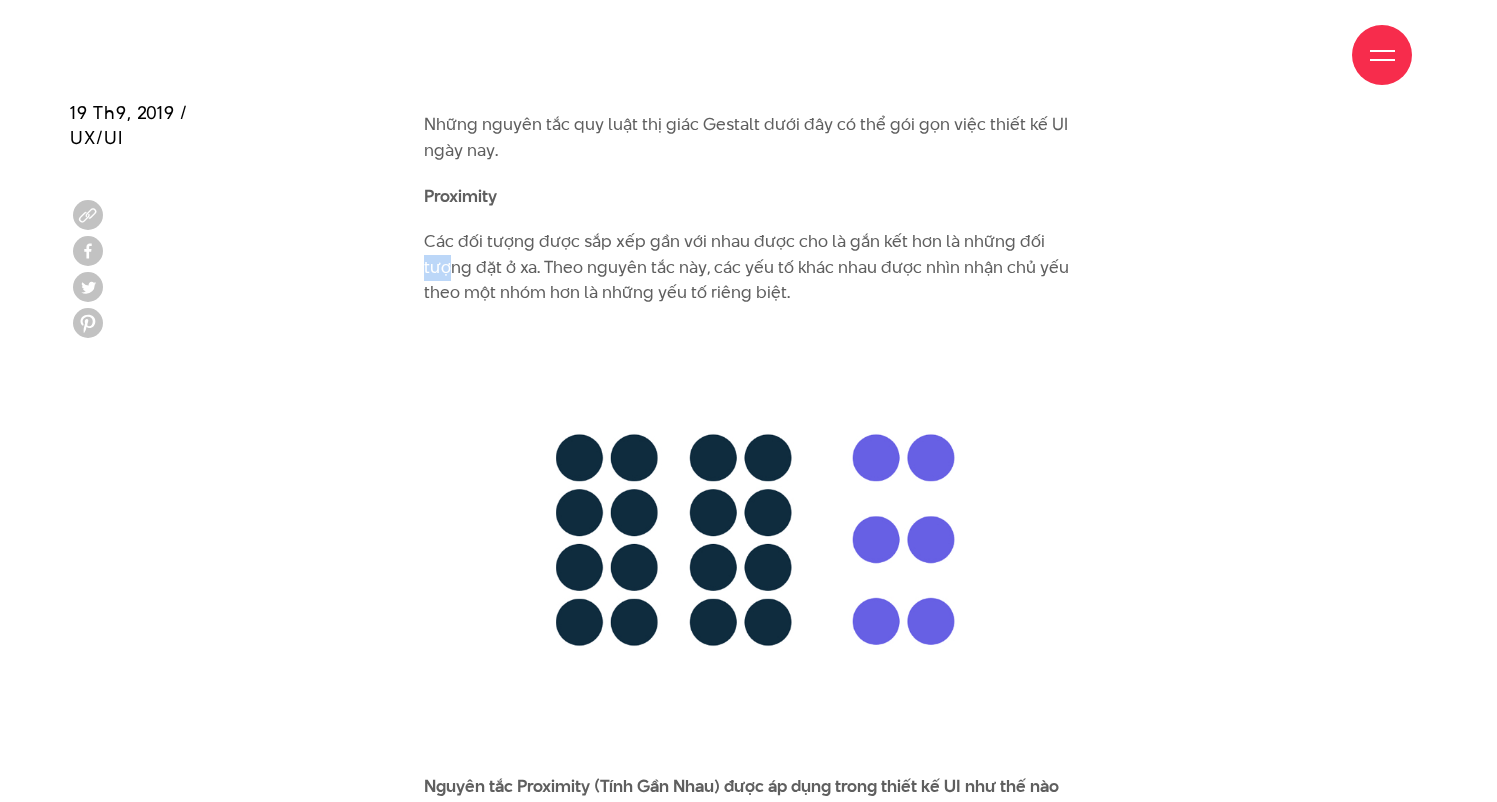 drag, startPoint x: 416, startPoint y: 239, endPoint x: 485, endPoint y: 237, distance: 69.02898 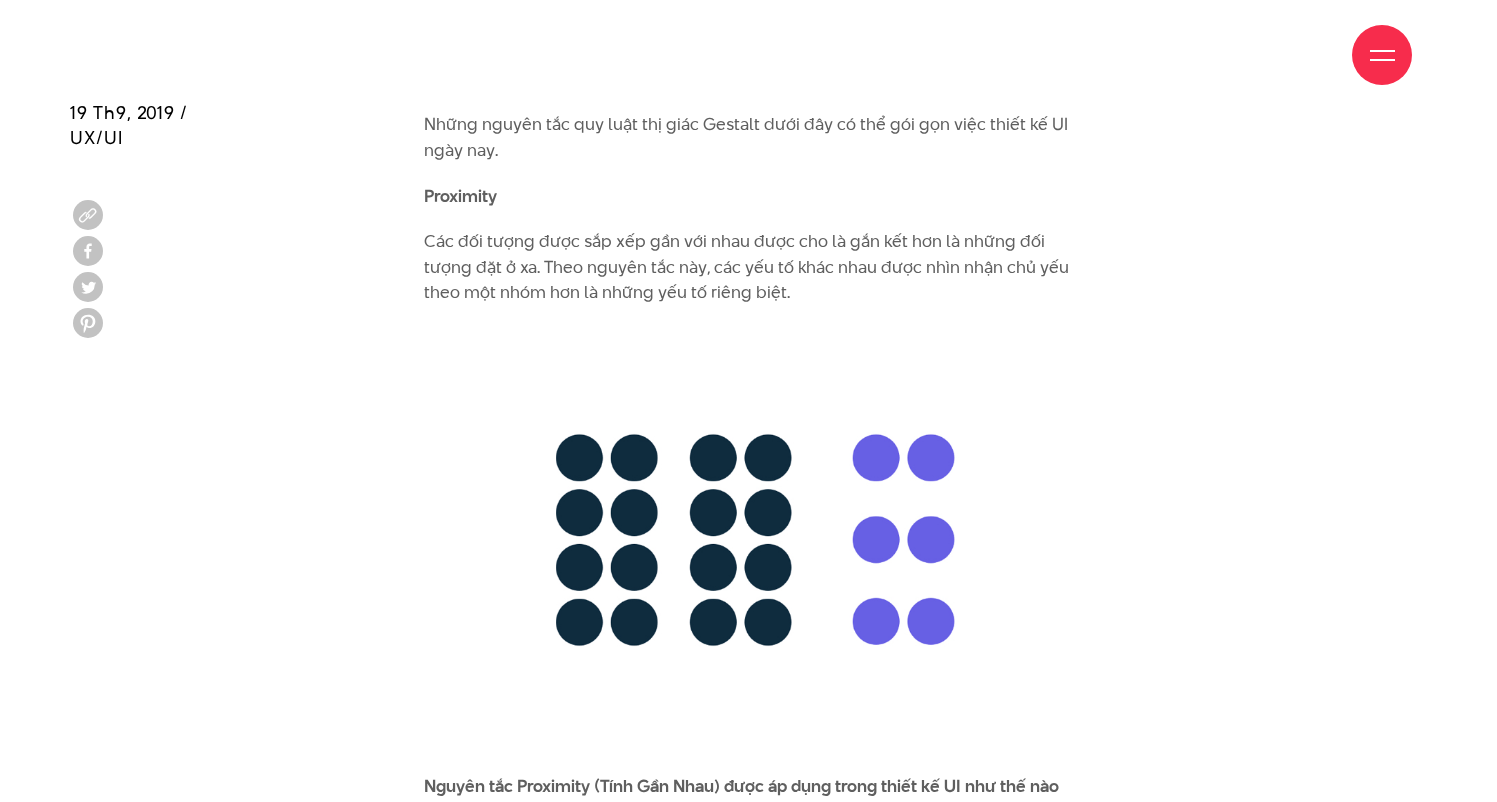 click on "Các đối tượng được sắp xếp gần với nhau được cho là gắn kết hơn là những đối tượng đặt ở xa. Theo nguyên tắc này, các yếu tố khác nhau được nhìn nhận chủ yếu theo một nhóm hơn là những yếu tố riêng biệt." at bounding box center (748, 267) 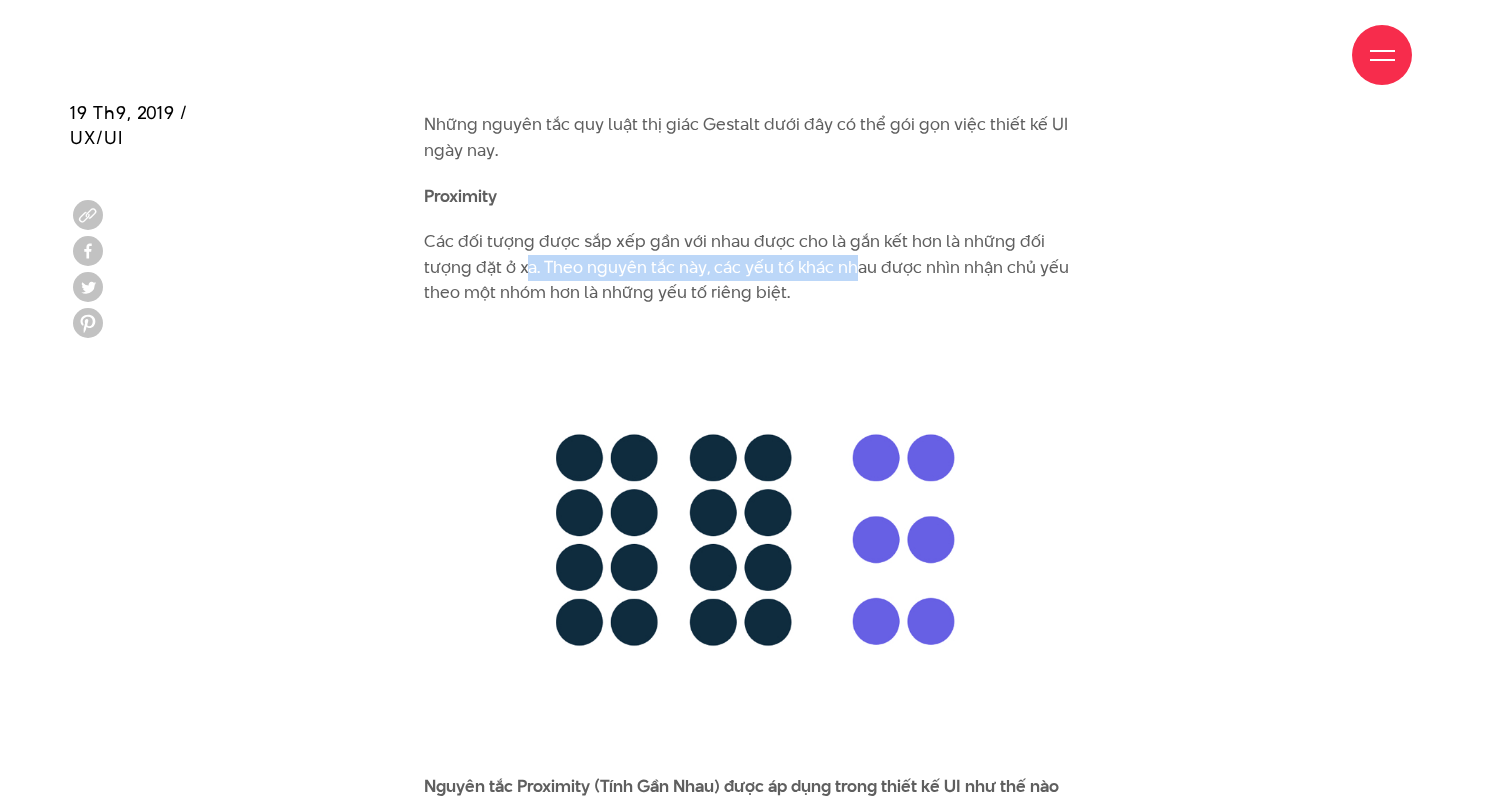 drag, startPoint x: 529, startPoint y: 240, endPoint x: 898, endPoint y: 241, distance: 369.00134 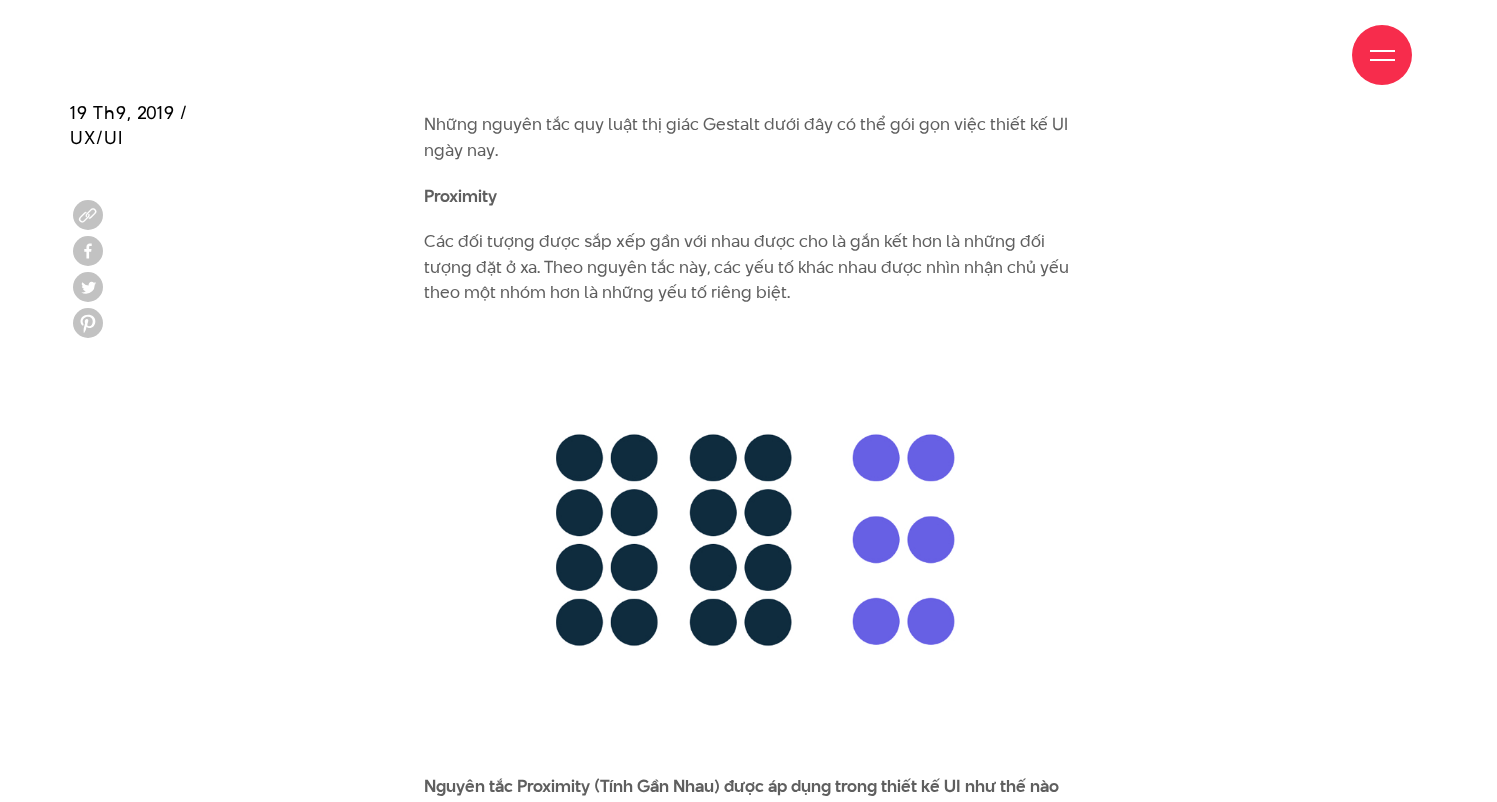 click on "Các đối tượng được sắp xếp gần với nhau được cho là gắn kết hơn là những đối tượng đặt ở xa. Theo nguyên tắc này, các yếu tố khác nhau được nhìn nhận chủ yếu theo một nhóm hơn là những yếu tố riêng biệt." at bounding box center [748, 267] 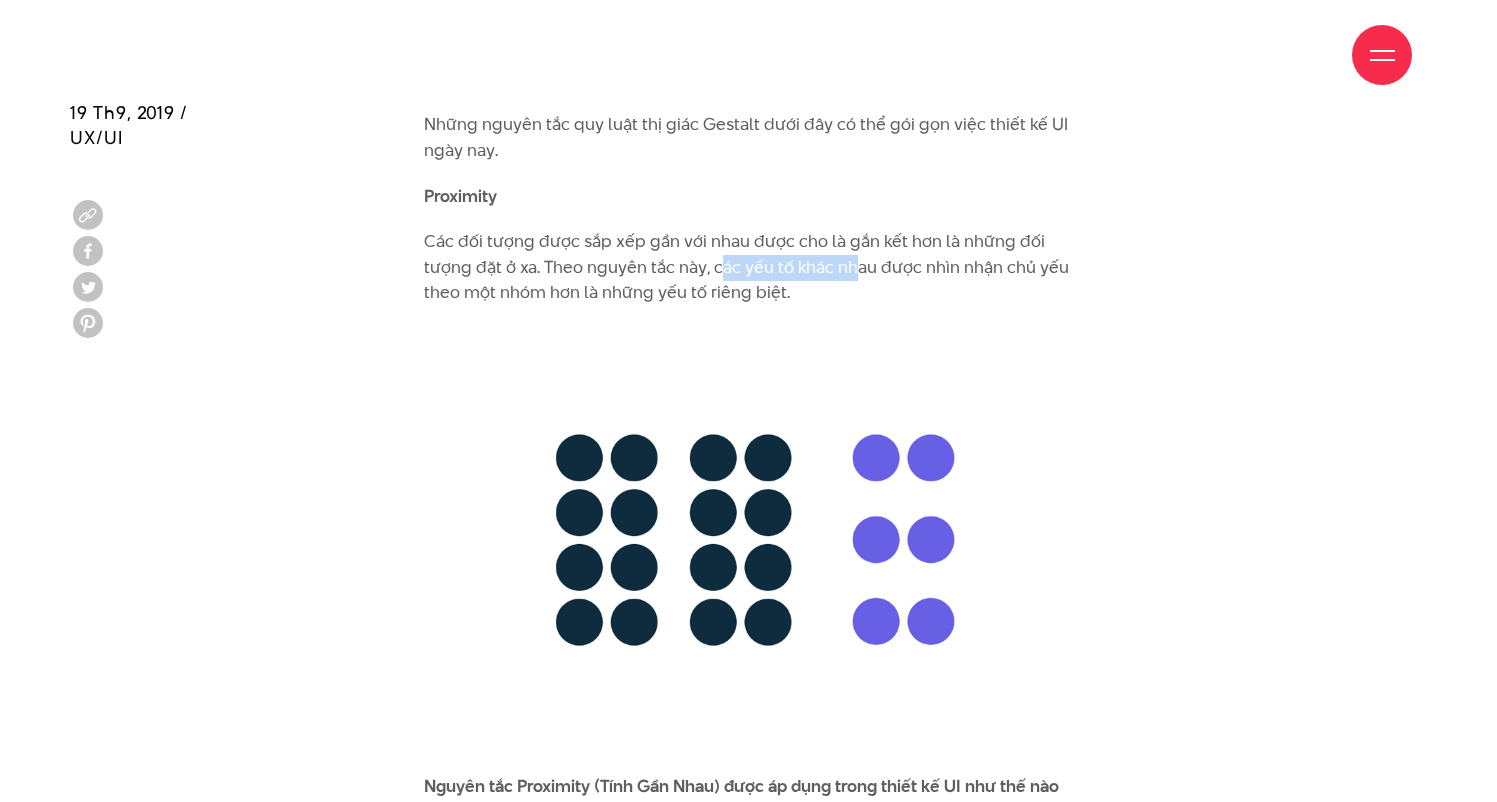 drag, startPoint x: 719, startPoint y: 239, endPoint x: 858, endPoint y: 239, distance: 139 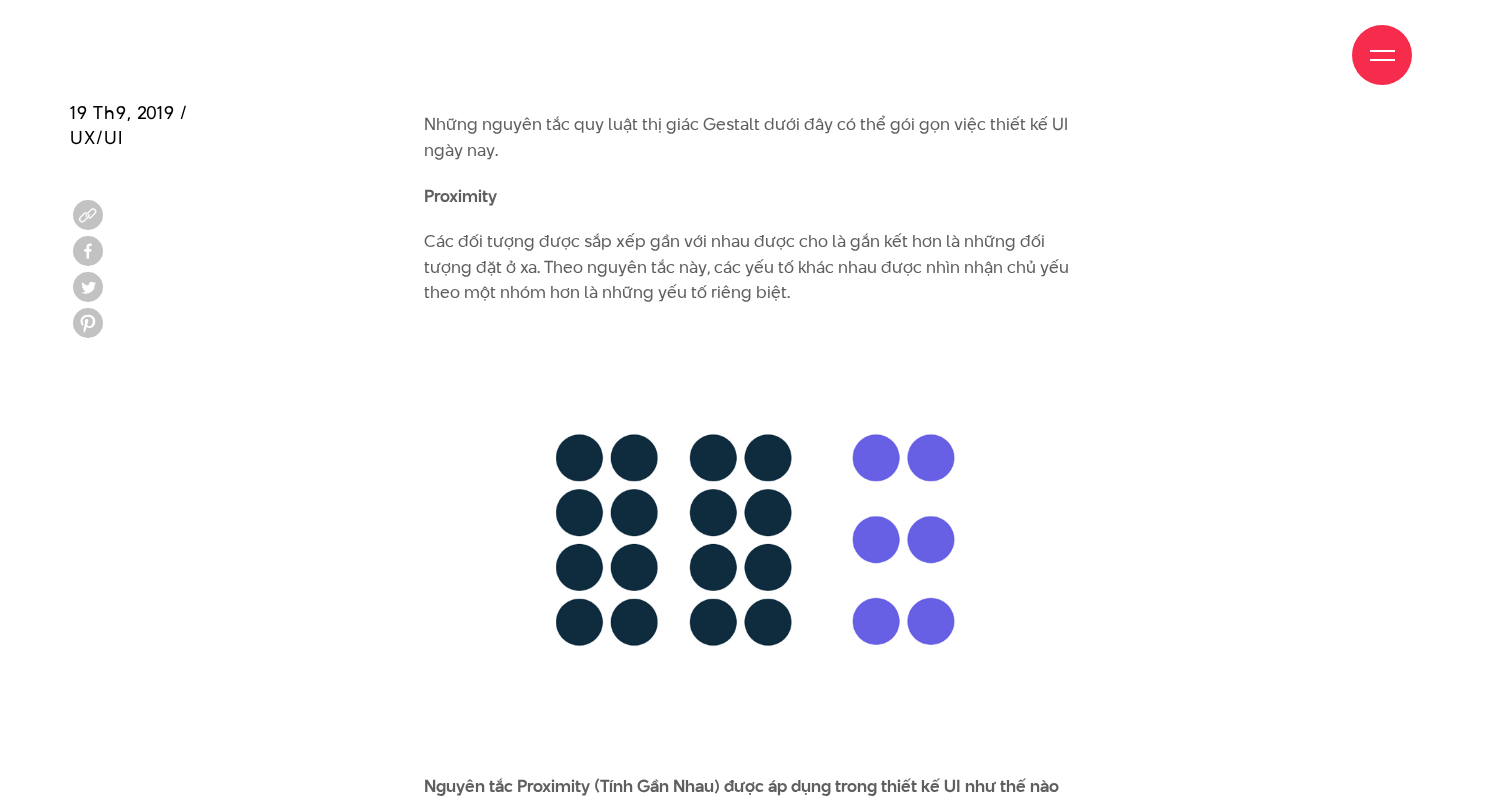 click on "Các đối tượng được sắp xếp gần với nhau được cho là gắn kết hơn là những đối tượng đặt ở xa. Theo nguyên tắc này, các yếu tố khác nhau được nhìn nhận chủ yếu theo một nhóm hơn là những yếu tố riêng biệt." at bounding box center (748, 267) 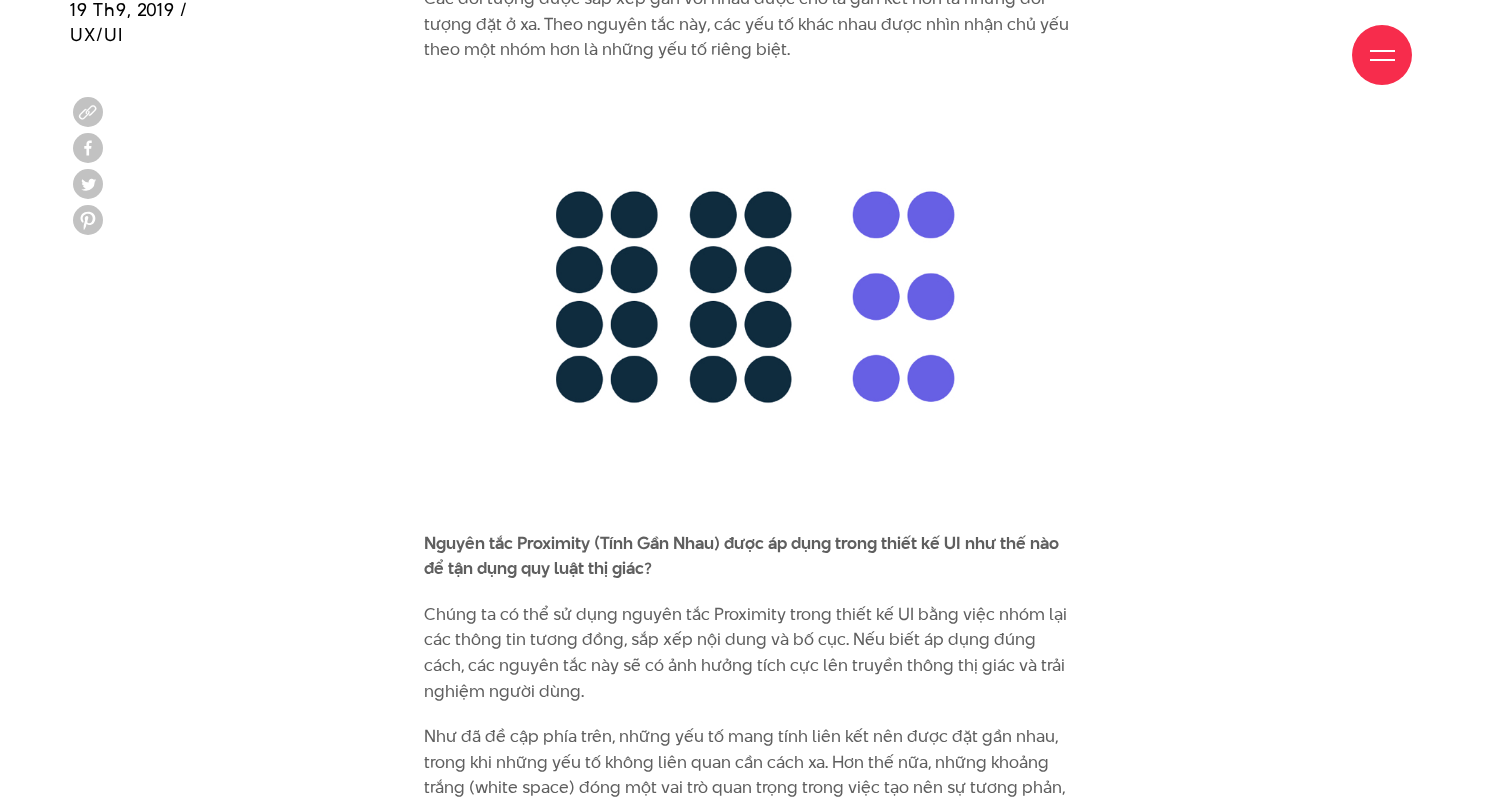 scroll, scrollTop: 6187, scrollLeft: 0, axis: vertical 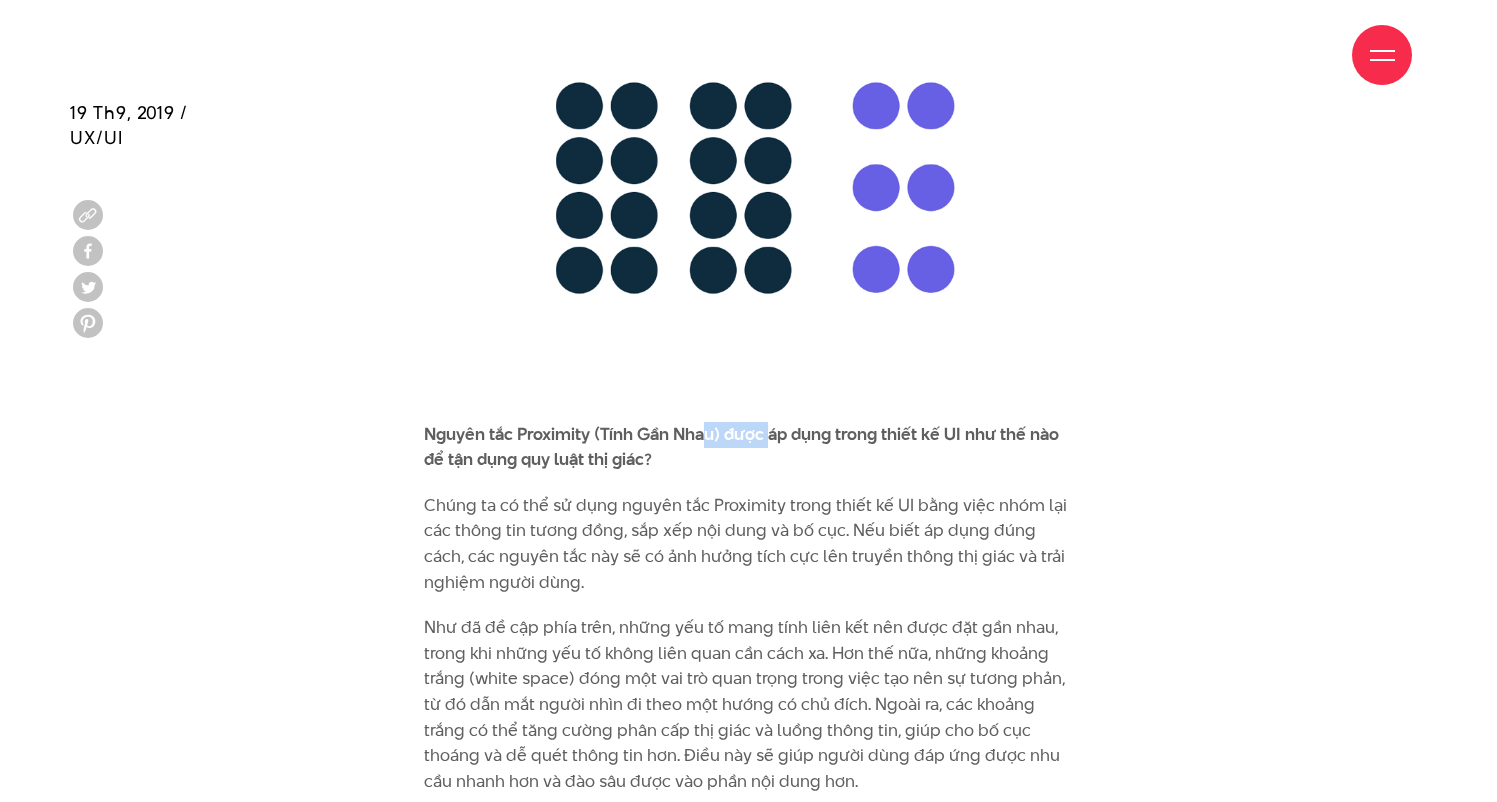 drag, startPoint x: 719, startPoint y: 405, endPoint x: 781, endPoint y: 401, distance: 62.1289 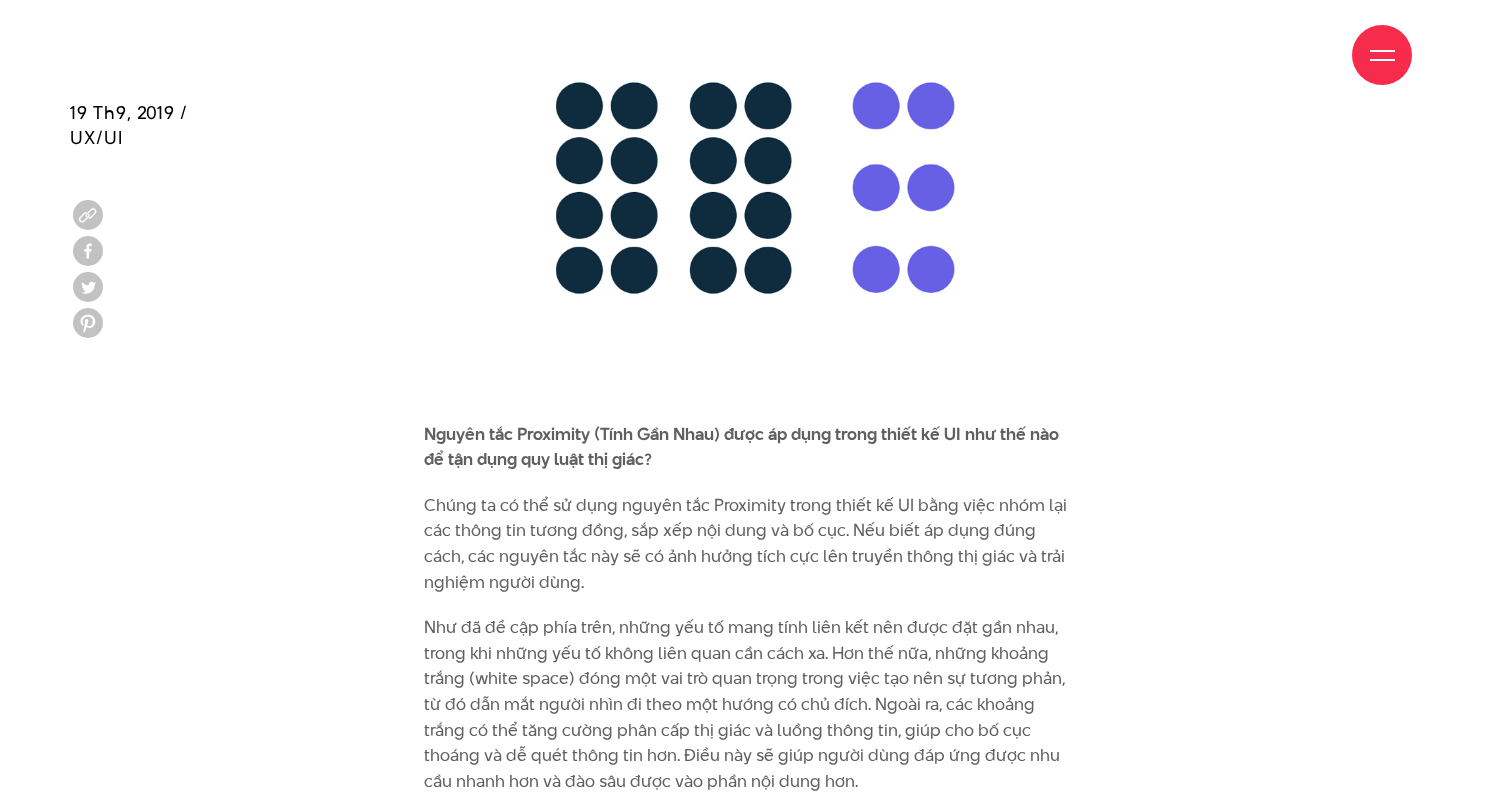 click on "Nguyên tắc Proximity (Tính Gần Nhau) được áp dụng trong thiết kế UI như thế nào để tận dụng quy luật thị giác?" at bounding box center (741, 447) 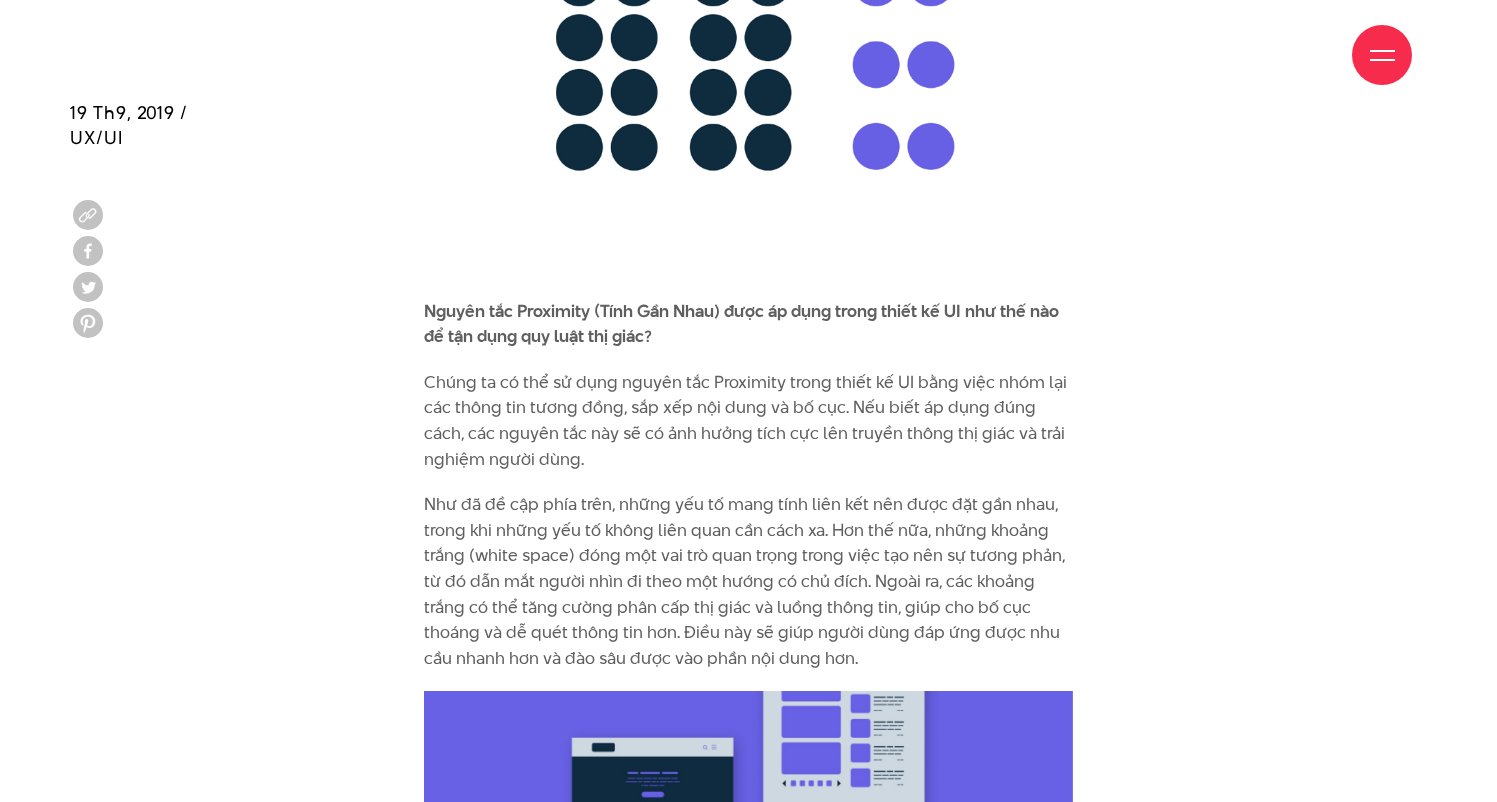 scroll, scrollTop: 6490, scrollLeft: 0, axis: vertical 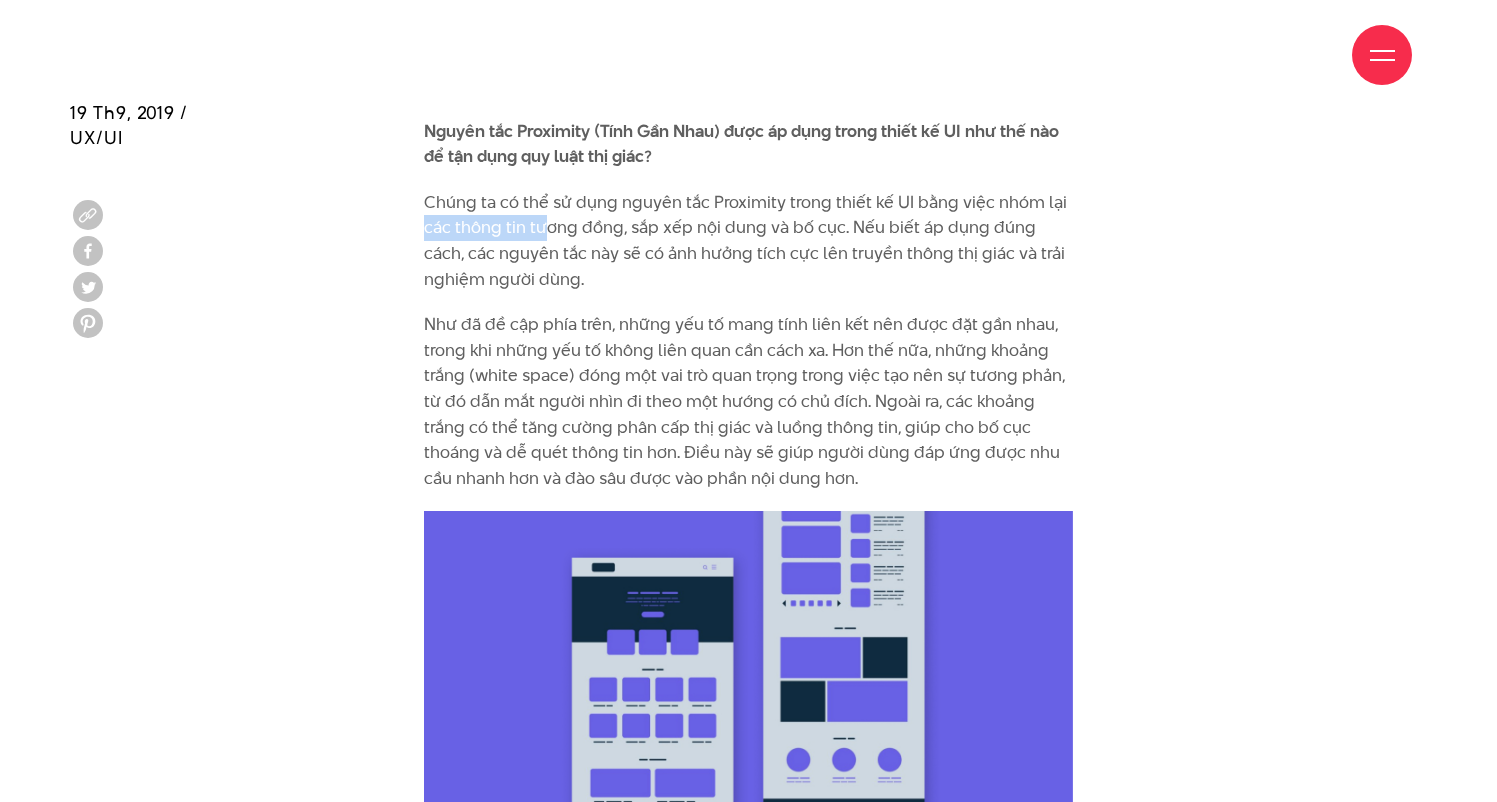 drag, startPoint x: 424, startPoint y: 197, endPoint x: 581, endPoint y: 203, distance: 157.11461 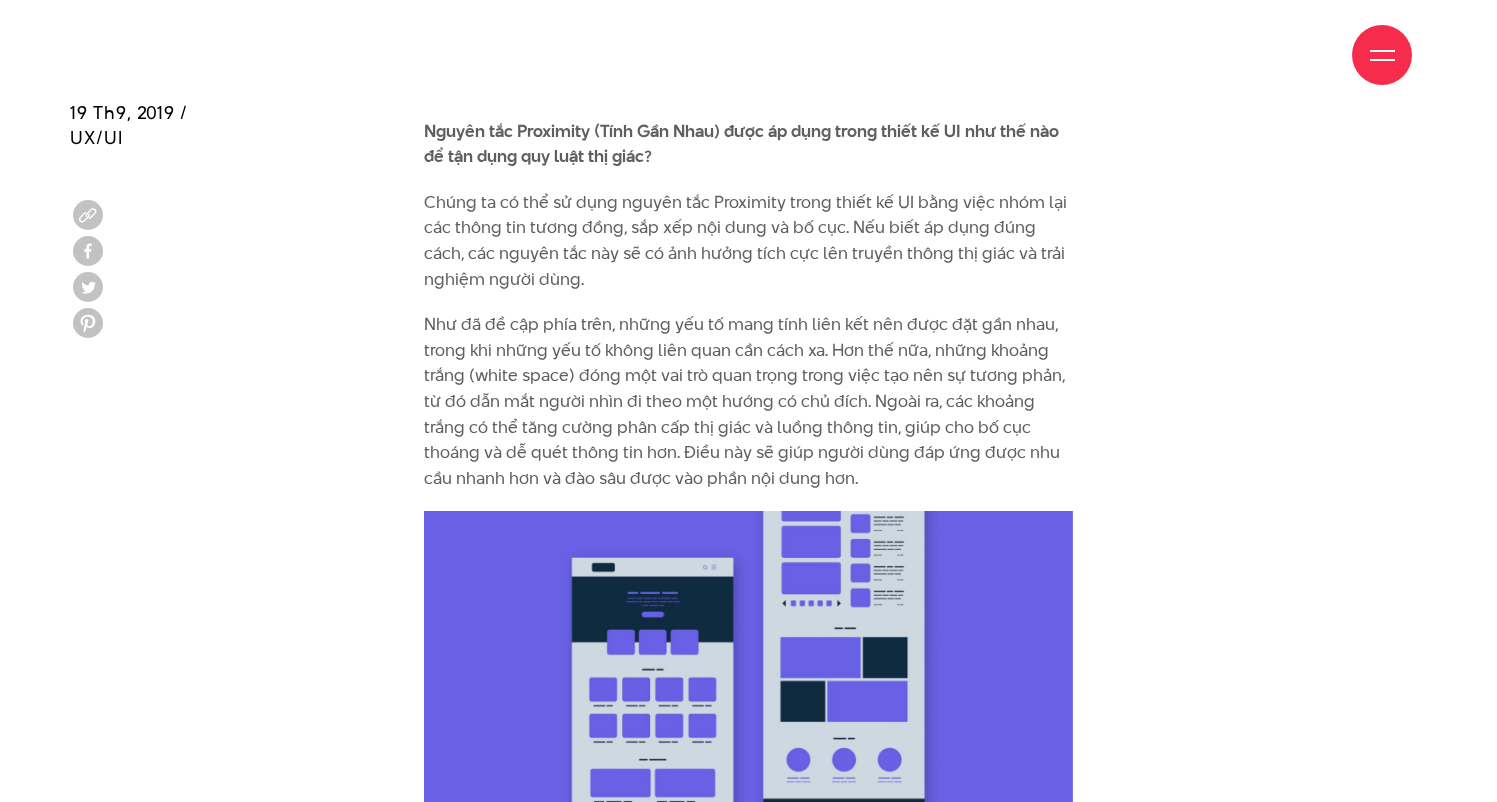 click on "Chúng ta có thể sử dụng nguyên tắc Proximity trong thiết kế UI bằng việc nhóm lại các thông tin tương đồng, sắp xếp nội dung và bố cục. Nếu biết áp dụng đúng cách, các nguyên tắc này sẽ có ảnh hưởng tích cực lên truyền thông thị giác và trải nghiệm người dùng." at bounding box center (748, 241) 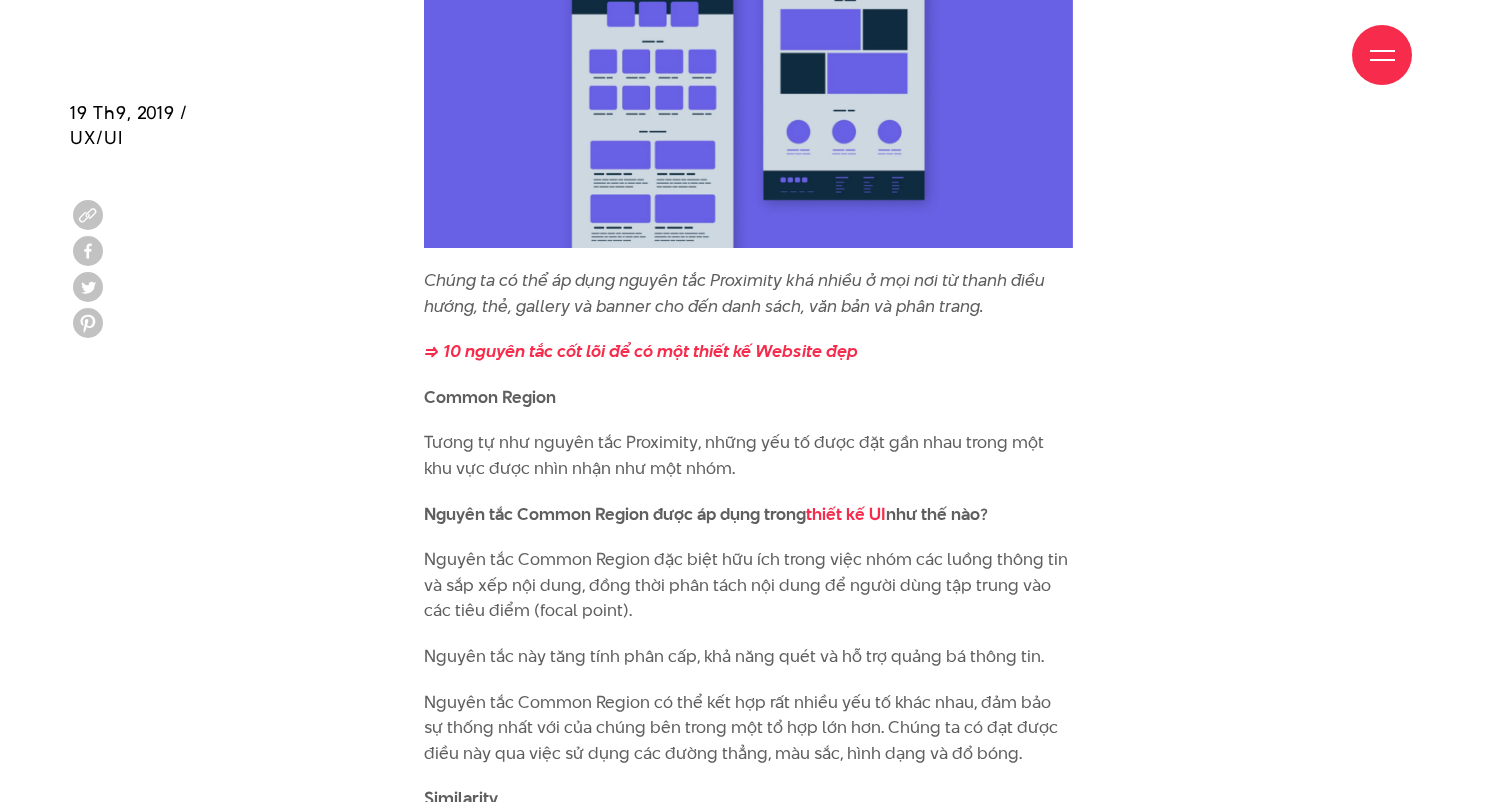 scroll, scrollTop: 7143, scrollLeft: 0, axis: vertical 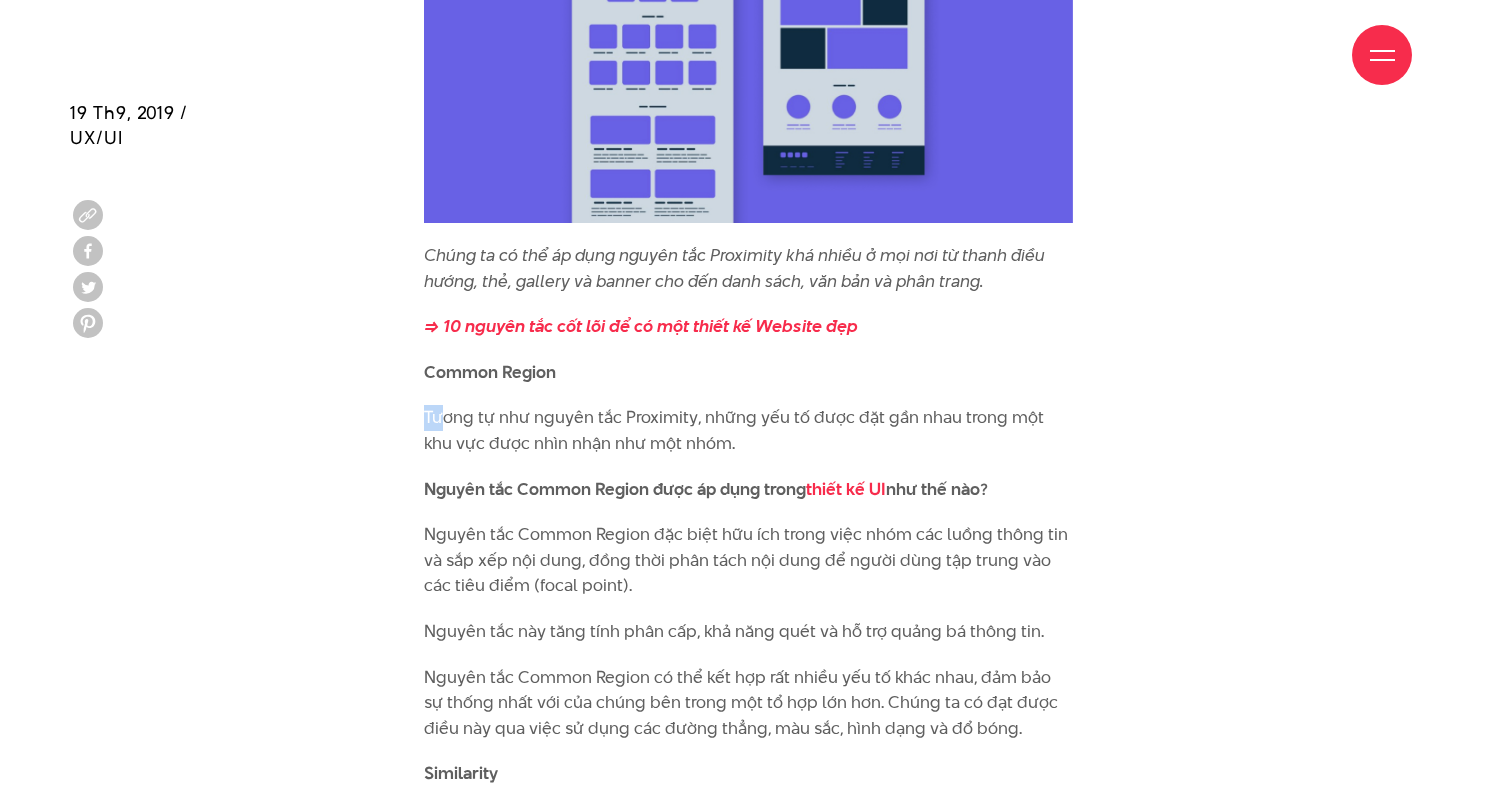 drag, startPoint x: 428, startPoint y: 381, endPoint x: 476, endPoint y: 378, distance: 48.09366 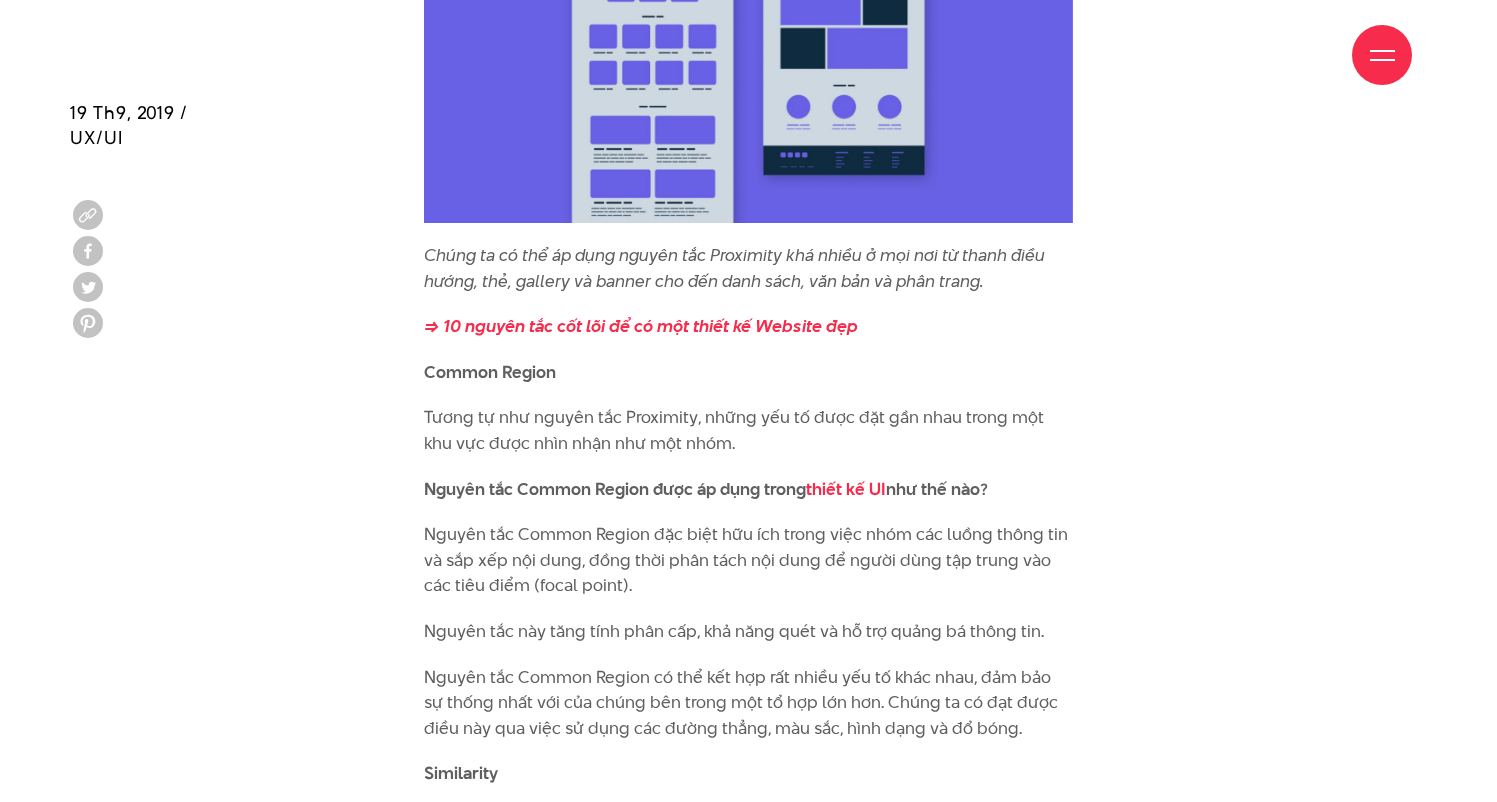 click on "Tương tự như nguyên tắc Proximity, những yếu tố được đặt gần nhau trong một khu vực được nhìn nhận như một nhóm." at bounding box center [748, 430] 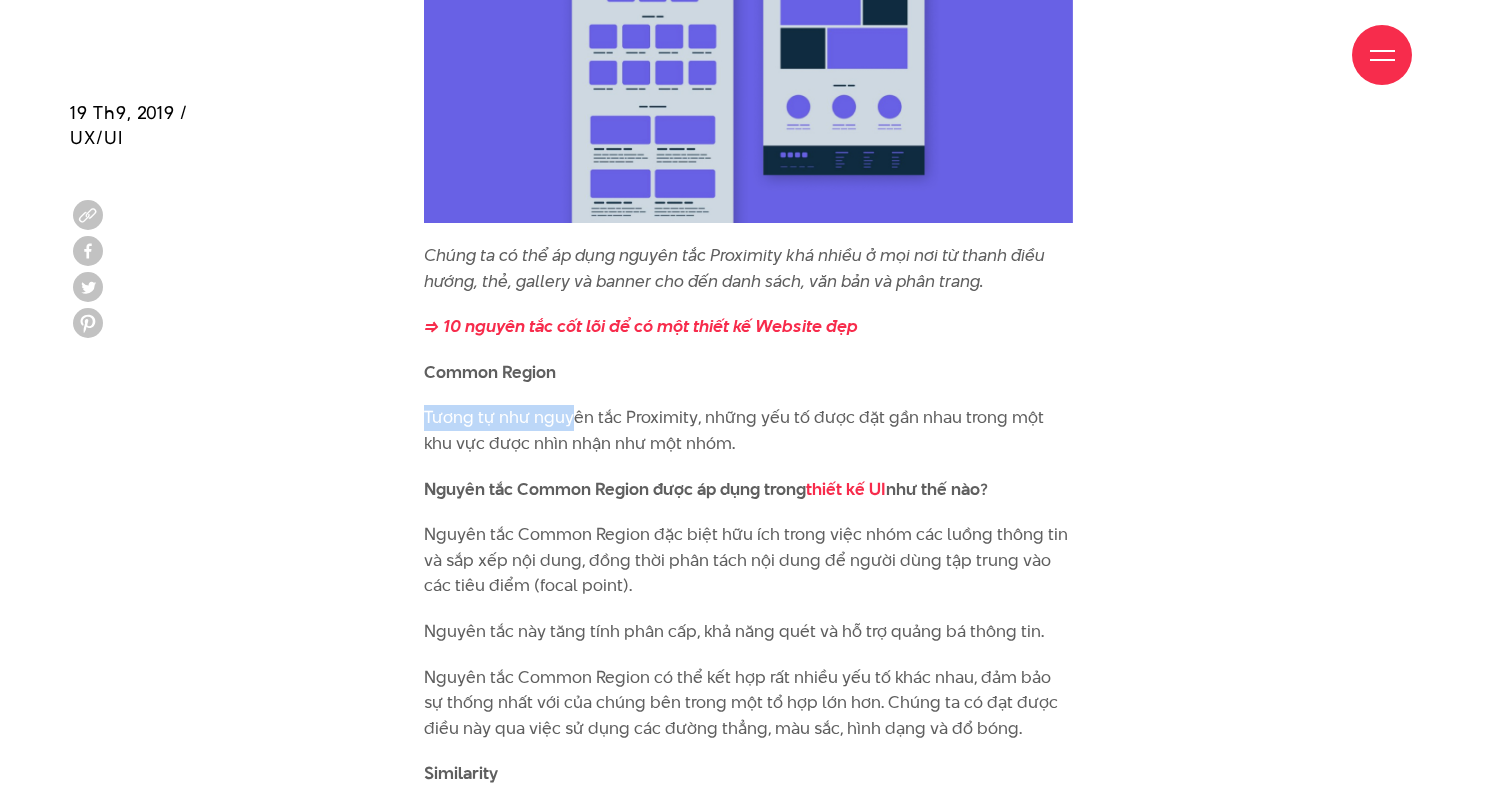 drag, startPoint x: 429, startPoint y: 386, endPoint x: 572, endPoint y: 373, distance: 143.58969 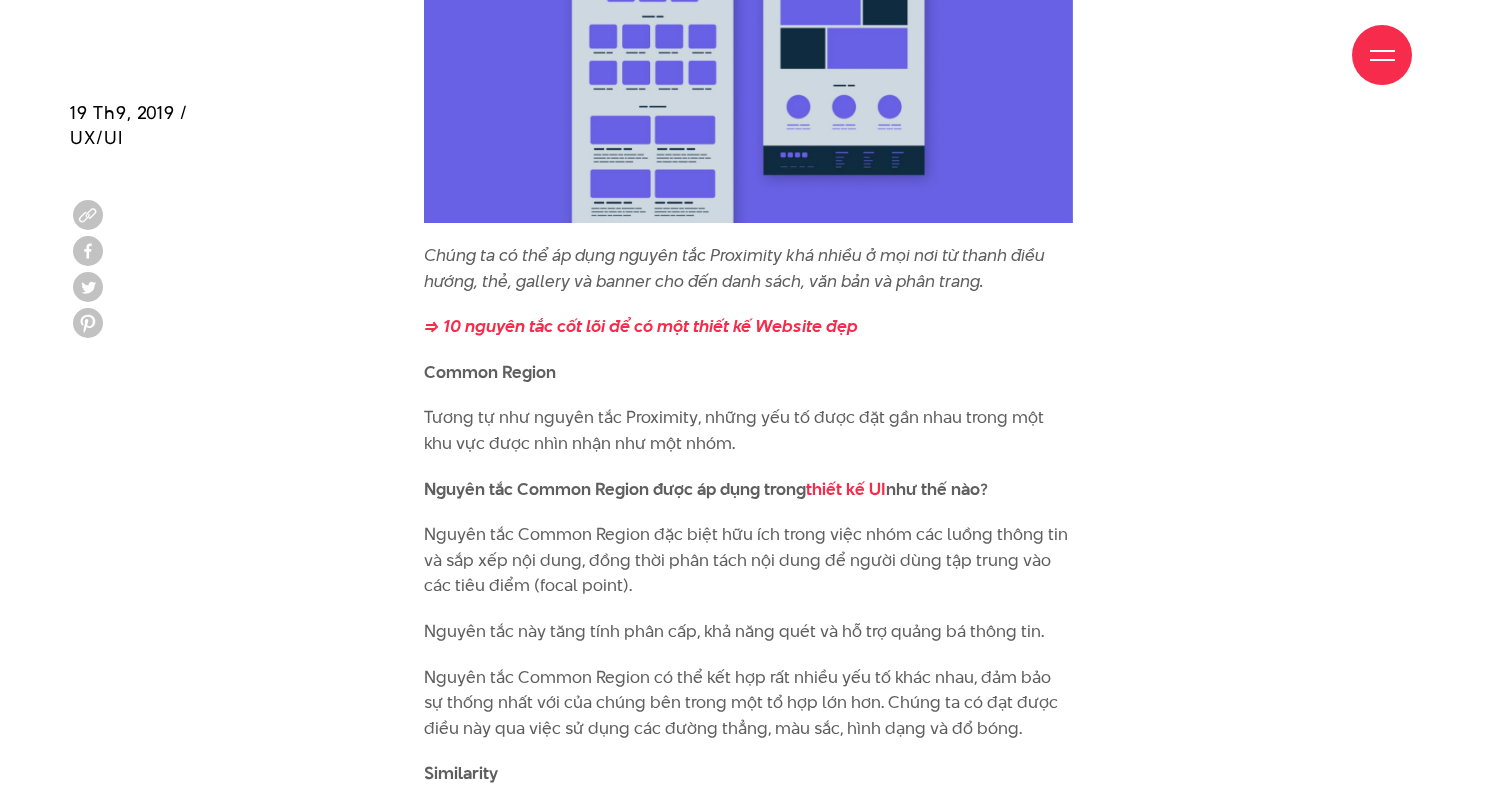 click on "Tương tự như nguyên tắc Proximity, những yếu tố được đặt gần nhau trong một khu vực được nhìn nhận như một nhóm." at bounding box center (748, 430) 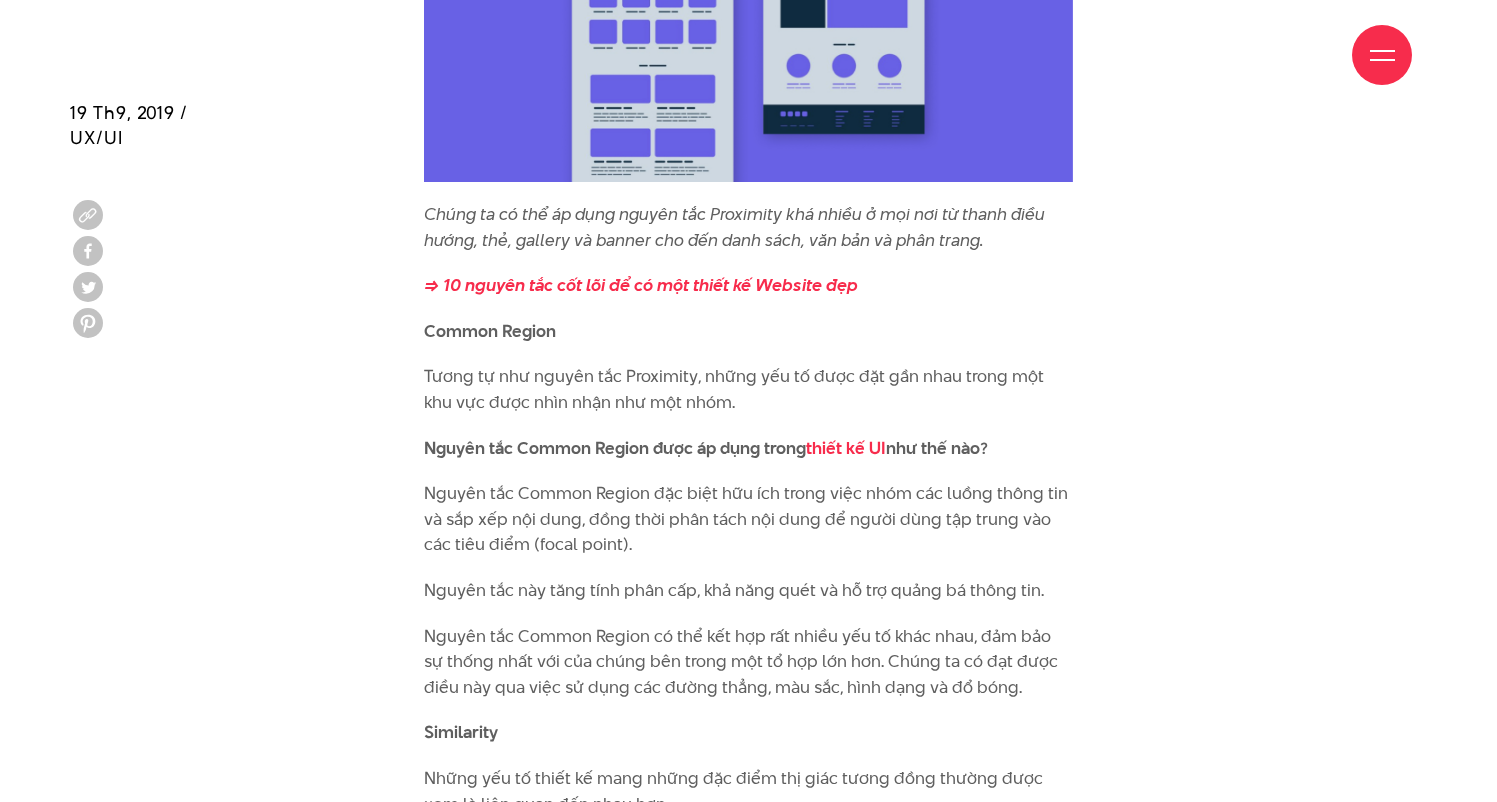 scroll, scrollTop: 7221, scrollLeft: 0, axis: vertical 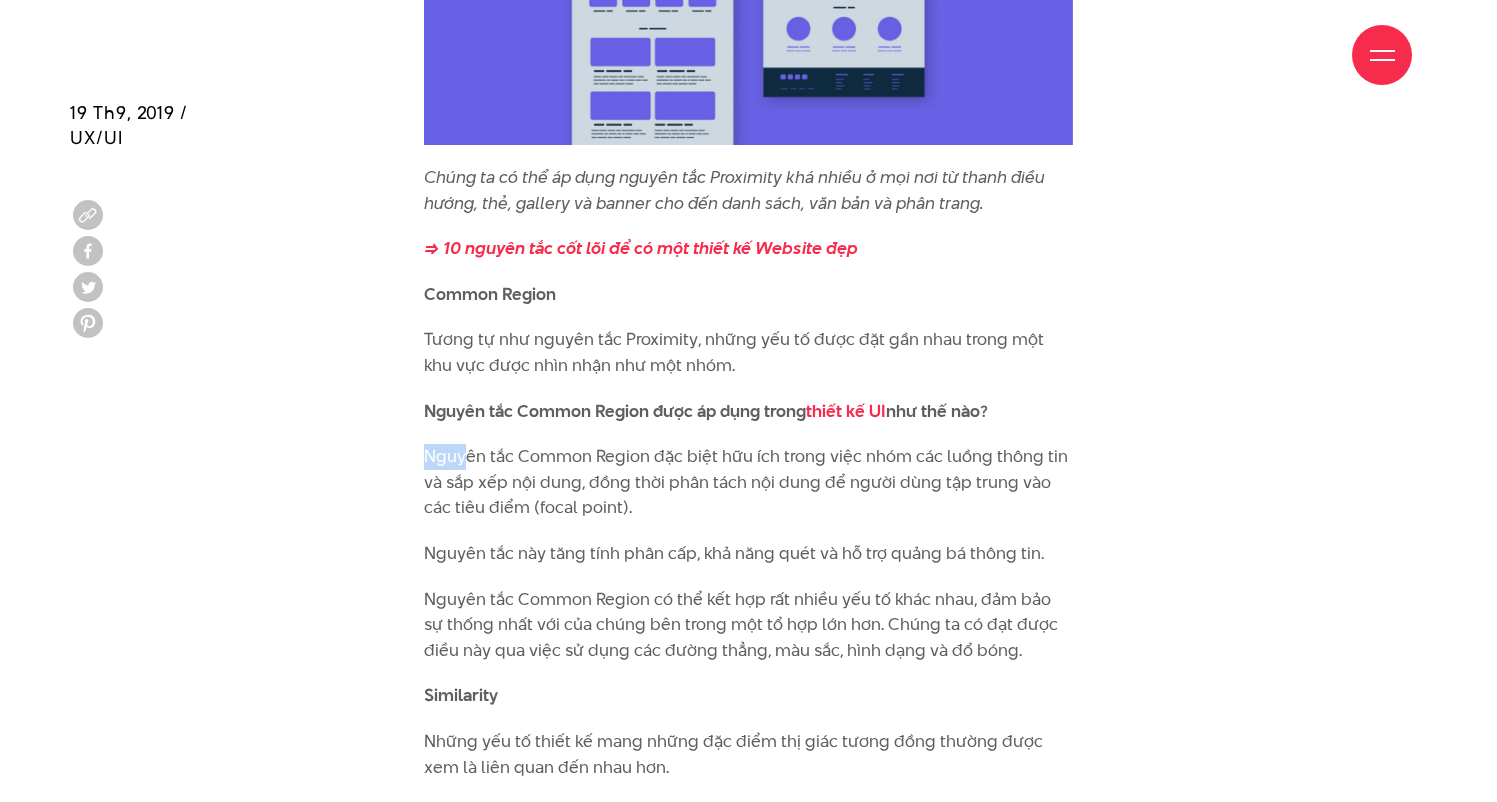 drag, startPoint x: 420, startPoint y: 415, endPoint x: 472, endPoint y: 416, distance: 52.009613 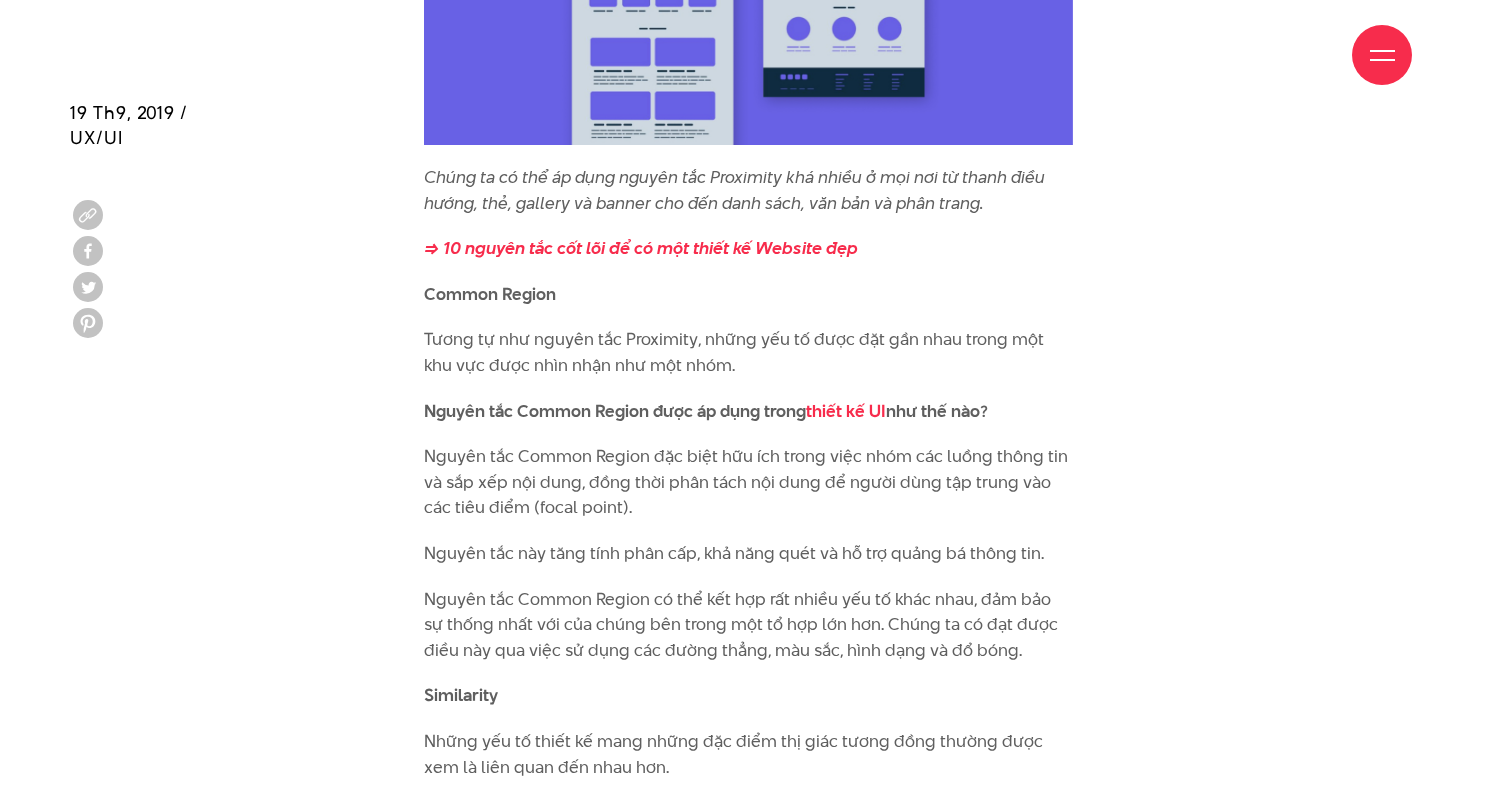 click on "Nguyên tắc Common Region đặc biệt hữu ích trong việc nhóm các luồng thông tin và sắp xếp nội dung, đồng thời phân tách nội dung để người dùng tập trung vào các tiêu điểm (focal point)." at bounding box center [748, 482] 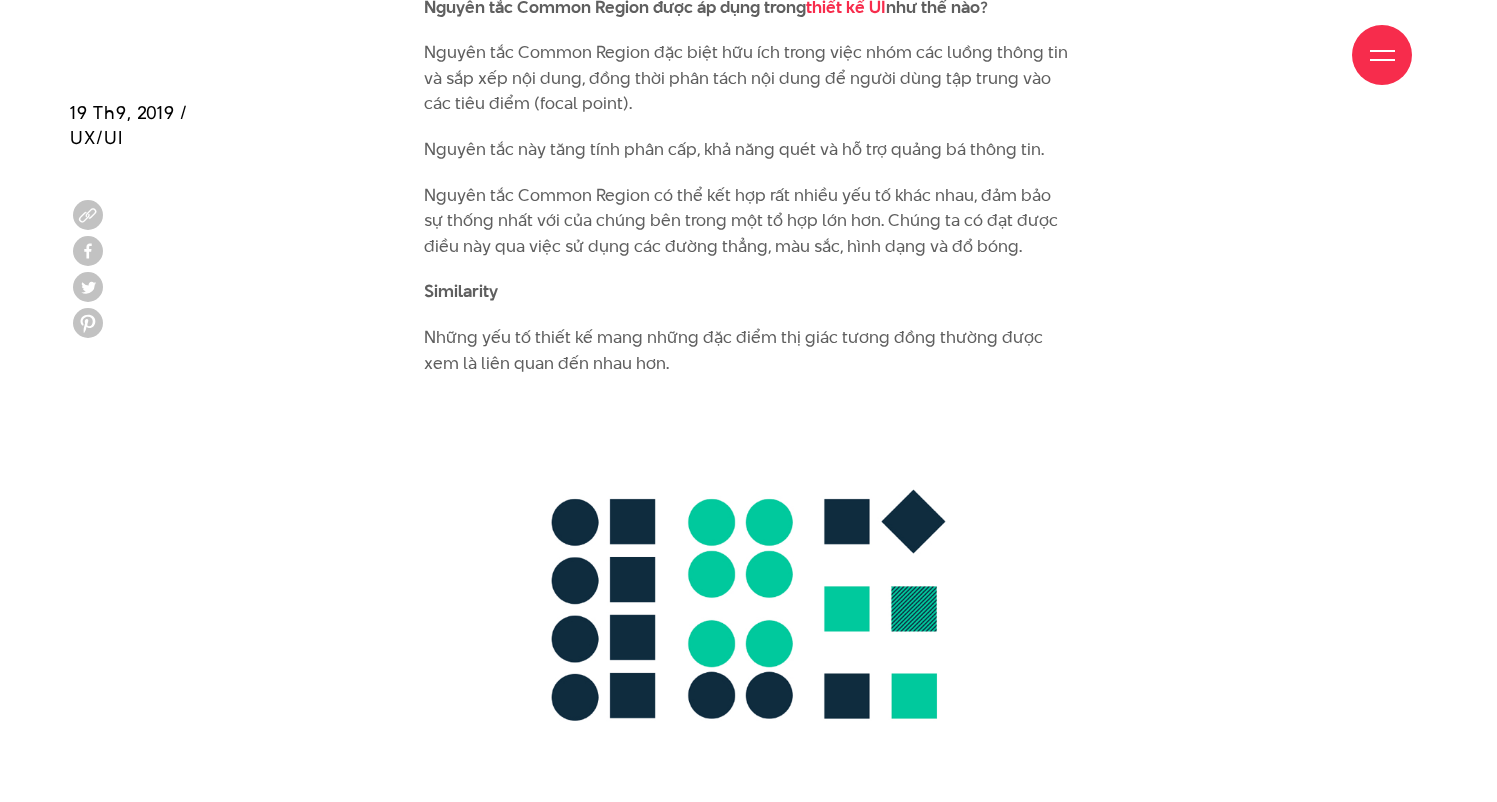 scroll, scrollTop: 8025, scrollLeft: 0, axis: vertical 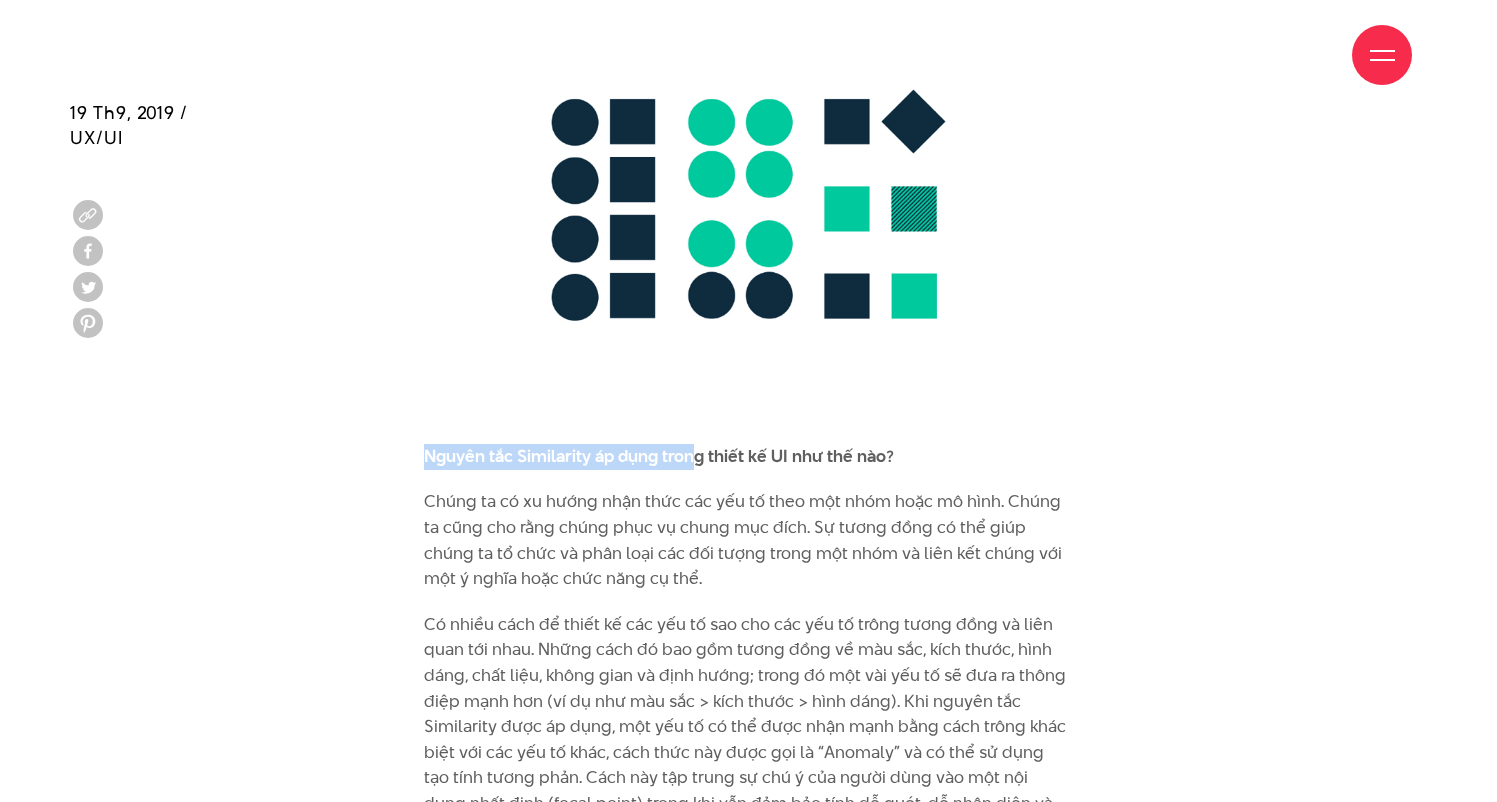 drag, startPoint x: 398, startPoint y: 416, endPoint x: 697, endPoint y: 426, distance: 299.16718 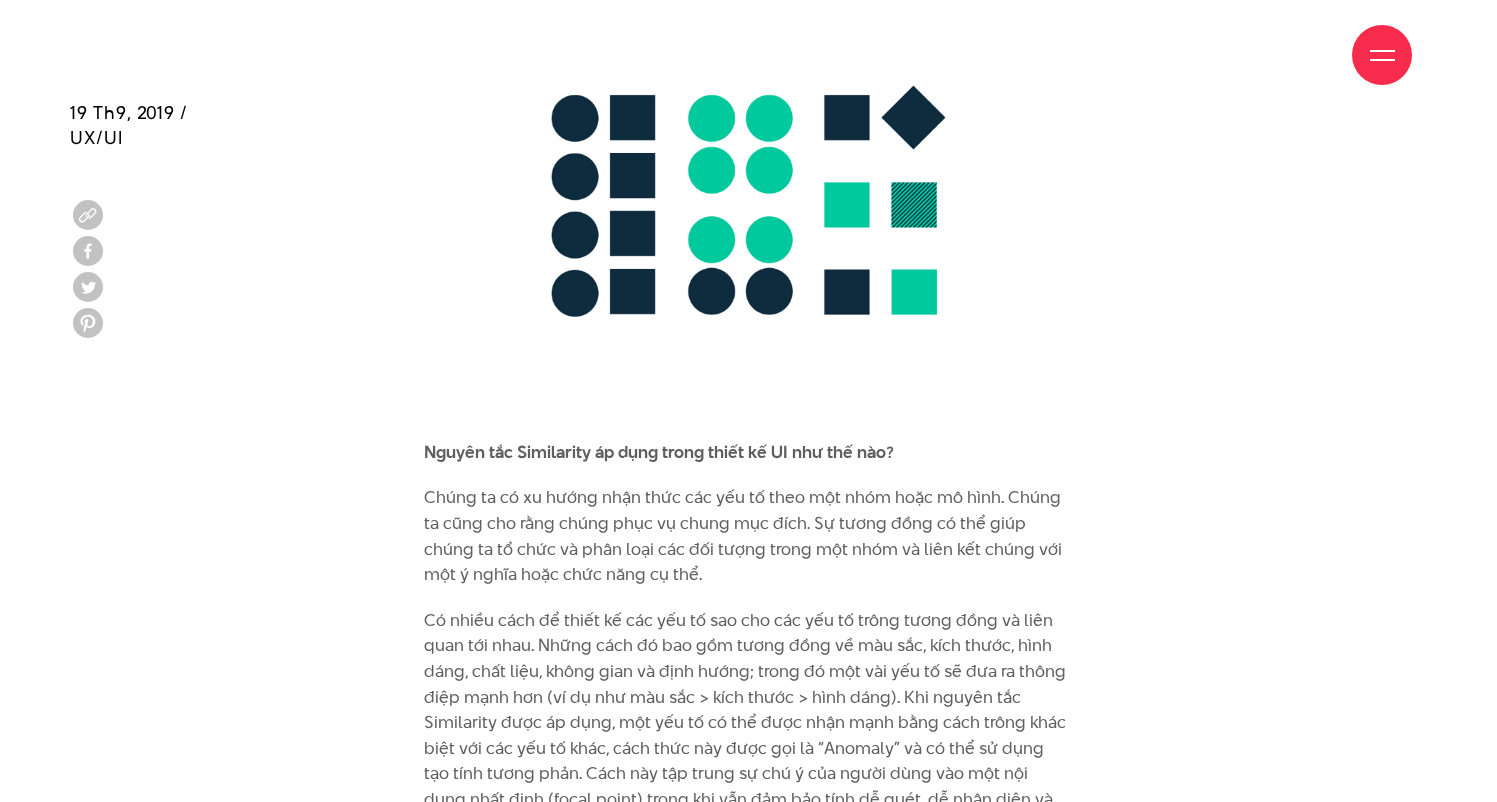 scroll, scrollTop: 8366, scrollLeft: 0, axis: vertical 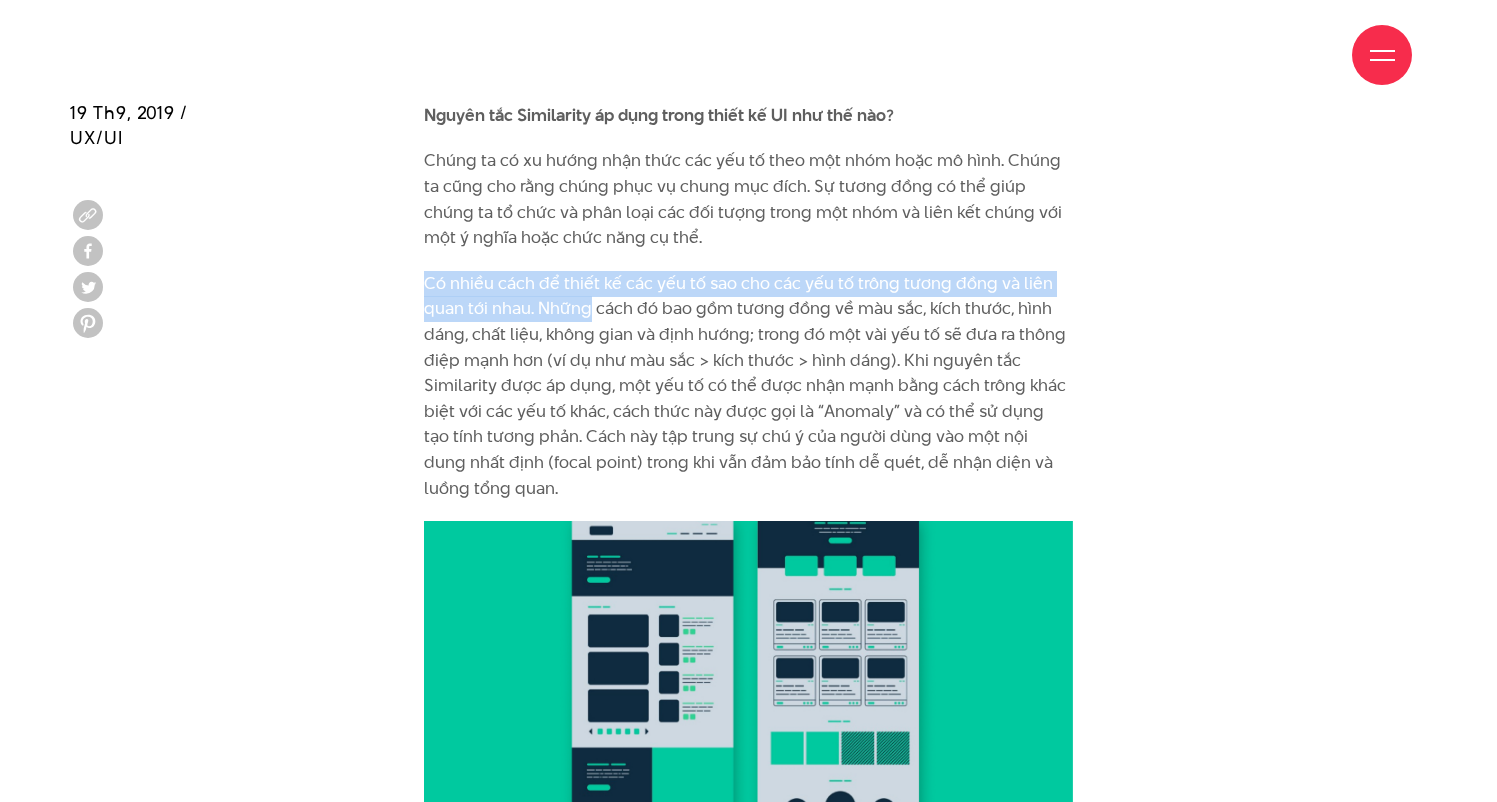 drag, startPoint x: 443, startPoint y: 242, endPoint x: 601, endPoint y: 261, distance: 159.1383 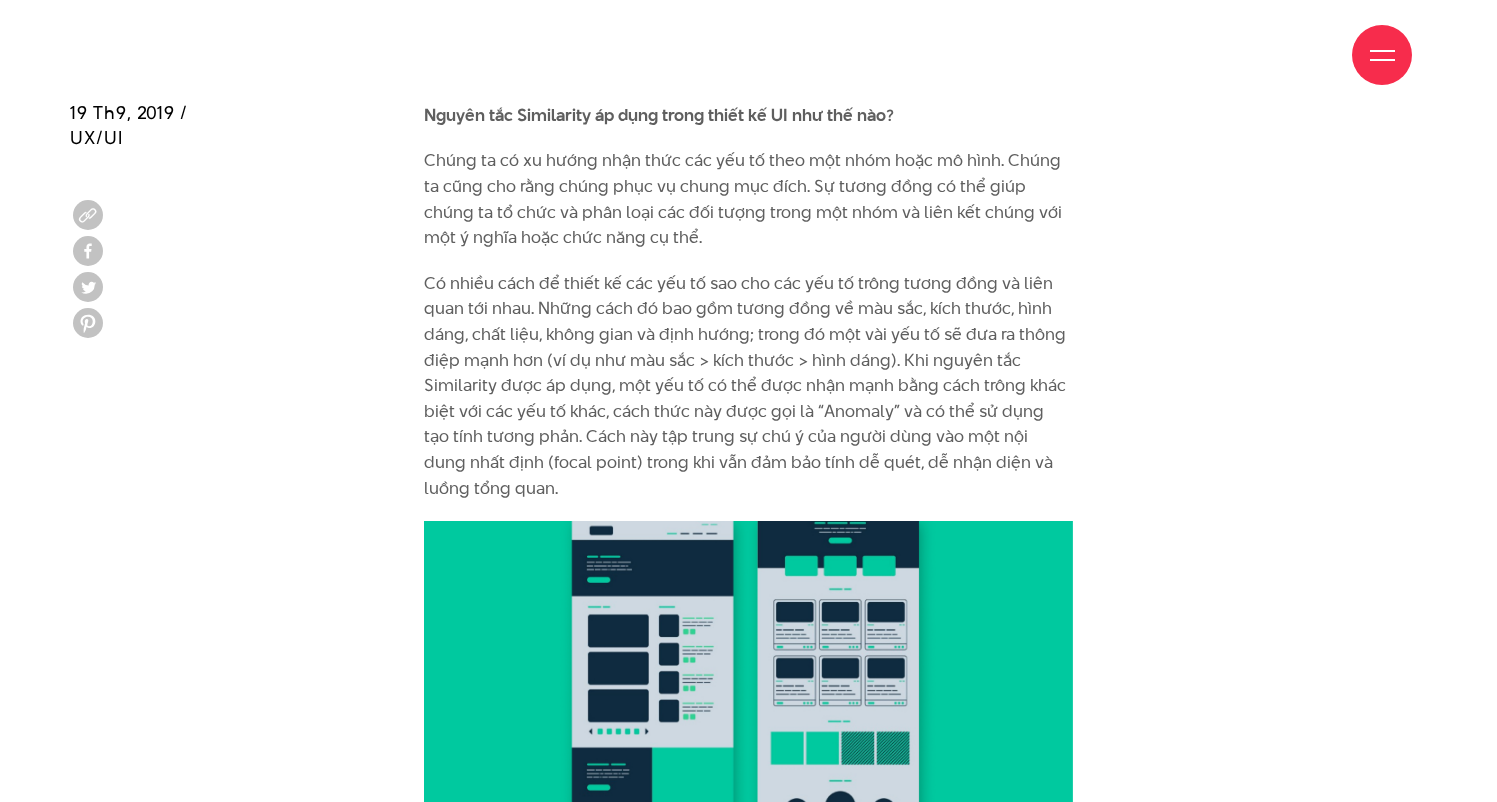 click on "Có nhiều cách để thiết kế các yếu tố sao cho các yếu tố trông tương đồng và liên quan tới nhau. Những cách đó bao gồm tương đồng về màu sắc, kích thước, hình dáng, chất liệu, không gian và định hướng; trong đó một vài yếu tố sẽ đưa ra thông điệp mạnh hơn (ví dụ như màu sắc > kích thước > hình dáng). Khi nguyên tắc Similarity được áp dụng, một yếu tố có thể được nhận mạnh bằng cách trông khác biệt với các yếu tố khác, cách thức này được gọi là “Anomaly” và có thể sử dụng tạo tính tương phản. Cách này tập trung sự chú ý của người dùng vào một nội dung nhất định (focal point) trong khi vẫn đảm bảo tính dễ quét, dễ nhận diện và luồng tổng quan." at bounding box center (748, 386) 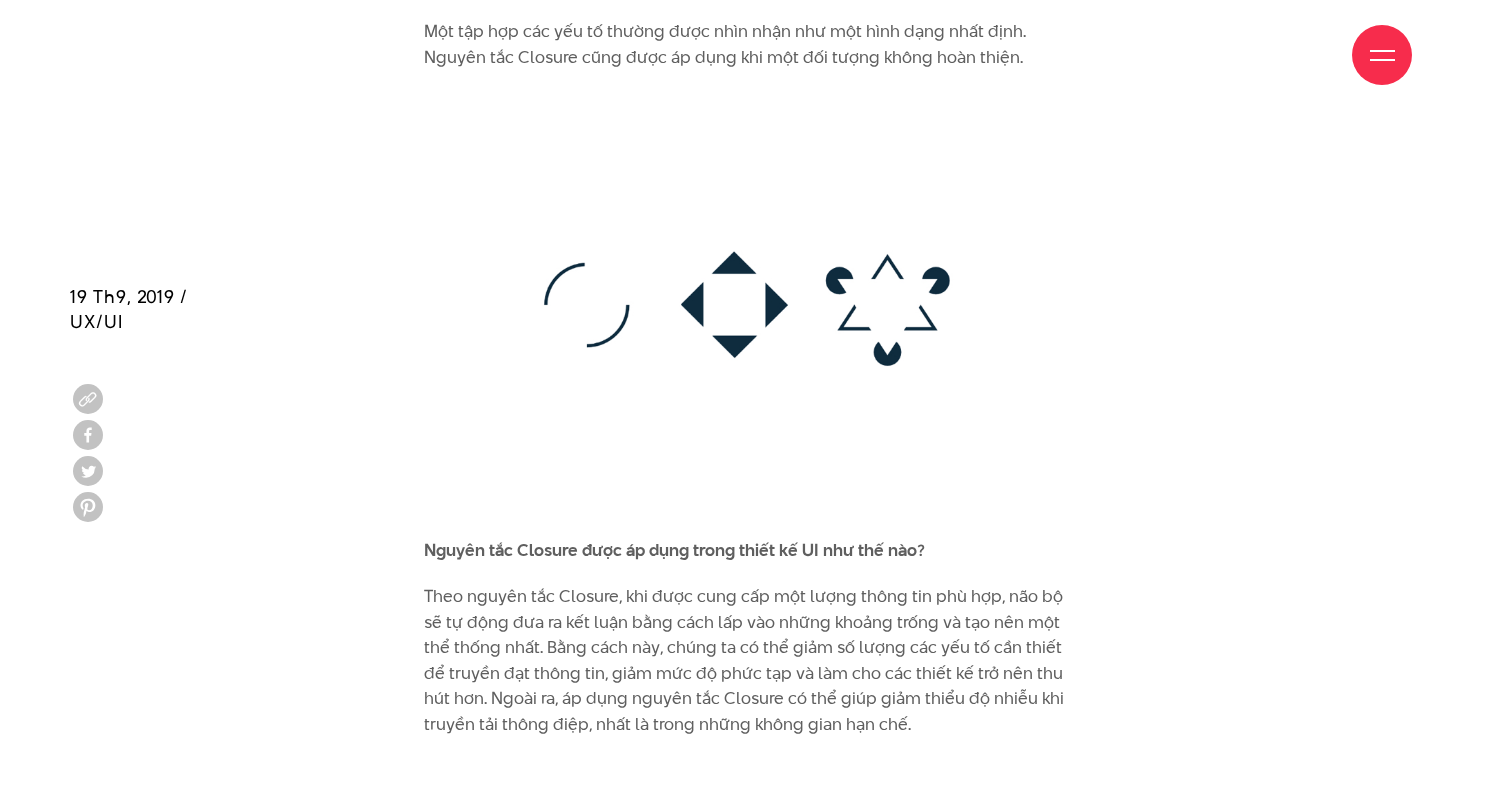 scroll, scrollTop: 9599, scrollLeft: 0, axis: vertical 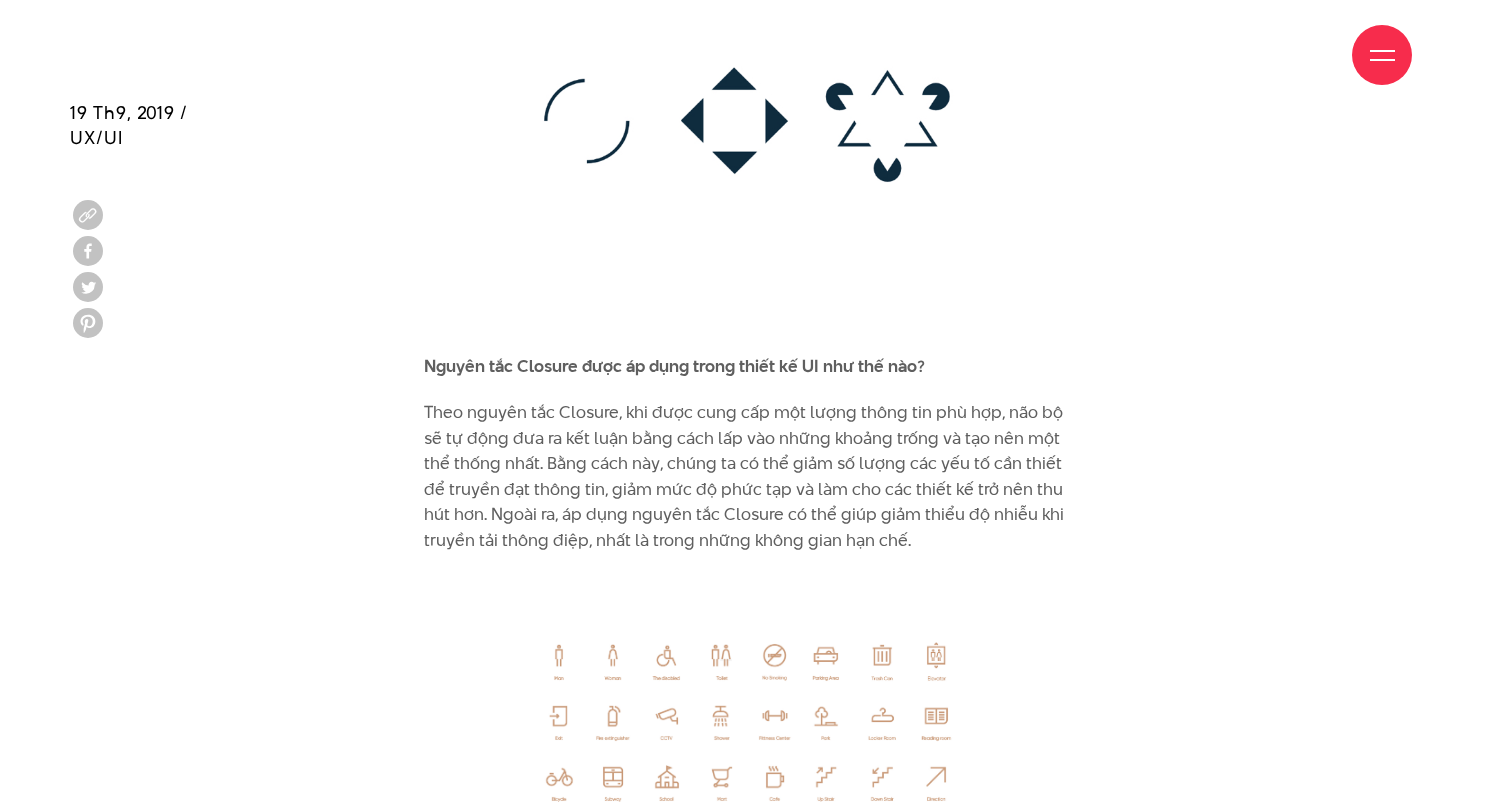 drag, startPoint x: 416, startPoint y: 319, endPoint x: 988, endPoint y: 304, distance: 572.19666 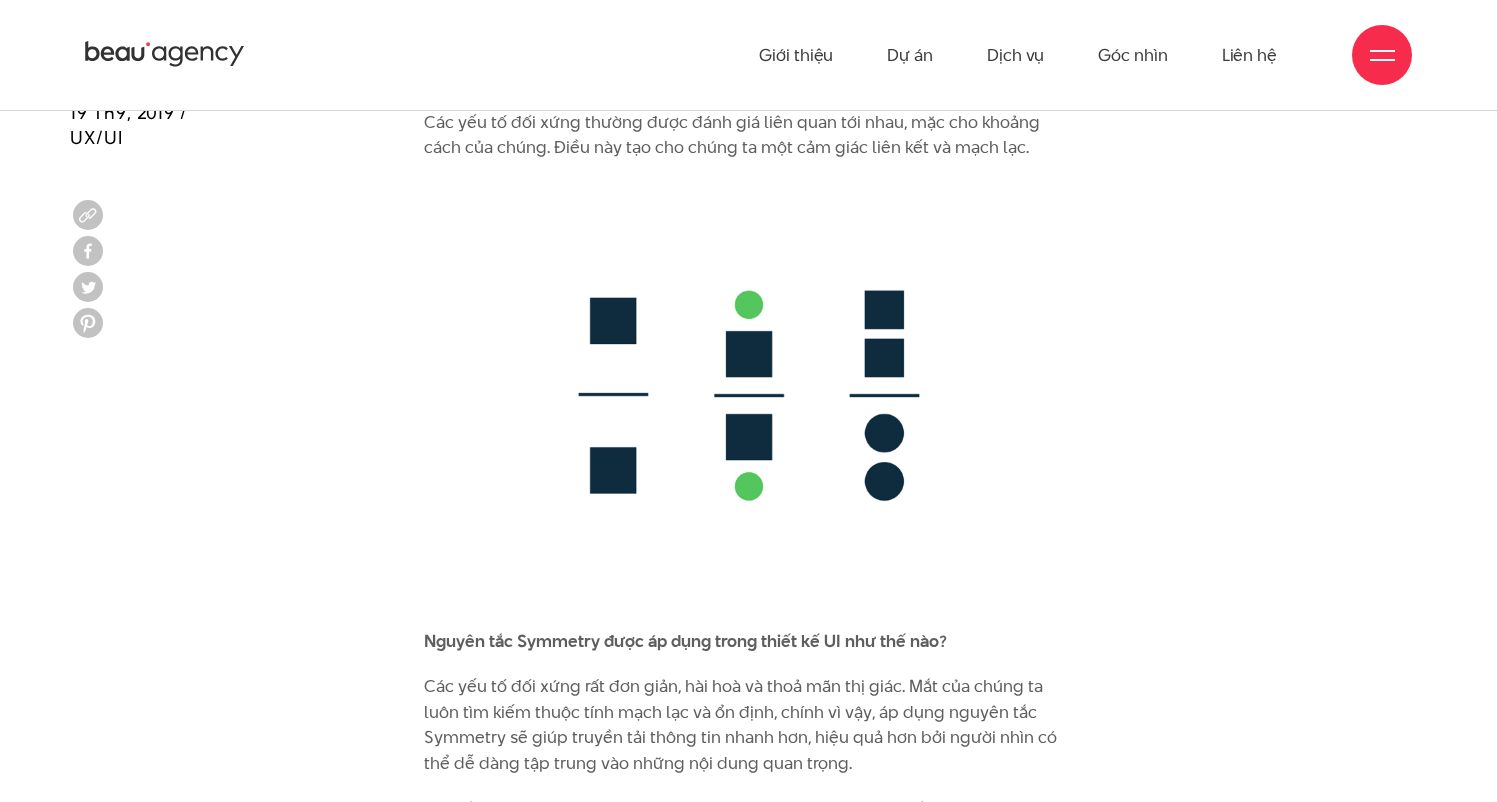 scroll, scrollTop: 10389, scrollLeft: 0, axis: vertical 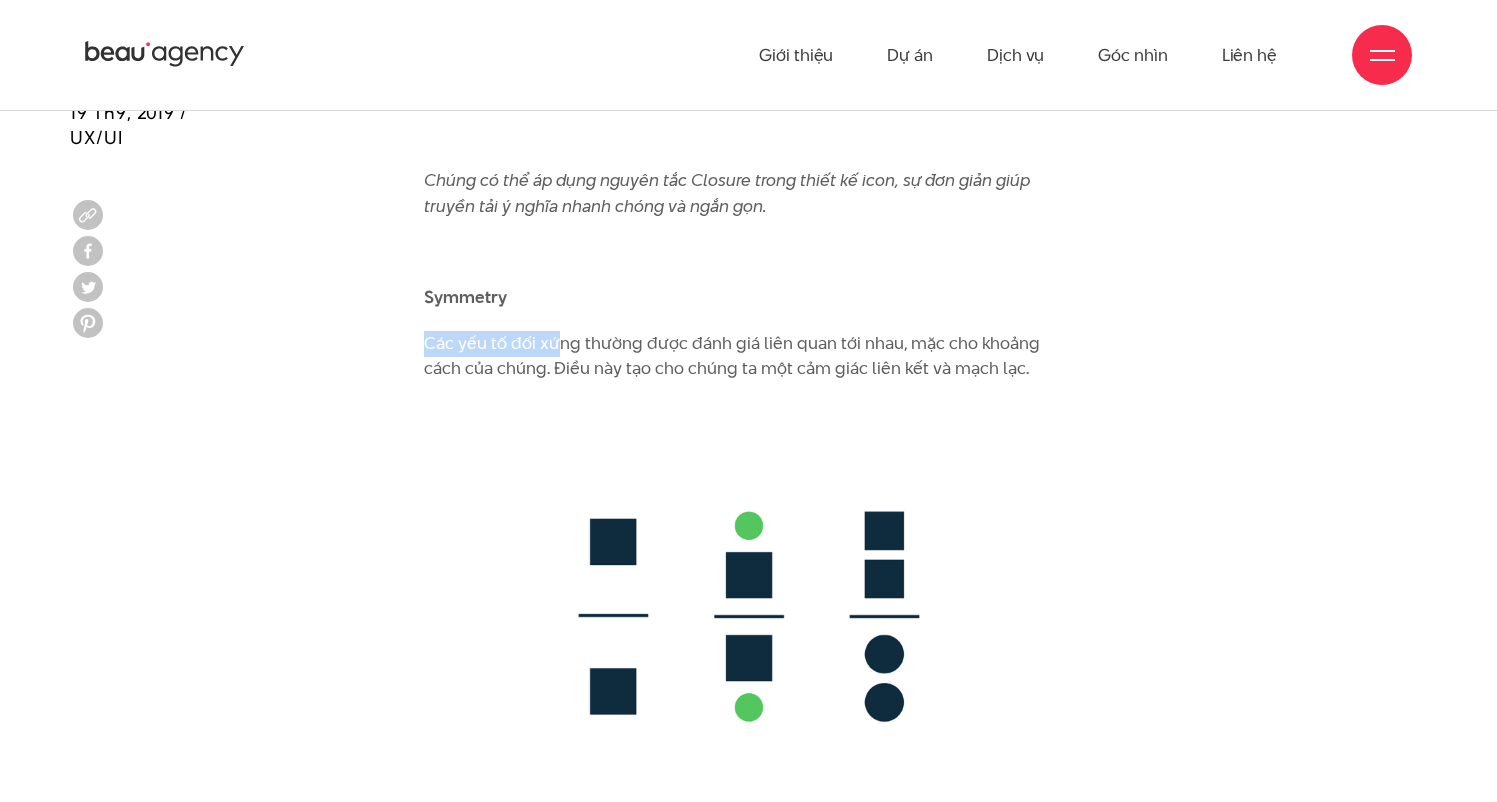 drag, startPoint x: 419, startPoint y: 291, endPoint x: 562, endPoint y: 290, distance: 143.0035 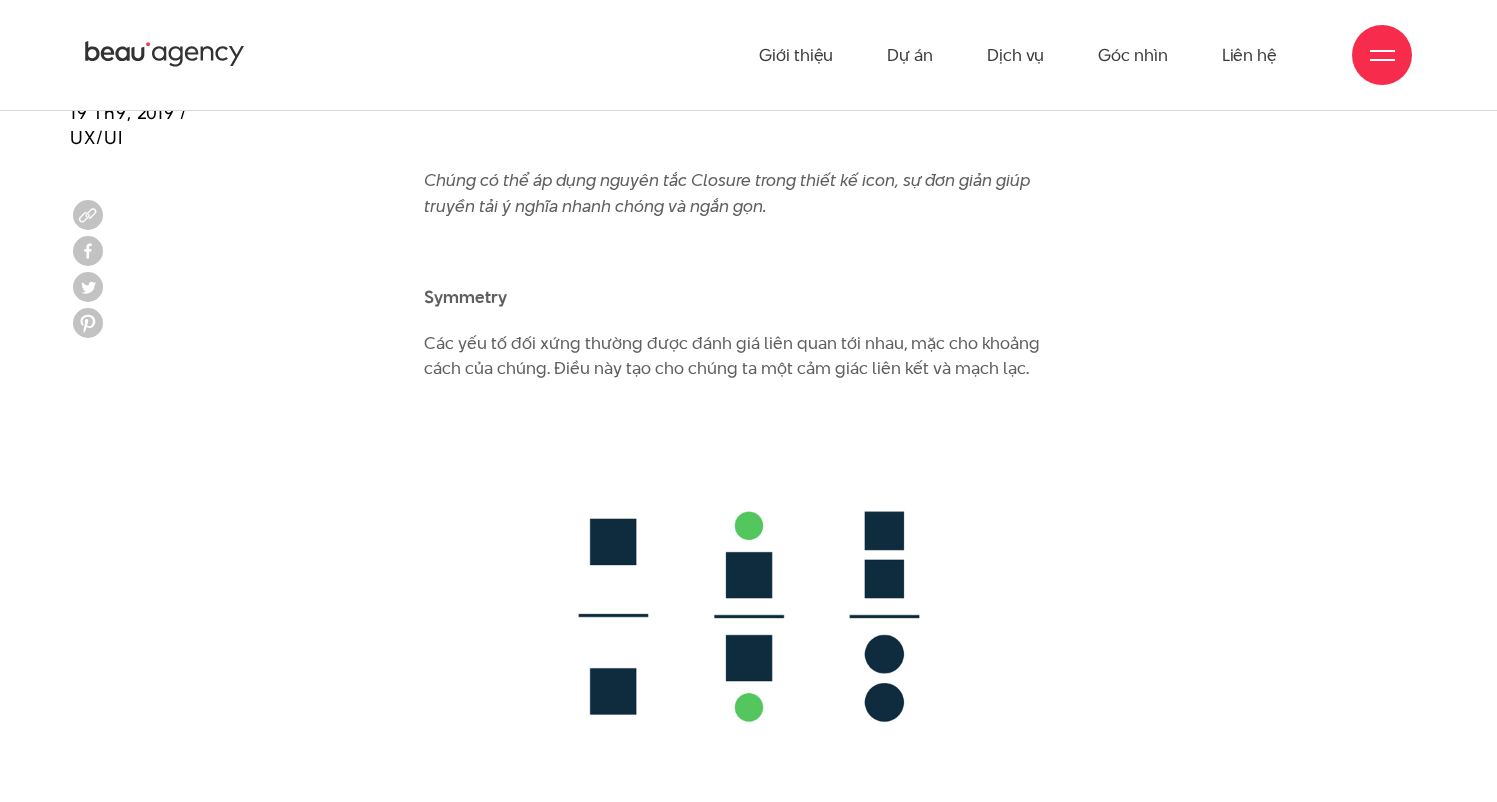 click on "Các yếu tố đối xứng thường được đánh giá liên quan tới nhau, mặc cho khoảng cách của chúng. Điều này tạo cho chúng ta một cảm giác liên kết và mạch lạc." at bounding box center [748, 356] 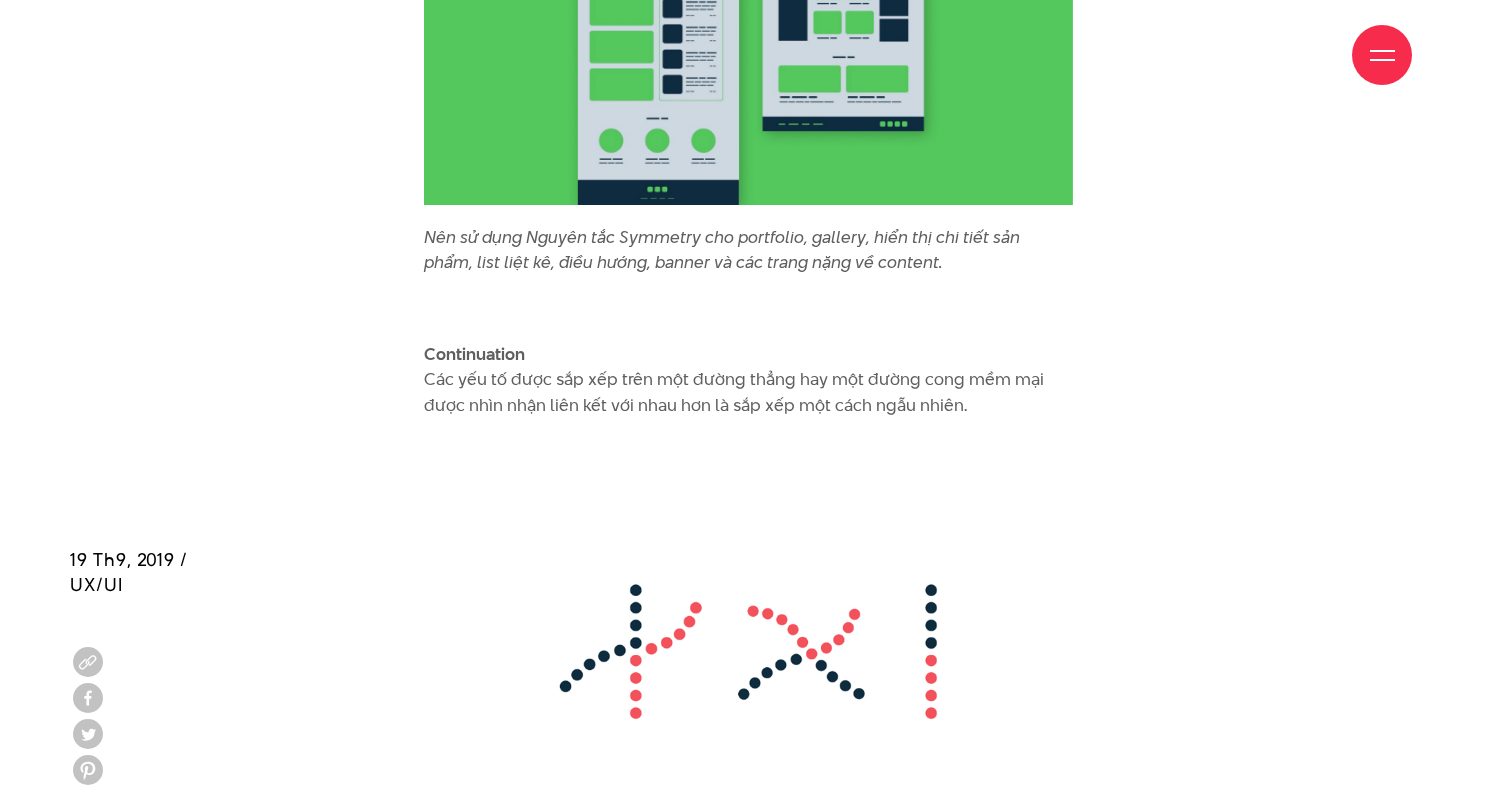 scroll, scrollTop: 12442, scrollLeft: 0, axis: vertical 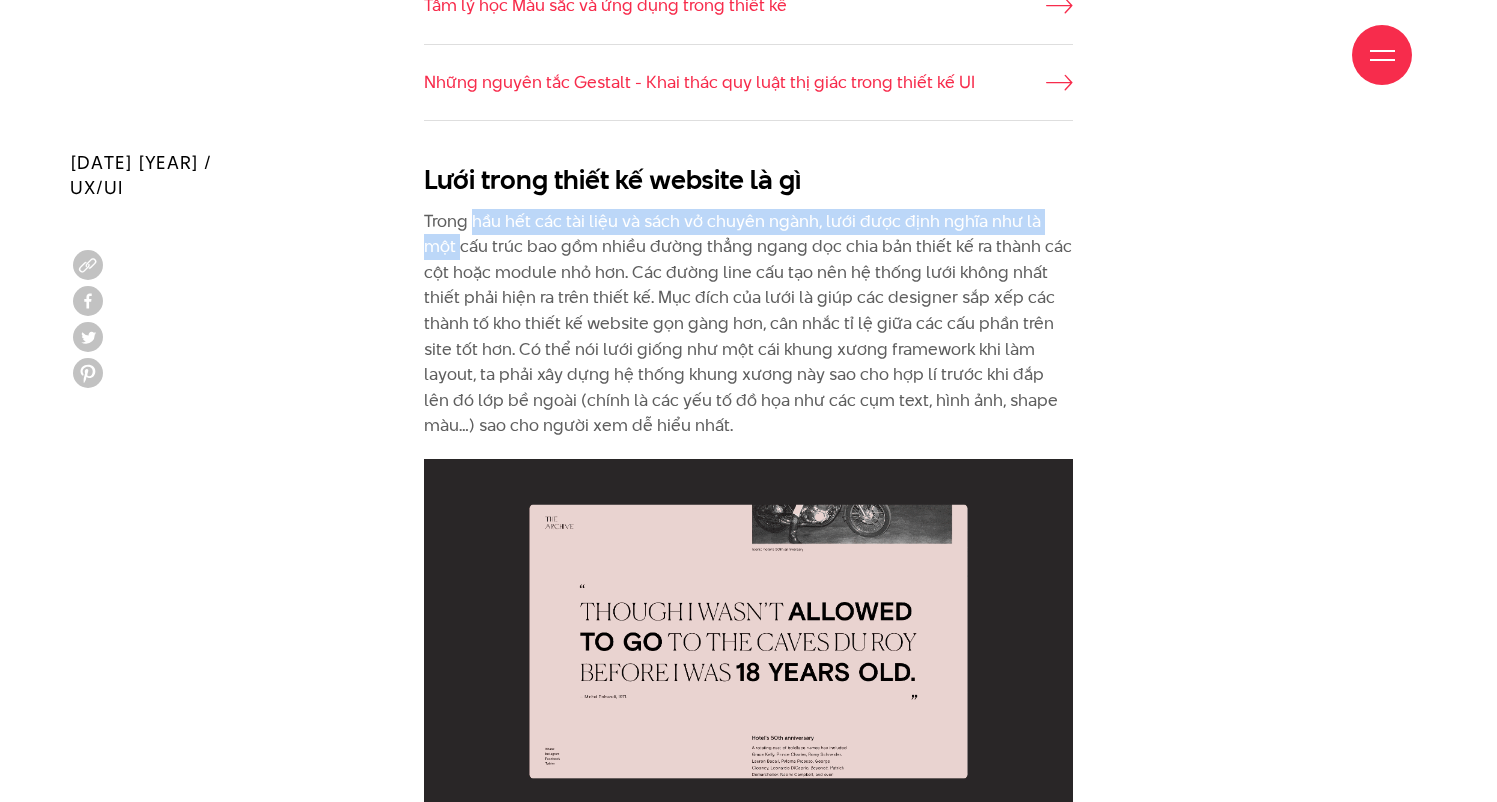 drag, startPoint x: 426, startPoint y: 188, endPoint x: 491, endPoint y: 170, distance: 67.44627 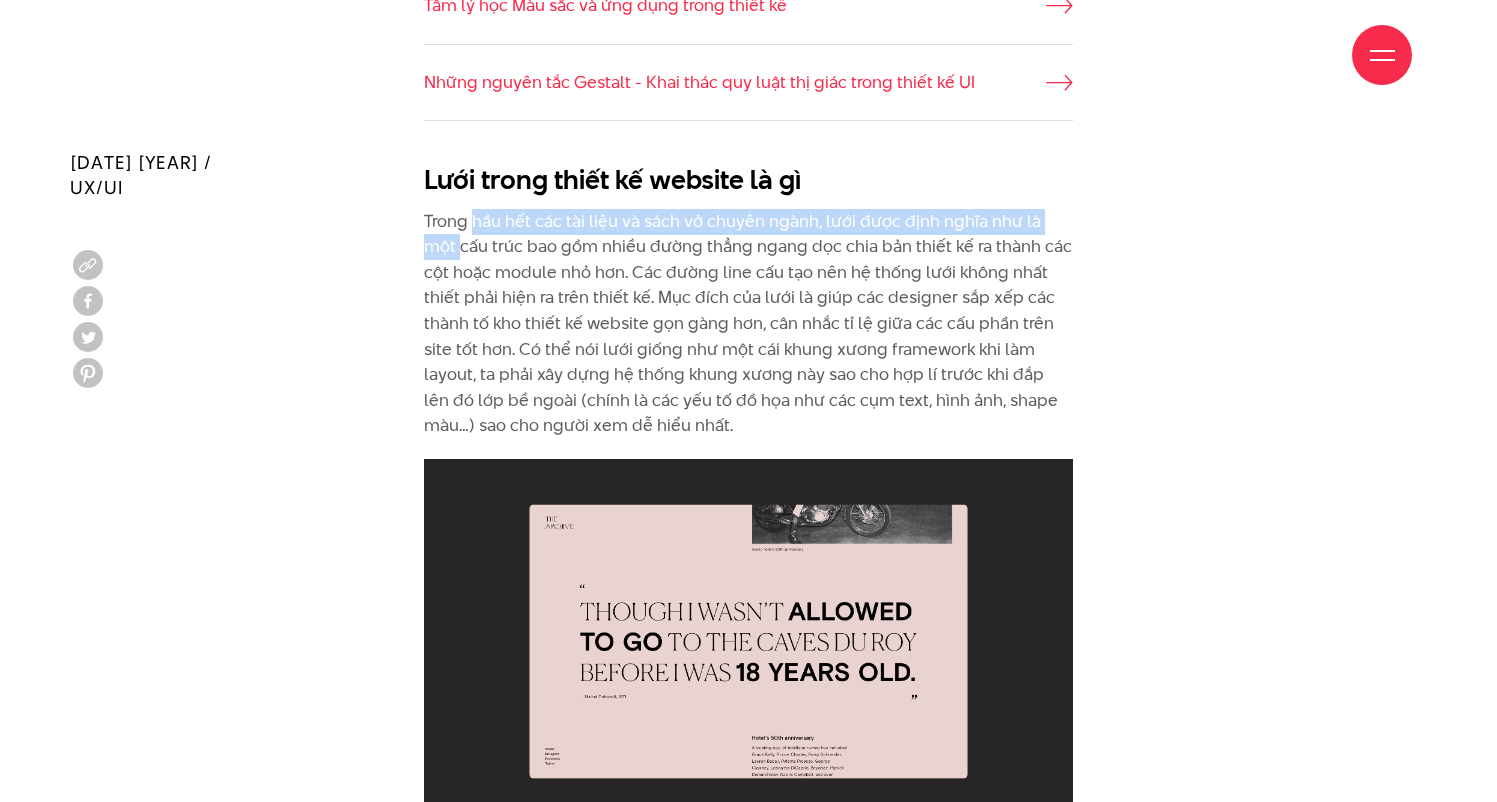 click on "Trong hầu hết các tài liệu và sách vở chuyên ngành, lưới được định nghĩa như là một cấu trúc bao gồm nhiều đường thẳng ngang dọc chia bản thiết kế ra thành các cột hoặc module nhỏ hơn. Các đường line cấu tạo nên hệ thống lưới không nhất thiết phải hiện ra trên thiết kế. Mục đích của lưới là giúp các designer sắp xếp các thành tố kho thiết kế website gọn gàng hơn, cân nhắc tỉ lệ giữa các cấu phần trên site tốt hơn. Có thể nói lưới giống như một cái khung xương framework khi làm layout, ta phải xây dựng hệ thống khung xương này sao cho hợp lí trước khi đắp lên đó lớp bề ngoài (chính là các yếu tố đồ họa như các cụm text, hình ảnh, shape màu…) sao cho người xem dễ hiểu nhất." at bounding box center (748, 324) 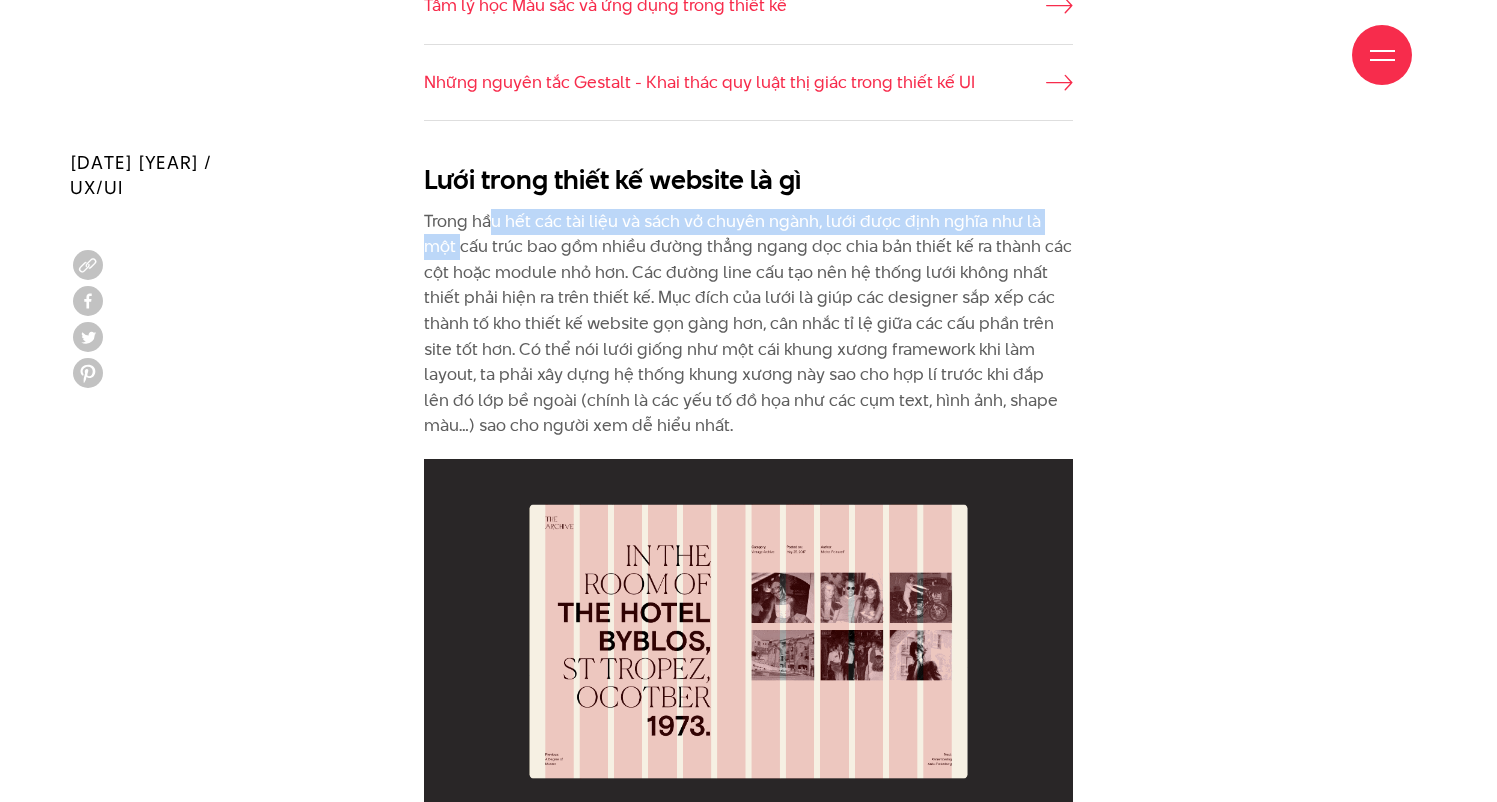 click on "Trong hầu hết các tài liệu và sách vở chuyên ngành, lưới được định nghĩa như là một cấu trúc bao gồm nhiều đường thẳng ngang dọc chia bản thiết kế ra thành các cột hoặc module nhỏ hơn. Các đường line cấu tạo nên hệ thống lưới không nhất thiết phải hiện ra trên thiết kế. Mục đích của lưới là giúp các designer sắp xếp các thành tố kho thiết kế website gọn gàng hơn, cân nhắc tỉ lệ giữa các cấu phần trên site tốt hơn. Có thể nói lưới giống như một cái khung xương framework khi làm layout, ta phải xây dựng hệ thống khung xương này sao cho hợp lí trước khi đắp lên đó lớp bề ngoài (chính là các yếu tố đồ họa như các cụm text, hình ảnh, shape màu…) sao cho người xem dễ hiểu nhất." at bounding box center [748, 324] 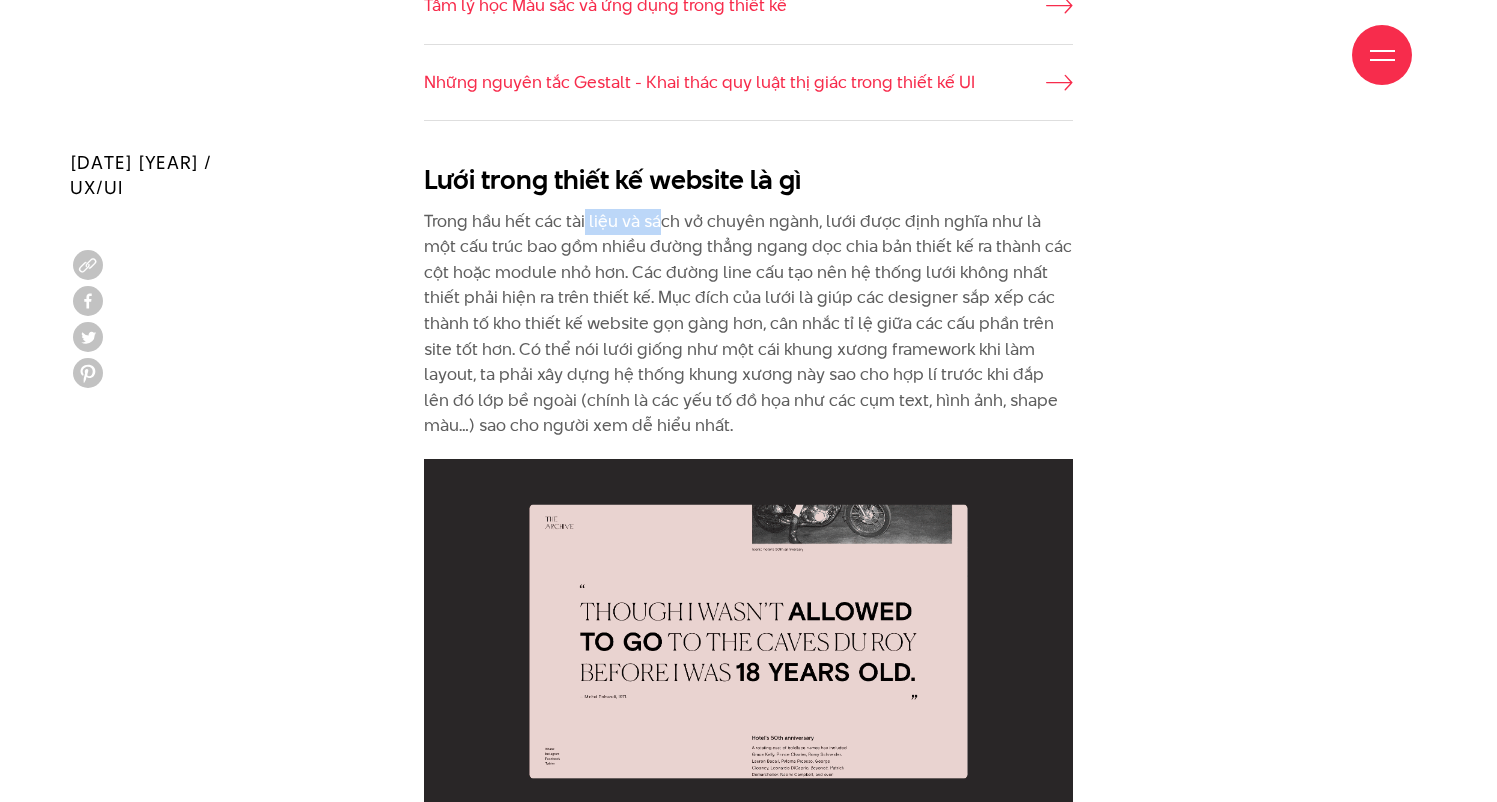 drag, startPoint x: 587, startPoint y: 167, endPoint x: 673, endPoint y: 171, distance: 86.09297 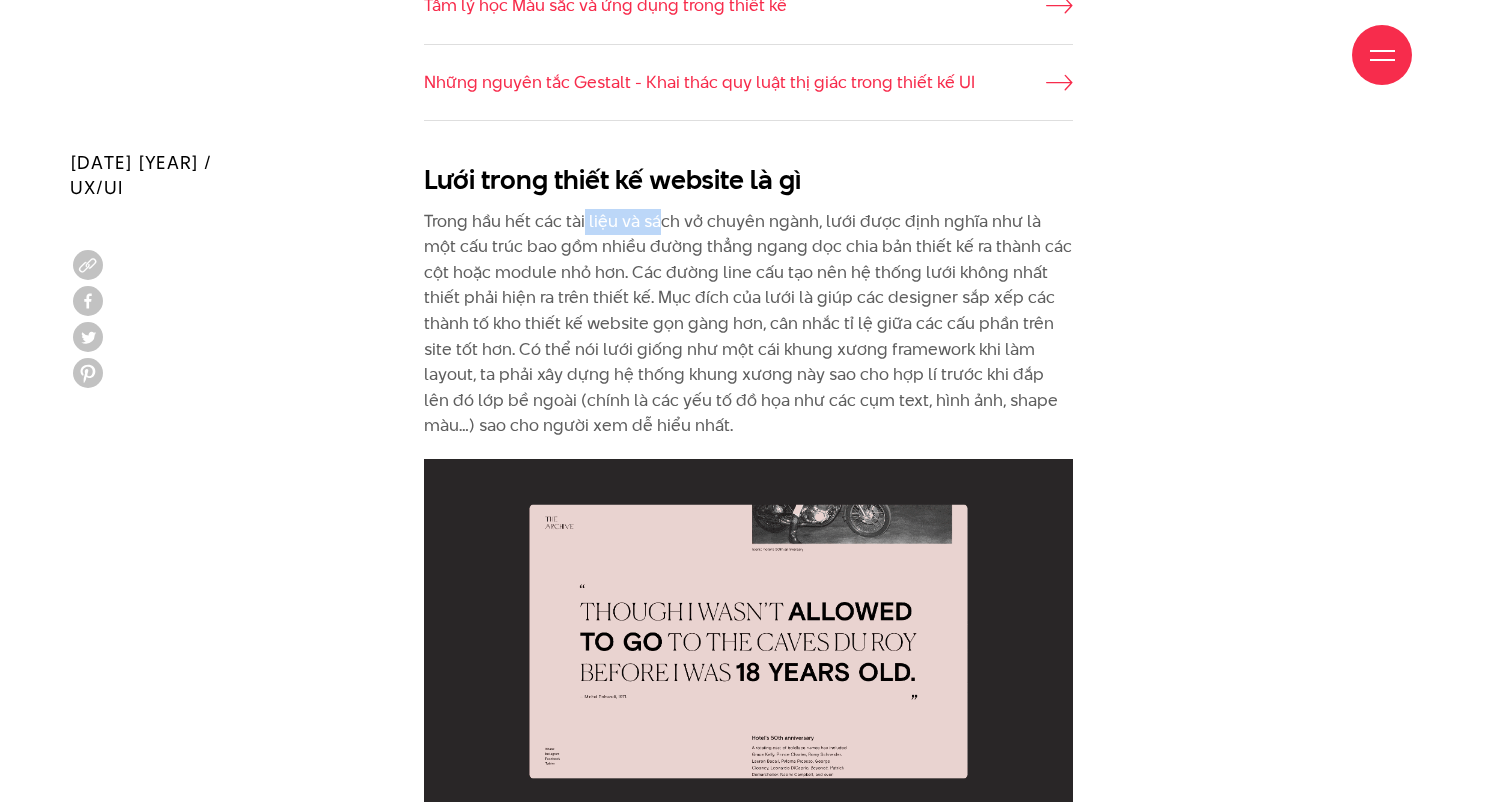 click on "Trong hầu hết các tài liệu và sách vở chuyên ngành, lưới được định nghĩa như là một cấu trúc bao gồm nhiều đường thẳng ngang dọc chia bản thiết kế ra thành các cột hoặc module nhỏ hơn. Các đường line cấu tạo nên hệ thống lưới không nhất thiết phải hiện ra trên thiết kế. Mục đích của lưới là giúp các designer sắp xếp các thành tố kho thiết kế website gọn gàng hơn, cân nhắc tỉ lệ giữa các cấu phần trên site tốt hơn. Có thể nói lưới giống như một cái khung xương framework khi làm layout, ta phải xây dựng hệ thống khung xương này sao cho hợp lí trước khi đắp lên đó lớp bề ngoài (chính là các yếu tố đồ họa như các cụm text, hình ảnh, shape màu…) sao cho người xem dễ hiểu nhất." at bounding box center (748, 324) 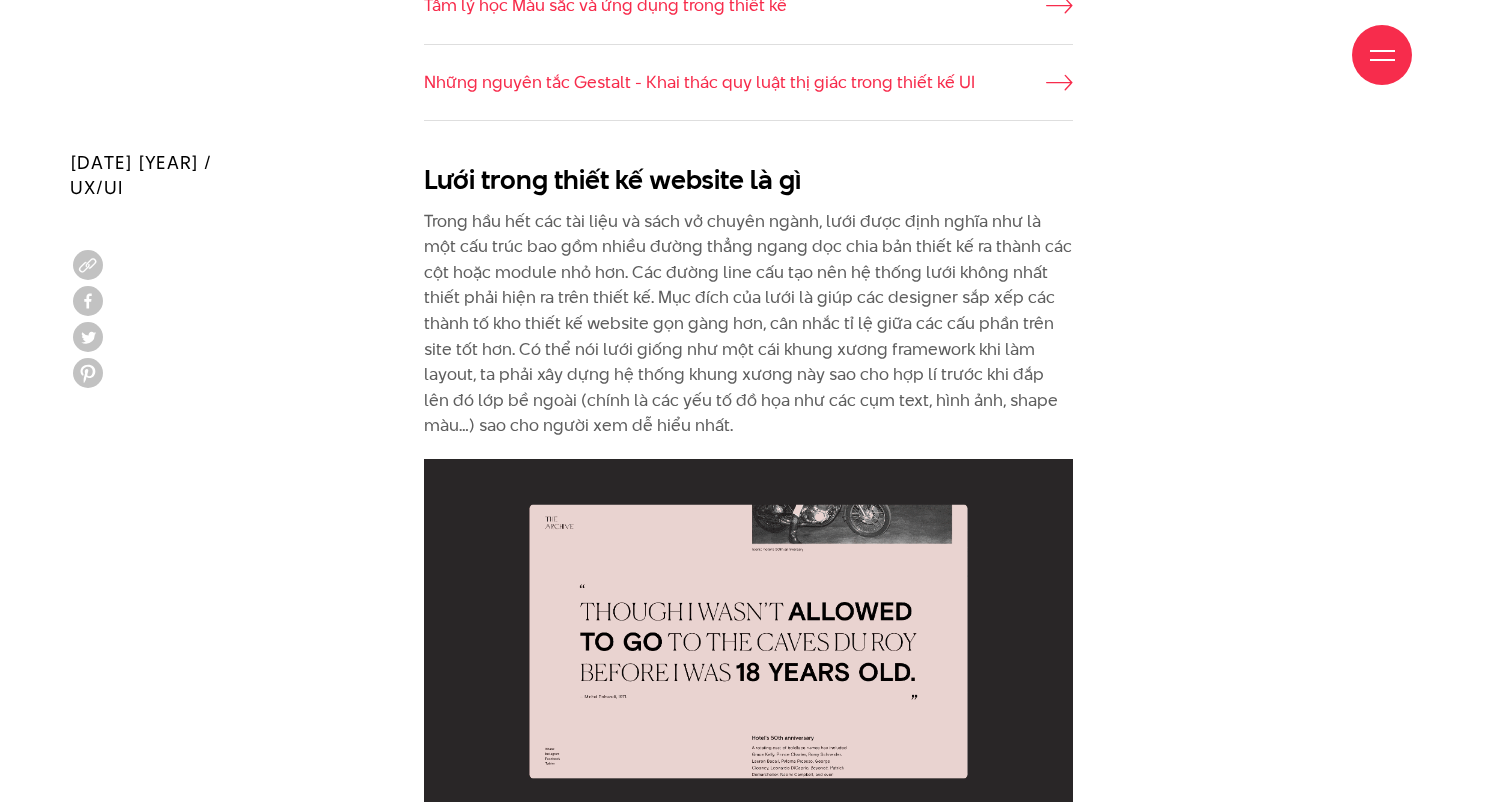 click on "Trong hầu hết các tài liệu và sách vở chuyên ngành, lưới được định nghĩa như là một cấu trúc bao gồm nhiều đường thẳng ngang dọc chia bản thiết kế ra thành các cột hoặc module nhỏ hơn. Các đường line cấu tạo nên hệ thống lưới không nhất thiết phải hiện ra trên thiết kế. Mục đích của lưới là giúp các designer sắp xếp các thành tố kho thiết kế website gọn gàng hơn, cân nhắc tỉ lệ giữa các cấu phần trên site tốt hơn. Có thể nói lưới giống như một cái khung xương framework khi làm layout, ta phải xây dựng hệ thống khung xương này sao cho hợp lí trước khi đắp lên đó lớp bề ngoài (chính là các yếu tố đồ họa như các cụm text, hình ảnh, shape màu…) sao cho người xem dễ hiểu nhất." at bounding box center (748, 324) 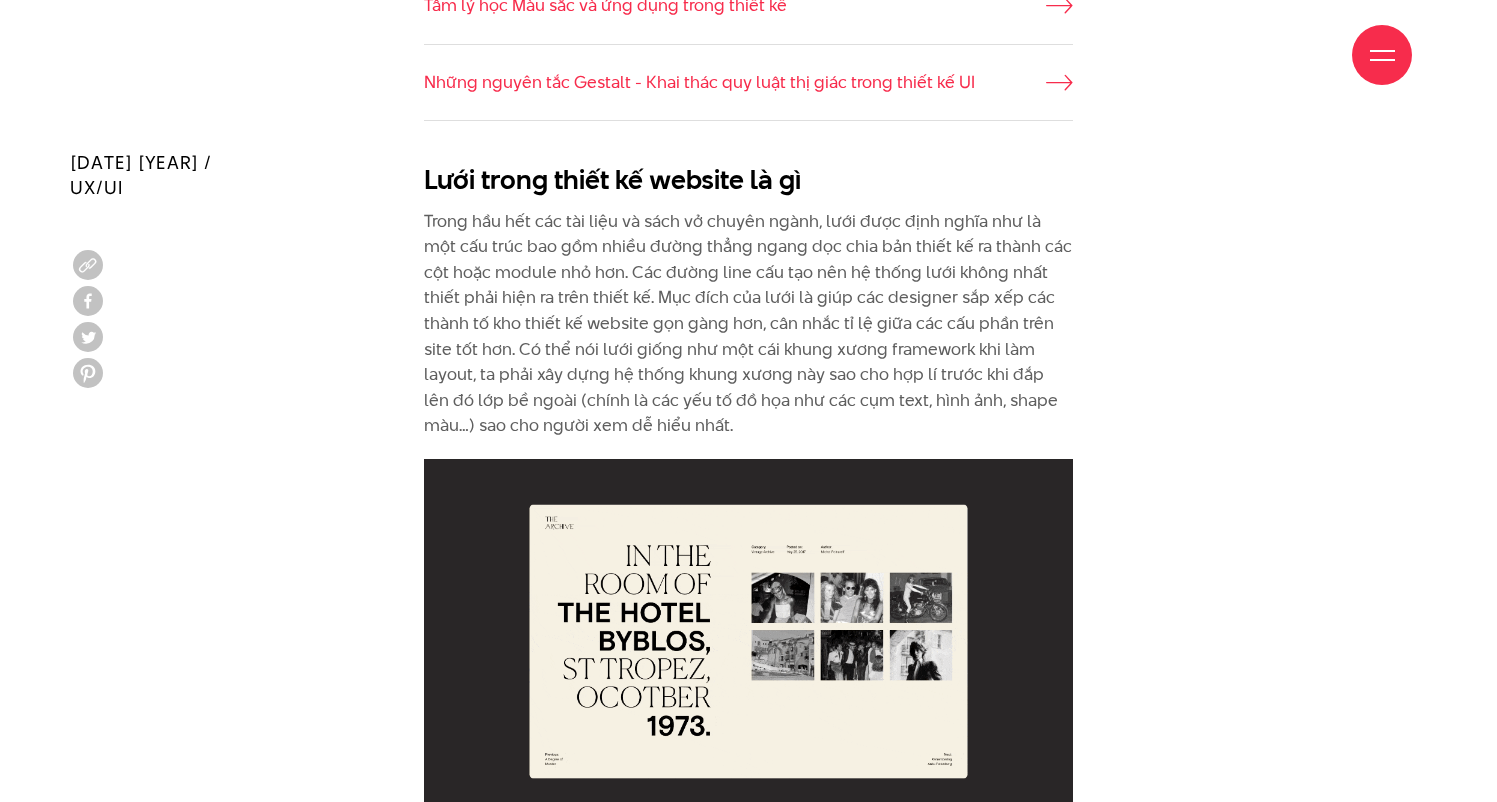 scroll, scrollTop: 1917, scrollLeft: 0, axis: vertical 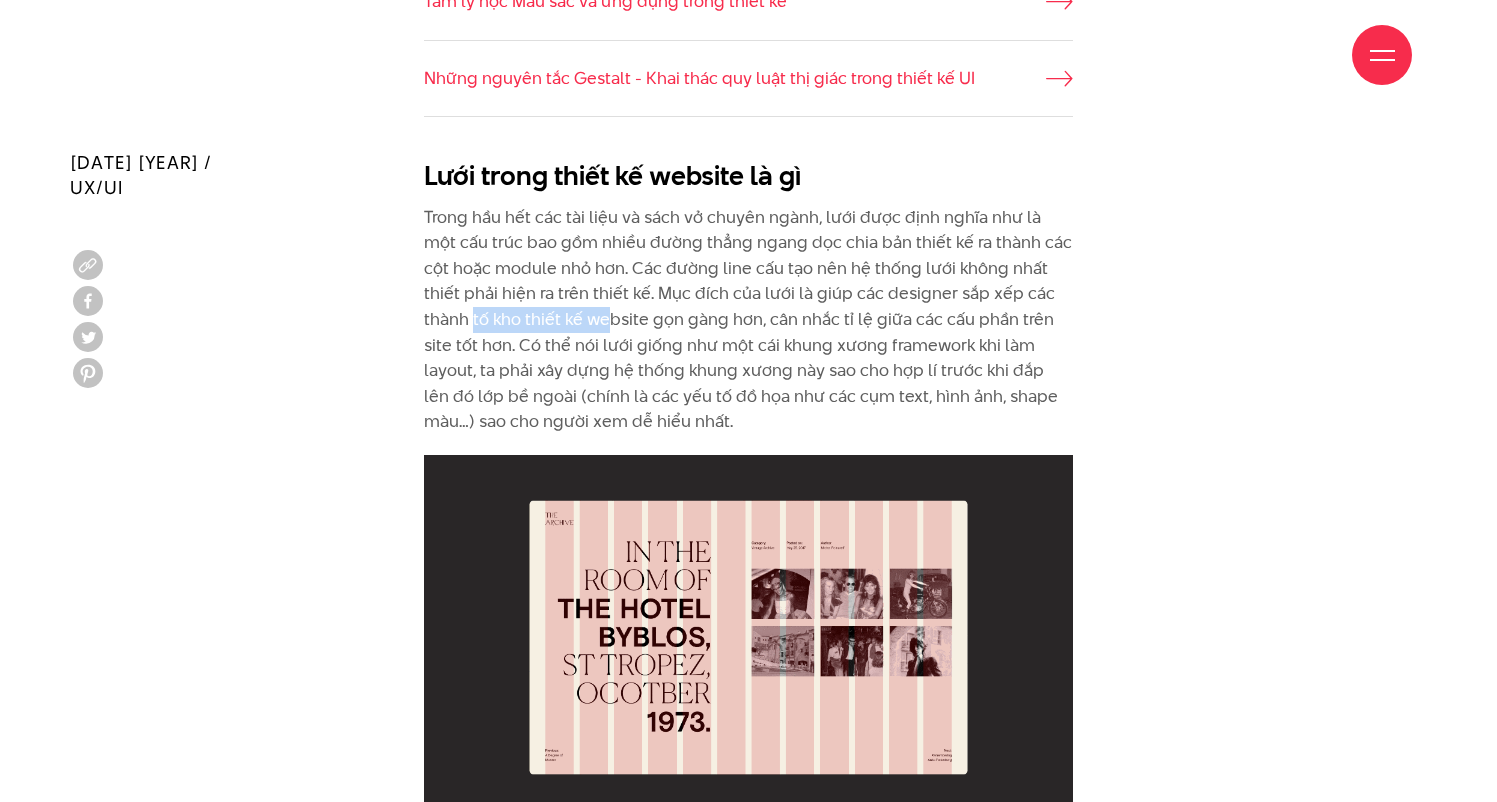 drag, startPoint x: 414, startPoint y: 273, endPoint x: 581, endPoint y: 261, distance: 167.43059 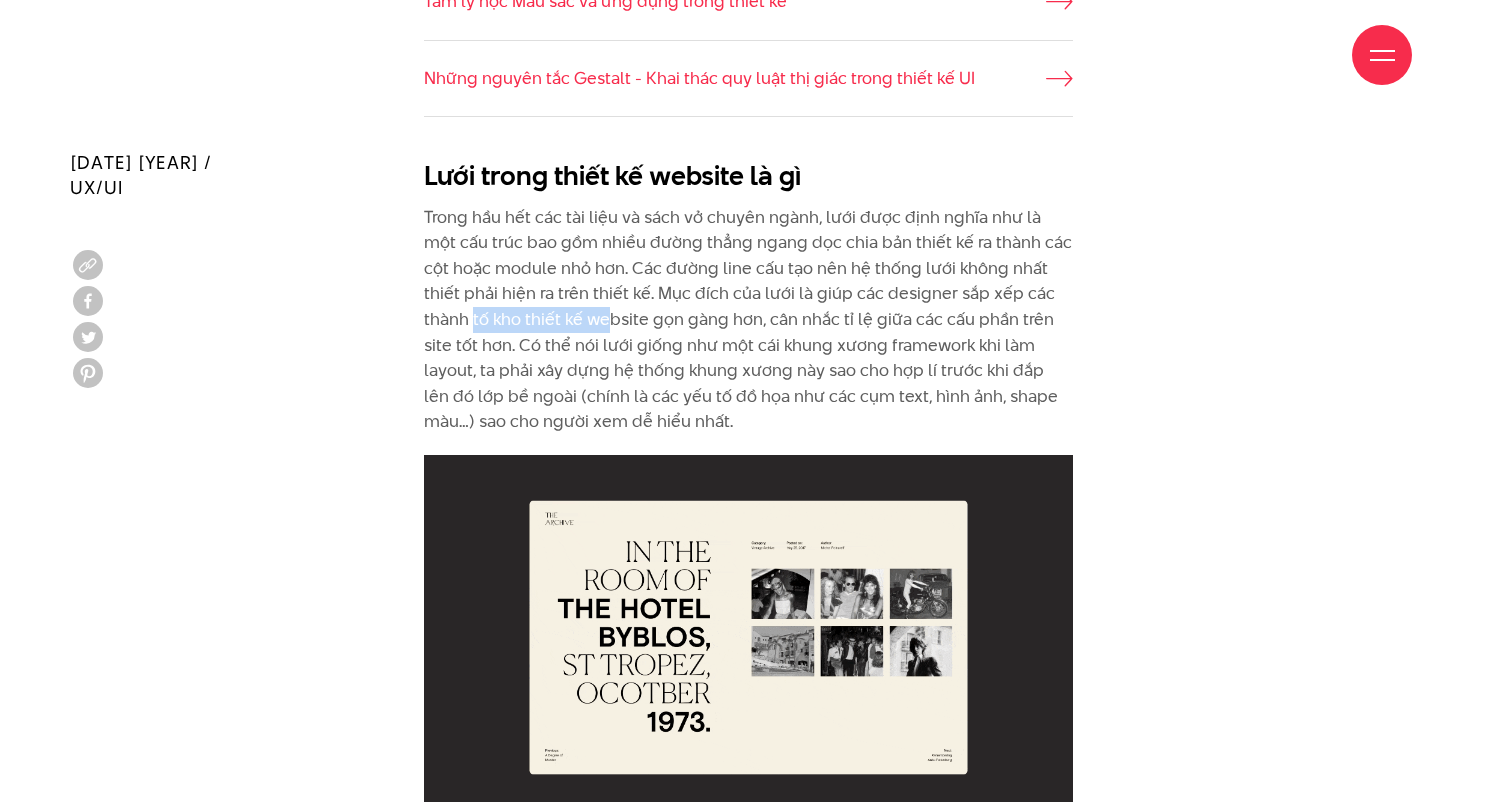 click on "Lưới trong thiết kế website là gì
Trong hầu hết các tài liệu và sách vở chuyên ngành, lưới được định nghĩa như là một cấu trúc bao gồm nhiều đường thẳng ngang dọc chia bản thiết kế ra thành các cột hoặc module nhỏ hơn. Các đường line cấu tạo nên hệ thống lưới không nhất thiết phải hiện ra trên thiết kế. Mục đích của lưới là giúp các designer sắp xếp các thành tố kho thiết kế website gọn gàng hơn, cân nhắc tỉ lệ giữa các cấu phần trên site tốt hơn. Có thể nói lưới giống như một cái khung xương framework khi làm layout, ta phải xây dựng hệ thống khung xương này sao cho hợp lí trước khi đắp lên đó lớp bề ngoài (chính là các yếu tố đồ họa như các cụm text, hình ảnh, shape màu…) sao cho người xem dễ hiểu nhất." at bounding box center [748, 519] 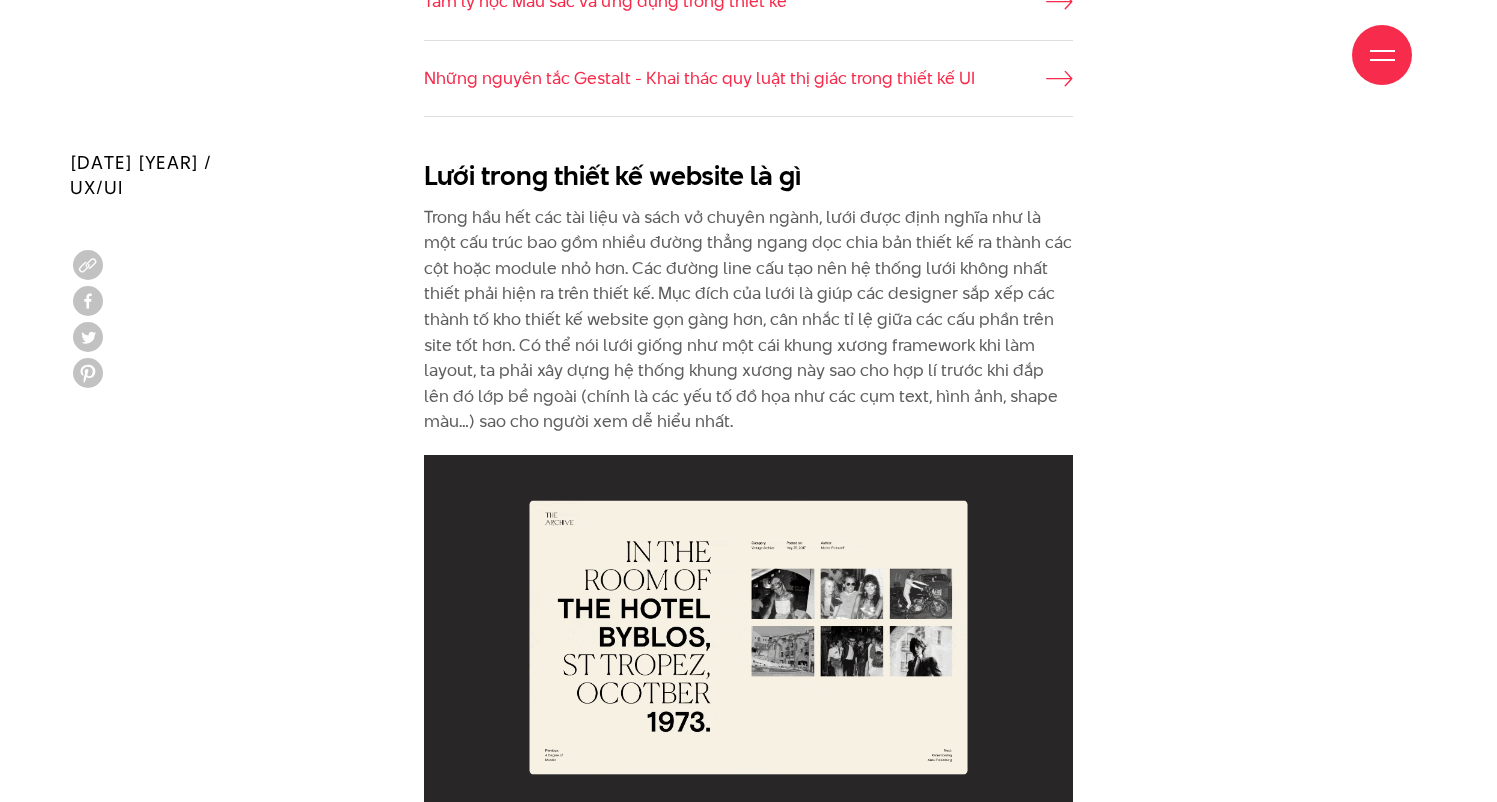 click on "Trong hầu hết các tài liệu và sách vở chuyên ngành, lưới được định nghĩa như là một cấu trúc bao gồm nhiều đường thẳng ngang dọc chia bản thiết kế ra thành các cột hoặc module nhỏ hơn. Các đường line cấu tạo nên hệ thống lưới không nhất thiết phải hiện ra trên thiết kế. Mục đích của lưới là giúp các designer sắp xếp các thành tố kho thiết kế website gọn gàng hơn, cân nhắc tỉ lệ giữa các cấu phần trên site tốt hơn. Có thể nói lưới giống như một cái khung xương framework khi làm layout, ta phải xây dựng hệ thống khung xương này sao cho hợp lí trước khi đắp lên đó lớp bề ngoài (chính là các yếu tố đồ họa như các cụm text, hình ảnh, shape màu…) sao cho người xem dễ hiểu nhất." at bounding box center (748, 320) 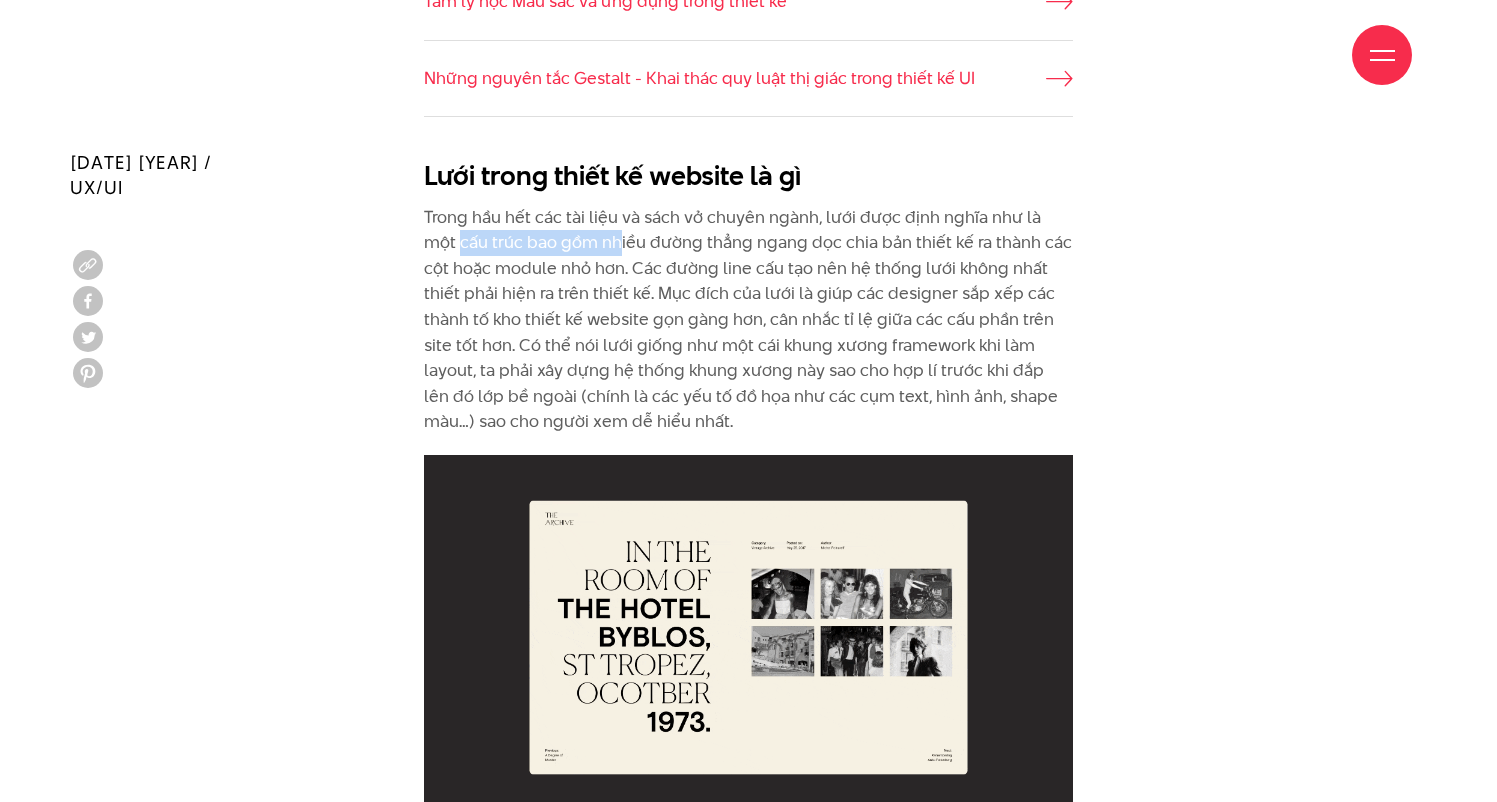 drag, startPoint x: 418, startPoint y: 201, endPoint x: 594, endPoint y: 201, distance: 176 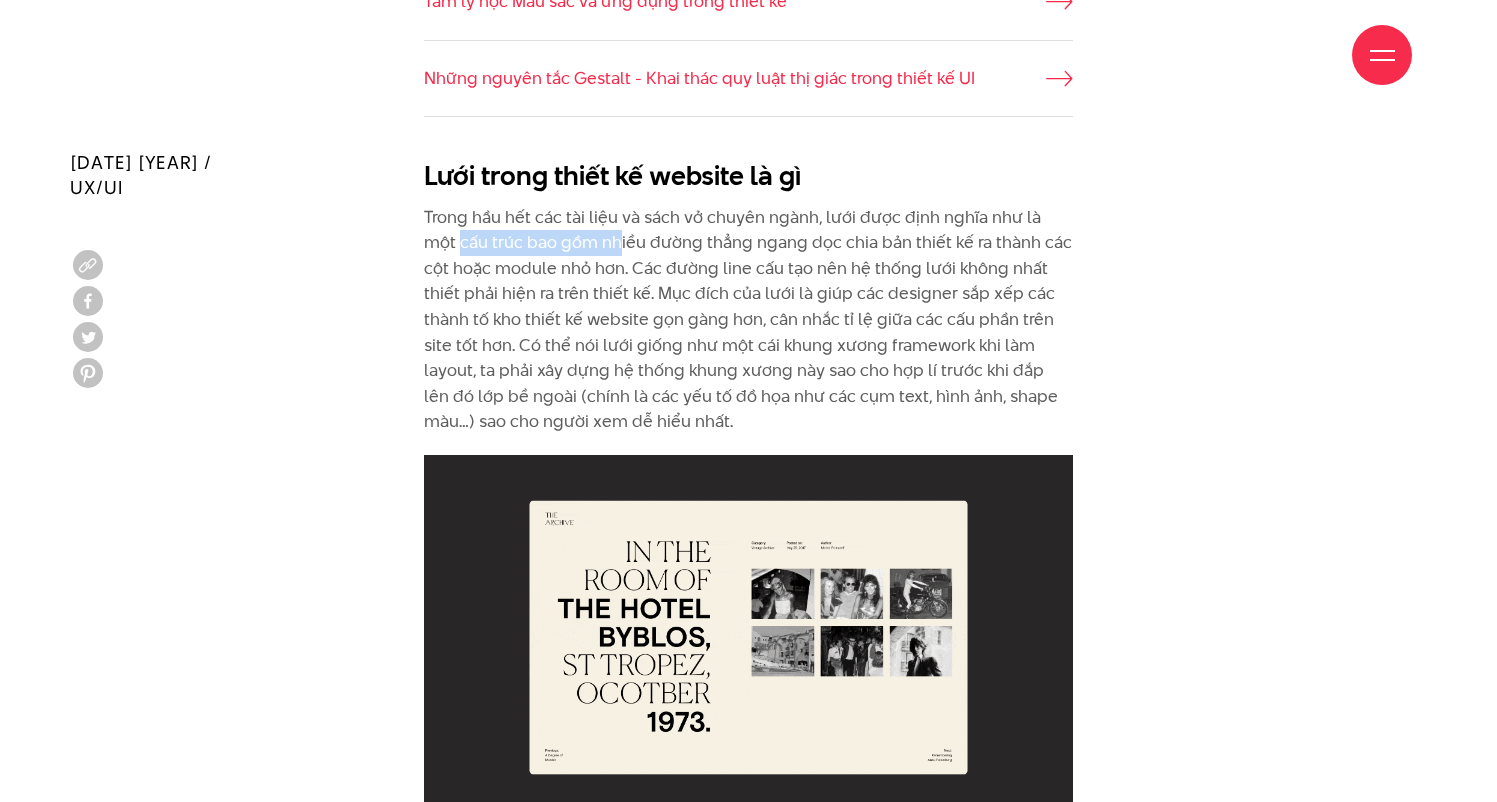 click on "Lưới trong thiết kế website là gì
Trong hầu hết các tài liệu và sách vở chuyên ngành, lưới được định nghĩa như là một cấu trúc bao gồm nhiều đường thẳng ngang dọc chia bản thiết kế ra thành các cột hoặc module nhỏ hơn. Các đường line cấu tạo nên hệ thống lưới không nhất thiết phải hiện ra trên thiết kế. Mục đích của lưới là giúp các designer sắp xếp các thành tố kho thiết kế website gọn gàng hơn, cân nhắc tỉ lệ giữa các cấu phần trên site tốt hơn. Có thể nói lưới giống như một cái khung xương framework khi làm layout, ta phải xây dựng hệ thống khung xương này sao cho hợp lí trước khi đắp lên đó lớp bề ngoài (chính là các yếu tố đồ họa như các cụm text, hình ảnh, shape màu…) sao cho người xem dễ hiểu nhất." at bounding box center [748, 519] 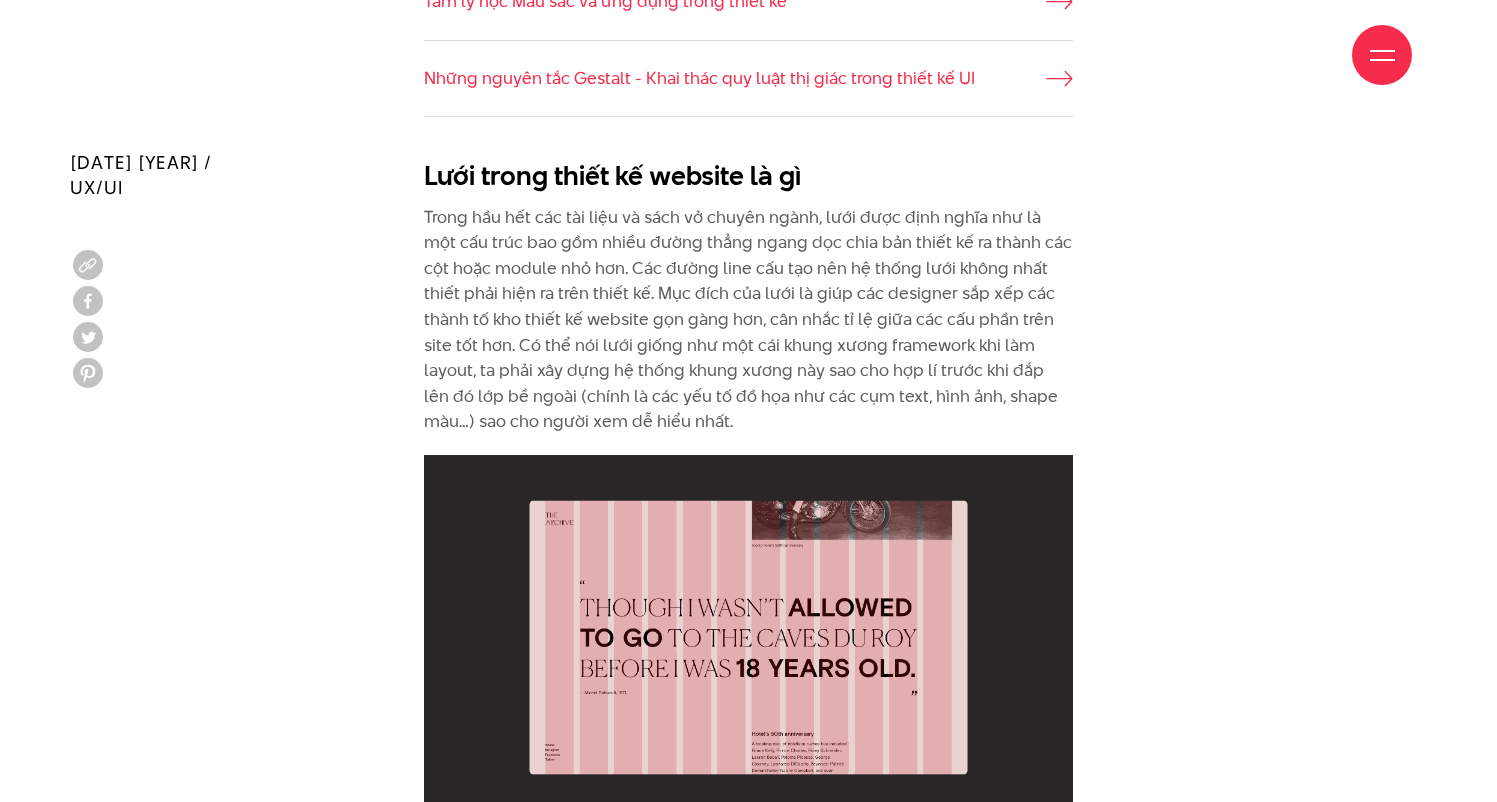 click on "Trong hầu hết các tài liệu và sách vở chuyên ngành, lưới được định nghĩa như là một cấu trúc bao gồm nhiều đường thẳng ngang dọc chia bản thiết kế ra thành các cột hoặc module nhỏ hơn. Các đường line cấu tạo nên hệ thống lưới không nhất thiết phải hiện ra trên thiết kế. Mục đích của lưới là giúp các designer sắp xếp các thành tố kho thiết kế website gọn gàng hơn, cân nhắc tỉ lệ giữa các cấu phần trên site tốt hơn. Có thể nói lưới giống như một cái khung xương framework khi làm layout, ta phải xây dựng hệ thống khung xương này sao cho hợp lí trước khi đắp lên đó lớp bề ngoài (chính là các yếu tố đồ họa như các cụm text, hình ảnh, shape màu…) sao cho người xem dễ hiểu nhất." at bounding box center (748, 320) 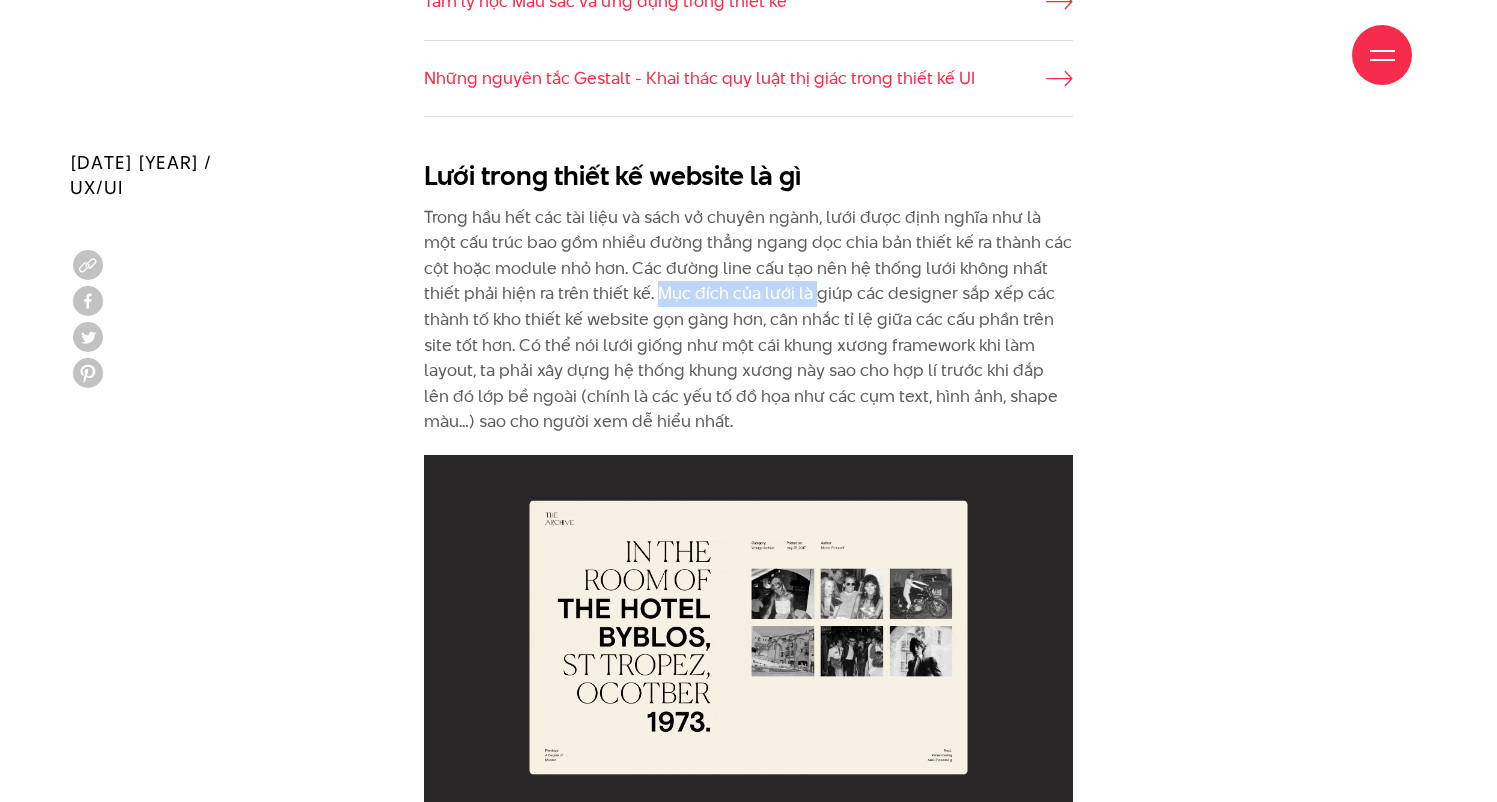 drag, startPoint x: 619, startPoint y: 245, endPoint x: 789, endPoint y: 236, distance: 170.23807 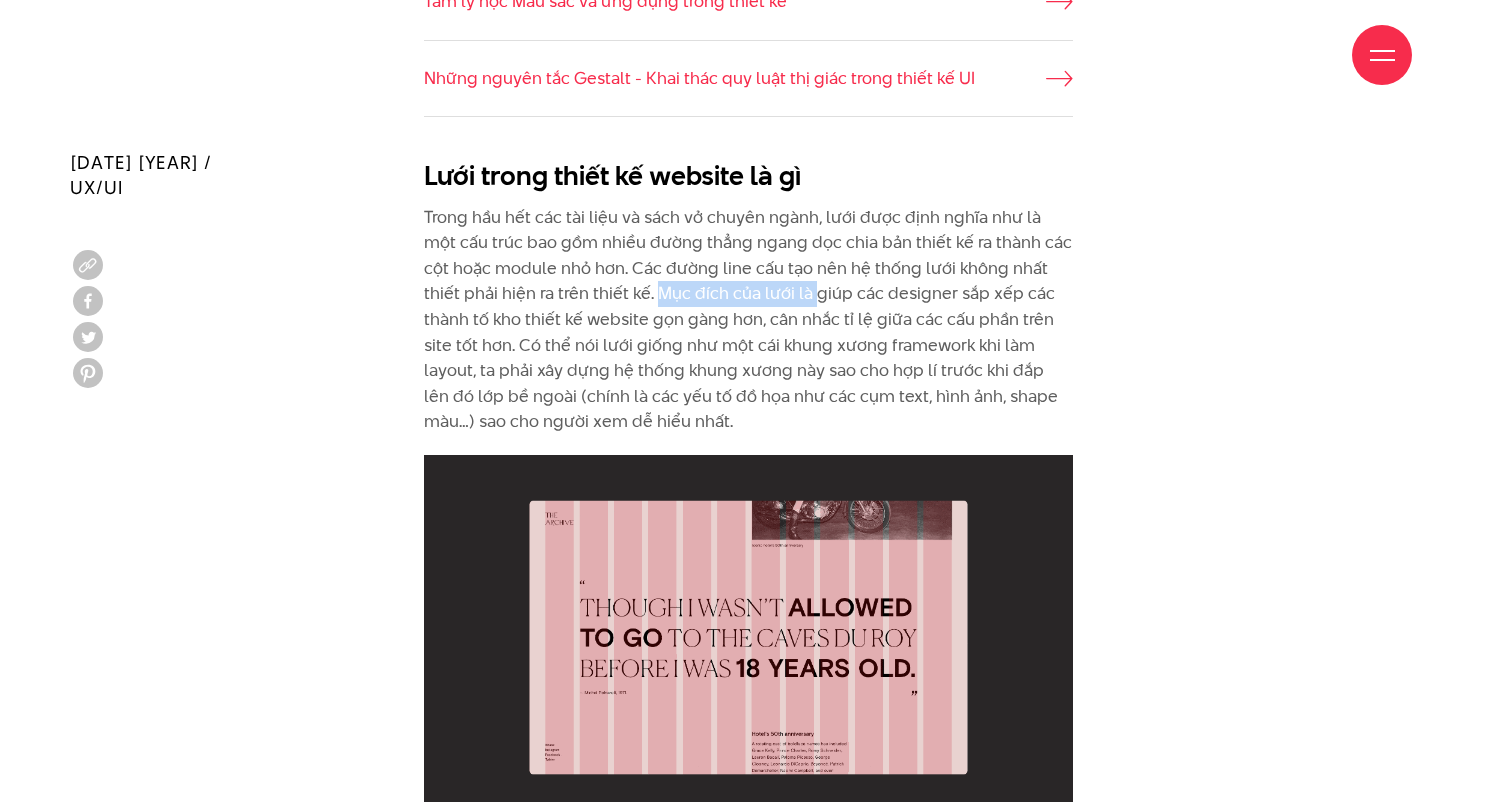 click on "Trong hầu hết các tài liệu và sách vở chuyên ngành, lưới được định nghĩa như là một cấu trúc bao gồm nhiều đường thẳng ngang dọc chia bản thiết kế ra thành các cột hoặc module nhỏ hơn. Các đường line cấu tạo nên hệ thống lưới không nhất thiết phải hiện ra trên thiết kế. Mục đích của lưới là giúp các designer sắp xếp các thành tố kho thiết kế website gọn gàng hơn, cân nhắc tỉ lệ giữa các cấu phần trên site tốt hơn. Có thể nói lưới giống như một cái khung xương framework khi làm layout, ta phải xây dựng hệ thống khung xương này sao cho hợp lí trước khi đắp lên đó lớp bề ngoài (chính là các yếu tố đồ họa như các cụm text, hình ảnh, shape màu…) sao cho người xem dễ hiểu nhất." at bounding box center [748, 320] 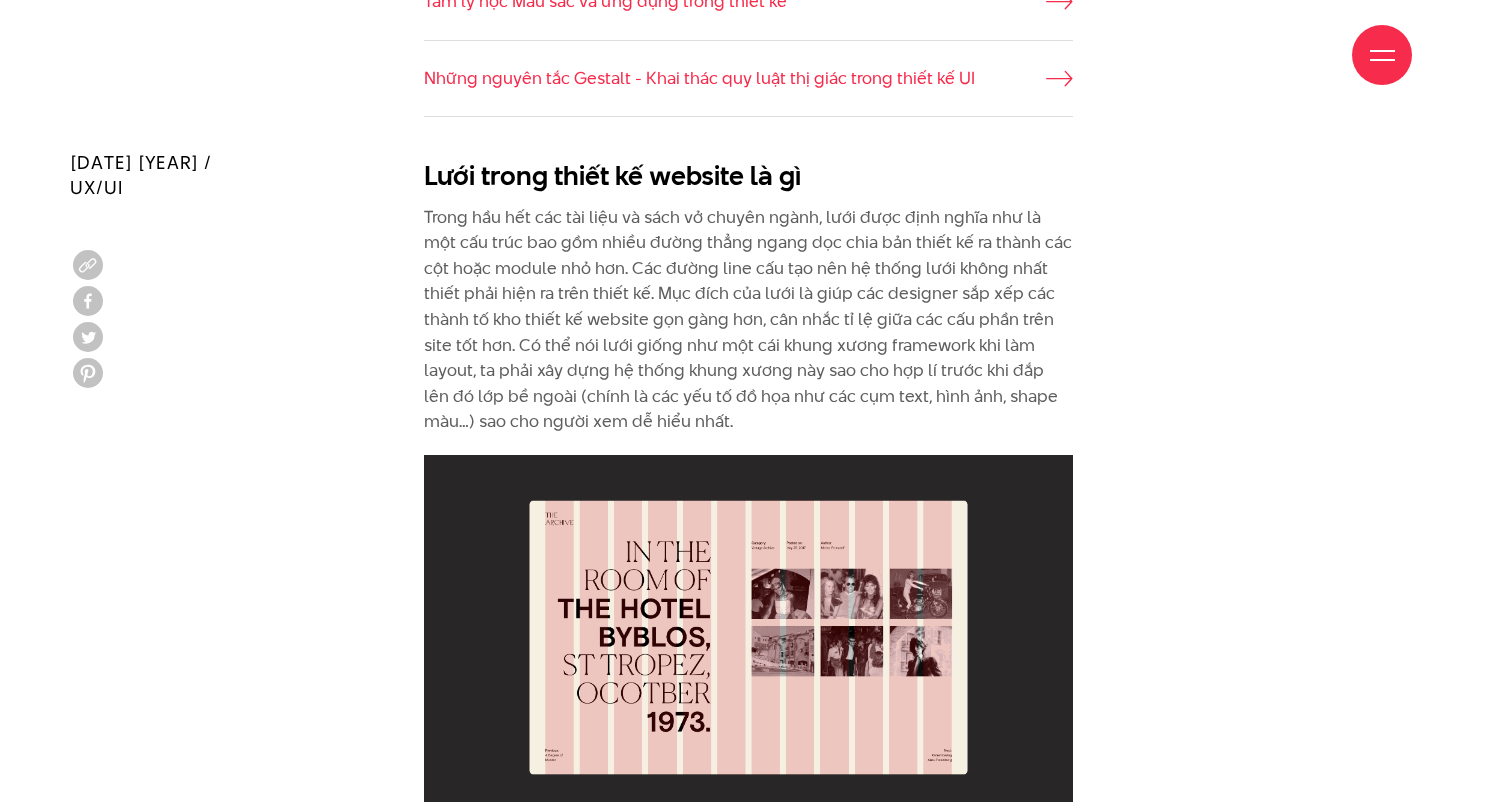 click on "Trong hầu hết các tài liệu và sách vở chuyên ngành, lưới được định nghĩa như là một cấu trúc bao gồm nhiều đường thẳng ngang dọc chia bản thiết kế ra thành các cột hoặc module nhỏ hơn. Các đường line cấu tạo nên hệ thống lưới không nhất thiết phải hiện ra trên thiết kế. Mục đích của lưới là giúp các designer sắp xếp các thành tố kho thiết kế website gọn gàng hơn, cân nhắc tỉ lệ giữa các cấu phần trên site tốt hơn. Có thể nói lưới giống như một cái khung xương framework khi làm layout, ta phải xây dựng hệ thống khung xương này sao cho hợp lí trước khi đắp lên đó lớp bề ngoài (chính là các yếu tố đồ họa như các cụm text, hình ảnh, shape màu…) sao cho người xem dễ hiểu nhất." at bounding box center [748, 320] 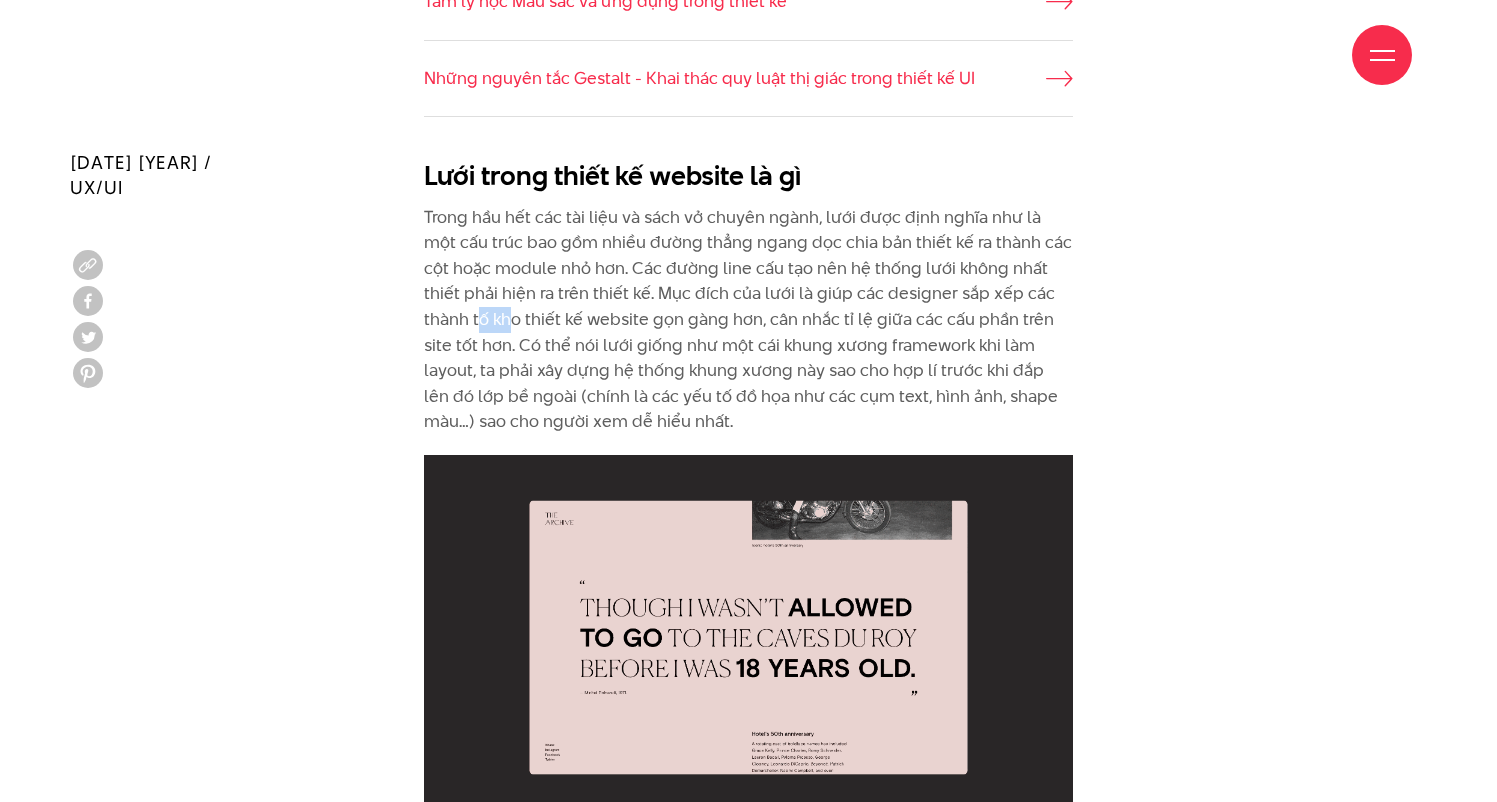 drag, startPoint x: 442, startPoint y: 270, endPoint x: 476, endPoint y: 269, distance: 34.0147 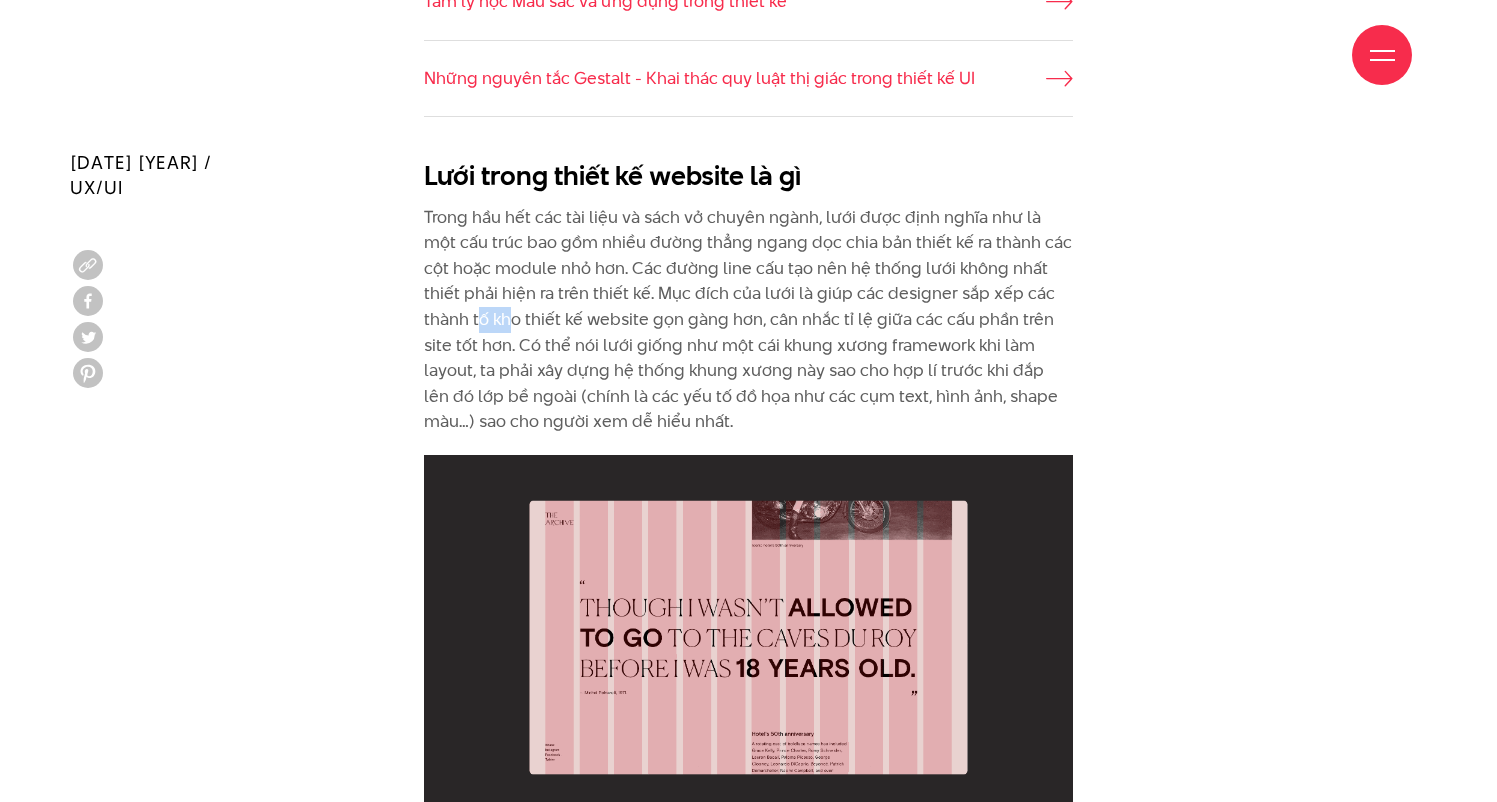 click on "Trong hầu hết các tài liệu và sách vở chuyên ngành, lưới được định nghĩa như là một cấu trúc bao gồm nhiều đường thẳng ngang dọc chia bản thiết kế ra thành các cột hoặc module nhỏ hơn. Các đường line cấu tạo nên hệ thống lưới không nhất thiết phải hiện ra trên thiết kế. Mục đích của lưới là giúp các designer sắp xếp các thành tố kho thiết kế website gọn gàng hơn, cân nhắc tỉ lệ giữa các cấu phần trên site tốt hơn. Có thể nói lưới giống như một cái khung xương framework khi làm layout, ta phải xây dựng hệ thống khung xương này sao cho hợp lí trước khi đắp lên đó lớp bề ngoài (chính là các yếu tố đồ họa như các cụm text, hình ảnh, shape màu…) sao cho người xem dễ hiểu nhất." at bounding box center [748, 320] 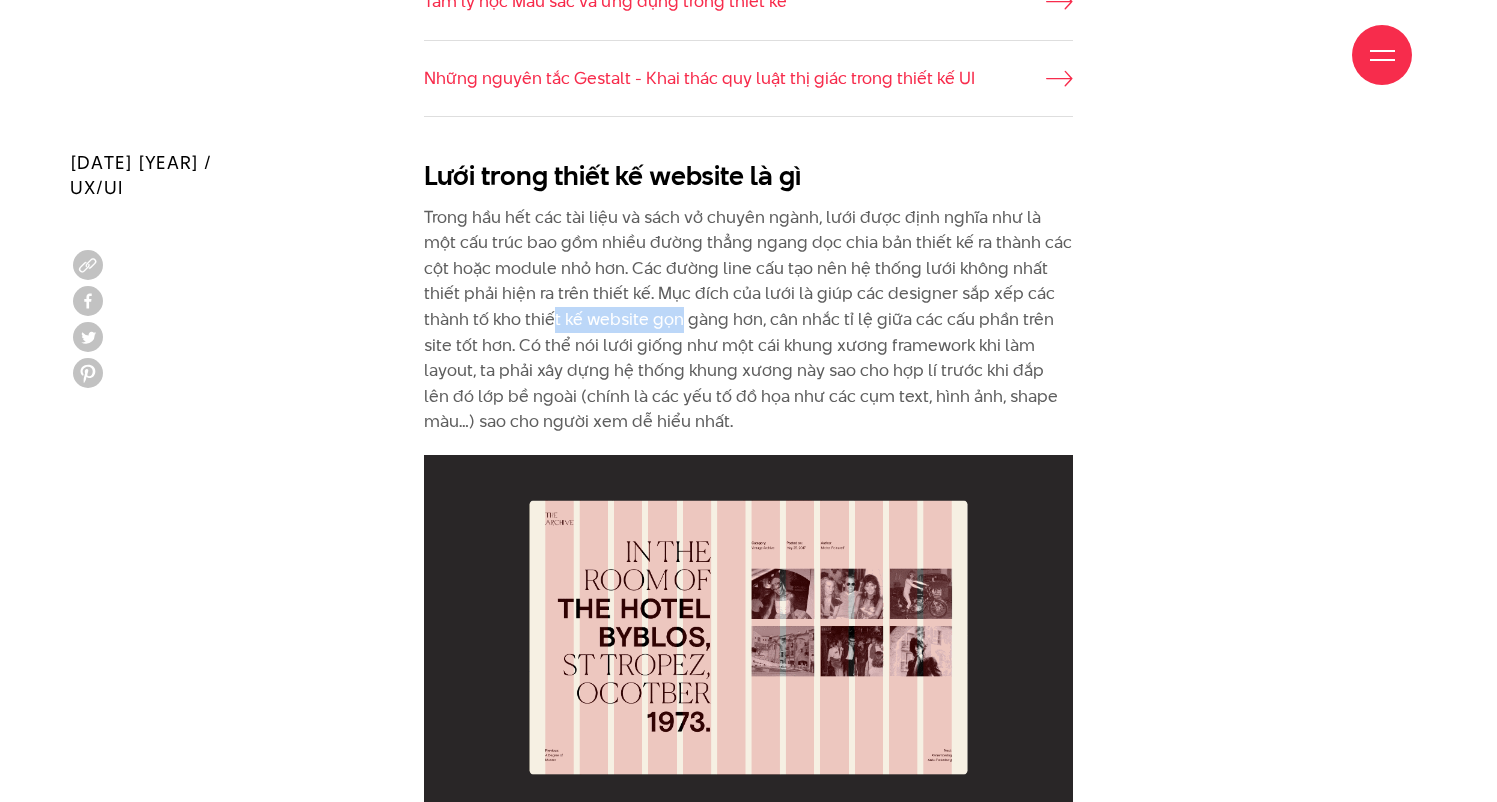 drag, startPoint x: 604, startPoint y: 270, endPoint x: 632, endPoint y: 272, distance: 28.071337 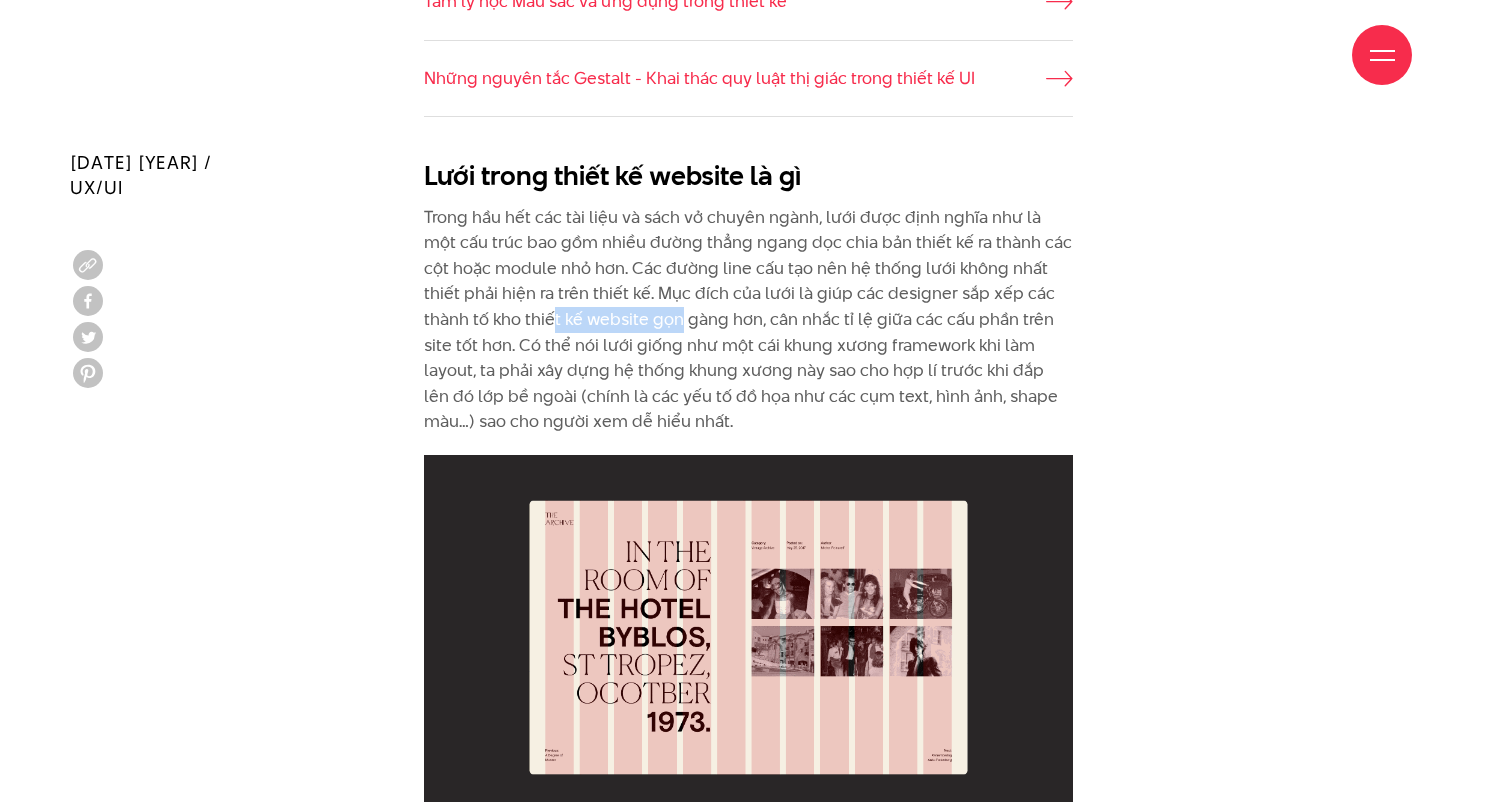 click on "Trong hầu hết các tài liệu và sách vở chuyên ngành, lưới được định nghĩa như là một cấu trúc bao gồm nhiều đường thẳng ngang dọc chia bản thiết kế ra thành các cột hoặc module nhỏ hơn. Các đường line cấu tạo nên hệ thống lưới không nhất thiết phải hiện ra trên thiết kế. Mục đích của lưới là giúp các designer sắp xếp các thành tố kho thiết kế website gọn gàng hơn, cân nhắc tỉ lệ giữa các cấu phần trên site tốt hơn. Có thể nói lưới giống như một cái khung xương framework khi làm layout, ta phải xây dựng hệ thống khung xương này sao cho hợp lí trước khi đắp lên đó lớp bề ngoài (chính là các yếu tố đồ họa như các cụm text, hình ảnh, shape màu…) sao cho người xem dễ hiểu nhất." at bounding box center [748, 320] 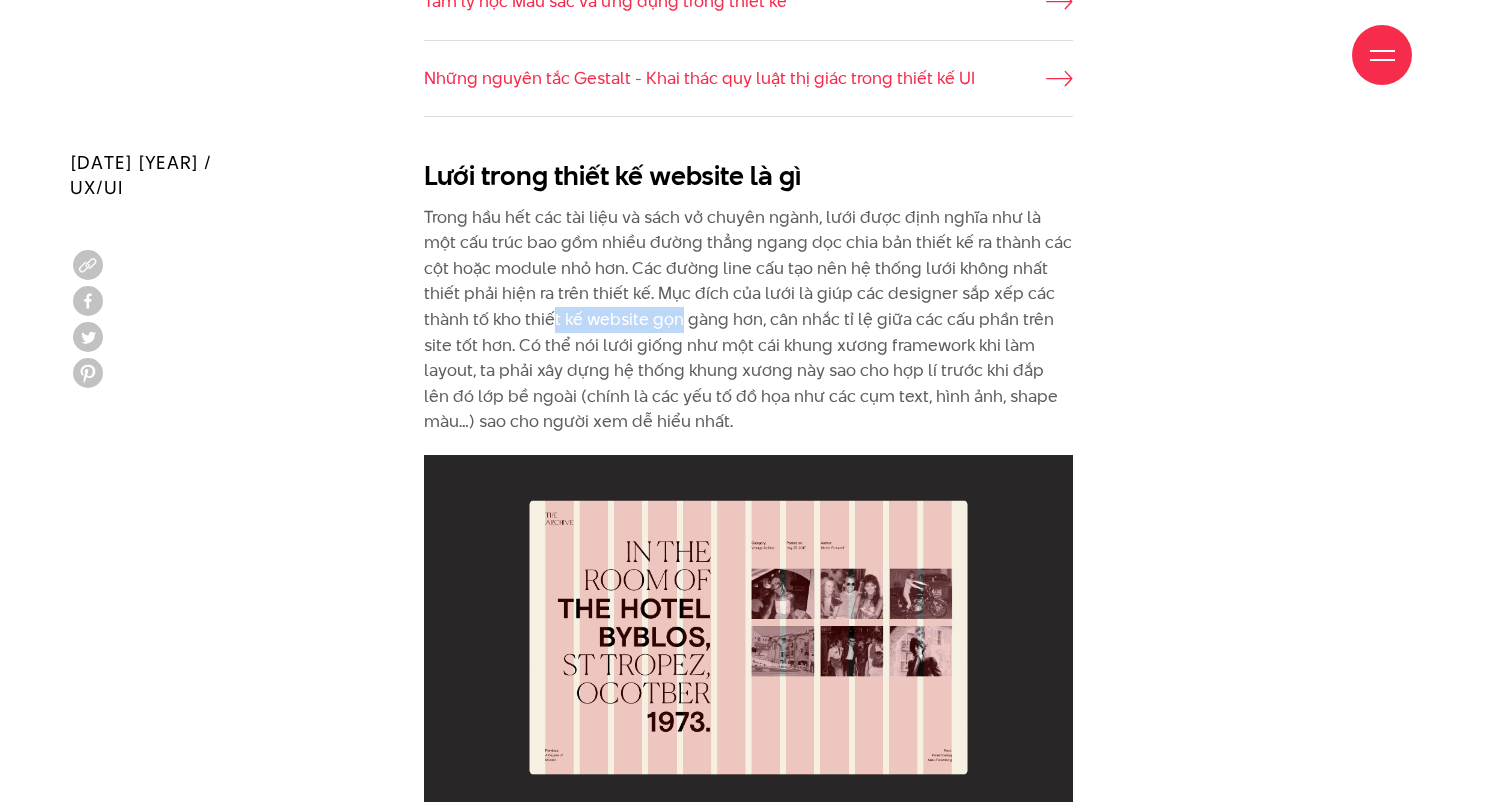 click on "Trong hầu hết các tài liệu và sách vở chuyên ngành, lưới được định nghĩa như là một cấu trúc bao gồm nhiều đường thẳng ngang dọc chia bản thiết kế ra thành các cột hoặc module nhỏ hơn. Các đường line cấu tạo nên hệ thống lưới không nhất thiết phải hiện ra trên thiết kế. Mục đích của lưới là giúp các designer sắp xếp các thành tố kho thiết kế website gọn gàng hơn, cân nhắc tỉ lệ giữa các cấu phần trên site tốt hơn. Có thể nói lưới giống như một cái khung xương framework khi làm layout, ta phải xây dựng hệ thống khung xương này sao cho hợp lí trước khi đắp lên đó lớp bề ngoài (chính là các yếu tố đồ họa như các cụm text, hình ảnh, shape màu…) sao cho người xem dễ hiểu nhất." at bounding box center (748, 320) 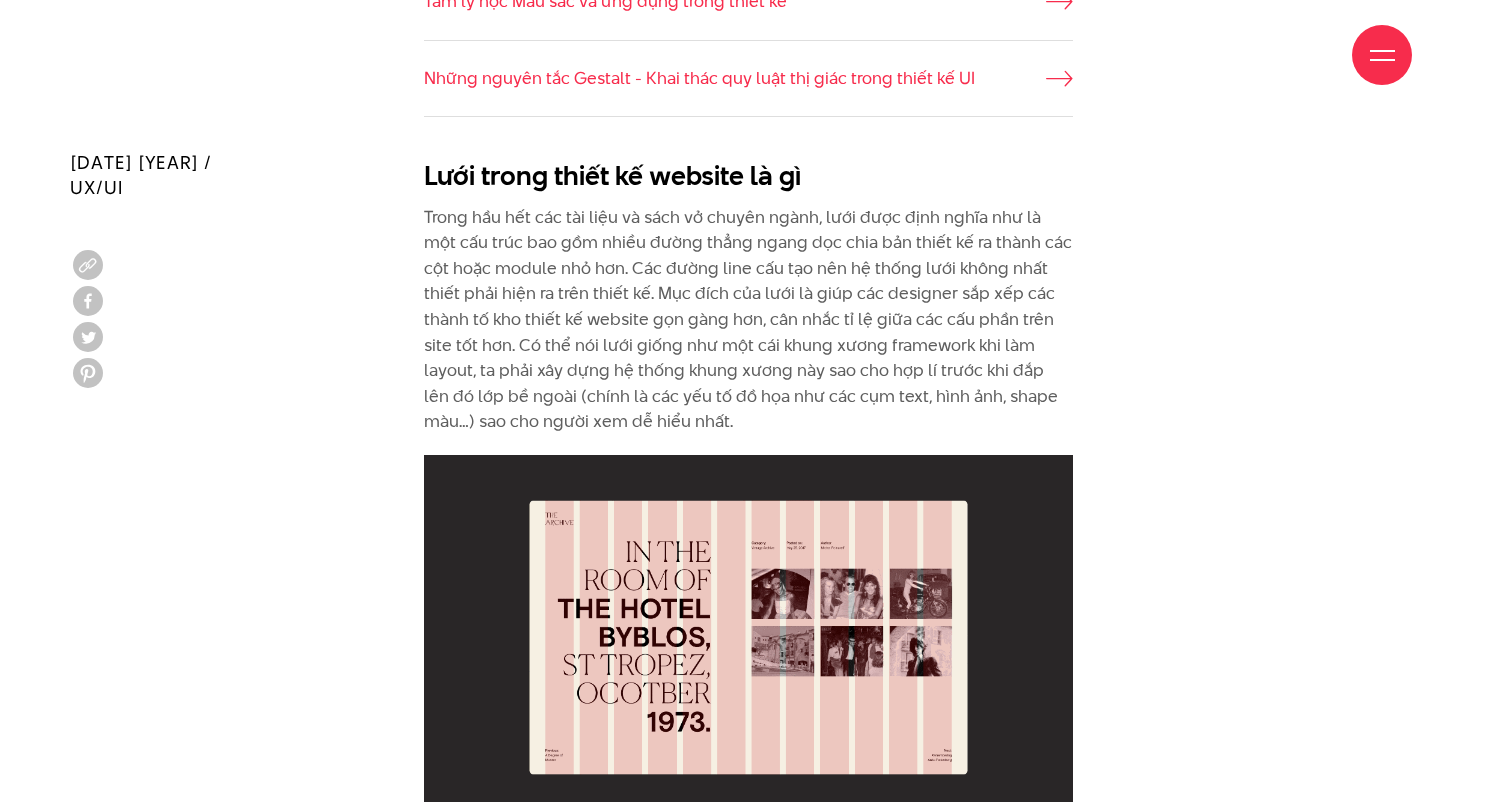 click on "Trong hầu hết các tài liệu và sách vở chuyên ngành, lưới được định nghĩa như là một cấu trúc bao gồm nhiều đường thẳng ngang dọc chia bản thiết kế ra thành các cột hoặc module nhỏ hơn. Các đường line cấu tạo nên hệ thống lưới không nhất thiết phải hiện ra trên thiết kế. Mục đích của lưới là giúp các designer sắp xếp các thành tố kho thiết kế website gọn gàng hơn, cân nhắc tỉ lệ giữa các cấu phần trên site tốt hơn. Có thể nói lưới giống như một cái khung xương framework khi làm layout, ta phải xây dựng hệ thống khung xương này sao cho hợp lí trước khi đắp lên đó lớp bề ngoài (chính là các yếu tố đồ họa như các cụm text, hình ảnh, shape màu…) sao cho người xem dễ hiểu nhất." at bounding box center [748, 320] 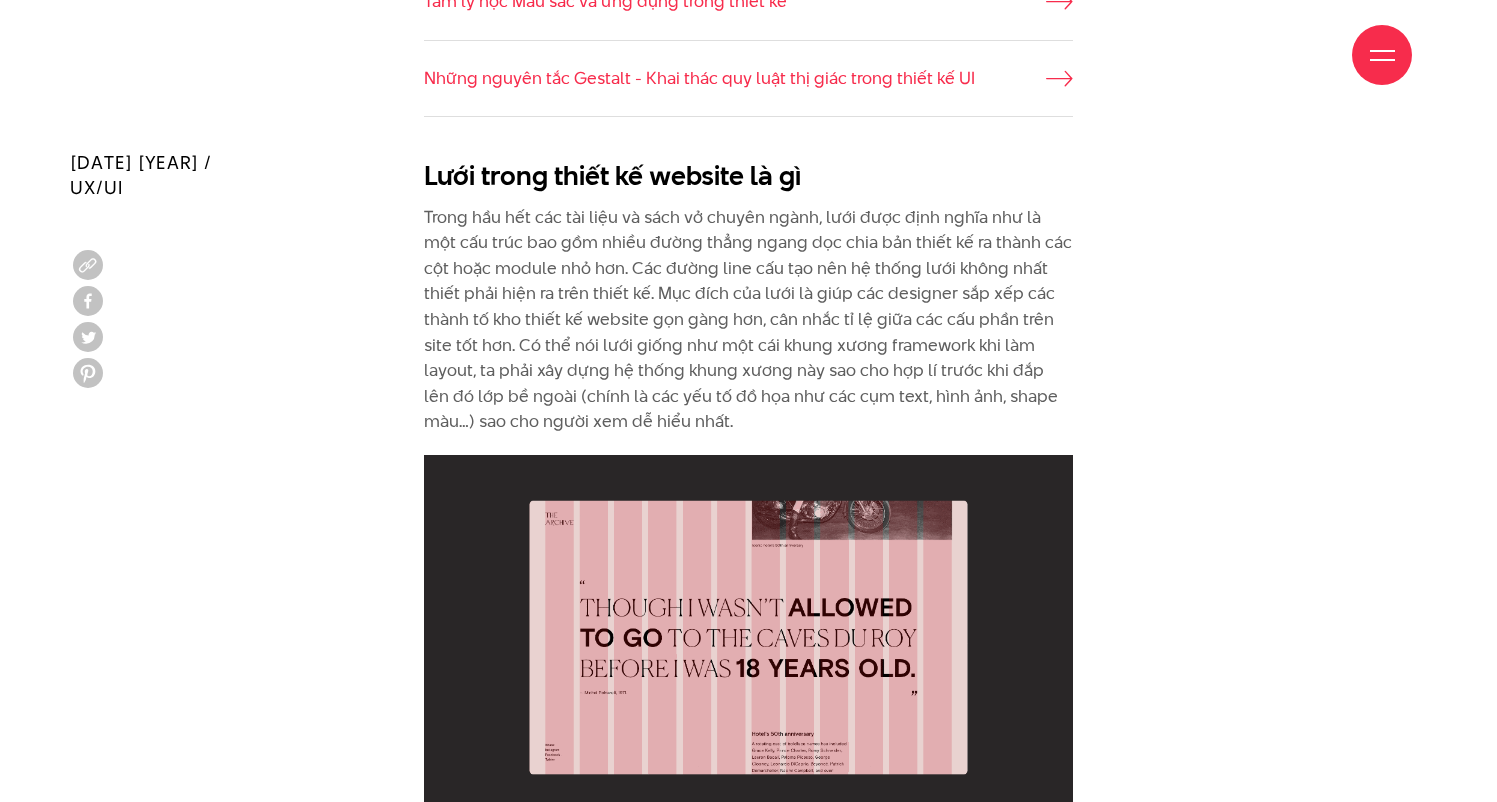 click on "Trong hầu hết các tài liệu và sách vở chuyên ngành, lưới được định nghĩa như là một cấu trúc bao gồm nhiều đường thẳng ngang dọc chia bản thiết kế ra thành các cột hoặc module nhỏ hơn. Các đường line cấu tạo nên hệ thống lưới không nhất thiết phải hiện ra trên thiết kế. Mục đích của lưới là giúp các designer sắp xếp các thành tố kho thiết kế website gọn gàng hơn, cân nhắc tỉ lệ giữa các cấu phần trên site tốt hơn. Có thể nói lưới giống như một cái khung xương framework khi làm layout, ta phải xây dựng hệ thống khung xương này sao cho hợp lí trước khi đắp lên đó lớp bề ngoài (chính là các yếu tố đồ họa như các cụm text, hình ảnh, shape màu…) sao cho người xem dễ hiểu nhất." at bounding box center (748, 320) 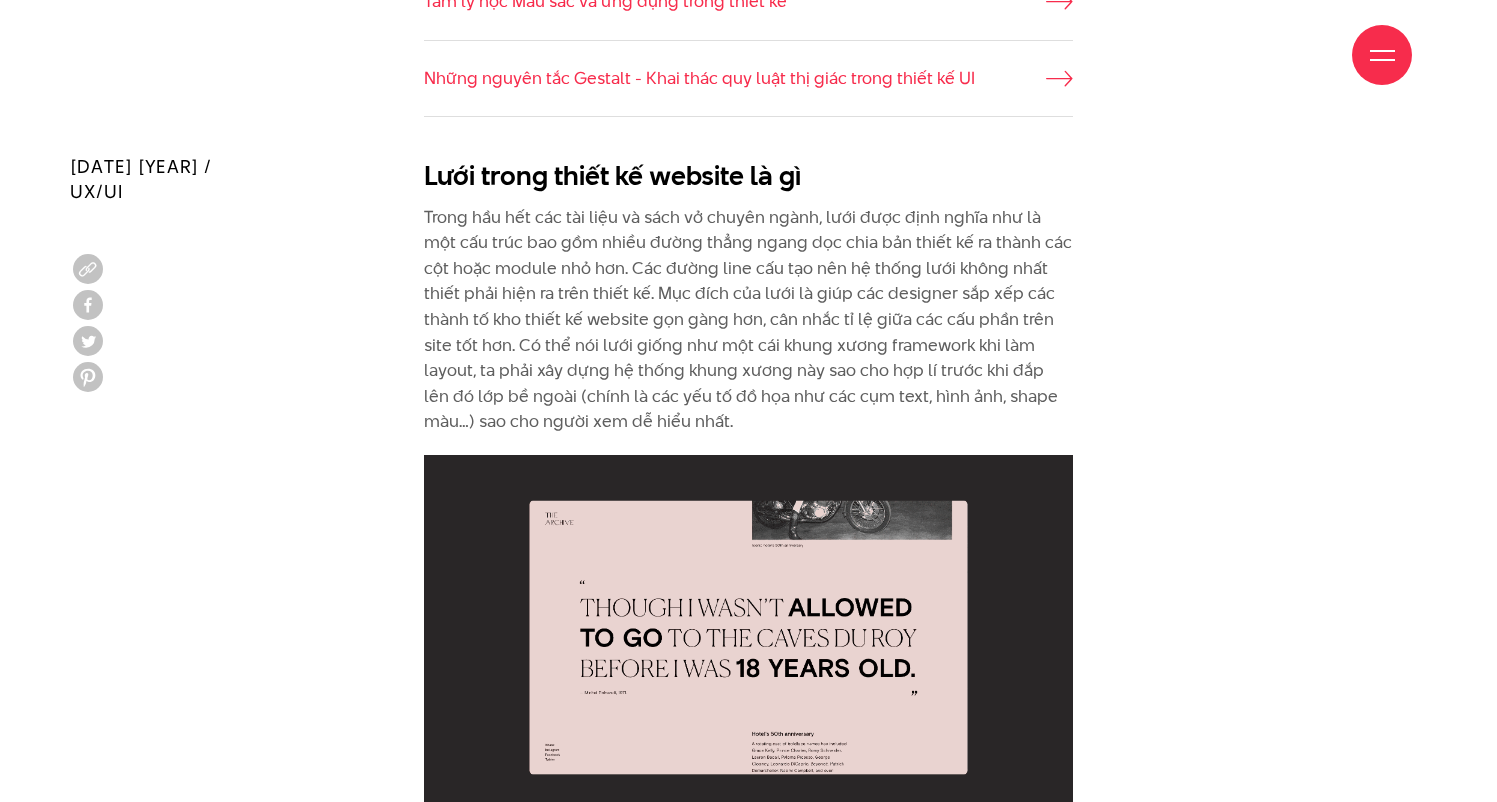 scroll, scrollTop: 1921, scrollLeft: 0, axis: vertical 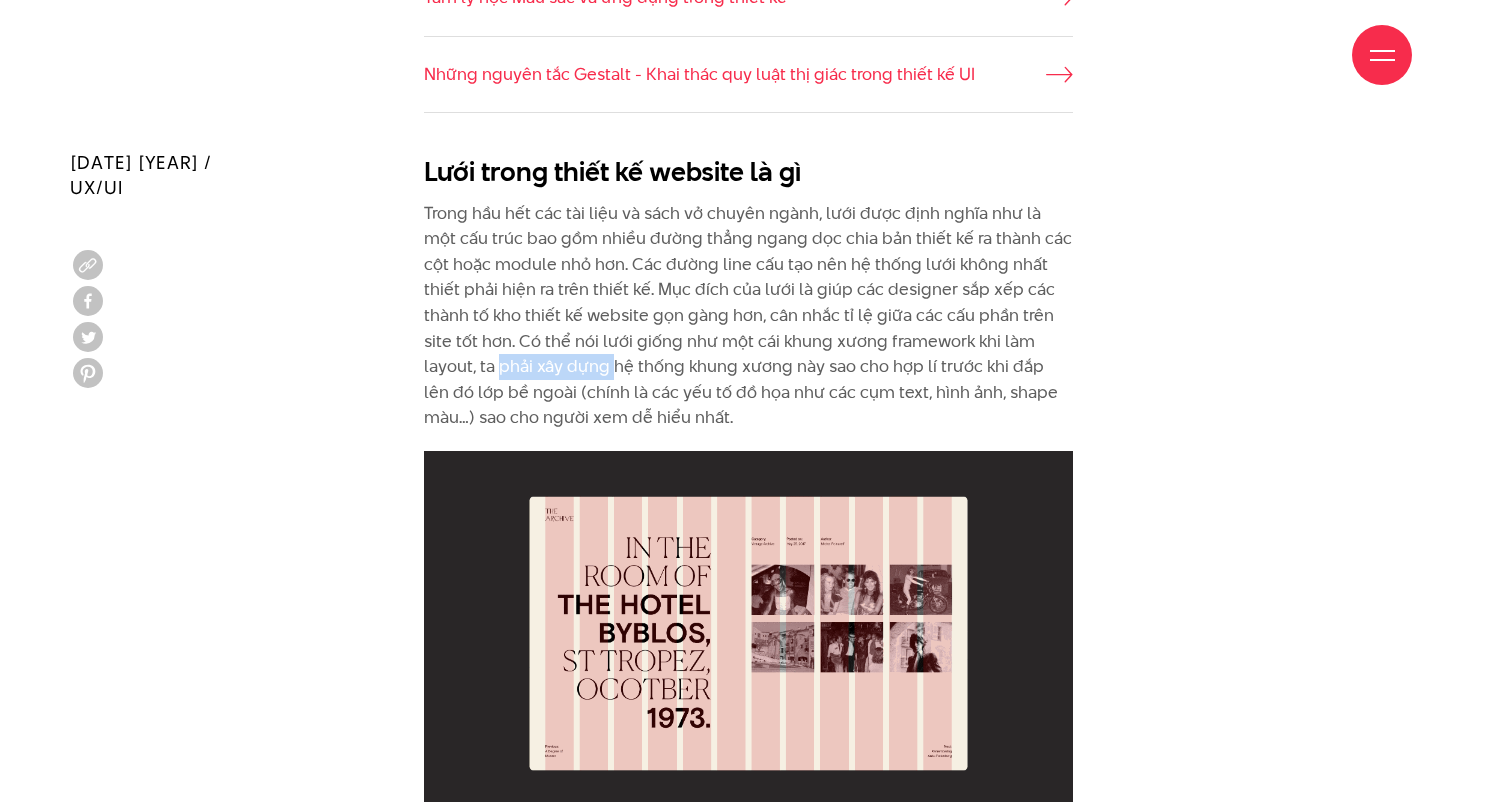 drag, startPoint x: 414, startPoint y: 321, endPoint x: 551, endPoint y: 325, distance: 137.05838 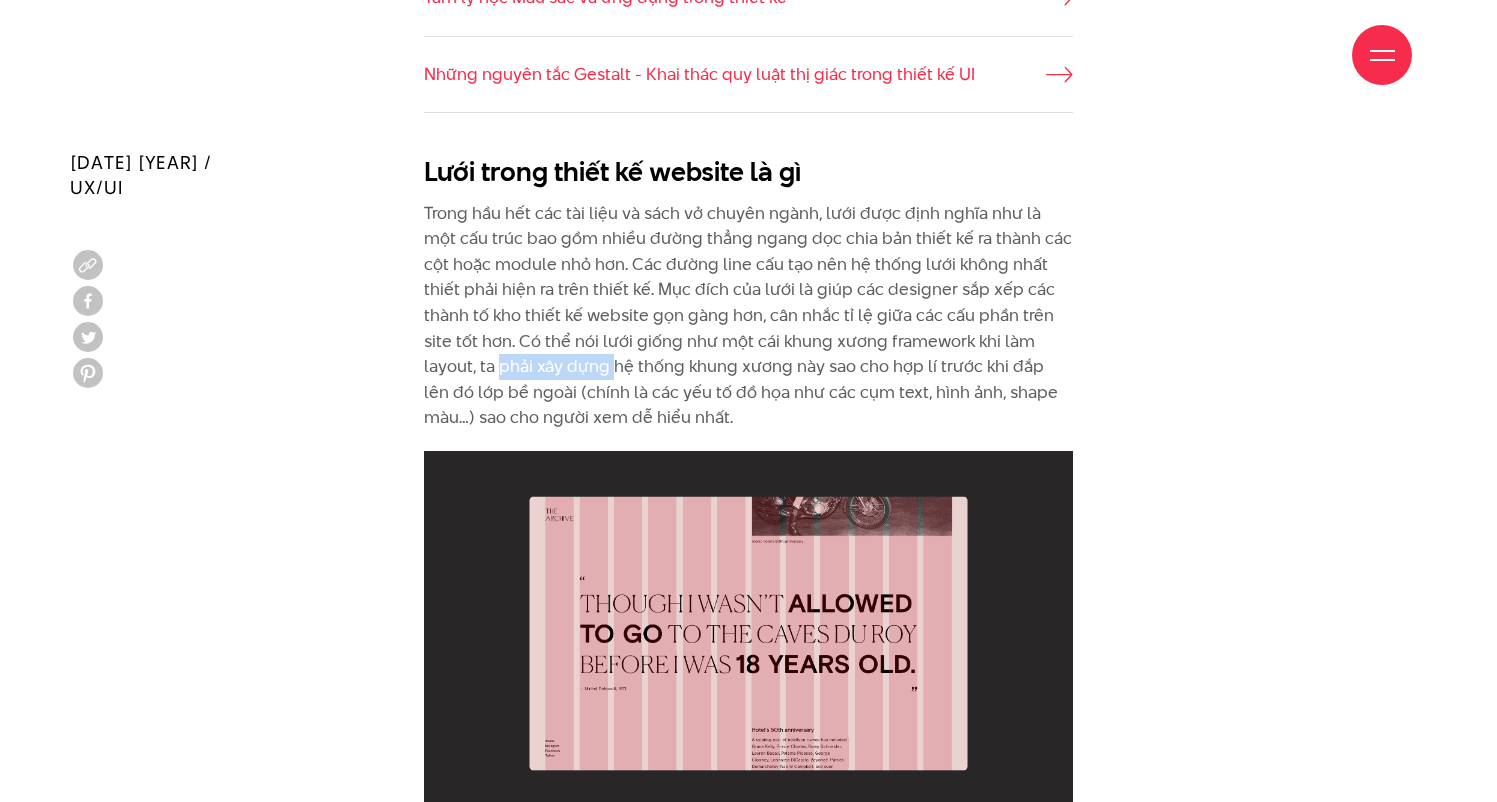 click on "Lưới trong thiết kế website là gì
Trong hầu hết các tài liệu và sách vở chuyên ngành, lưới được định nghĩa như là một cấu trúc bao gồm nhiều đường thẳng ngang dọc chia bản thiết kế ra thành các cột hoặc module nhỏ hơn. Các đường line cấu tạo nên hệ thống lưới không nhất thiết phải hiện ra trên thiết kế. Mục đích của lưới là giúp các designer sắp xếp các thành tố kho thiết kế website gọn gàng hơn, cân nhắc tỉ lệ giữa các cấu phần trên site tốt hơn. Có thể nói lưới giống như một cái khung xương framework khi làm layout, ta phải xây dựng hệ thống khung xương này sao cho hợp lí trước khi đắp lên đó lớp bề ngoài (chính là các yếu tố đồ họa như các cụm text, hình ảnh, shape màu…) sao cho người xem dễ hiểu nhất." at bounding box center [748, 515] 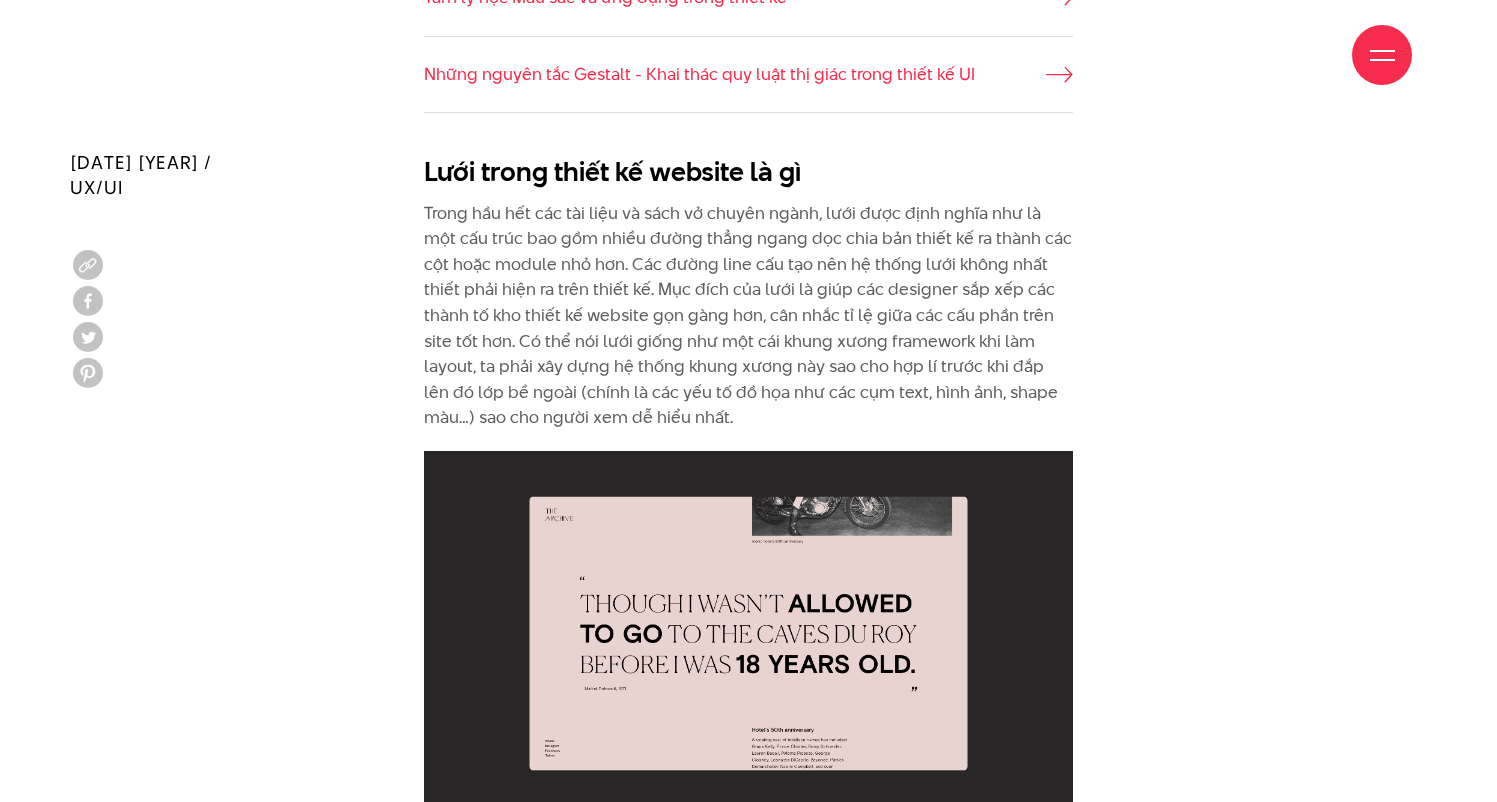 click on "Trong hầu hết các tài liệu và sách vở chuyên ngành, lưới được định nghĩa như là một cấu trúc bao gồm nhiều đường thẳng ngang dọc chia bản thiết kế ra thành các cột hoặc module nhỏ hơn. Các đường line cấu tạo nên hệ thống lưới không nhất thiết phải hiện ra trên thiết kế. Mục đích của lưới là giúp các designer sắp xếp các thành tố kho thiết kế website gọn gàng hơn, cân nhắc tỉ lệ giữa các cấu phần trên site tốt hơn. Có thể nói lưới giống như một cái khung xương framework khi làm layout, ta phải xây dựng hệ thống khung xương này sao cho hợp lí trước khi đắp lên đó lớp bề ngoài (chính là các yếu tố đồ họa như các cụm text, hình ảnh, shape màu…) sao cho người xem dễ hiểu nhất." at bounding box center [748, 316] 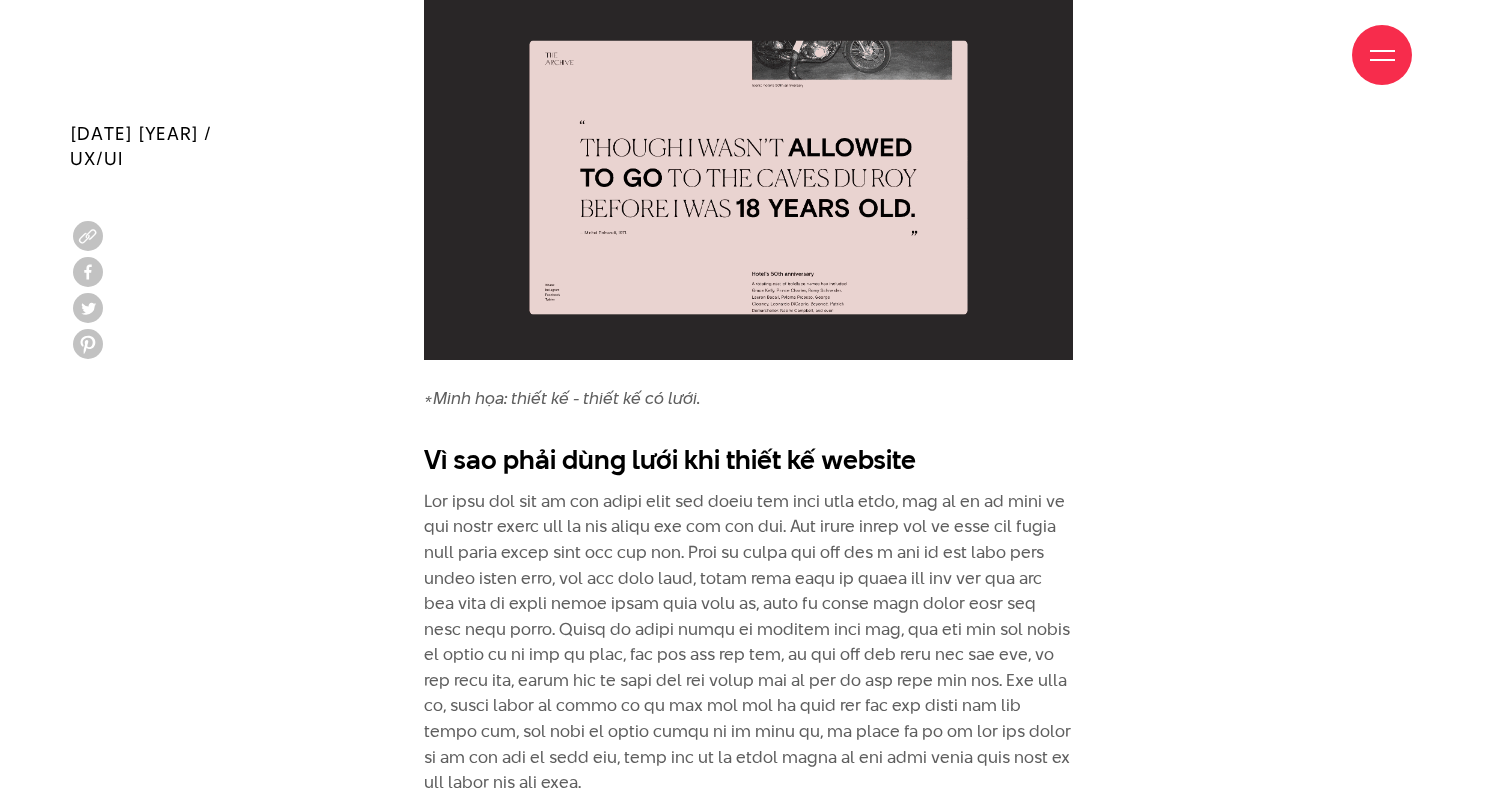 scroll, scrollTop: 2450, scrollLeft: 0, axis: vertical 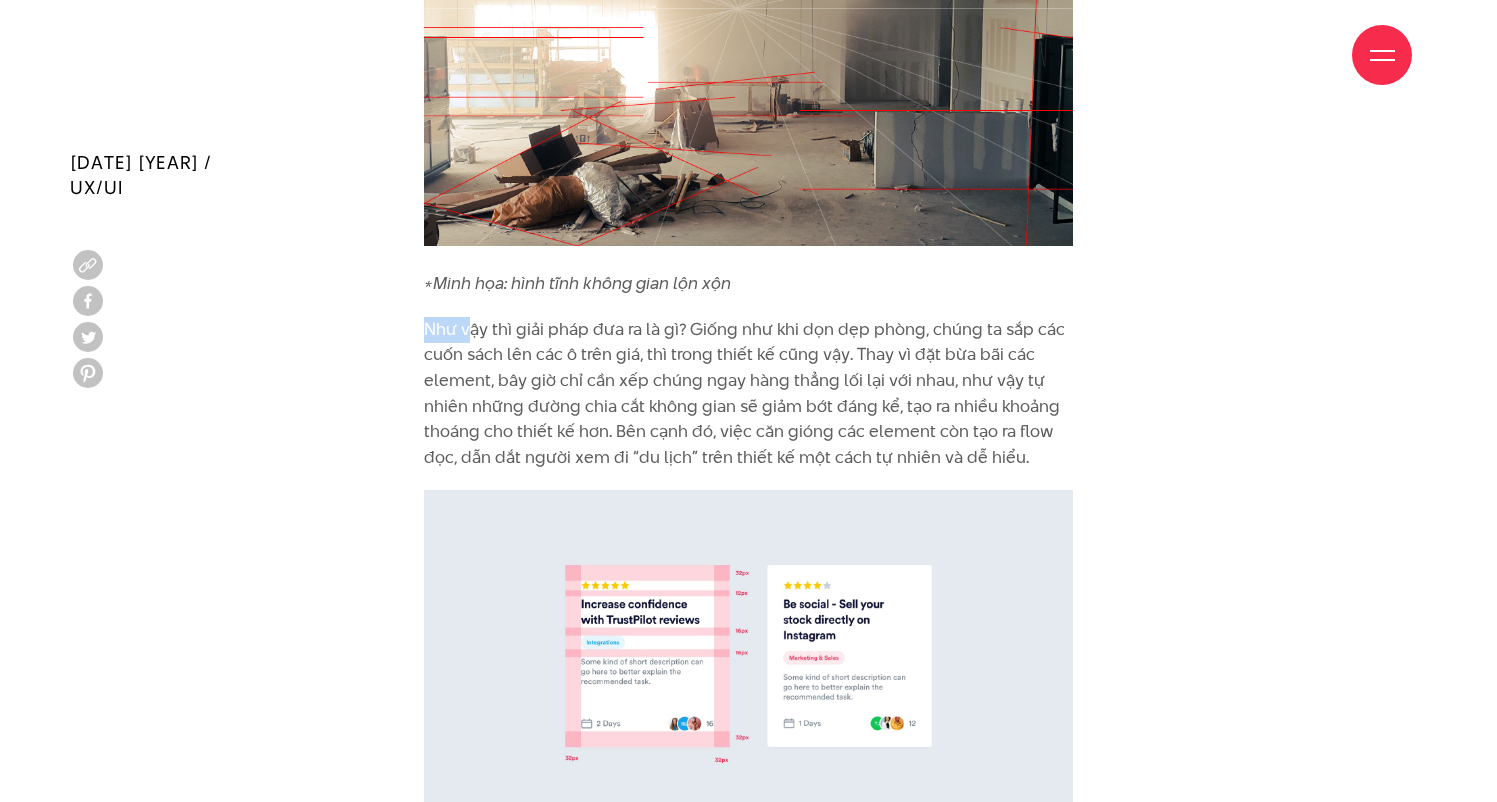 drag, startPoint x: 407, startPoint y: 258, endPoint x: 500, endPoint y: 262, distance: 93.08598 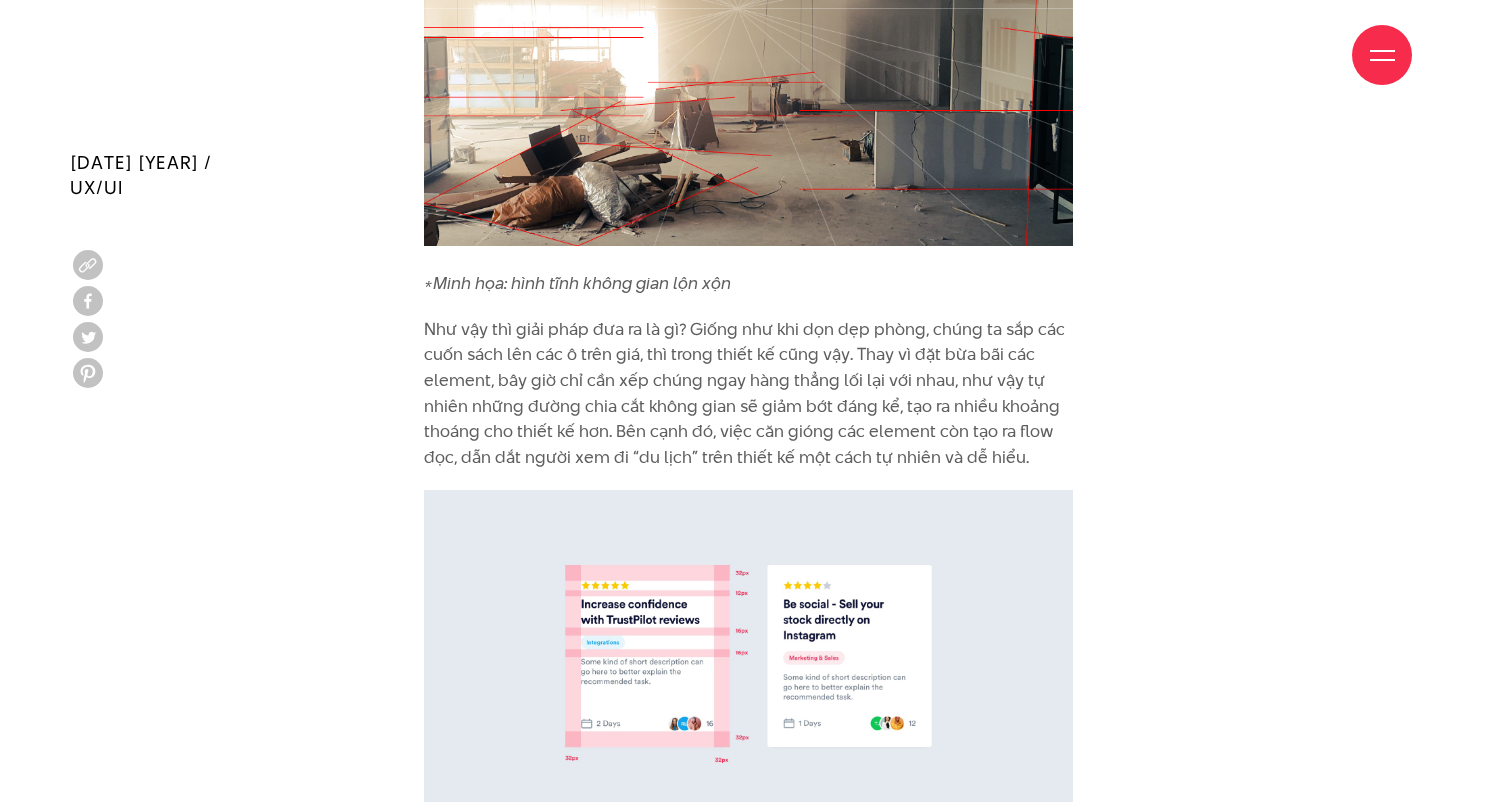 click on "Như vậy thì giải pháp đưa ra là gì? Giống như khi dọn dẹp phòng, chúng ta sắp các cuốn sách lên các ô trên giá, thì trong thiết kế cũng vậy. Thay vì đặt bừa bãi các element, bây giờ chỉ cần xếp chúng ngay hàng thẳng lối lại với nhau, như vậy tự nhiên những đường chia cắt không gian sẽ giảm bớt đáng kể, tạo ra nhiều khoảng thoáng cho thiết kế hơn. Bên cạnh đó, việc căn gióng các element còn tạo ra flow đọc, dẫn dắt người xem đi “du lịch” trên thiết kế một cách tự nhiên và dễ hiểu." at bounding box center (748, 394) 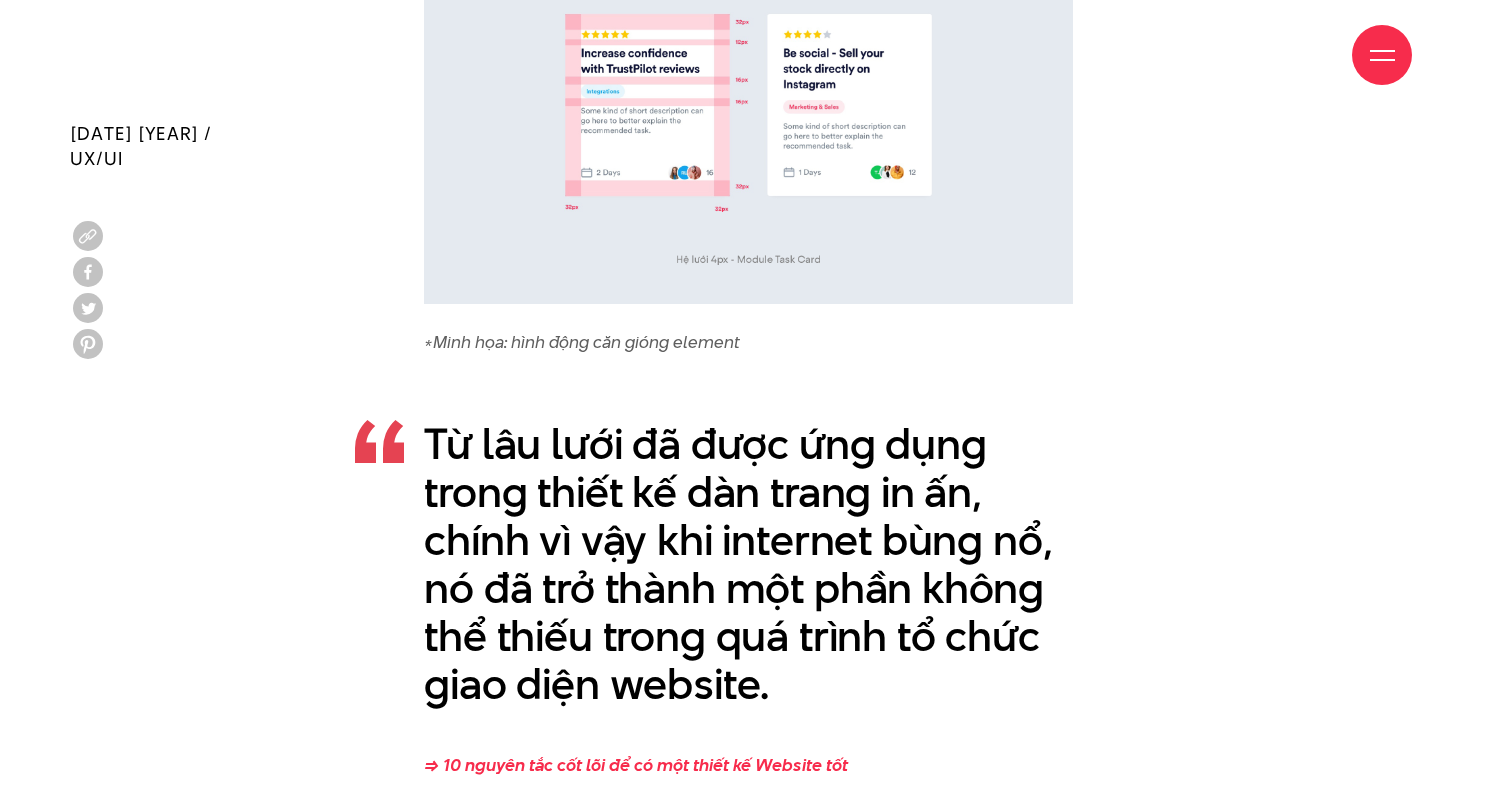 scroll, scrollTop: 3926, scrollLeft: 0, axis: vertical 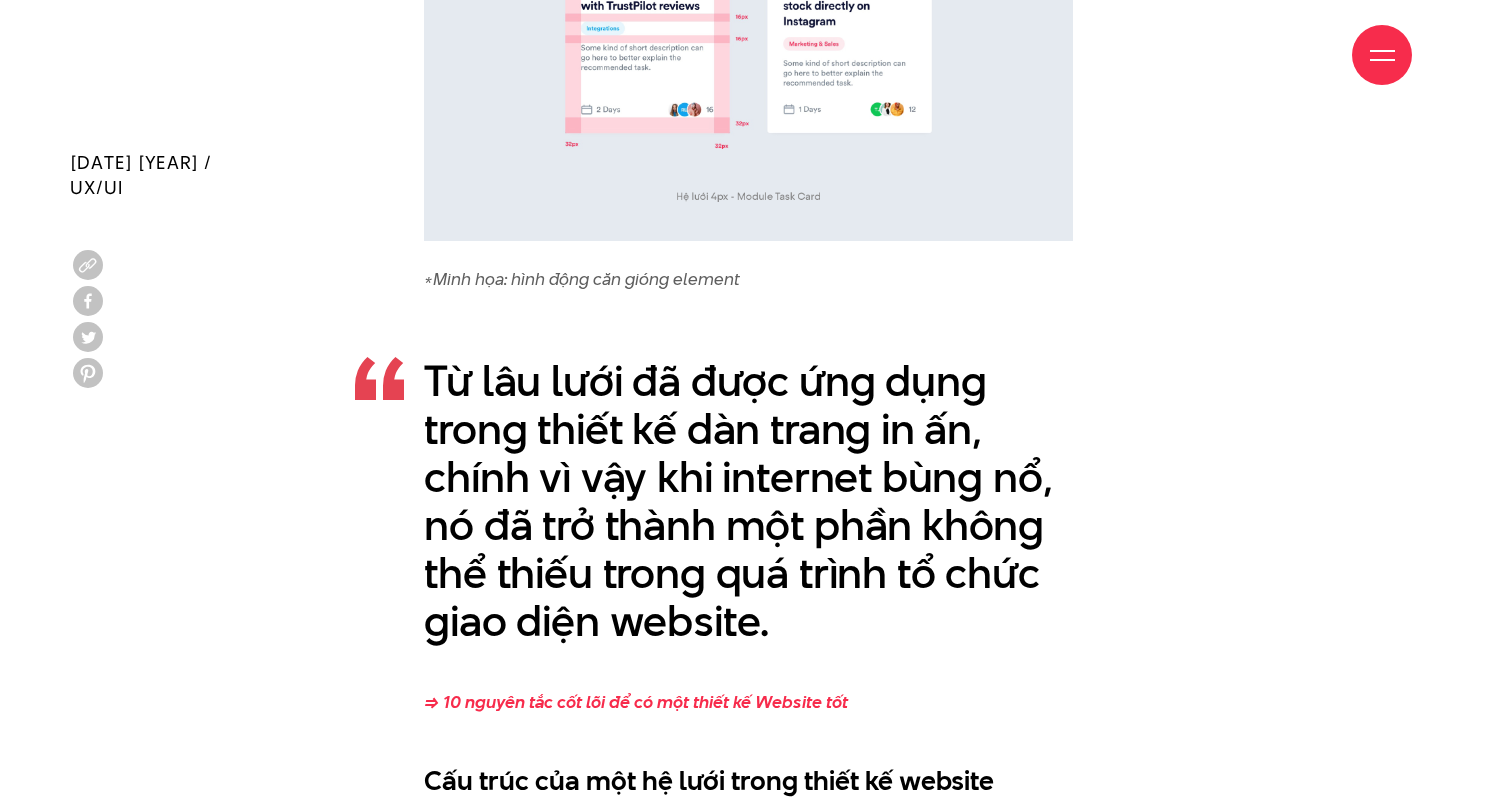 drag, startPoint x: 424, startPoint y: 359, endPoint x: 1004, endPoint y: 332, distance: 580.6281 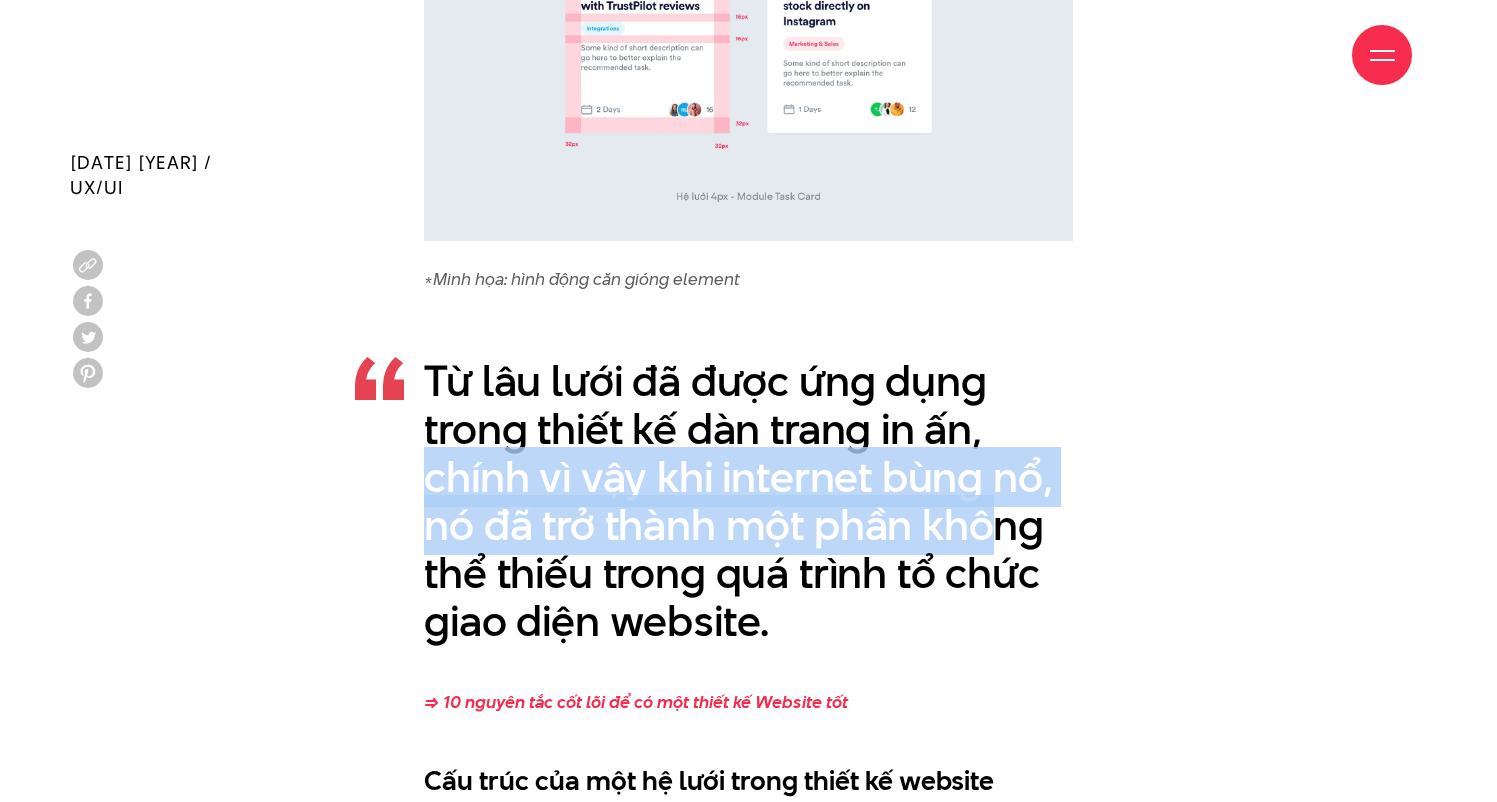 drag, startPoint x: 440, startPoint y: 414, endPoint x: 983, endPoint y: 477, distance: 546.64246 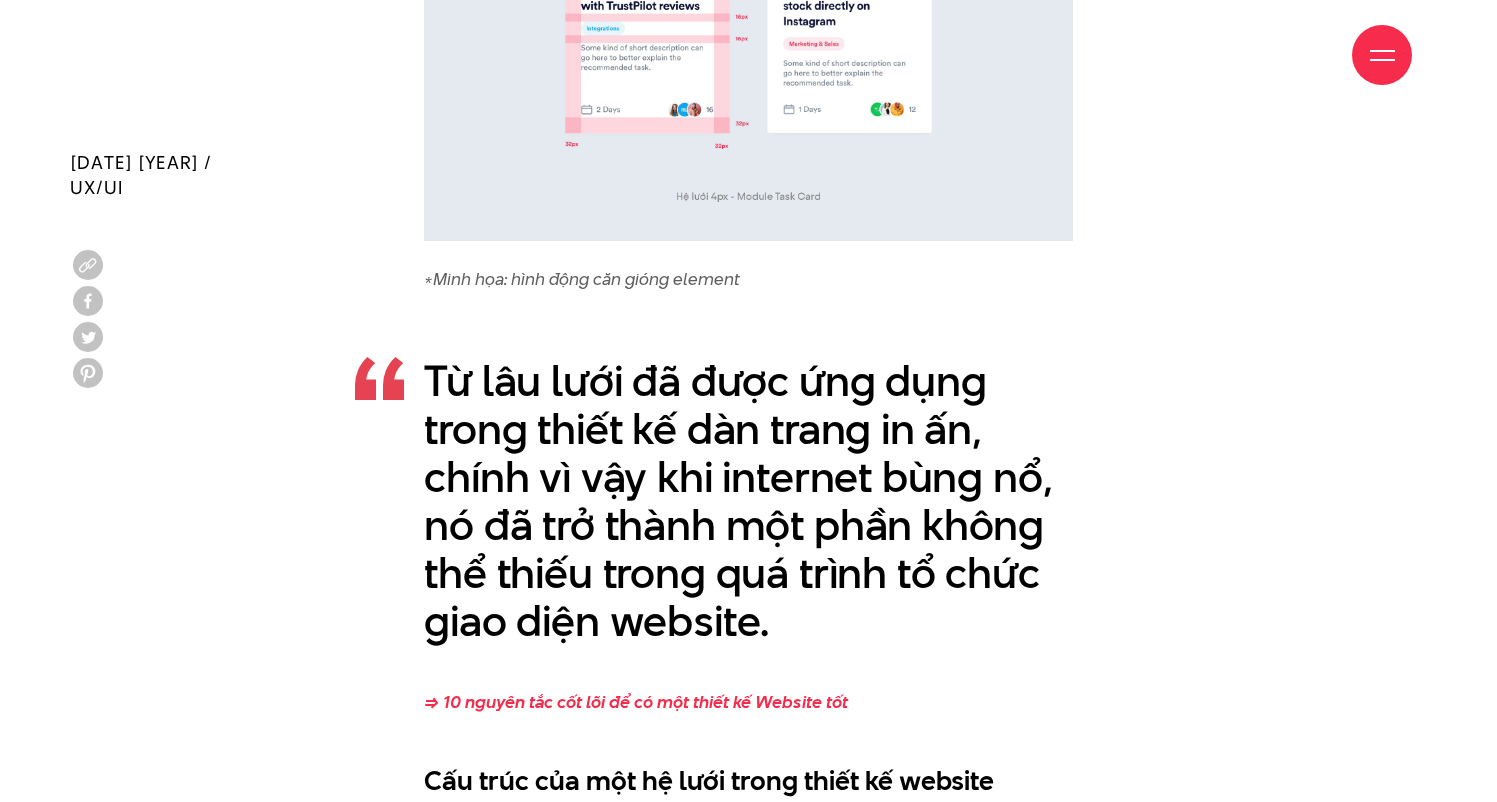 click on "Từ lâu lưới đã được ứng dụng trong thiết kế dàn trang in ấn, chính vì vậy khi internet bùng nổ, nó đã trở thành một phần không thể thiếu trong quá trình tổ chức giao diện website." at bounding box center [748, 501] 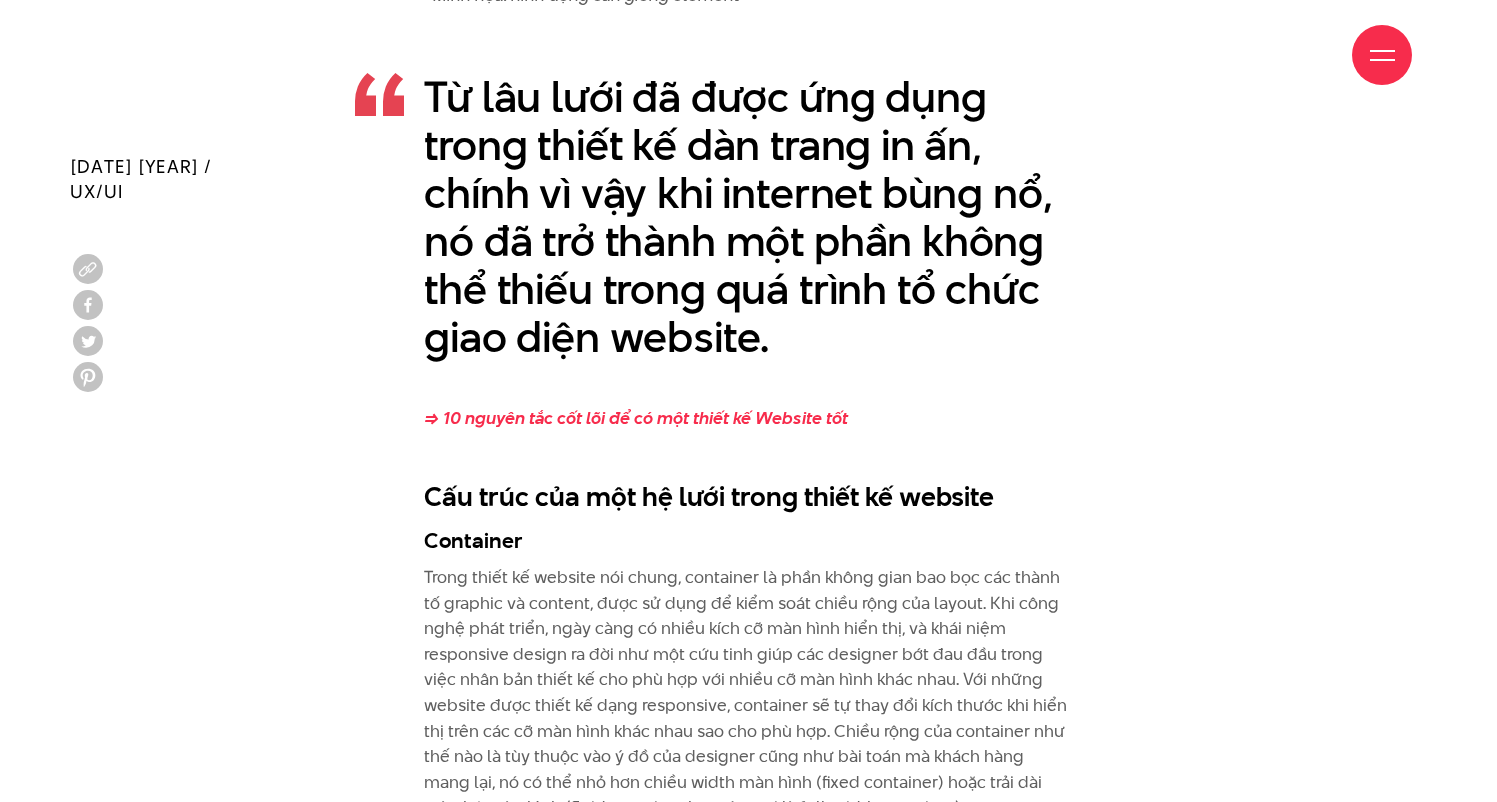 scroll, scrollTop: 4231, scrollLeft: 0, axis: vertical 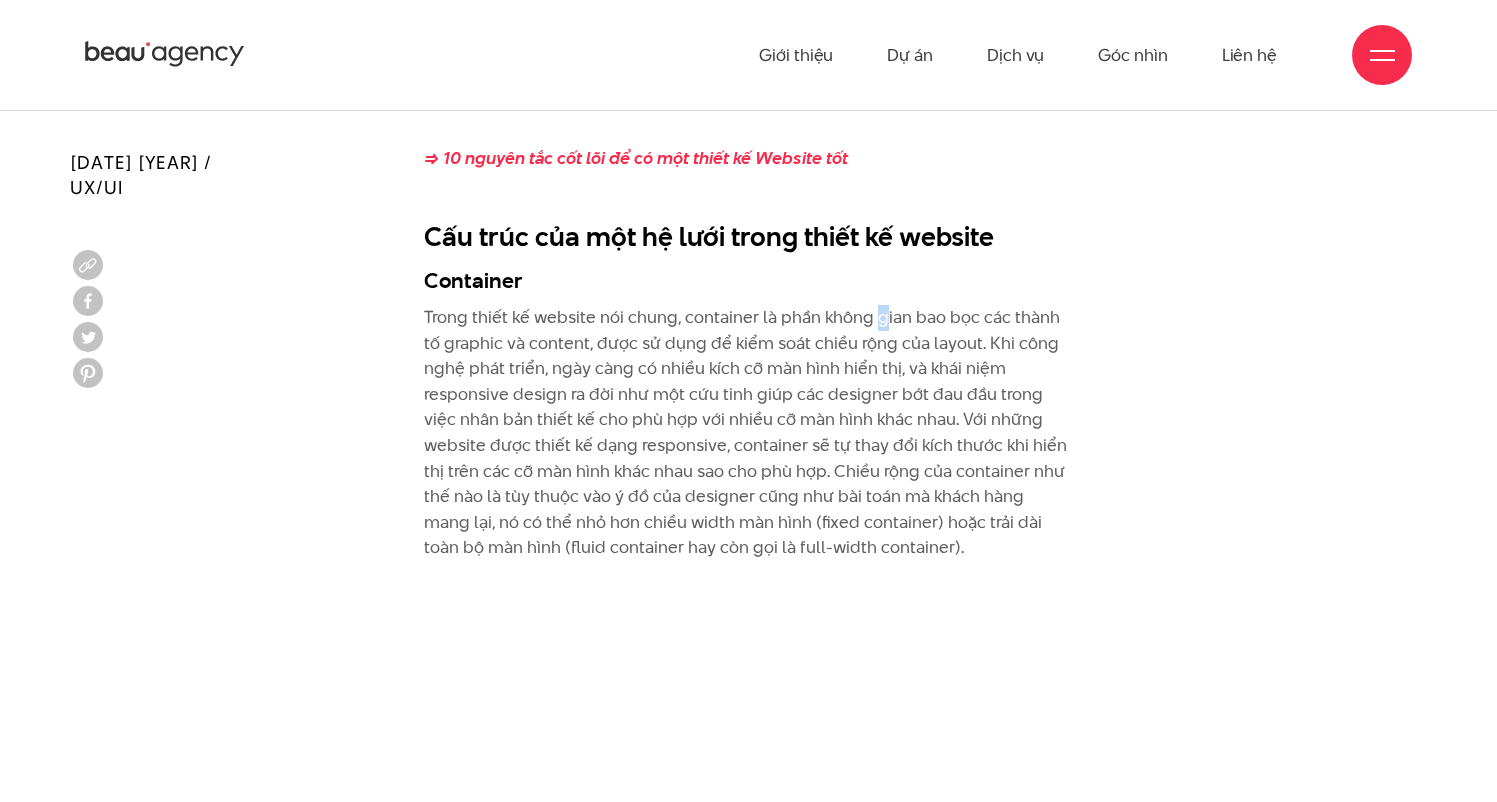 click on "Trong thiết kế website nói chung, container là phần không gian bao bọc các thành tố graphic và content, được sử dụng để kiểm soát chiều rộng của layout. Khi công nghệ phát triển, ngày càng có nhiều kích cỡ màn hình hiển thị, và khái niệm responsive design ra đời như một cứu tinh giúp các designer bớt đau đầu trong việc nhân bản thiết kế cho phù hợp với nhiều cỡ màn hình khác nhau. Với những website được thiết kế dạng responsive, container sẽ tự thay đổi kích thước khi hiển thị trên các cỡ màn hình khác nhau sao cho phù hợp. Chiều rộng của container như thế nào là tùy thuộc vào ý đồ của designer cũng như bài toán mà khách hàng mang lại, nó có thể nhỏ hơn chiều width màn hình (fixed container) hoặc trải dài toàn bộ màn hình (fluid container hay còn gọi là full-width container)." at bounding box center [748, 433] 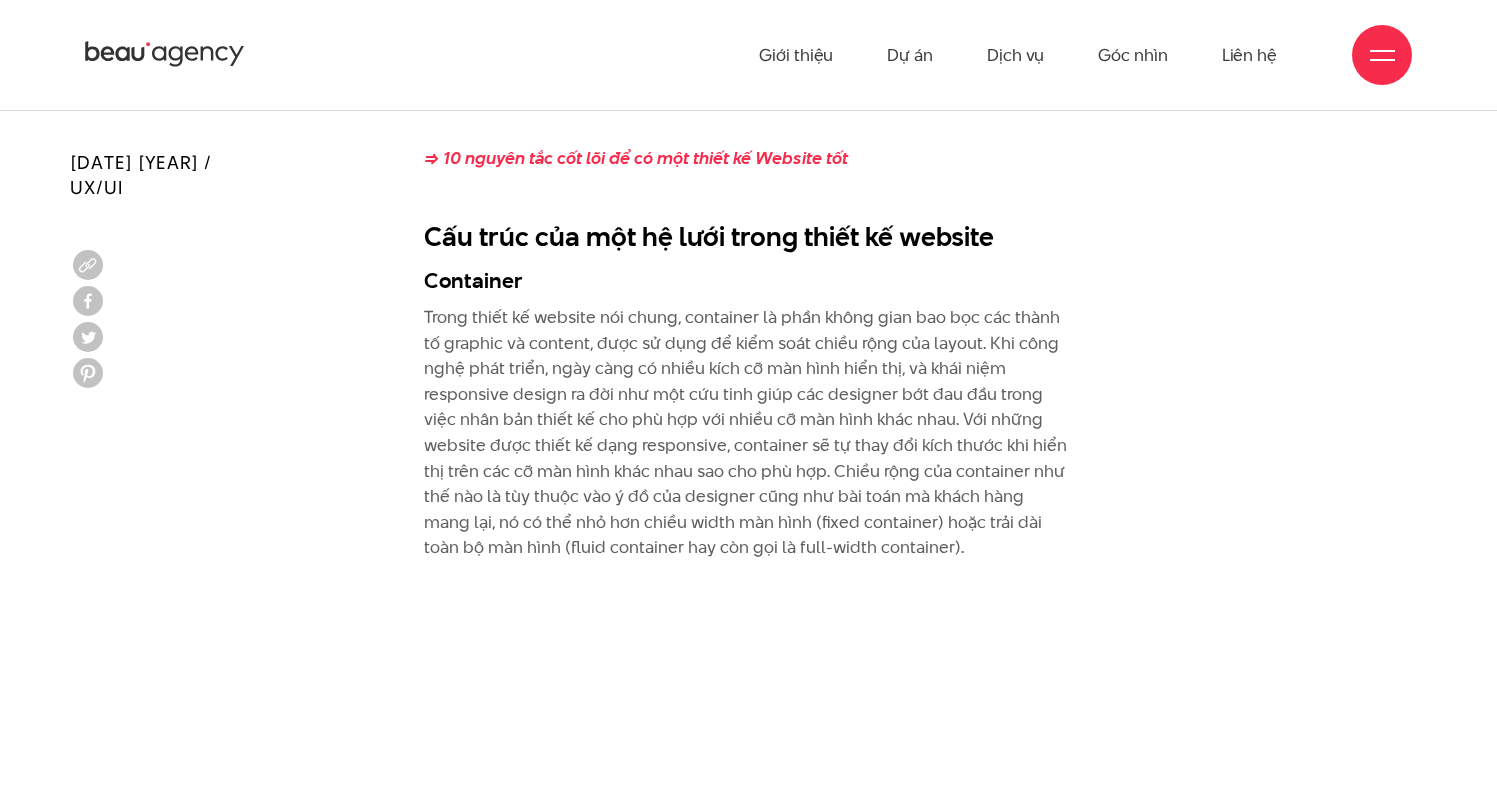 click on "=> 10 nguyên tắc cốt lõi để có một thiết kế Website tốt
Cấu trúc của một hệ lưới trong thiết kế website
Container
*Hình động responsive layout
Column
Column là các cột dọc trải dài suốt chiều ngang container và cũng là nền tảng của lưới. Lưới càng được chia thành nhiều cột nhỏ thì càng linh hoạt. Chiều rộng cột và số lượng cột tạo nên hệ lưới là phụ thuộc vào ý đồ của designer, tuy nhiên phổ biến nhất là 12 cột trên desktop, 8 cột trên tablet và 4-6 cột trên mobile. Chiều rộng cột lớn hay nhỏ có ảnh hưởng trực tiếp đến kích thước các element mà ta sử dụng trong thiết kế.
Gutter
Offset (Margin)
Sử dụng lưới trong thiết kế website
Cách xây dựng hệ lưới trong thiết kế website" at bounding box center [748, 2771] 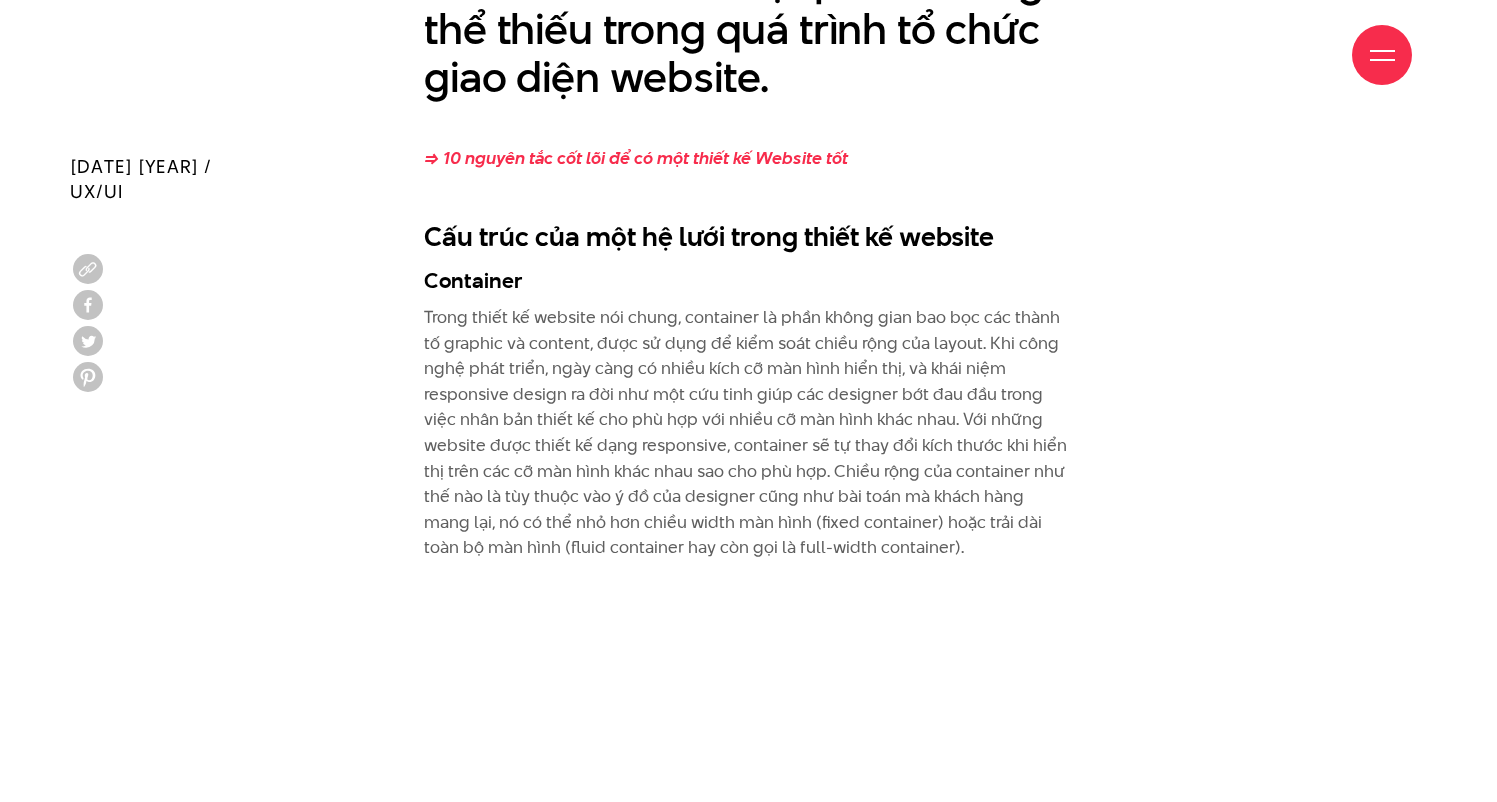 scroll, scrollTop: 4474, scrollLeft: 0, axis: vertical 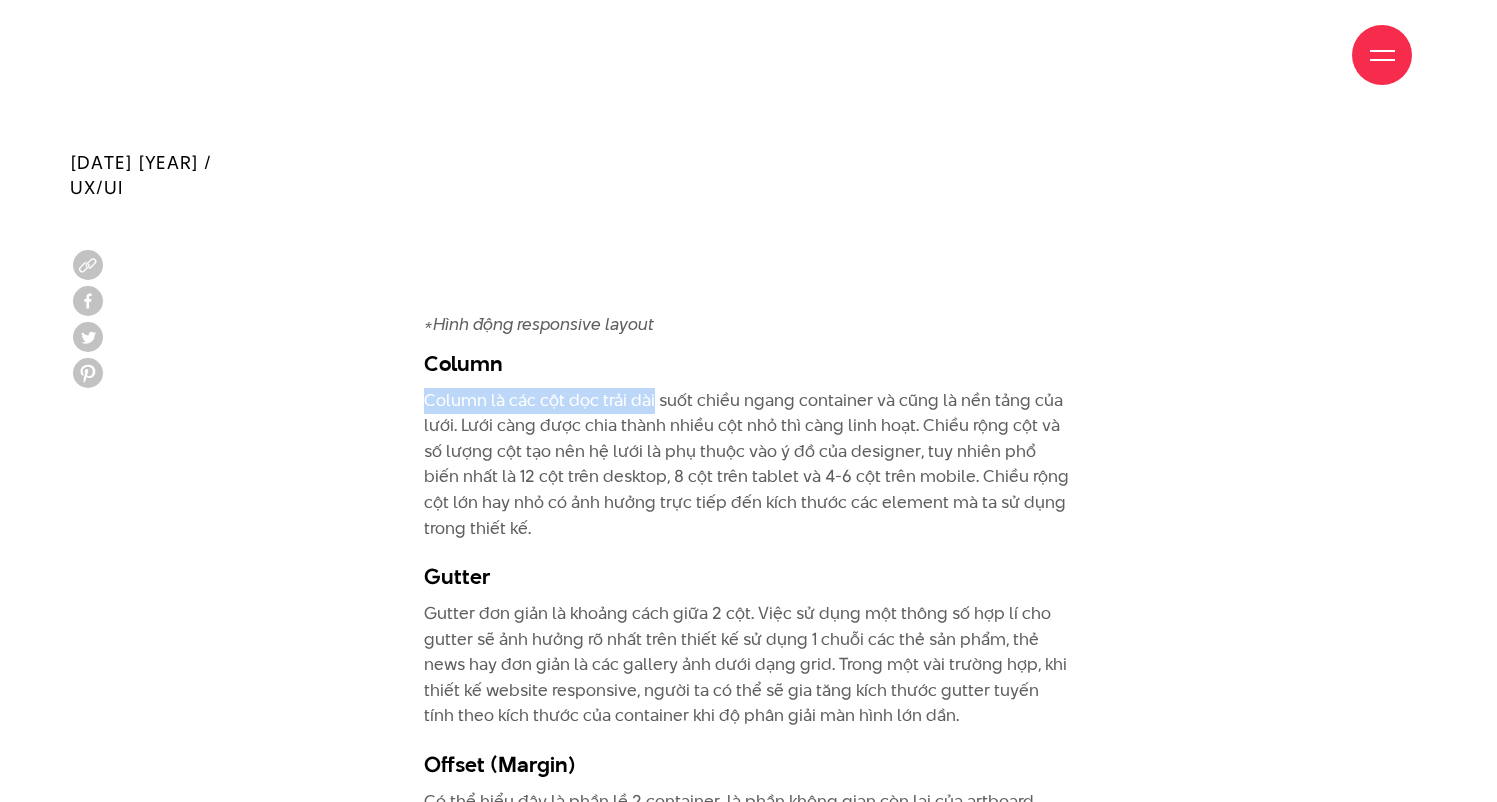 drag, startPoint x: 433, startPoint y: 319, endPoint x: 660, endPoint y: 329, distance: 227.22015 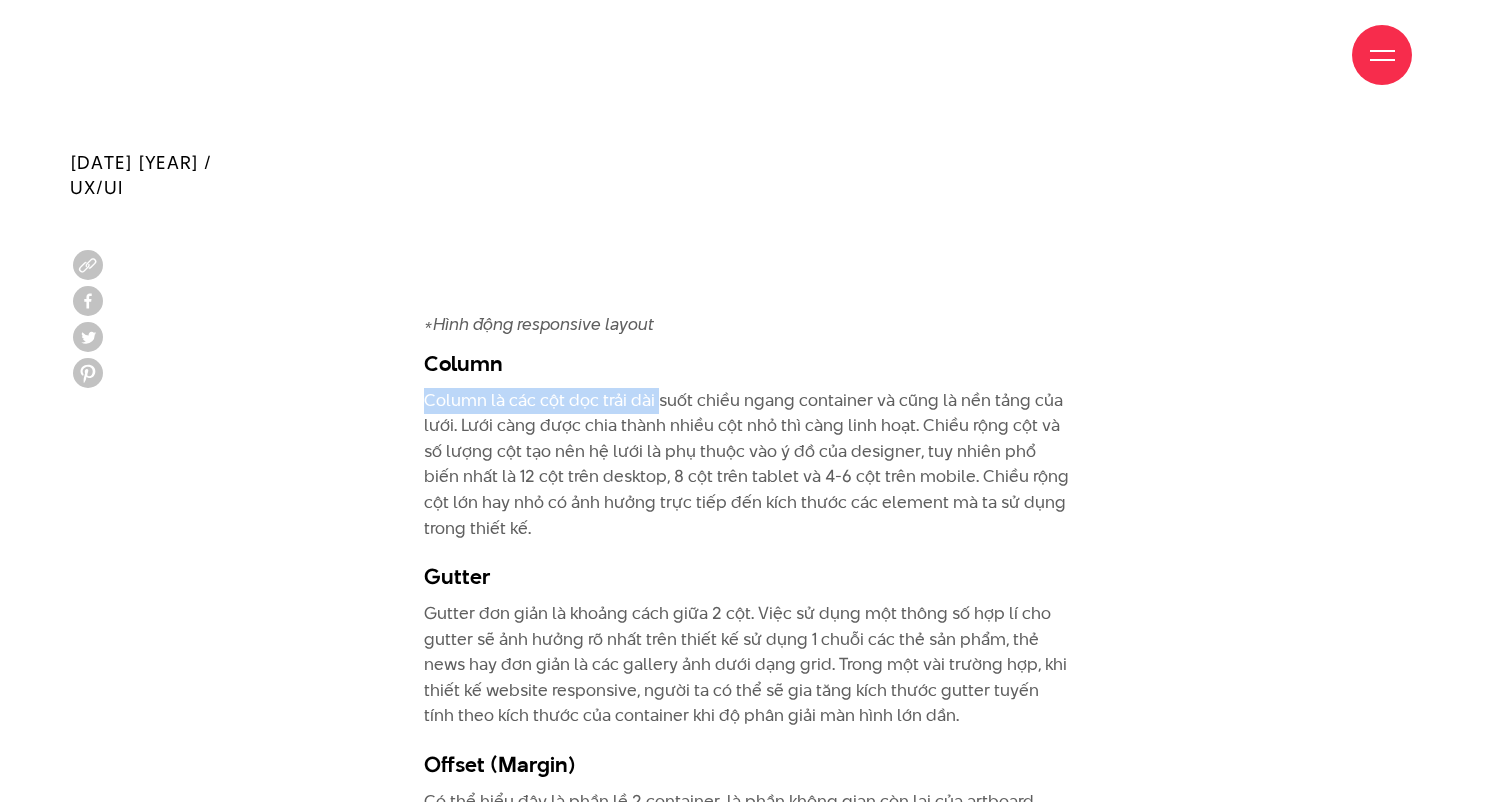 click on "Column là các cột dọc trải dài suốt chiều ngang container và cũng là nền tảng của lưới. Lưới càng được chia thành nhiều cột nhỏ thì càng linh hoạt. Chiều rộng cột và số lượng cột tạo nên hệ lưới là phụ thuộc vào ý đồ của designer, tuy nhiên phổ biến nhất là 12 cột trên desktop, 8 cột trên tablet và 4-6 cột trên mobile. Chiều rộng cột lớn hay nhỏ có ảnh hưởng trực tiếp đến kích thước các element mà ta sử dụng trong thiết kế." at bounding box center [748, 465] 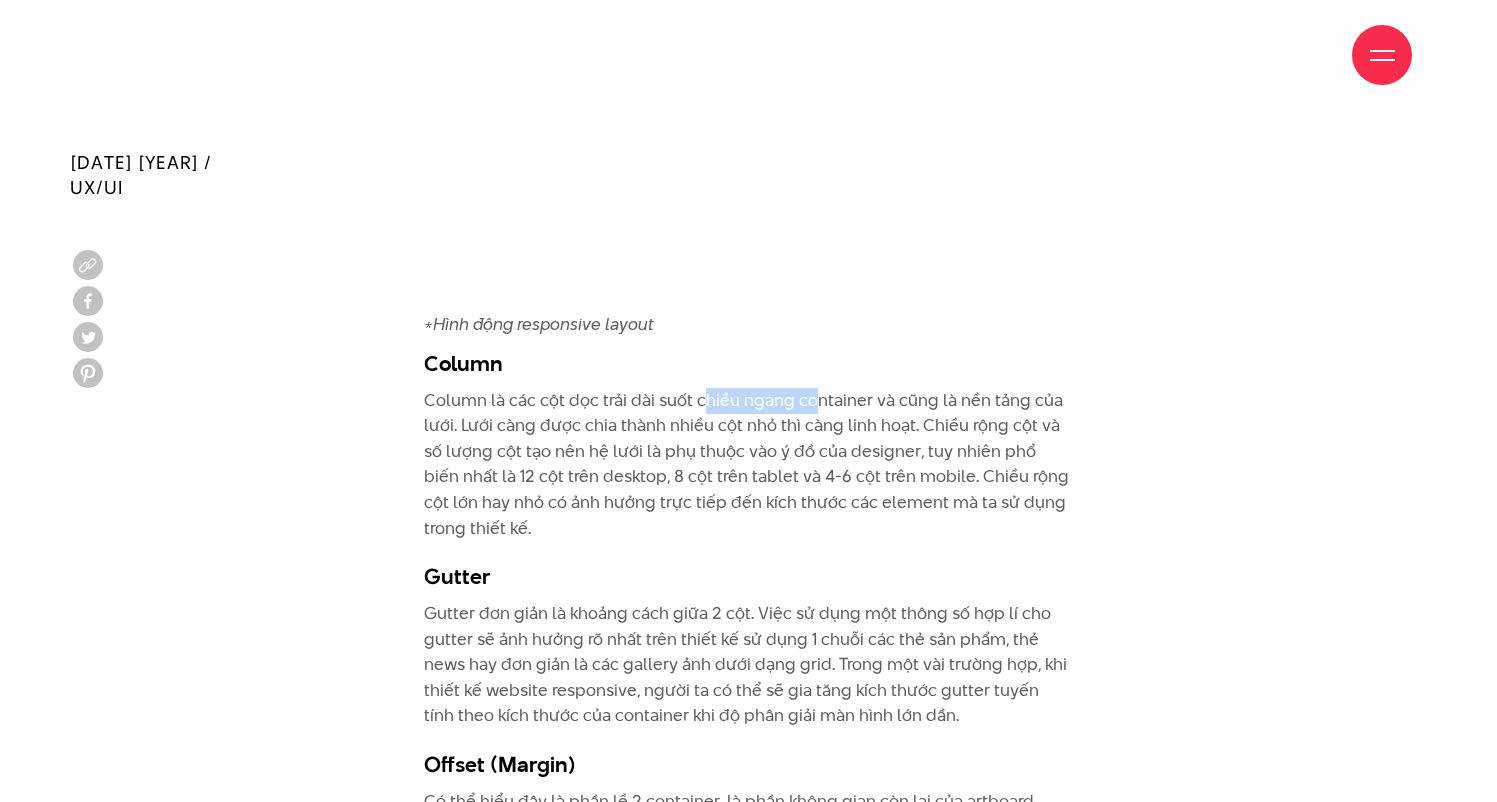 drag, startPoint x: 705, startPoint y: 321, endPoint x: 828, endPoint y: 316, distance: 123.101585 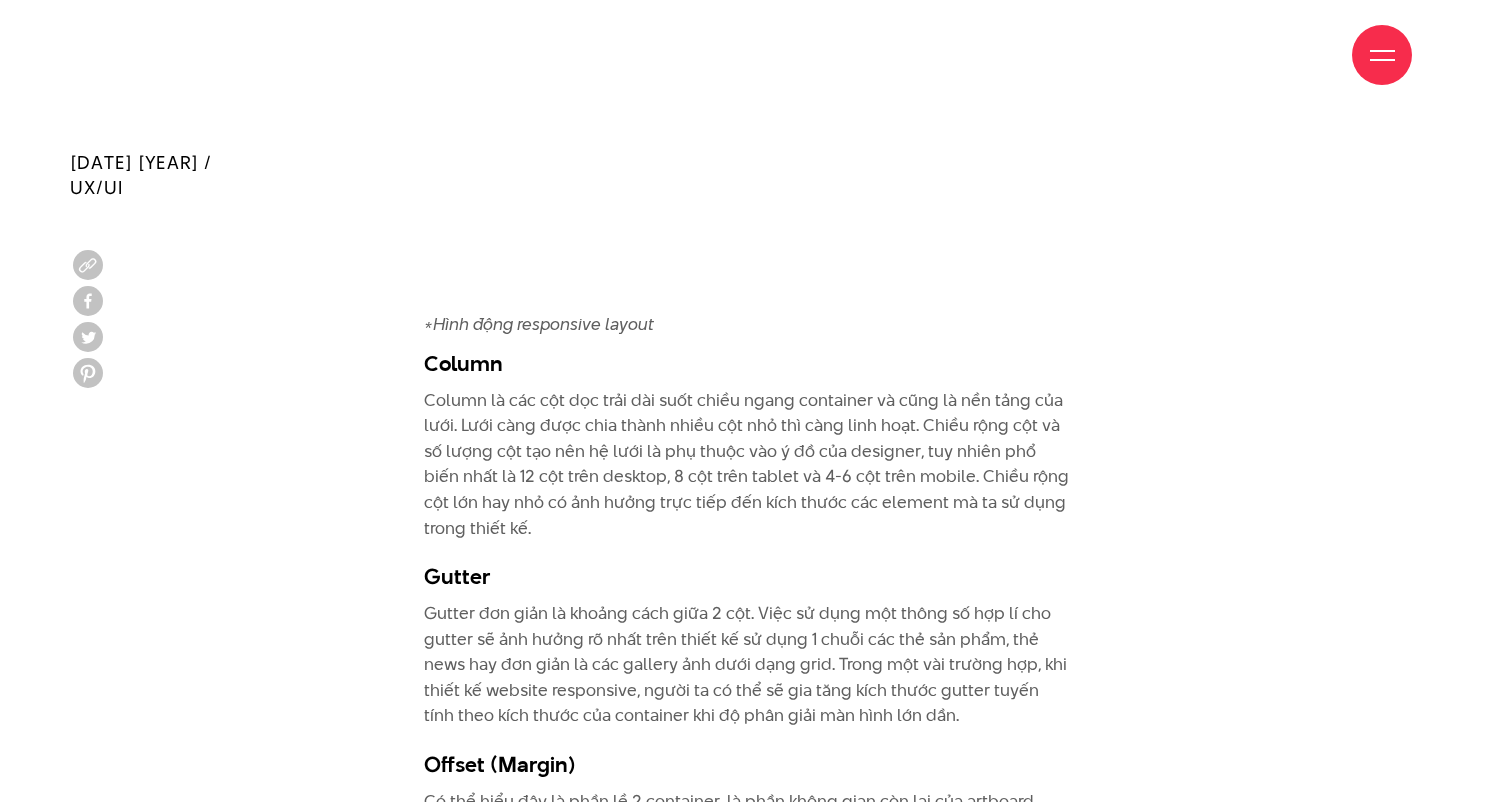 click on "Column là các cột dọc trải dài suốt chiều ngang container và cũng là nền tảng của lưới. Lưới càng được chia thành nhiều cột nhỏ thì càng linh hoạt. Chiều rộng cột và số lượng cột tạo nên hệ lưới là phụ thuộc vào ý đồ của designer, tuy nhiên phổ biến nhất là 12 cột trên desktop, 8 cột trên tablet và 4-6 cột trên mobile. Chiều rộng cột lớn hay nhỏ có ảnh hưởng trực tiếp đến kích thước các element mà ta sử dụng trong thiết kế." at bounding box center [748, 465] 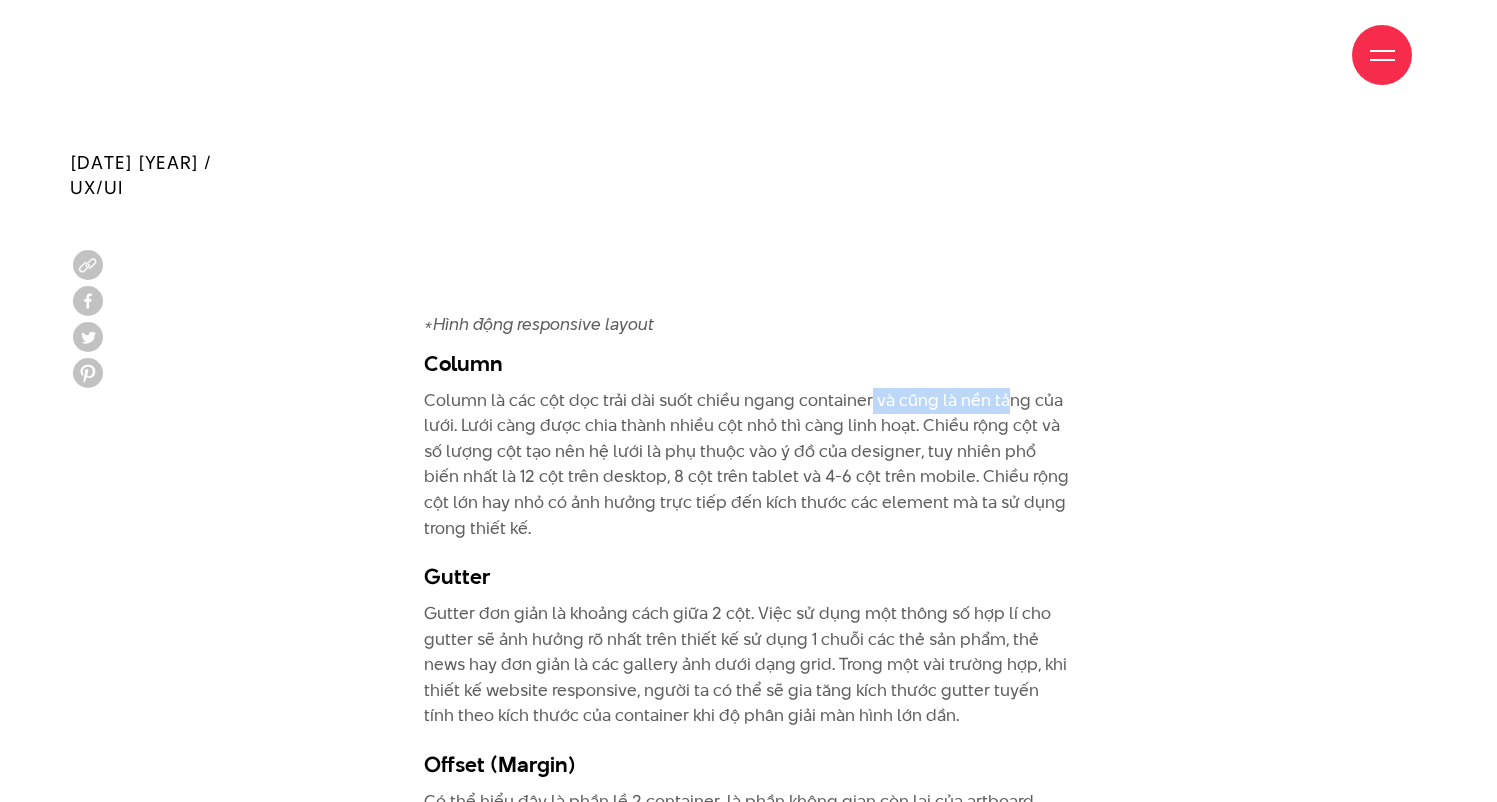 drag, startPoint x: 864, startPoint y: 320, endPoint x: 1049, endPoint y: 324, distance: 185.04324 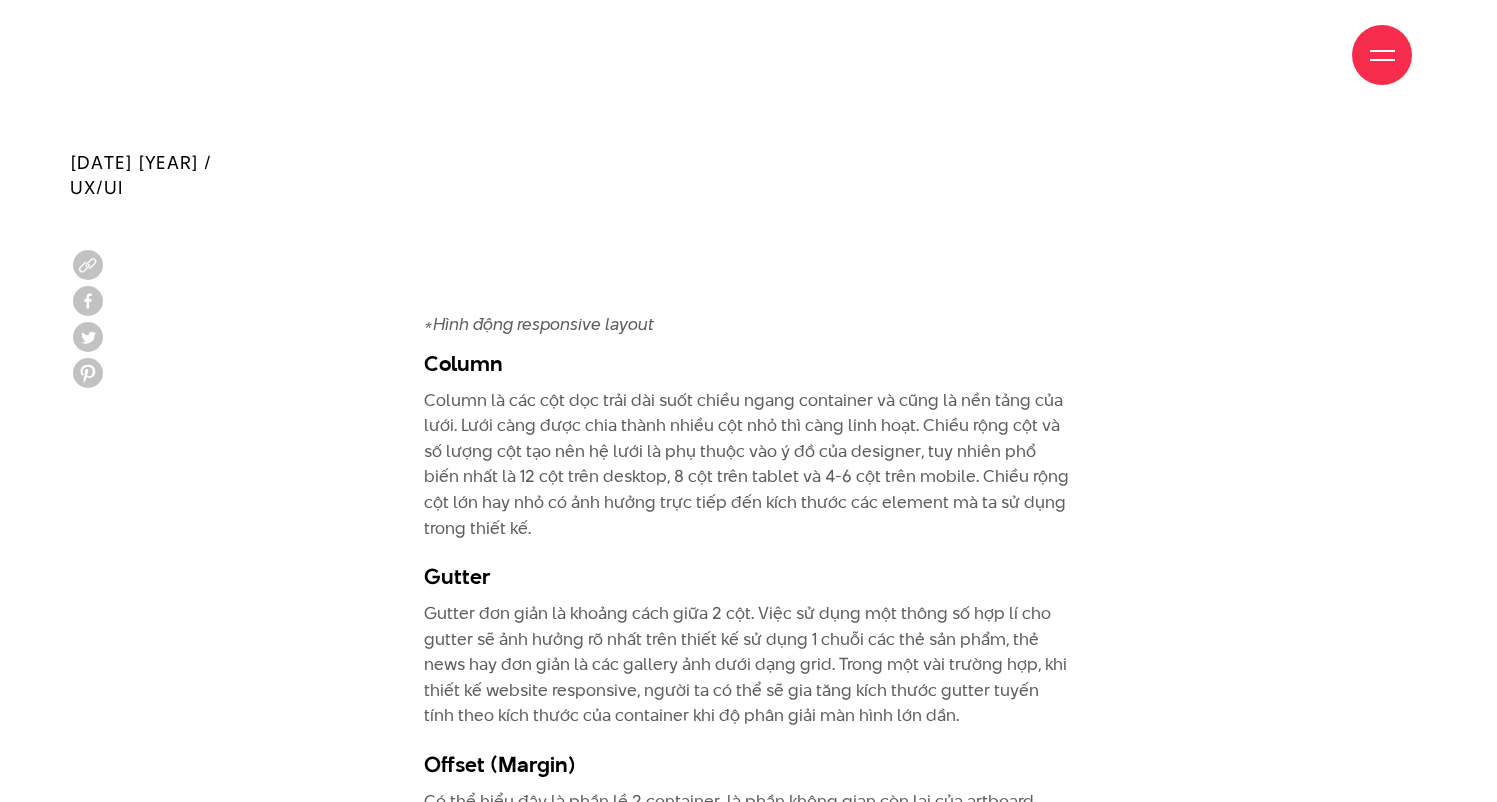 click on "Column là các cột dọc trải dài suốt chiều ngang container và cũng là nền tảng của lưới. Lưới càng được chia thành nhiều cột nhỏ thì càng linh hoạt. Chiều rộng cột và số lượng cột tạo nên hệ lưới là phụ thuộc vào ý đồ của designer, tuy nhiên phổ biến nhất là 12 cột trên desktop, 8 cột trên tablet và 4-6 cột trên mobile. Chiều rộng cột lớn hay nhỏ có ảnh hưởng trực tiếp đến kích thước các element mà ta sử dụng trong thiết kế." at bounding box center (748, 465) 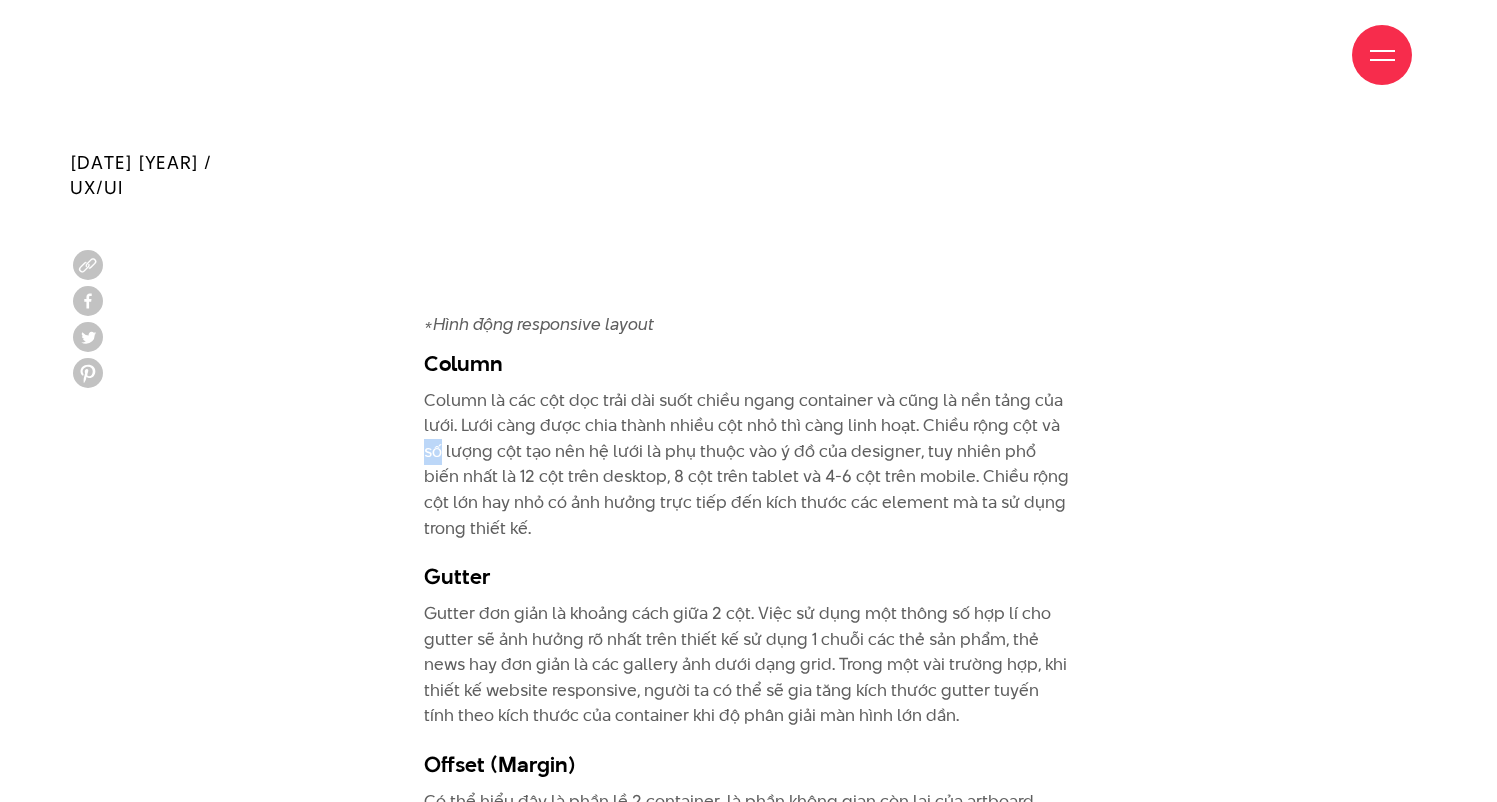drag, startPoint x: 426, startPoint y: 385, endPoint x: 446, endPoint y: 390, distance: 20.615528 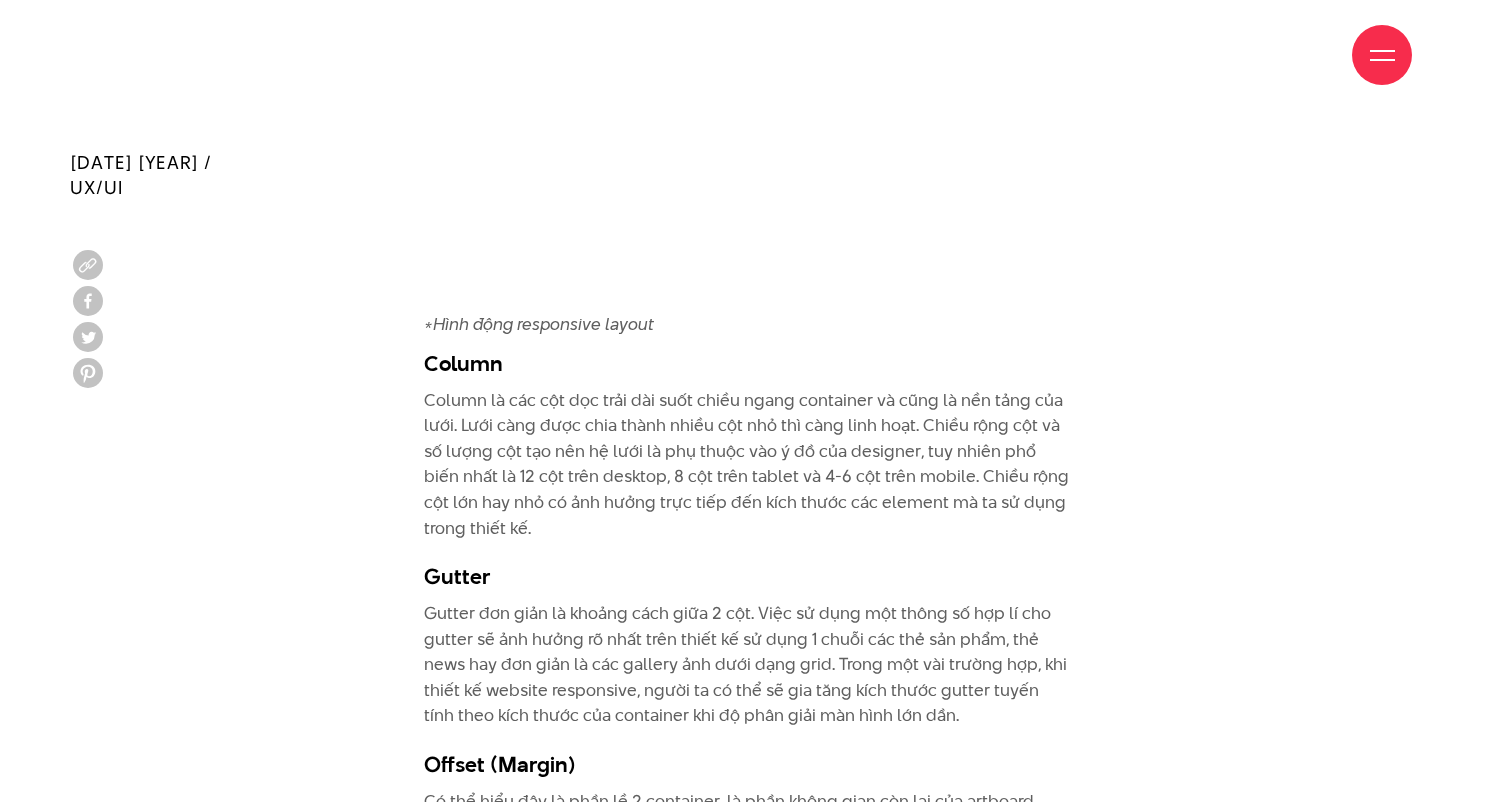 click on "Column là các cột dọc trải dài suốt chiều ngang container và cũng là nền tảng của lưới. Lưới càng được chia thành nhiều cột nhỏ thì càng linh hoạt. Chiều rộng cột và số lượng cột tạo nên hệ lưới là phụ thuộc vào ý đồ của designer, tuy nhiên phổ biến nhất là 12 cột trên desktop, 8 cột trên tablet và 4-6 cột trên mobile. Chiều rộng cột lớn hay nhỏ có ảnh hưởng trực tiếp đến kích thước các element mà ta sử dụng trong thiết kế." at bounding box center [748, 465] 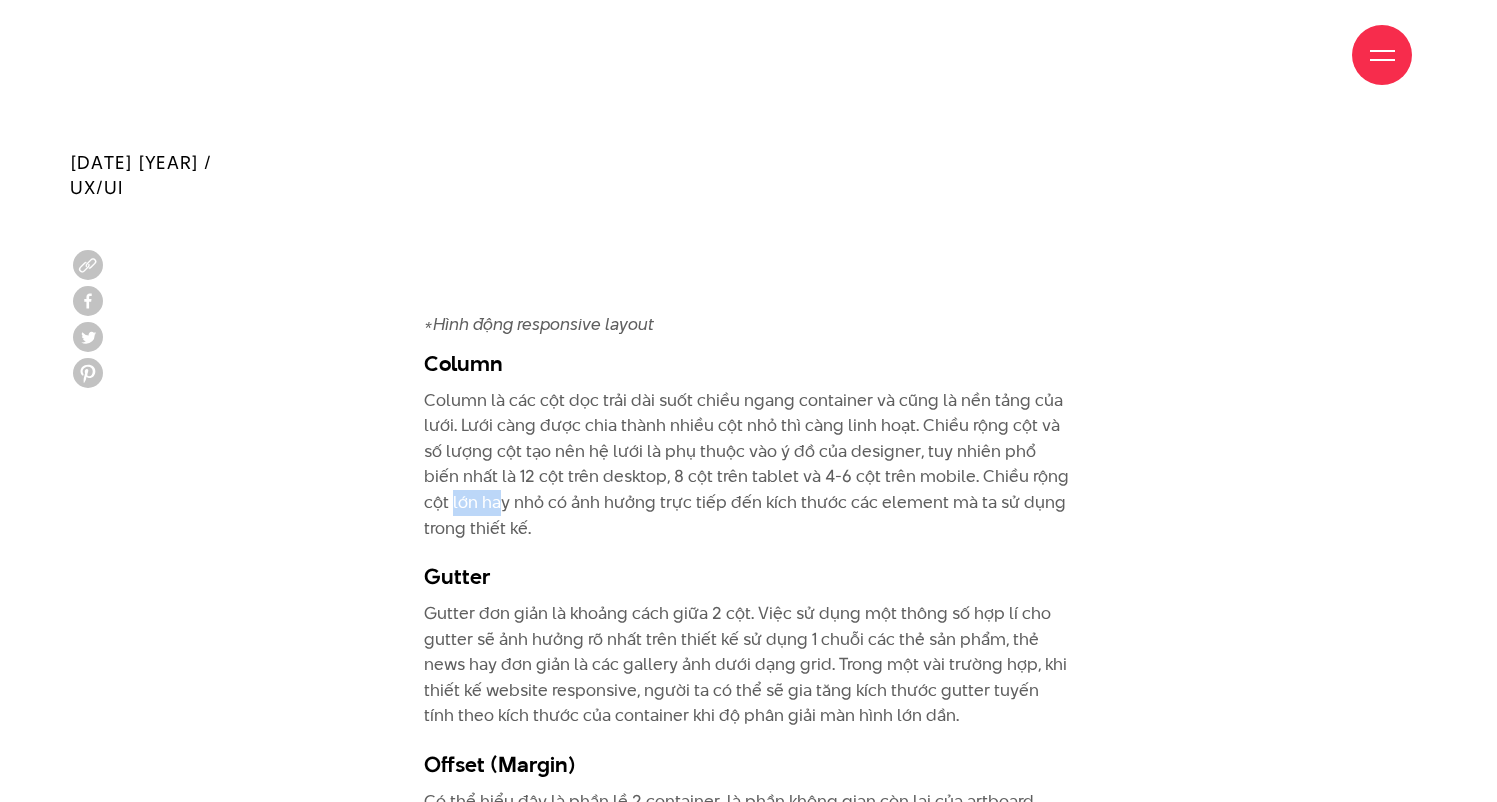drag, startPoint x: 420, startPoint y: 430, endPoint x: 494, endPoint y: 424, distance: 74.24284 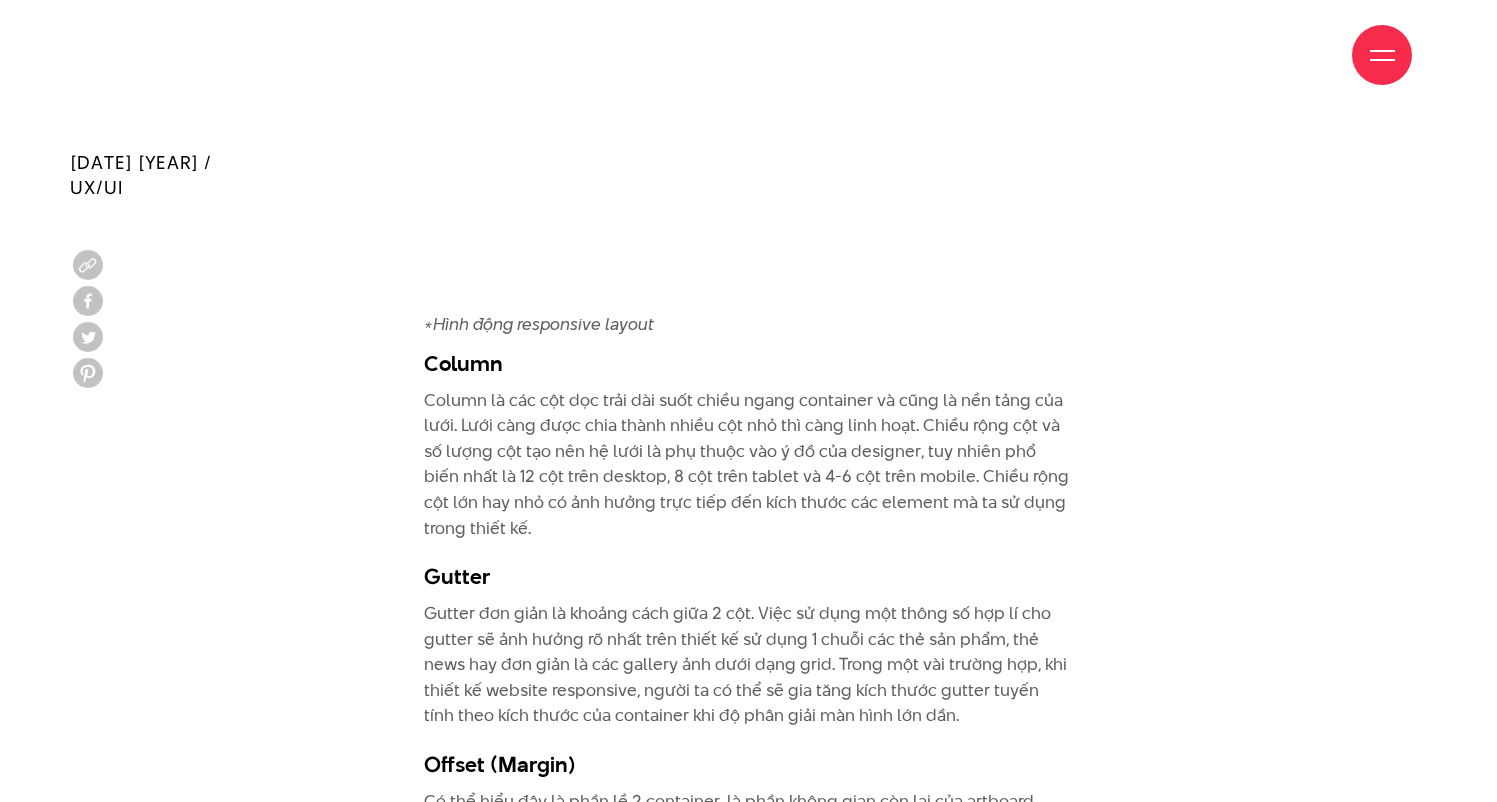 click on "Column là các cột dọc trải dài suốt chiều ngang container và cũng là nền tảng của lưới. Lưới càng được chia thành nhiều cột nhỏ thì càng linh hoạt. Chiều rộng cột và số lượng cột tạo nên hệ lưới là phụ thuộc vào ý đồ của designer, tuy nhiên phổ biến nhất là 12 cột trên desktop, 8 cột trên tablet và 4-6 cột trên mobile. Chiều rộng cột lớn hay nhỏ có ảnh hưởng trực tiếp đến kích thước các element mà ta sử dụng trong thiết kế." at bounding box center (748, 465) 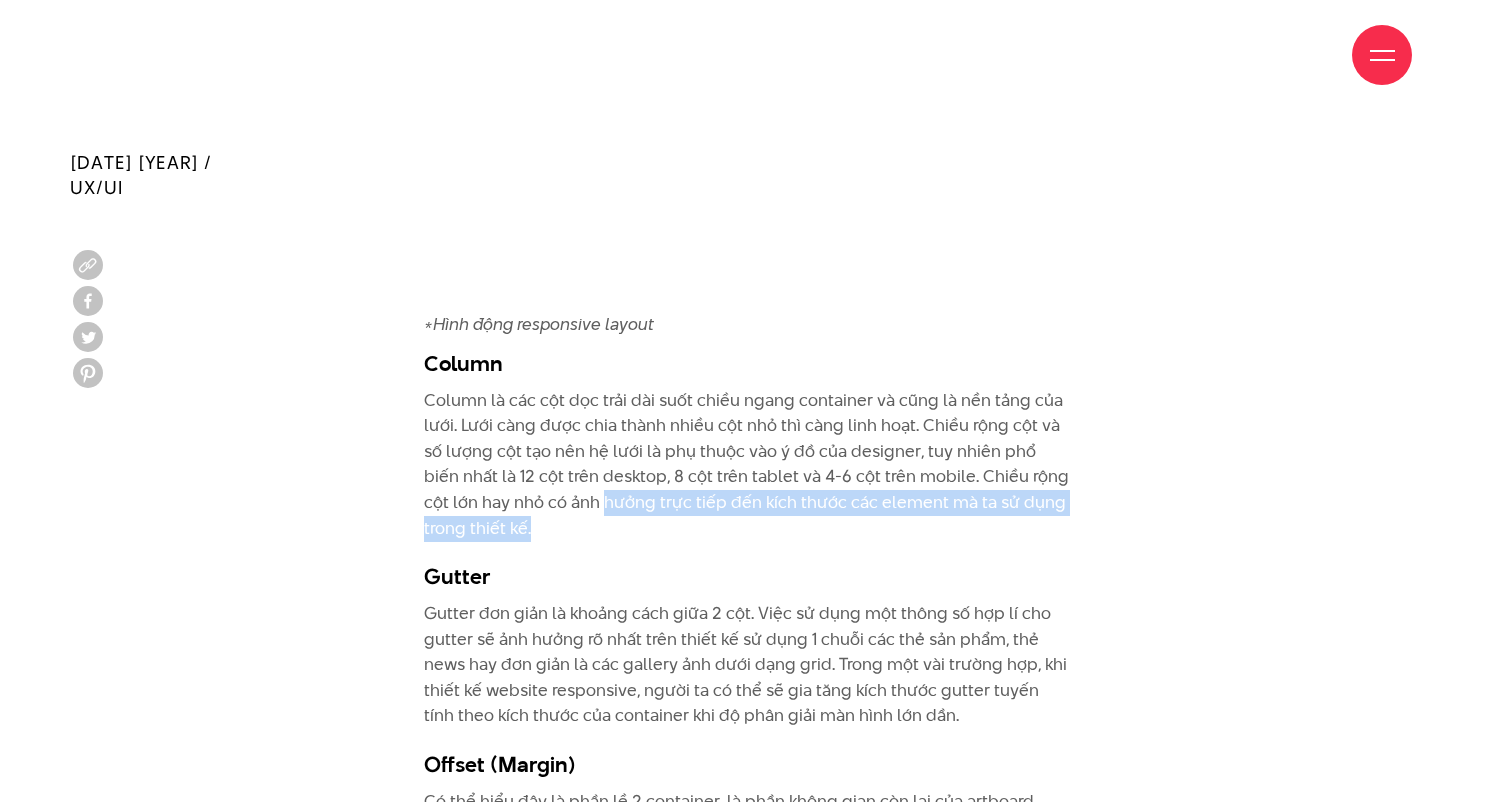 drag, startPoint x: 585, startPoint y: 420, endPoint x: 948, endPoint y: 440, distance: 363.55054 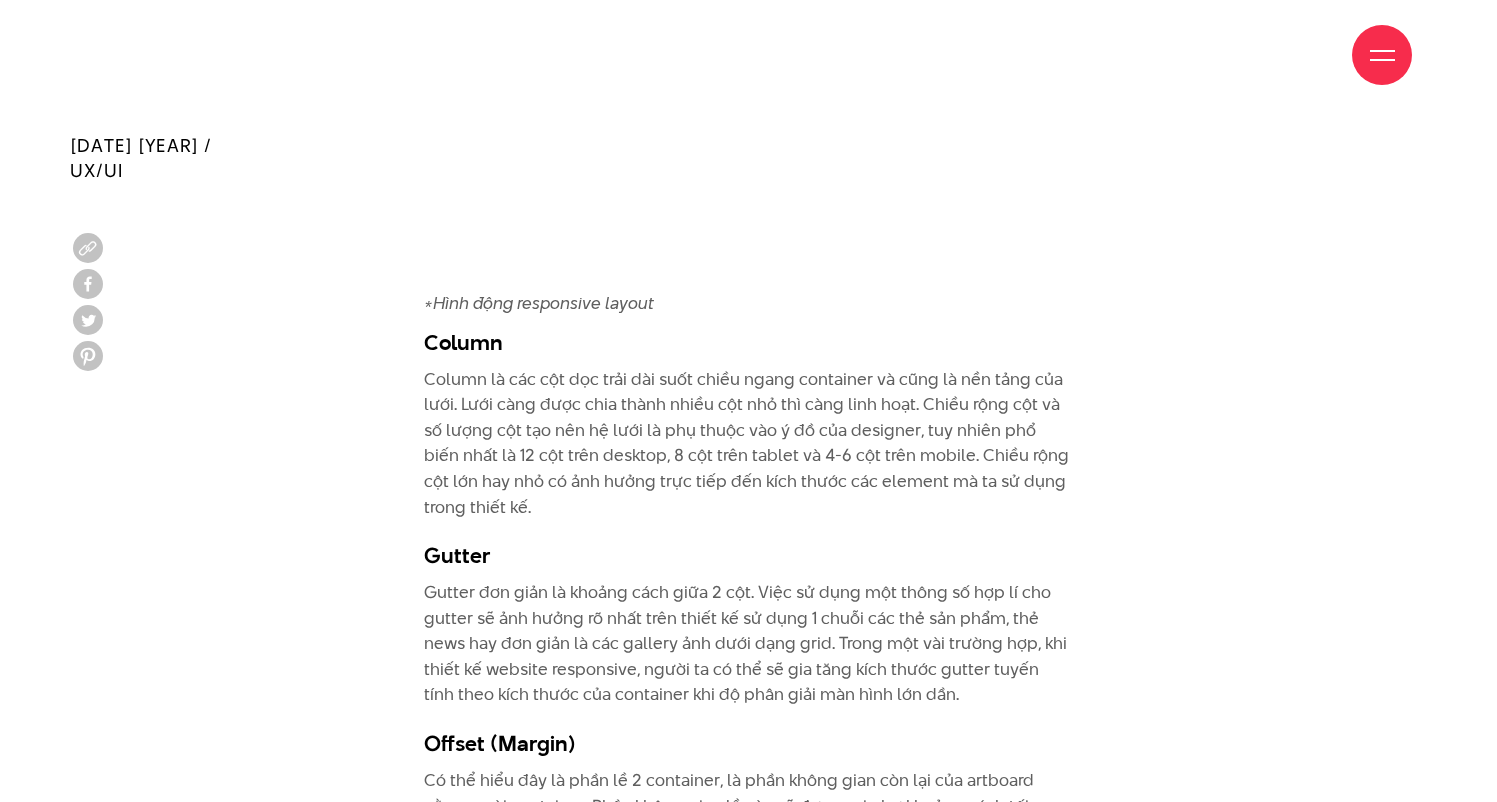 scroll, scrollTop: 5209, scrollLeft: 0, axis: vertical 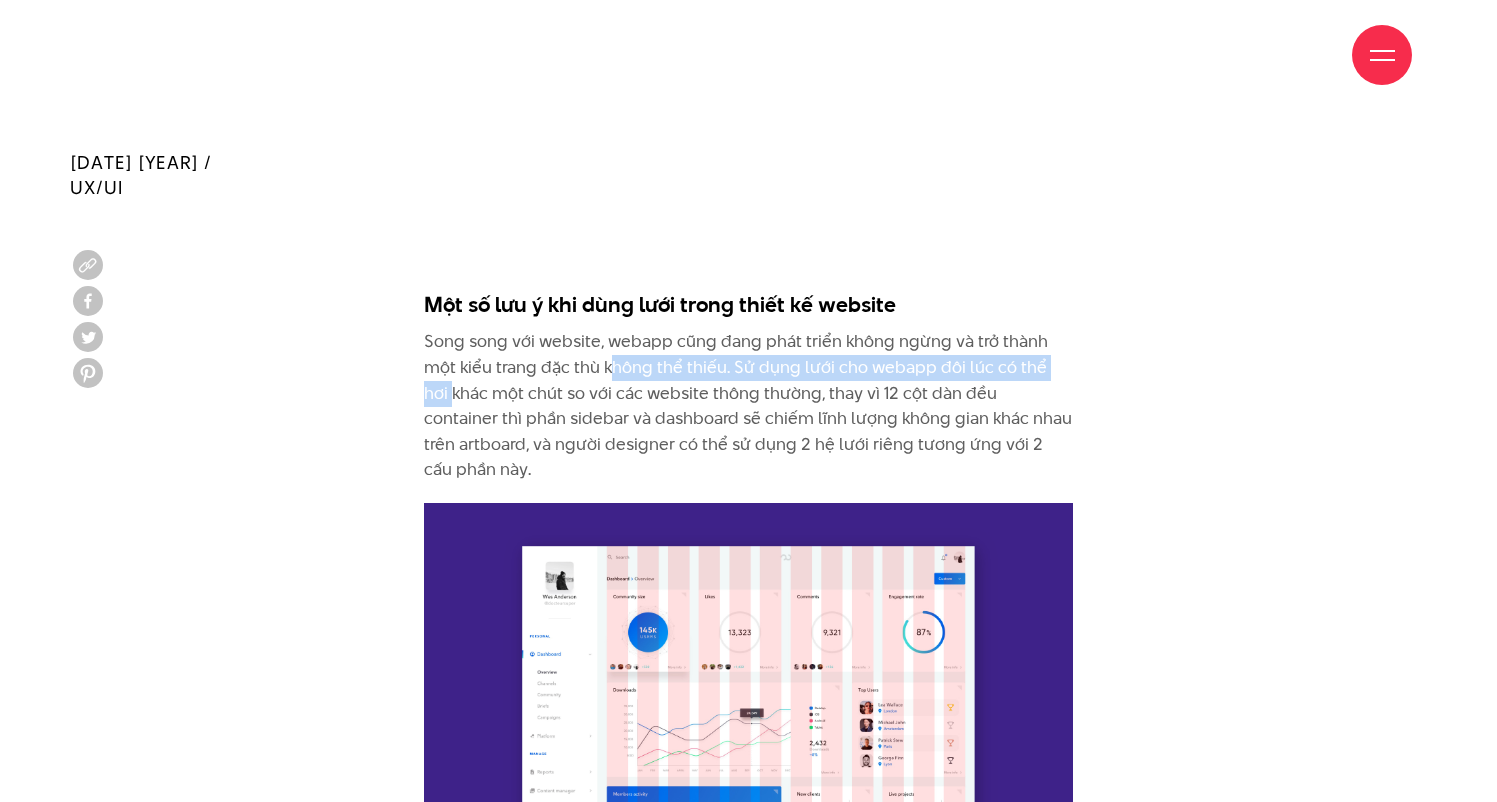 drag, startPoint x: 448, startPoint y: 255, endPoint x: 608, endPoint y: 239, distance: 160.798 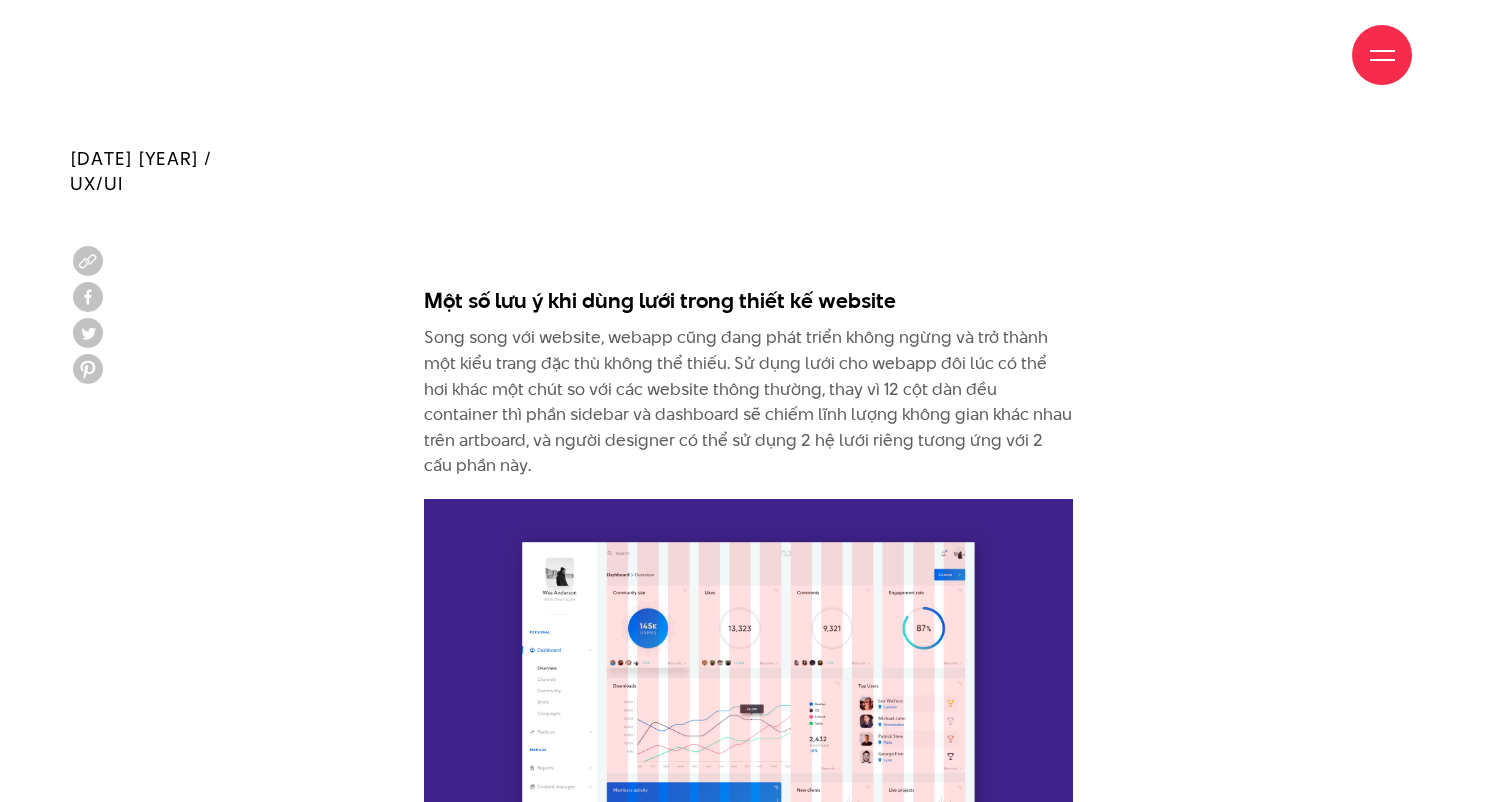 scroll, scrollTop: 8298, scrollLeft: 0, axis: vertical 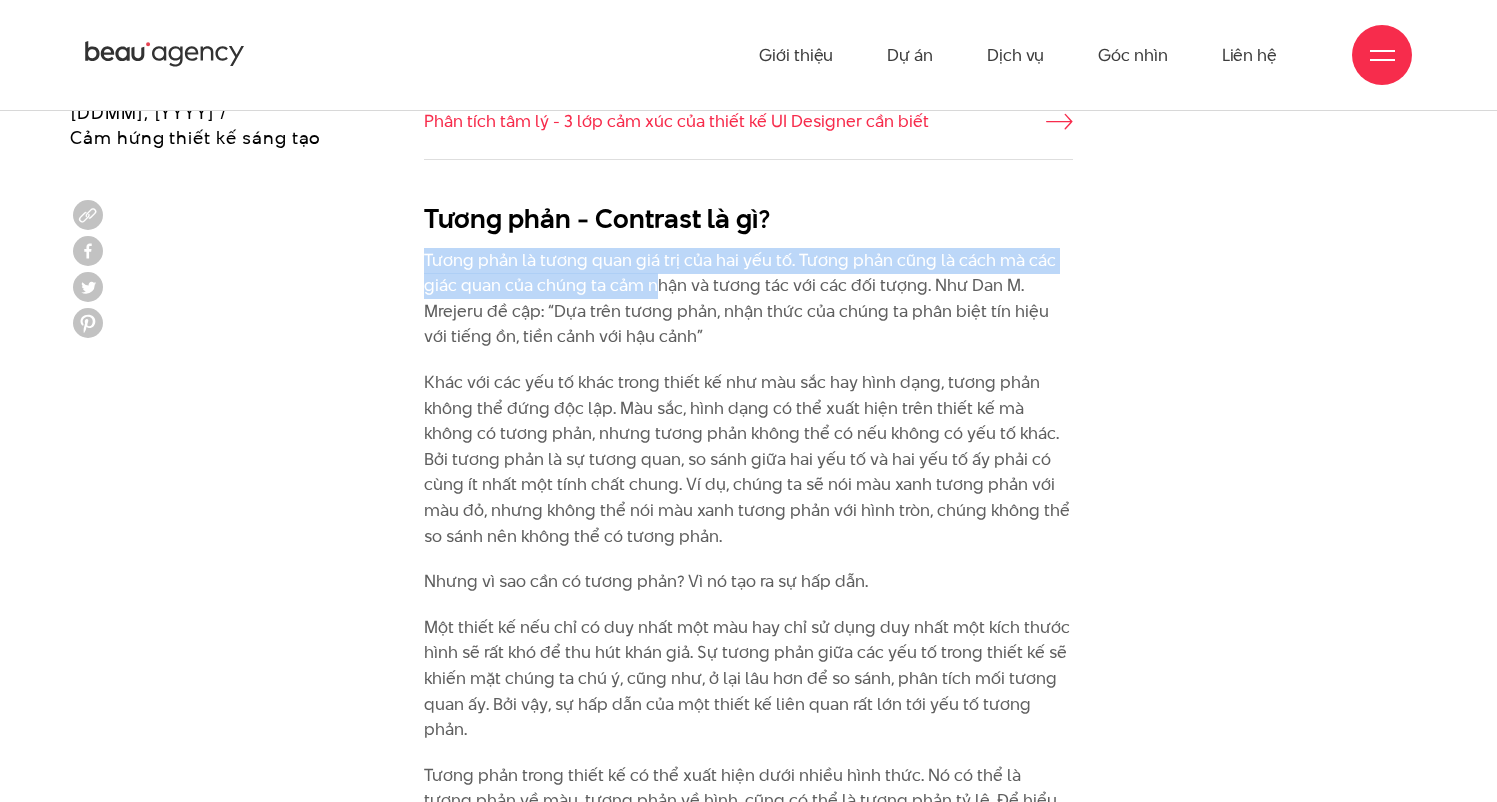 drag, startPoint x: 426, startPoint y: 249, endPoint x: 676, endPoint y: 270, distance: 250.88045 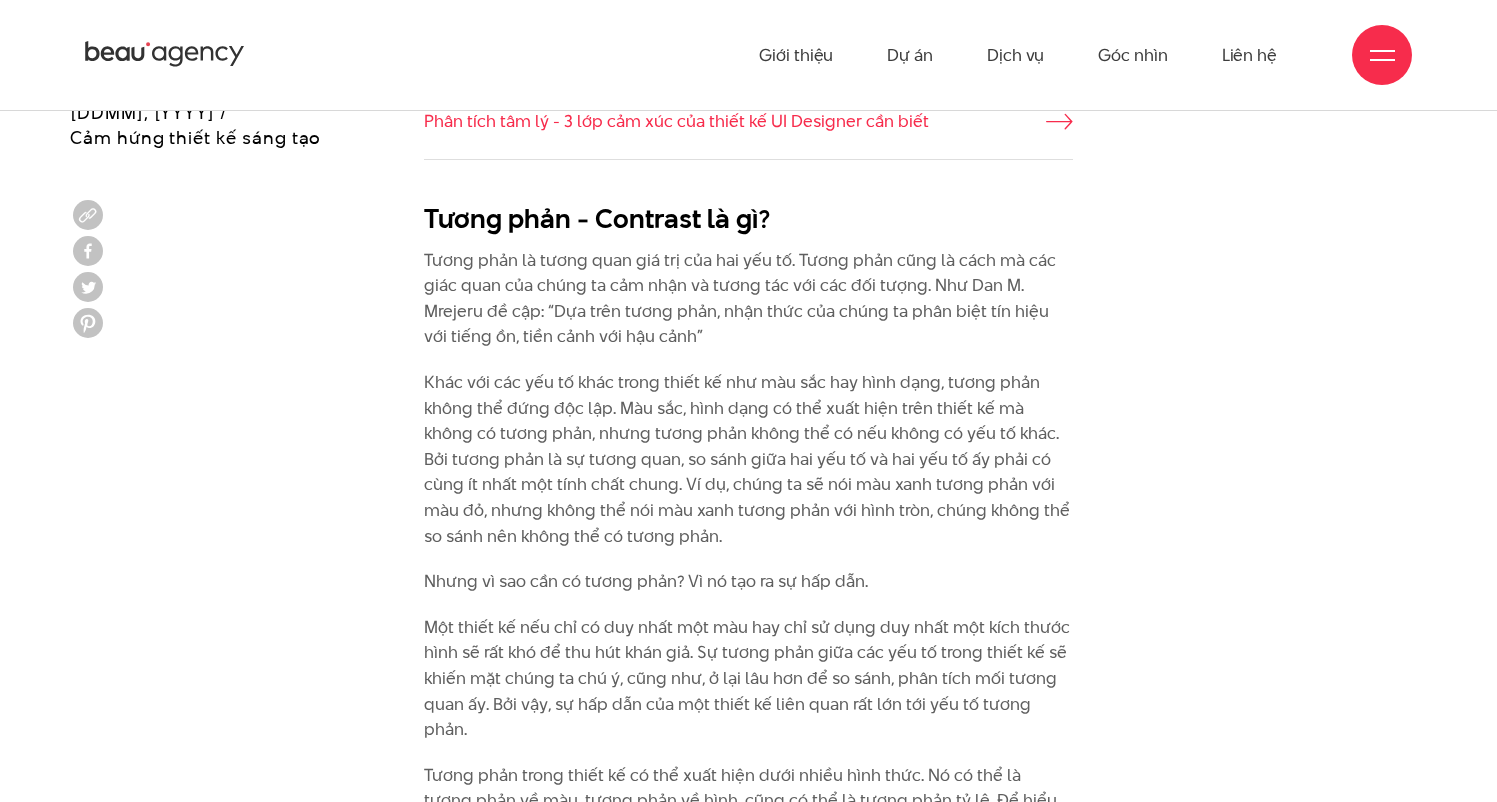 click on "Tương phản là tương quan giá trị của hai yếu tố. Tương phản cũng là cách mà các giác quan của chúng ta cảm nhận và tương tác với các đối tượng. Như Dan M. Mrejeru đề cập: “Dựa trên tương phản, nhận thức của chúng ta phân biệt tín hiệu với tiếng ồn, tiền cảnh với hậu cảnh”" at bounding box center [748, 299] 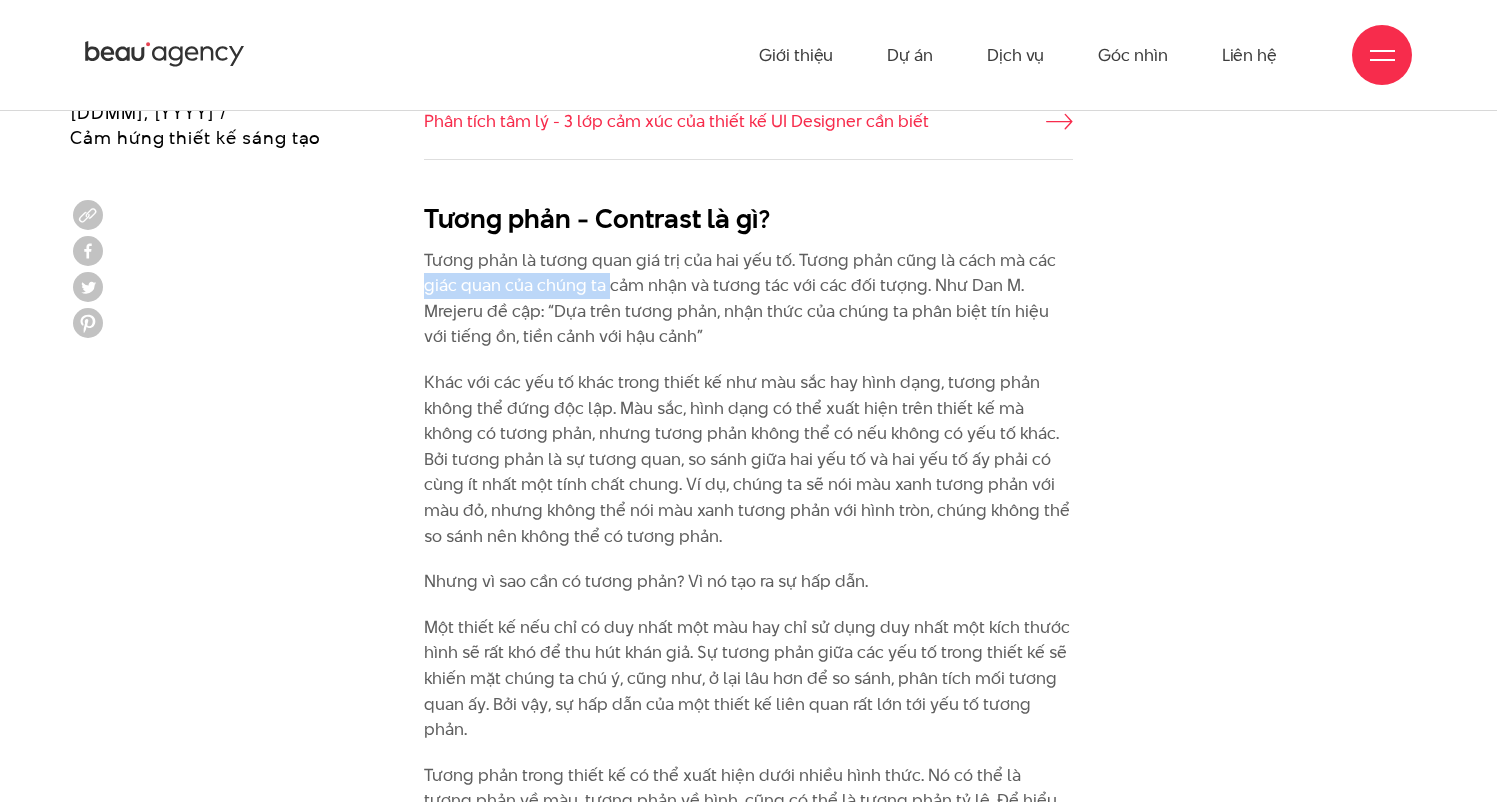 drag, startPoint x: 391, startPoint y: 279, endPoint x: 607, endPoint y: 277, distance: 216.00926 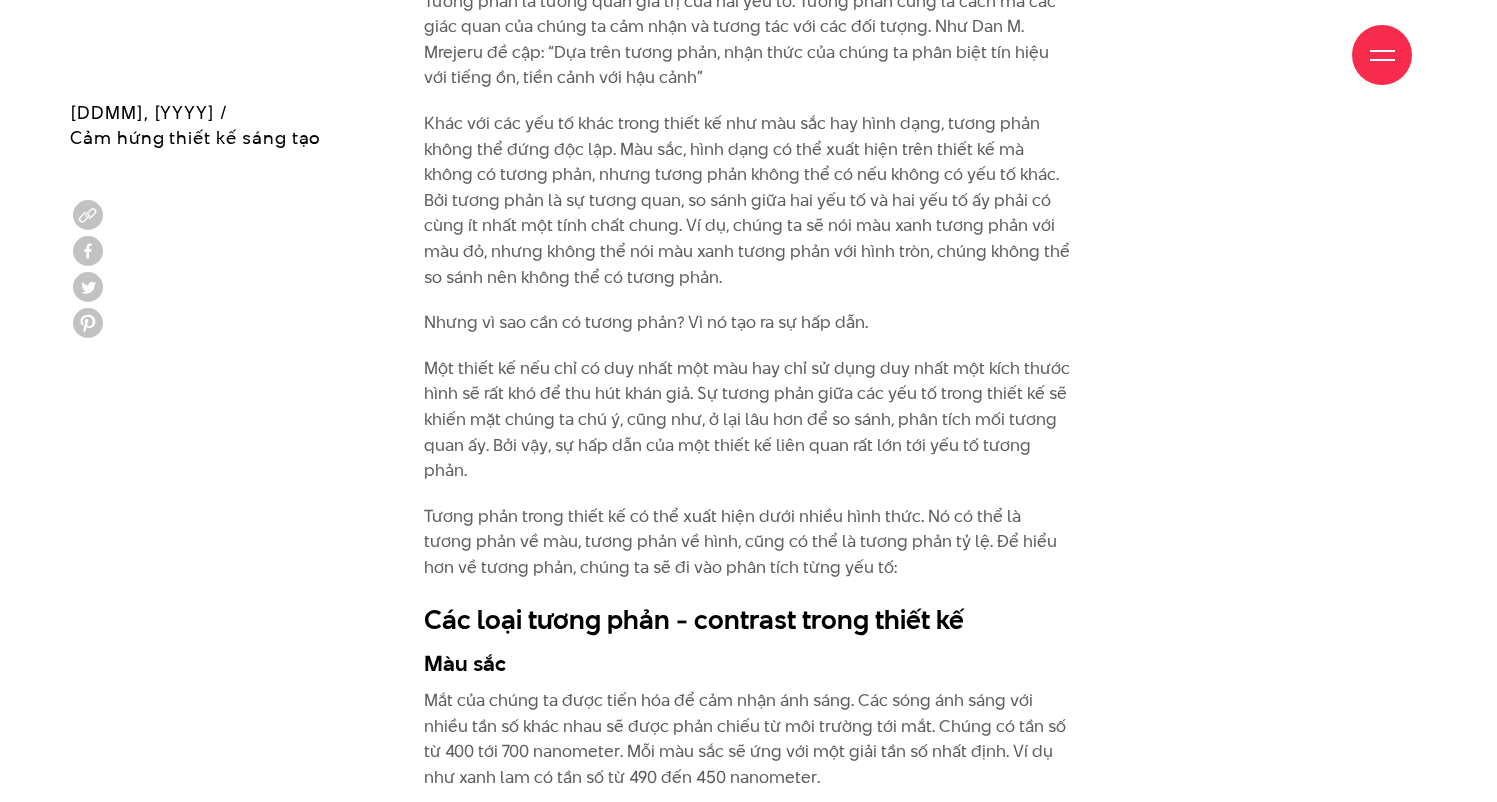 scroll, scrollTop: 2036, scrollLeft: 0, axis: vertical 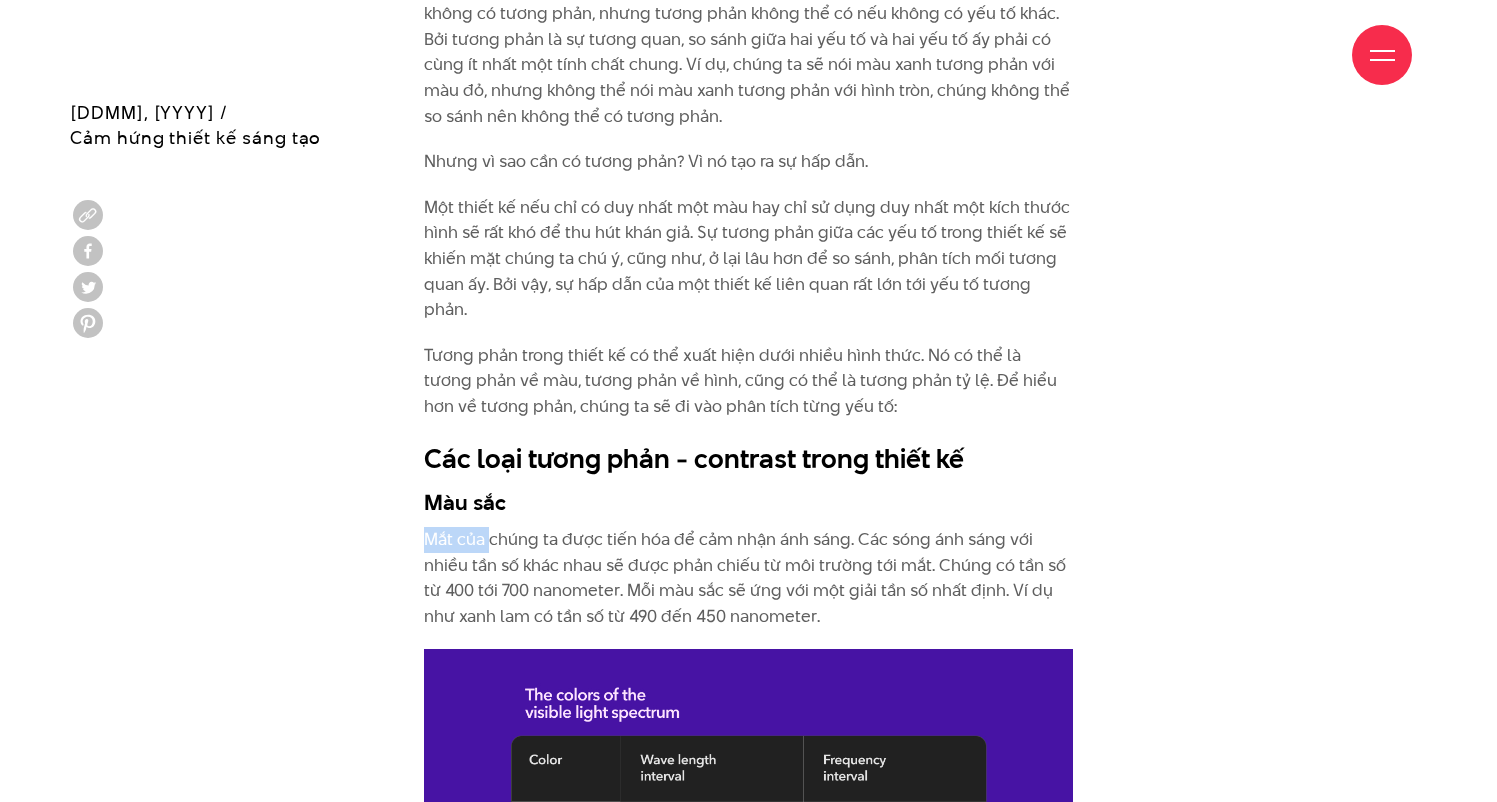 drag, startPoint x: 444, startPoint y: 509, endPoint x: 494, endPoint y: 516, distance: 50.48762 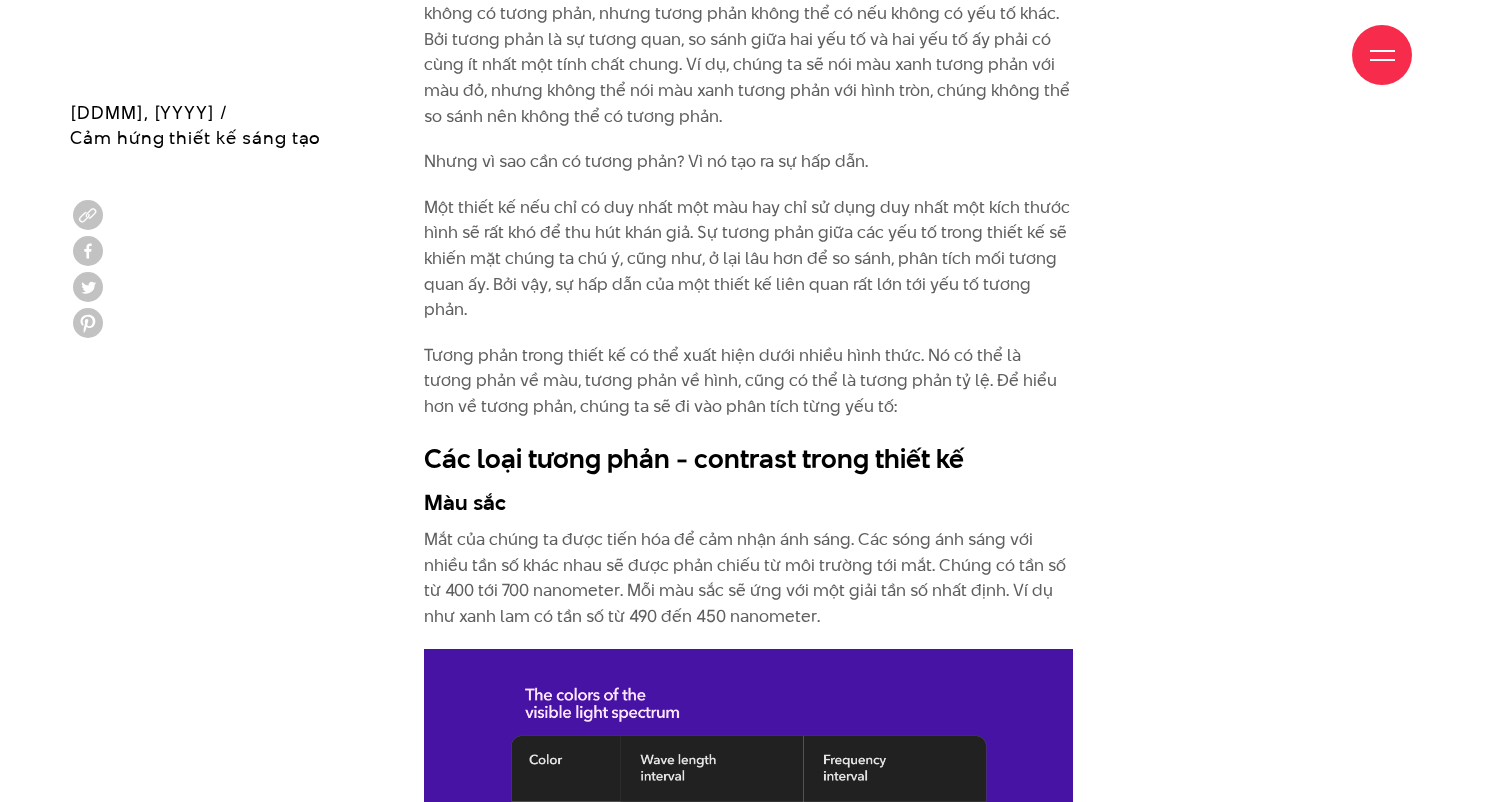 click on "Mắt của chúng ta được tiến hóa để cảm nhận ánh sáng. Các sóng ánh sáng với nhiều tần số khác nhau sẽ được phản chiếu từ môi trường tới mắt. Chúng có tần số từ 400 tới 700 nanometer. Mỗi màu sắc sẽ ứng với một giải tần số nhất định. Ví dụ như xanh lam có tần số từ 490 đến 450 nanometer." at bounding box center [748, 578] 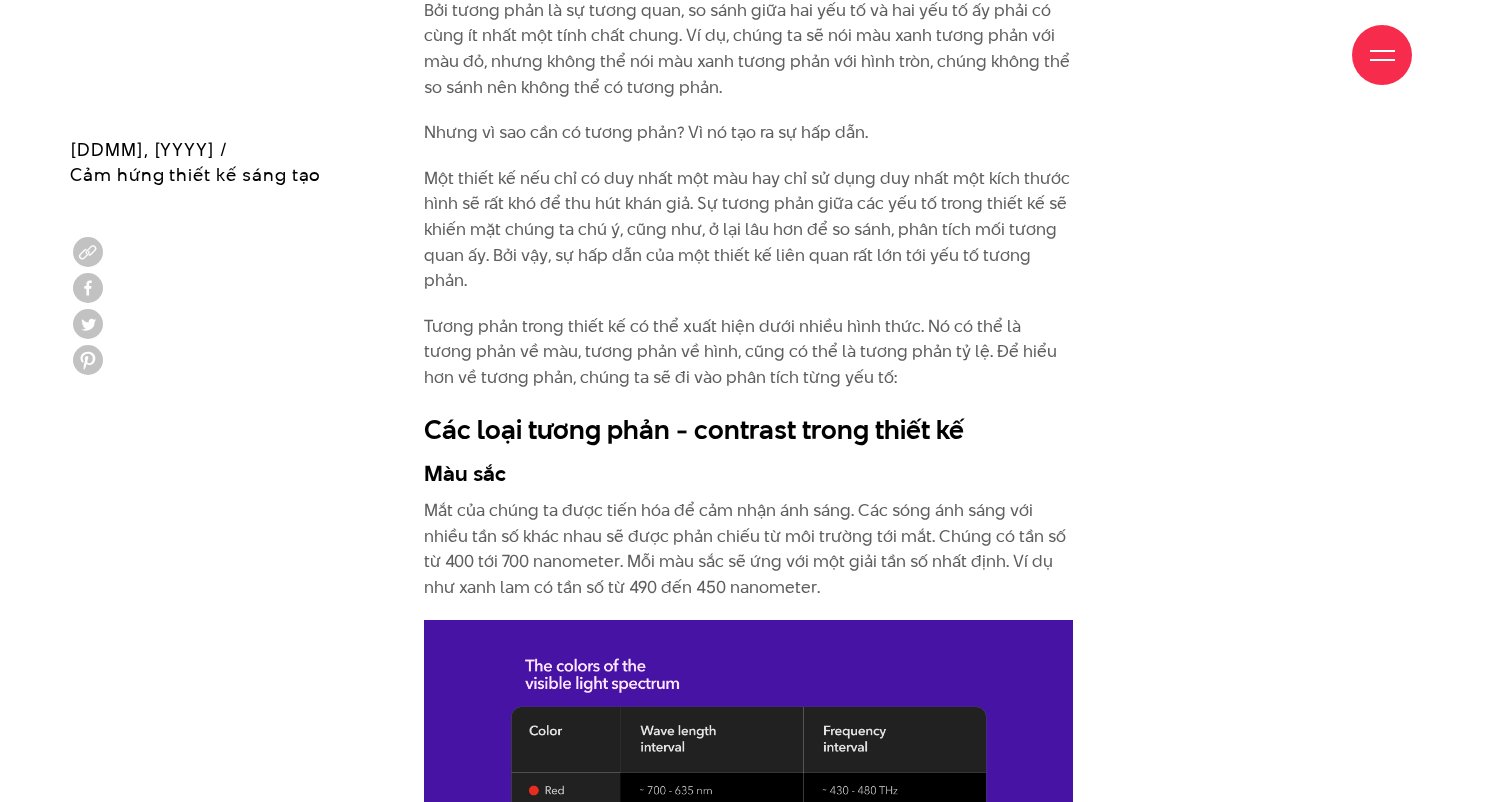 scroll, scrollTop: 2102, scrollLeft: 0, axis: vertical 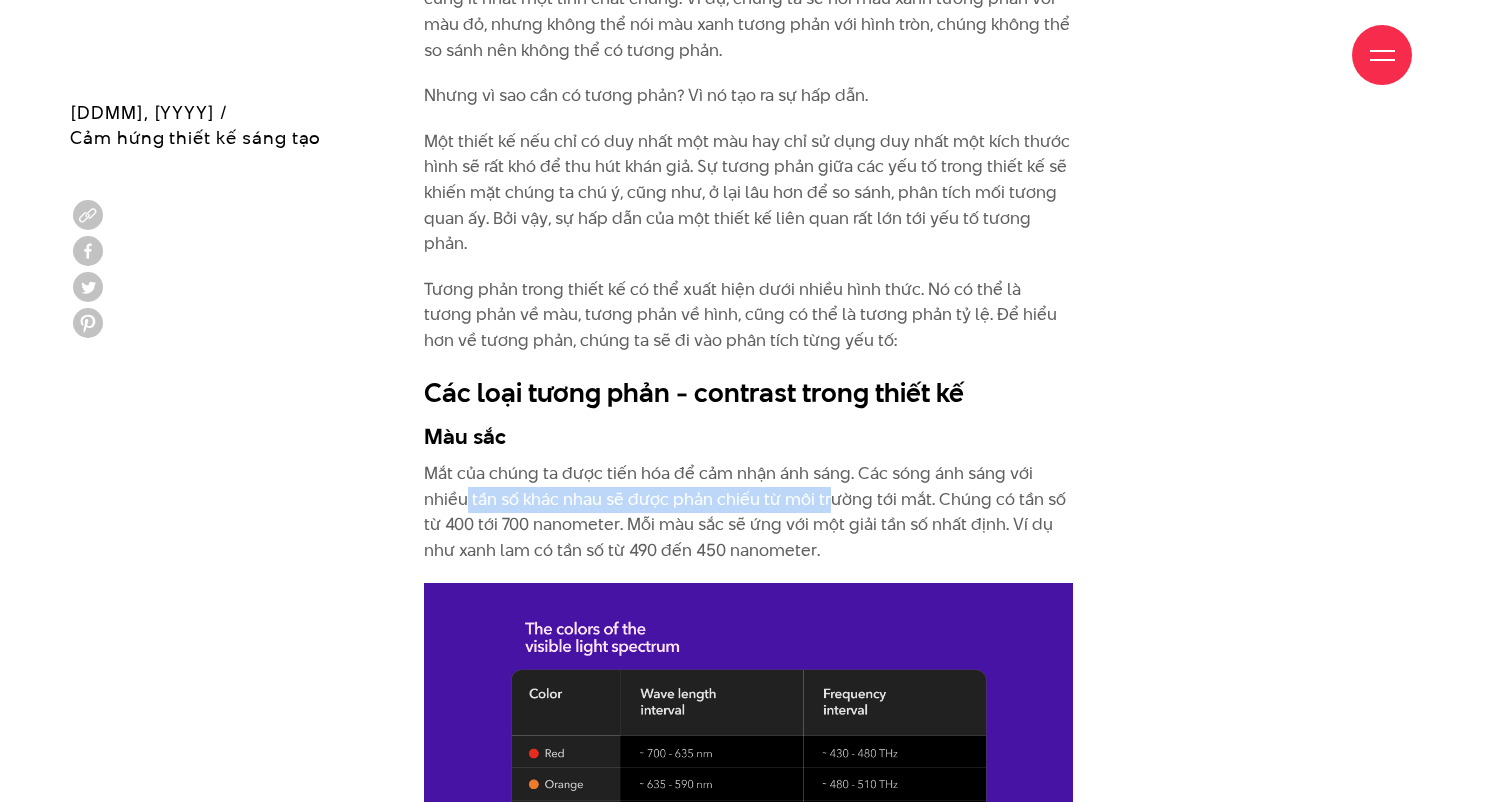 drag, startPoint x: 565, startPoint y: 473, endPoint x: 851, endPoint y: 473, distance: 286 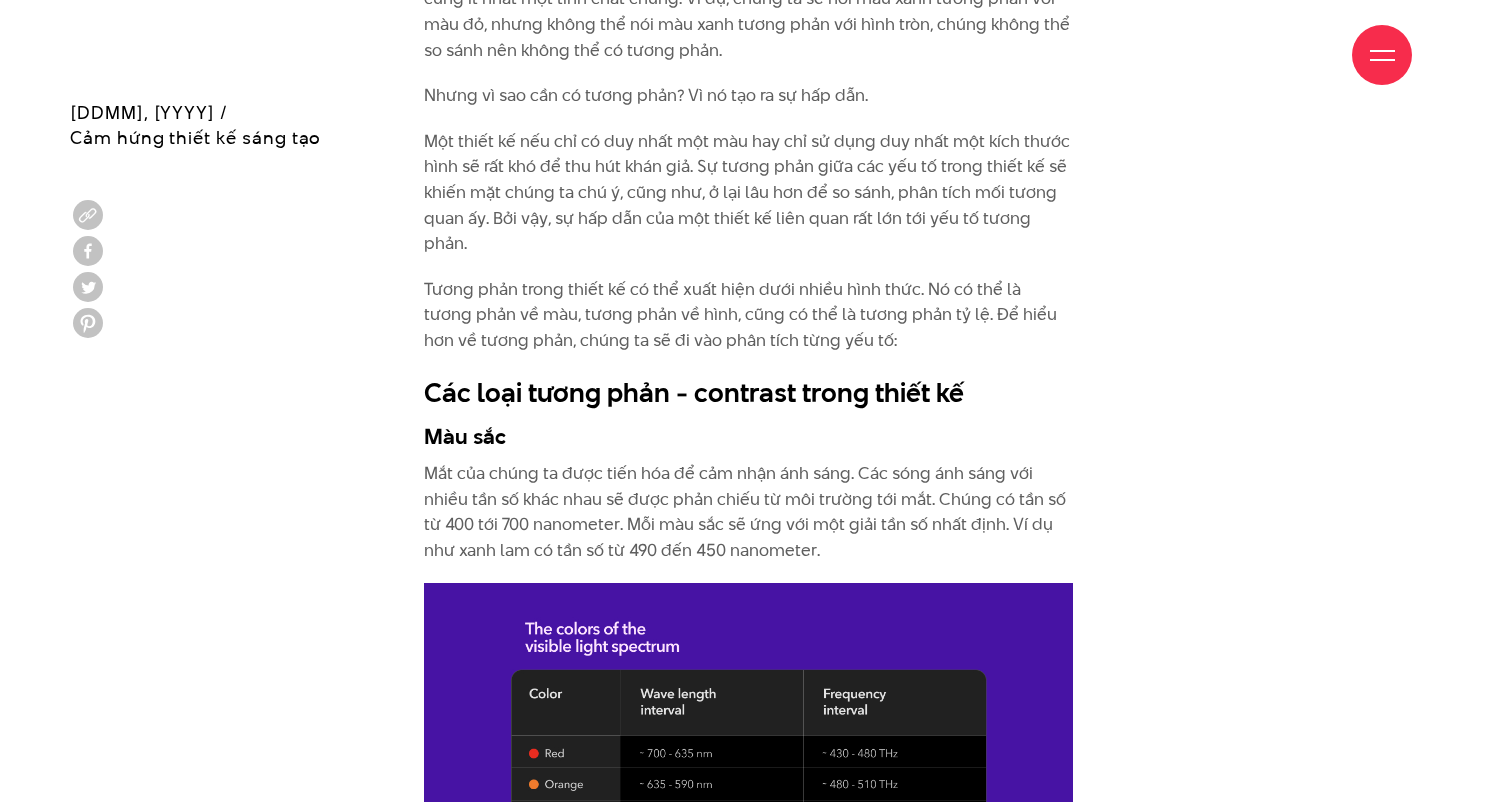 click on "Mắt của chúng ta được tiến hóa để cảm nhận ánh sáng. Các sóng ánh sáng với nhiều tần số khác nhau sẽ được phản chiếu từ môi trường tới mắt. Chúng có tần số từ 400 tới 700 nanometer. Mỗi màu sắc sẽ ứng với một giải tần số nhất định. Ví dụ như xanh lam có tần số từ 490 đến 450 nanometer." at bounding box center (748, 512) 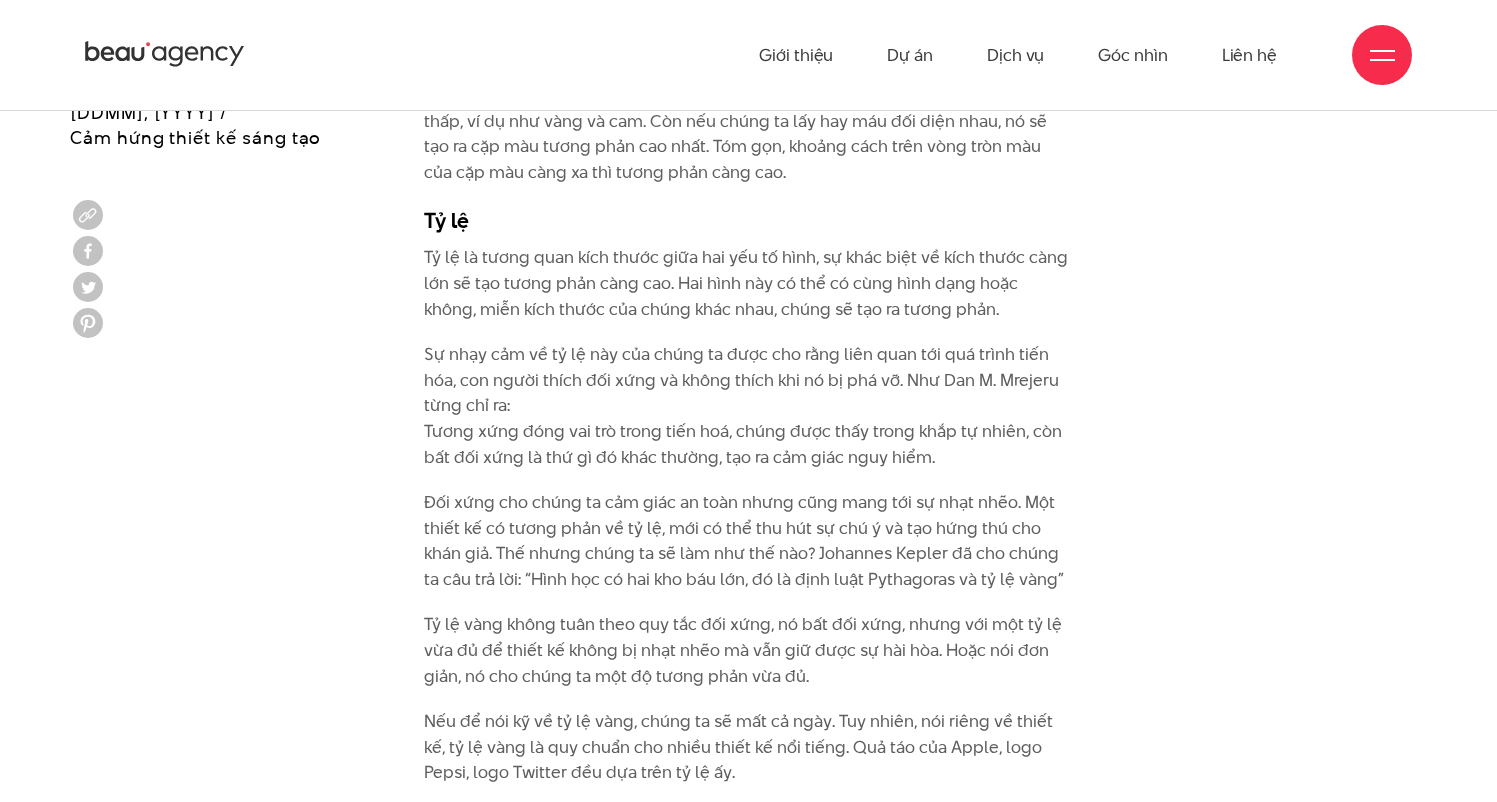scroll, scrollTop: 4026, scrollLeft: 0, axis: vertical 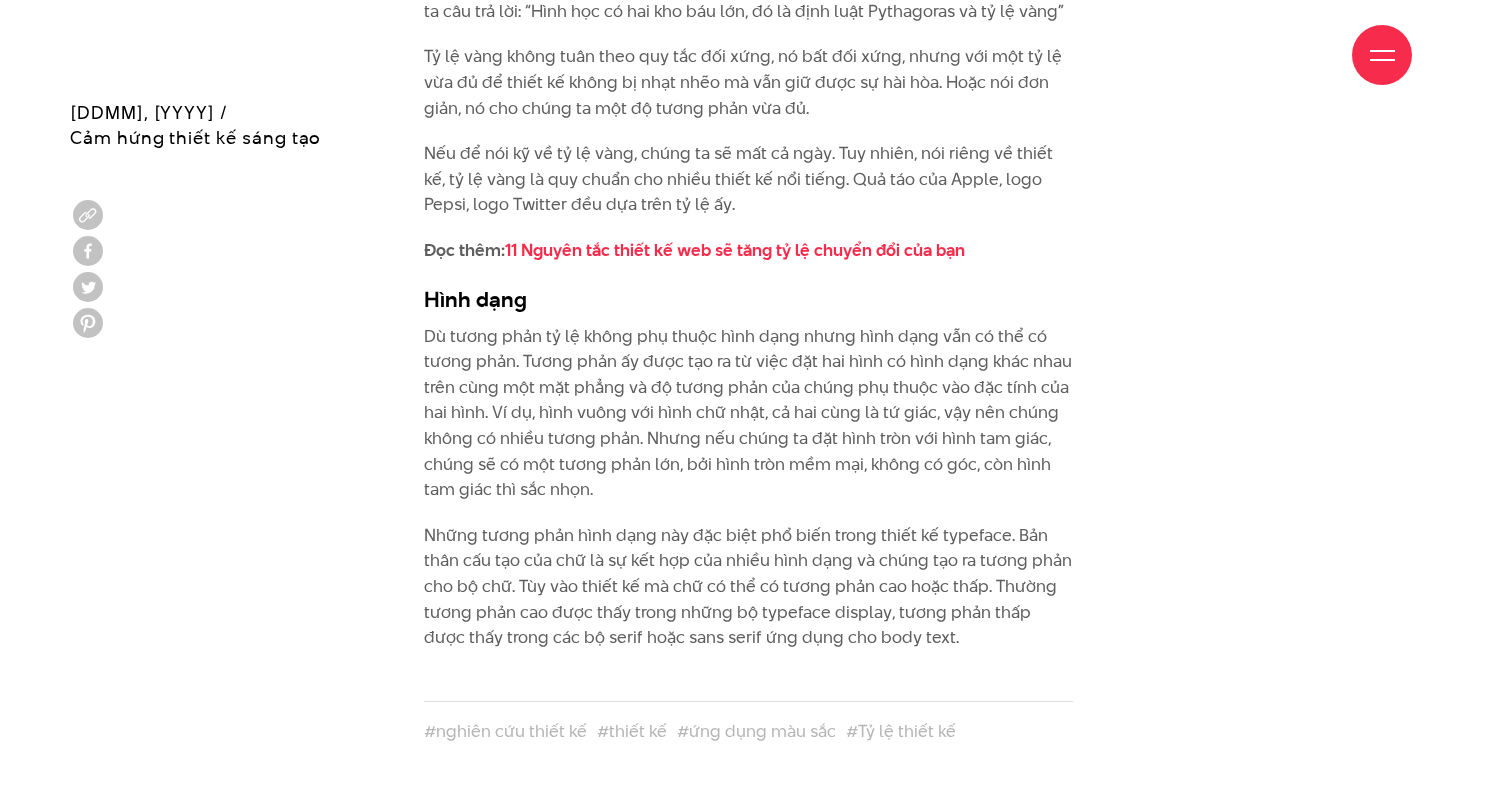click on "Tương phản - Contrast là gì?
Tương phản là tương quan giá trị của hai yếu tố. Tương phản cũng là cách mà các giác quan của chúng ta cảm nhận và tương tác với các đối tượng. Như Dan M. Mrejeru đề cập: “Dựa trên tương phản, nhận thức của chúng ta phân biệt tín hiệu với tiếng ồn, tiền cảnh với hậu cảnh”
Nhưng vì sao cần có tương phản? Vì nó tạo ra sự hấp dẫn.
Một thiết kế nếu chỉ có duy nhất một màu hay chỉ sử dụng duy nhất một kích thước hình sẽ rất khó để thu hút khán giả. Sự tương phản giữa các yếu tố trong thiết kế sẽ khiến mặt chúng ta chú ý, cũng như, ở lại lâu hơn để so sánh, phân tích mối tương quan ấy. Bởi vậy, sự hấp dẫn của một thiết kế liên quan rất lớn tới yếu tố tương phản.
Màu sắc" at bounding box center (748, -957) 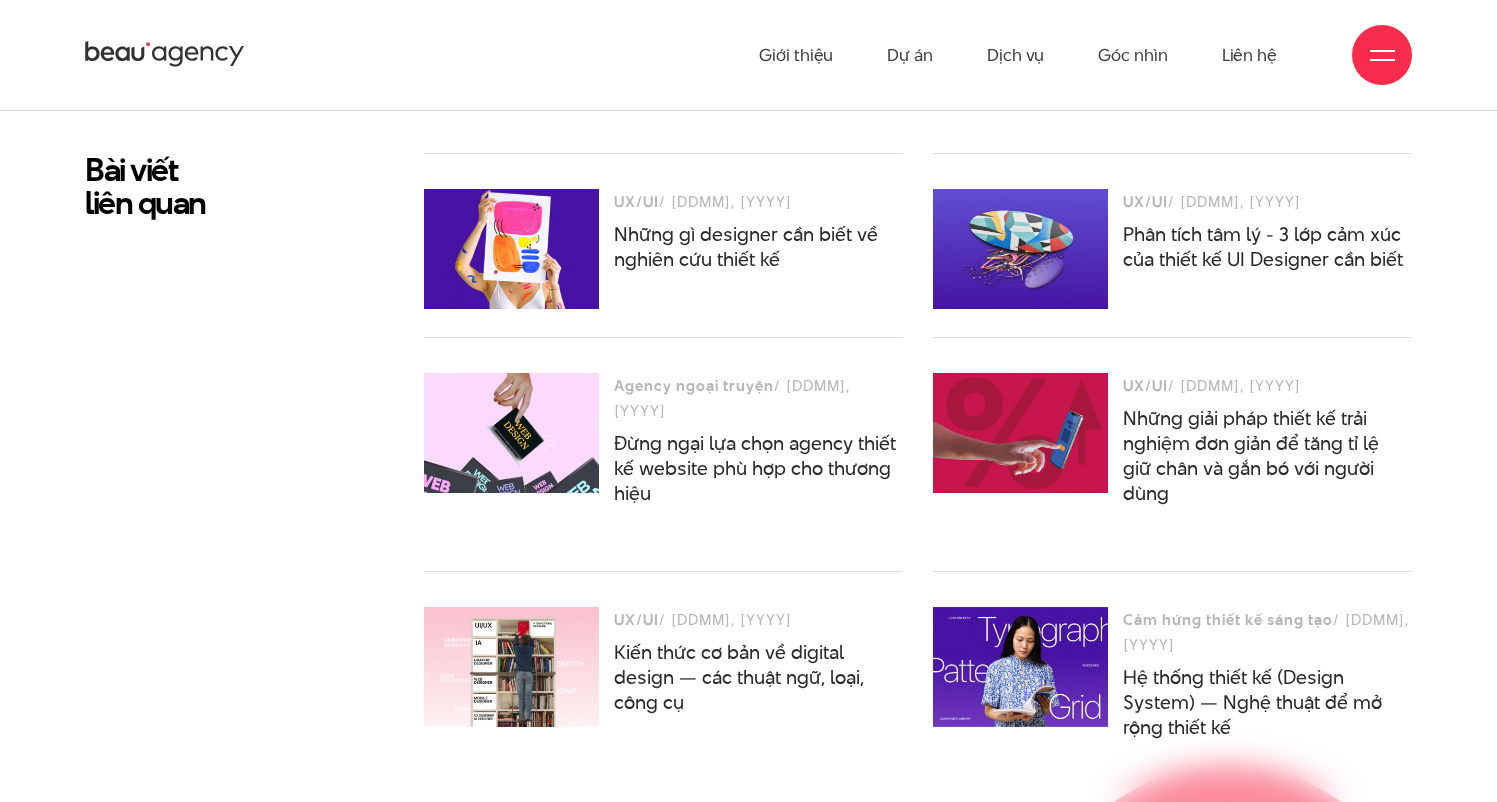 scroll, scrollTop: 4641, scrollLeft: 0, axis: vertical 